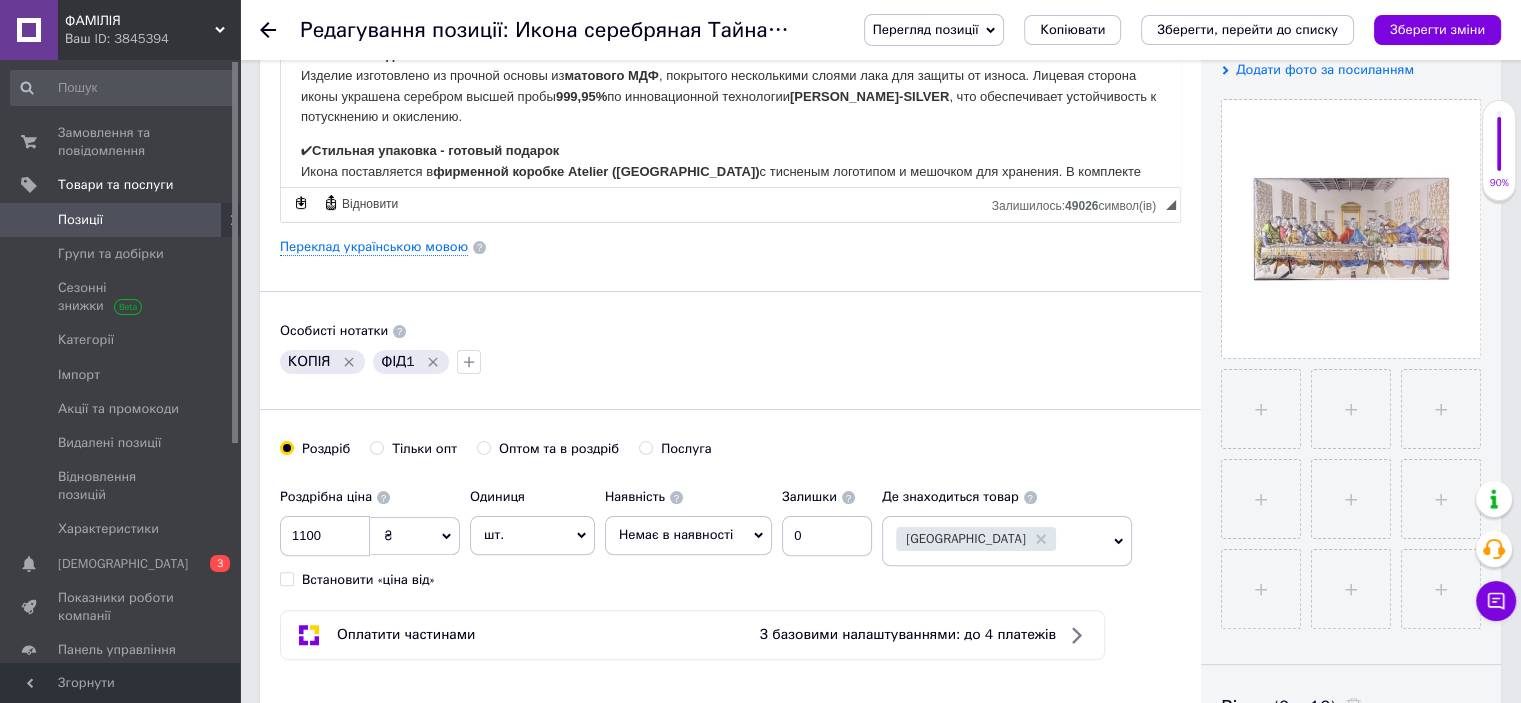 scroll, scrollTop: 0, scrollLeft: 0, axis: both 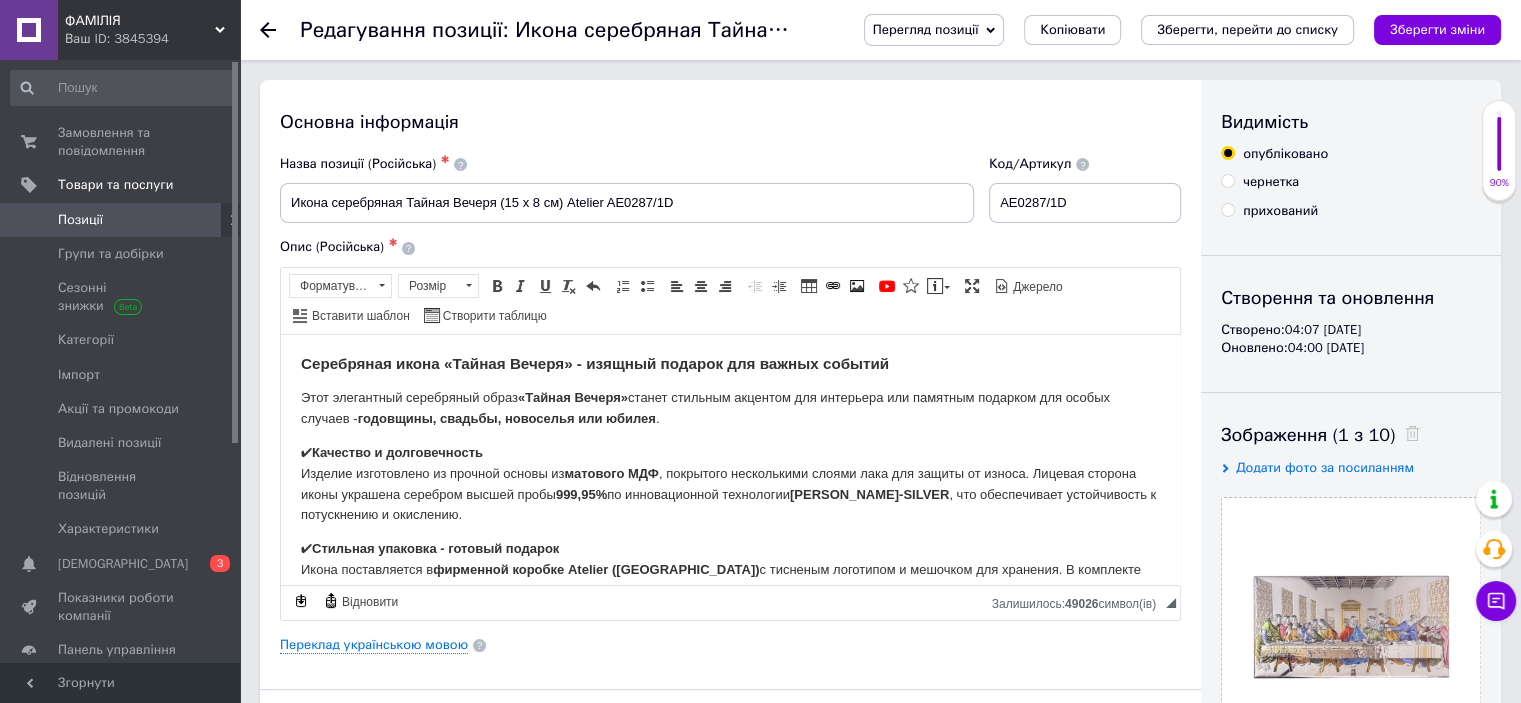 click on "Позиції" at bounding box center [121, 220] 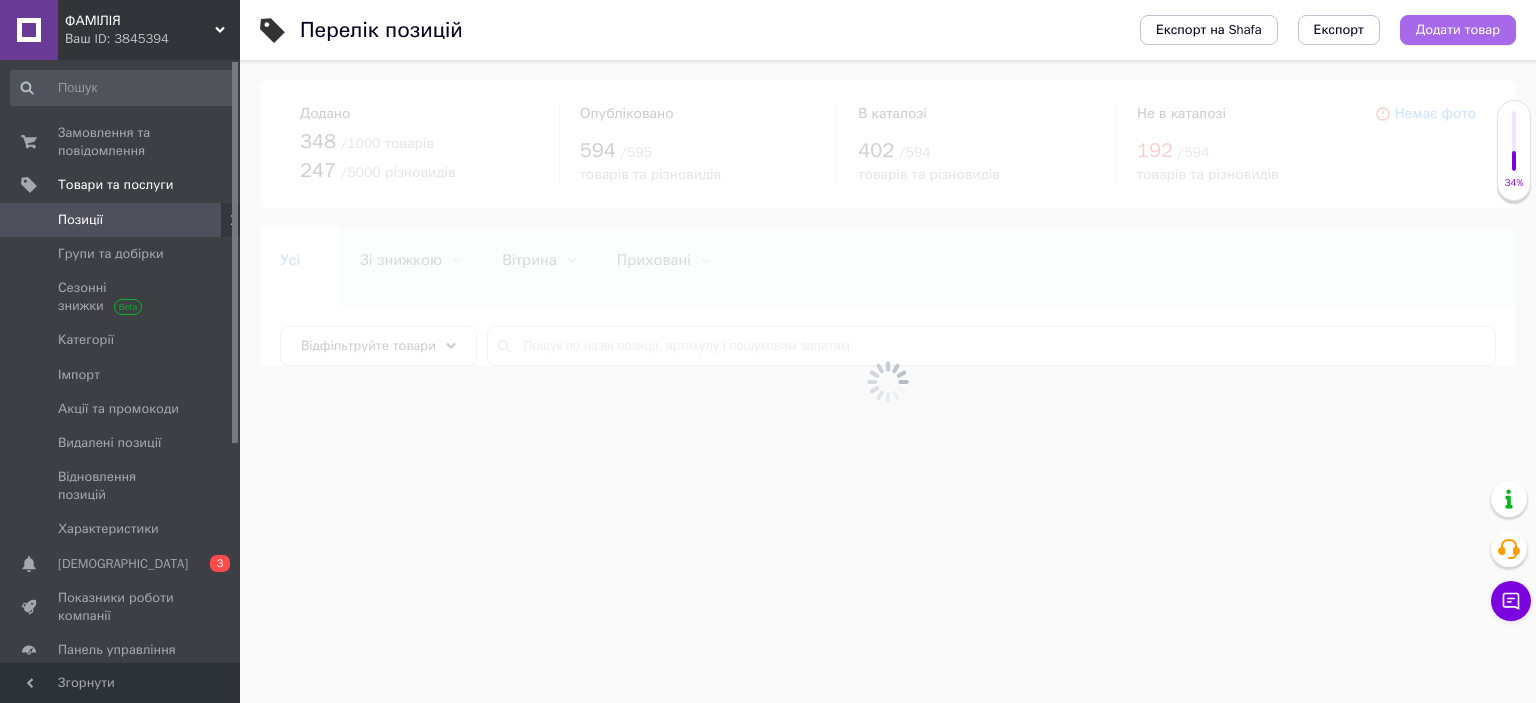 click on "Додати товар" at bounding box center [1458, 30] 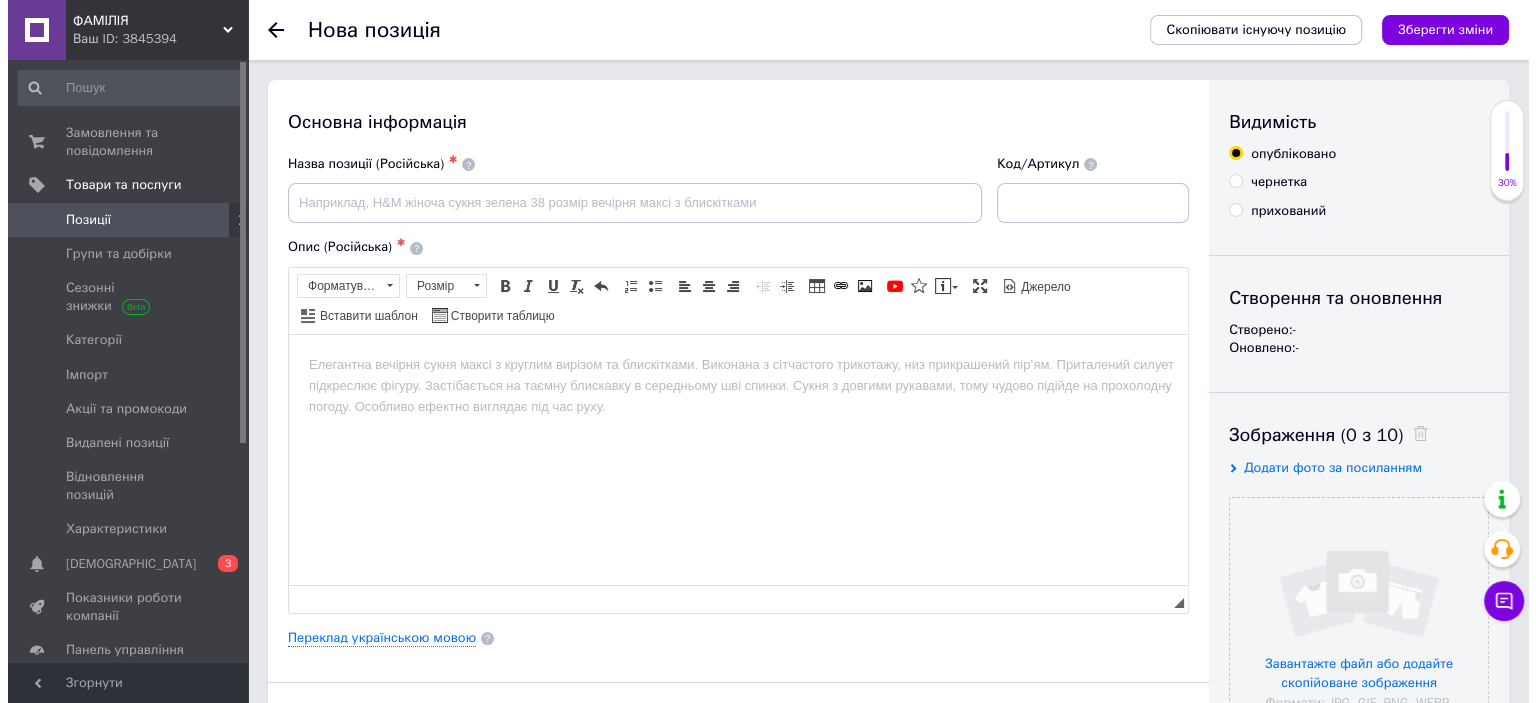 scroll, scrollTop: 0, scrollLeft: 0, axis: both 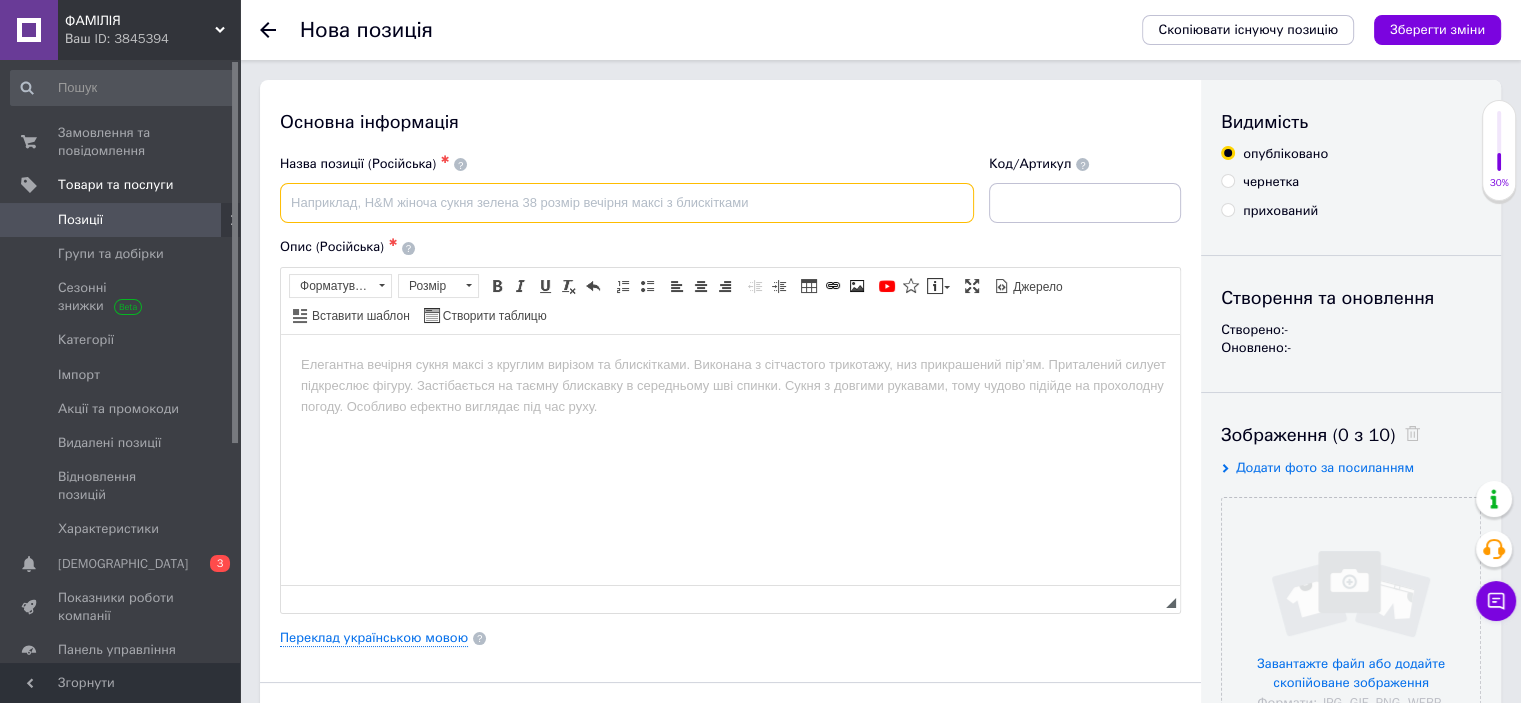 click at bounding box center [627, 203] 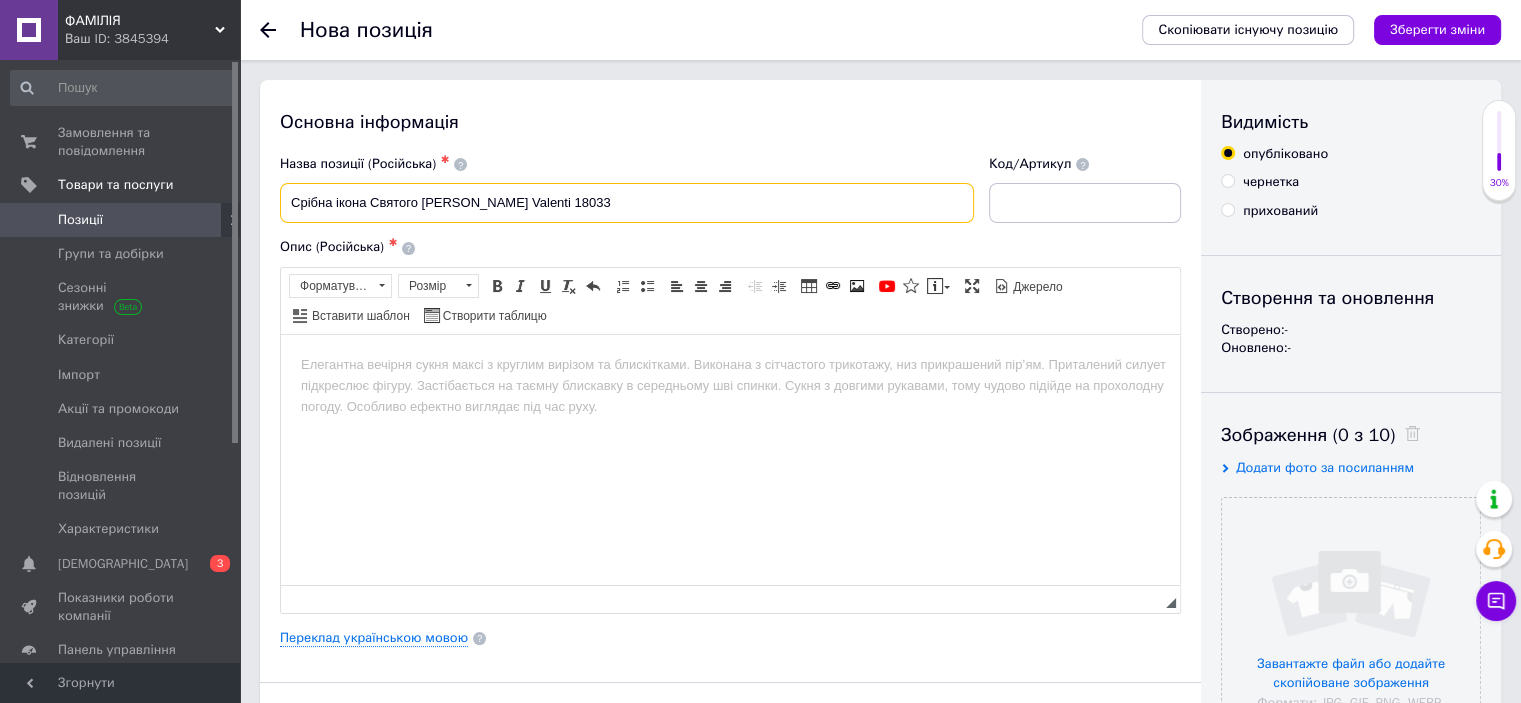 drag, startPoint x: 630, startPoint y: 204, endPoint x: 585, endPoint y: 203, distance: 45.01111 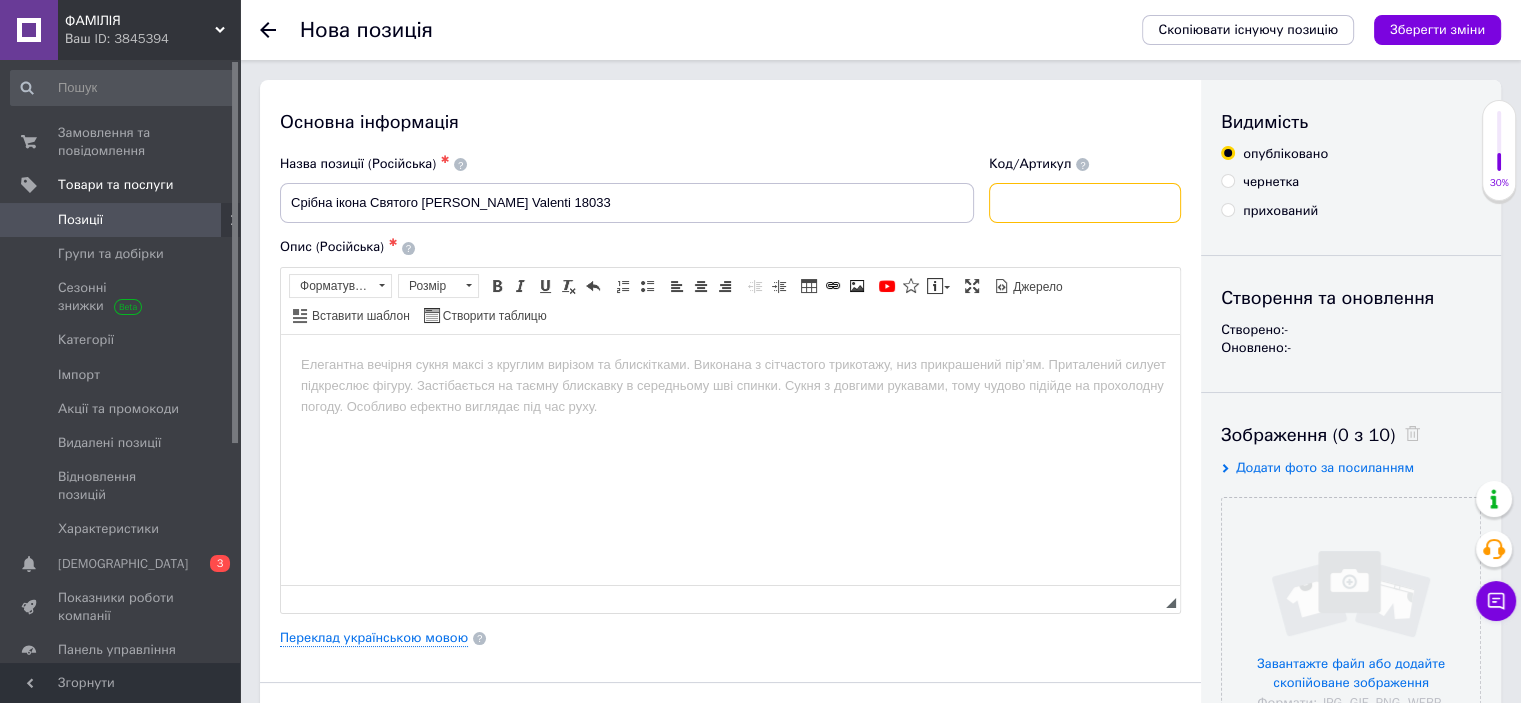 click at bounding box center [1085, 203] 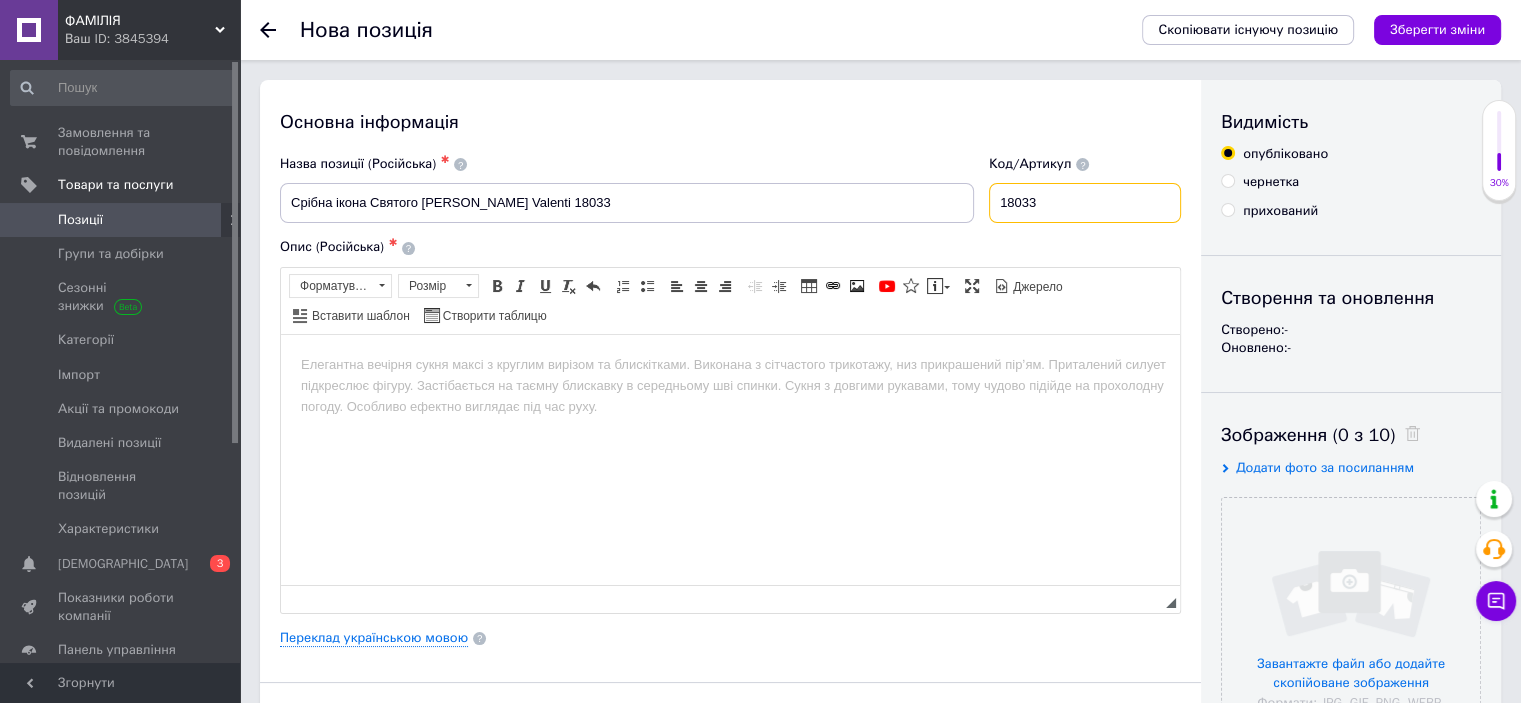 click on "18033" at bounding box center [1085, 203] 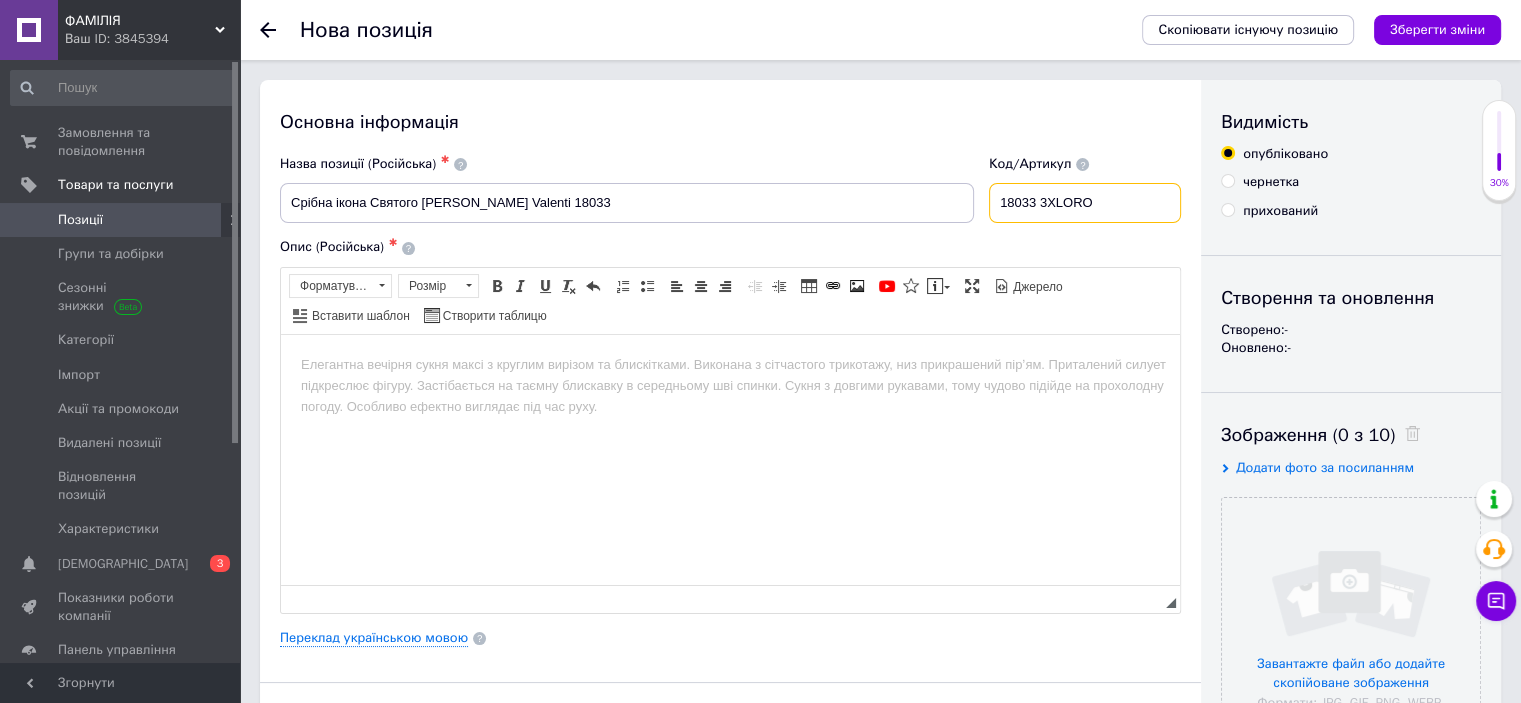 drag, startPoint x: 1108, startPoint y: 200, endPoint x: 1010, endPoint y: 203, distance: 98.045906 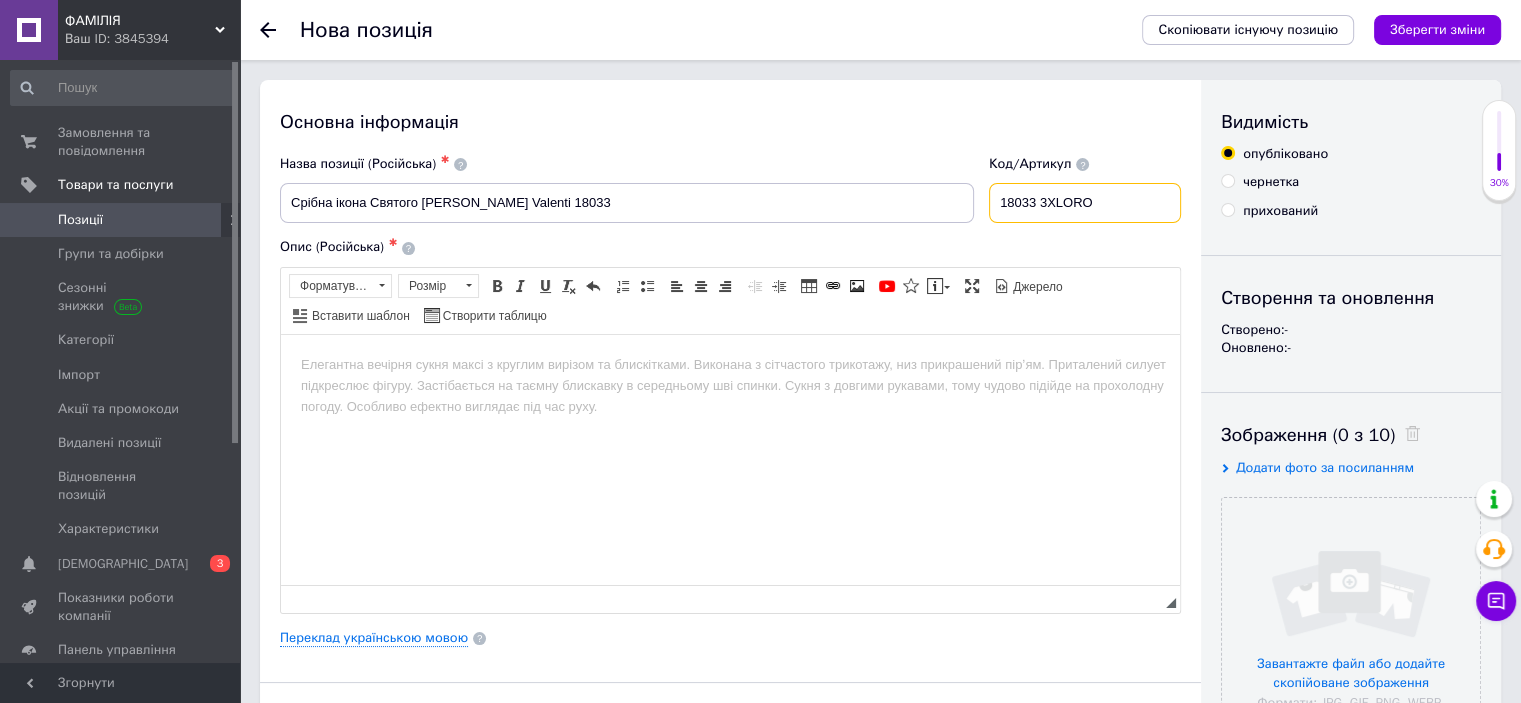 click on "18033 3XLORO" at bounding box center (1085, 203) 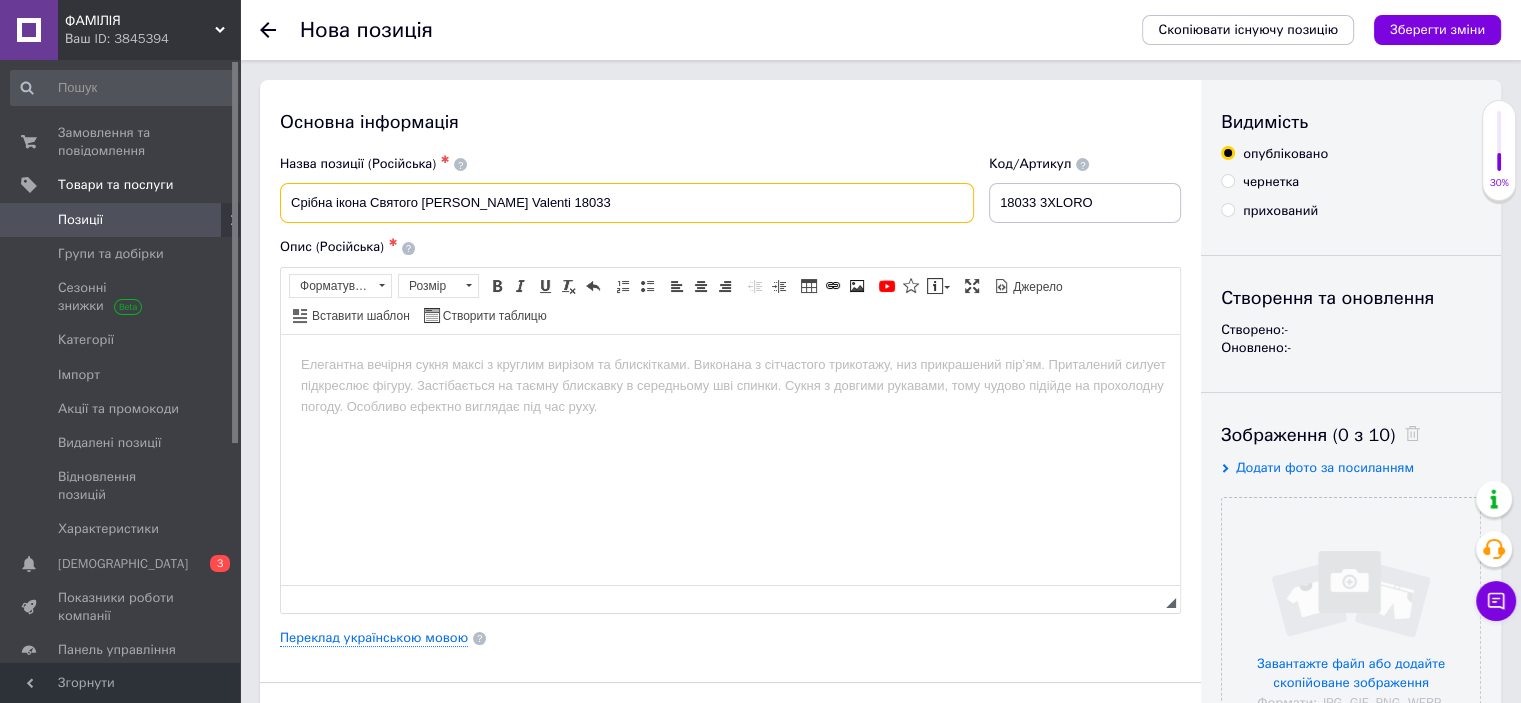 drag, startPoint x: 584, startPoint y: 202, endPoint x: 620, endPoint y: 200, distance: 36.05551 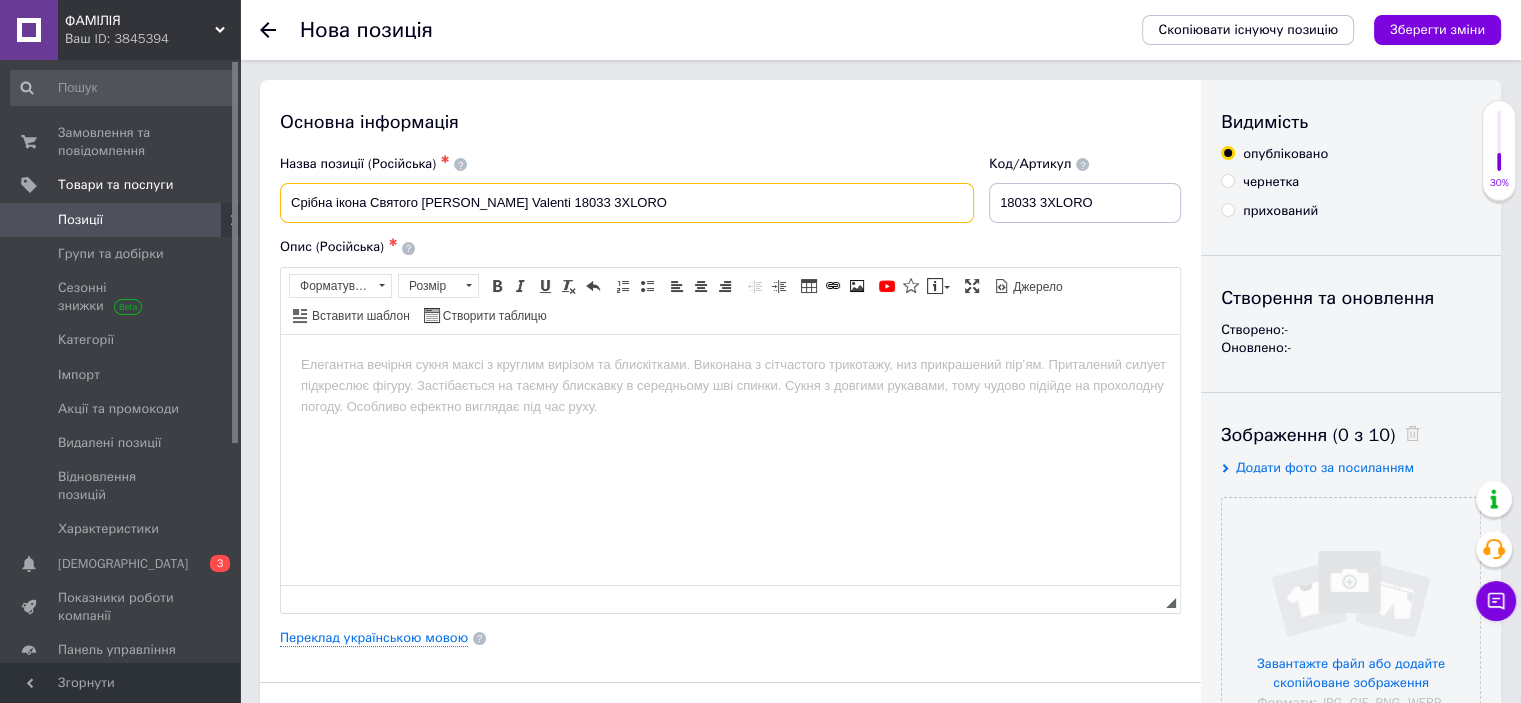 click on "Срібна ікона Святого [PERSON_NAME] Valenti 18033 3XLORO" at bounding box center [627, 203] 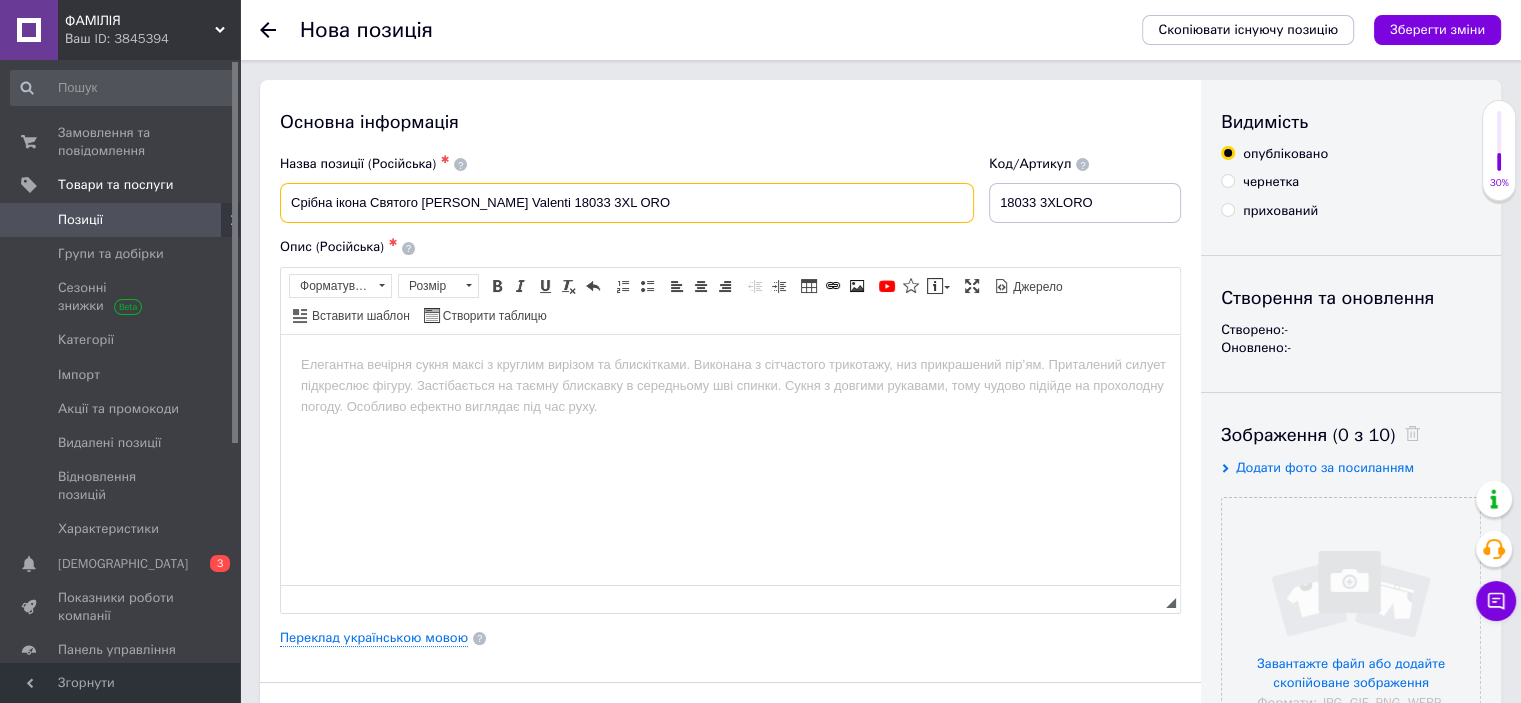 drag, startPoint x: 683, startPoint y: 204, endPoint x: 587, endPoint y: 202, distance: 96.02083 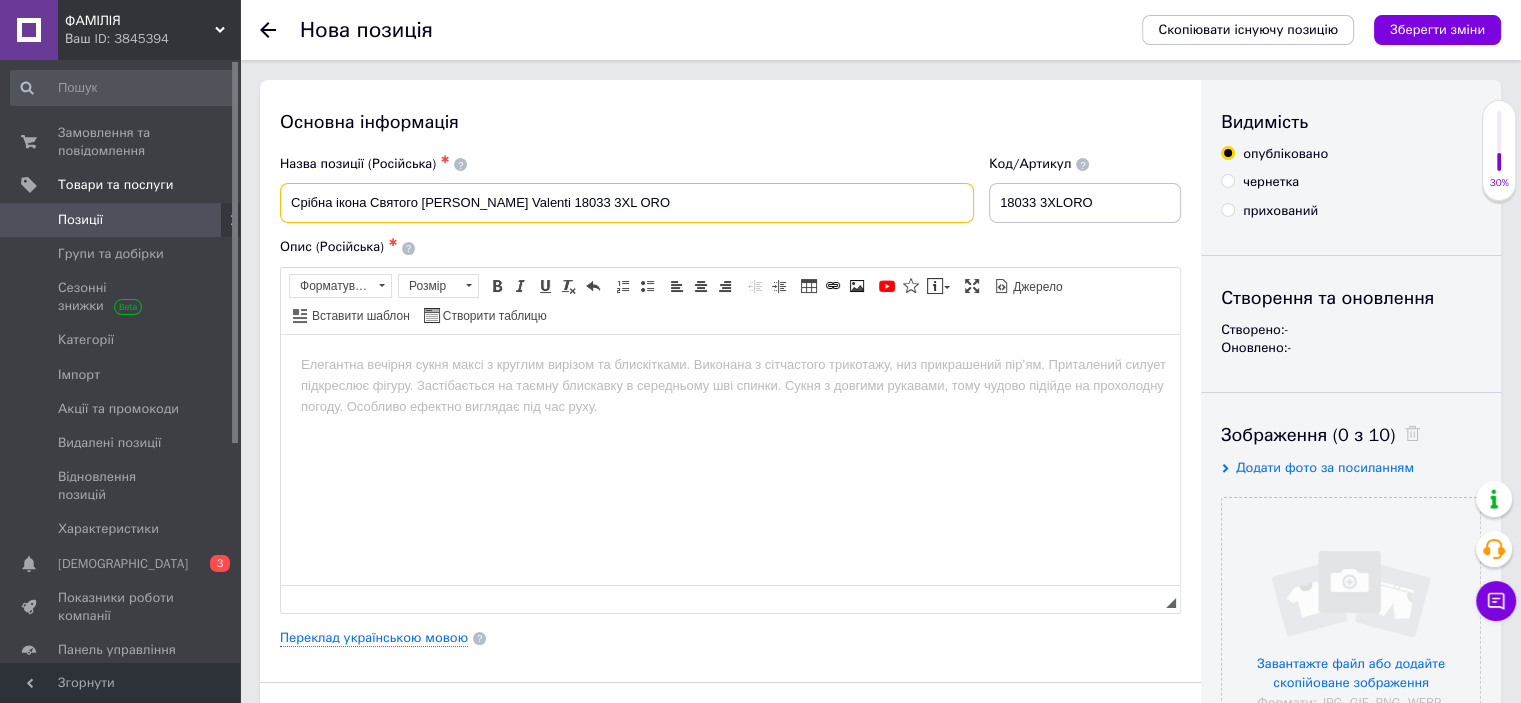 click on "Срібна ікона Святого [PERSON_NAME] Valenti 18033 3XL ORO" at bounding box center [627, 203] 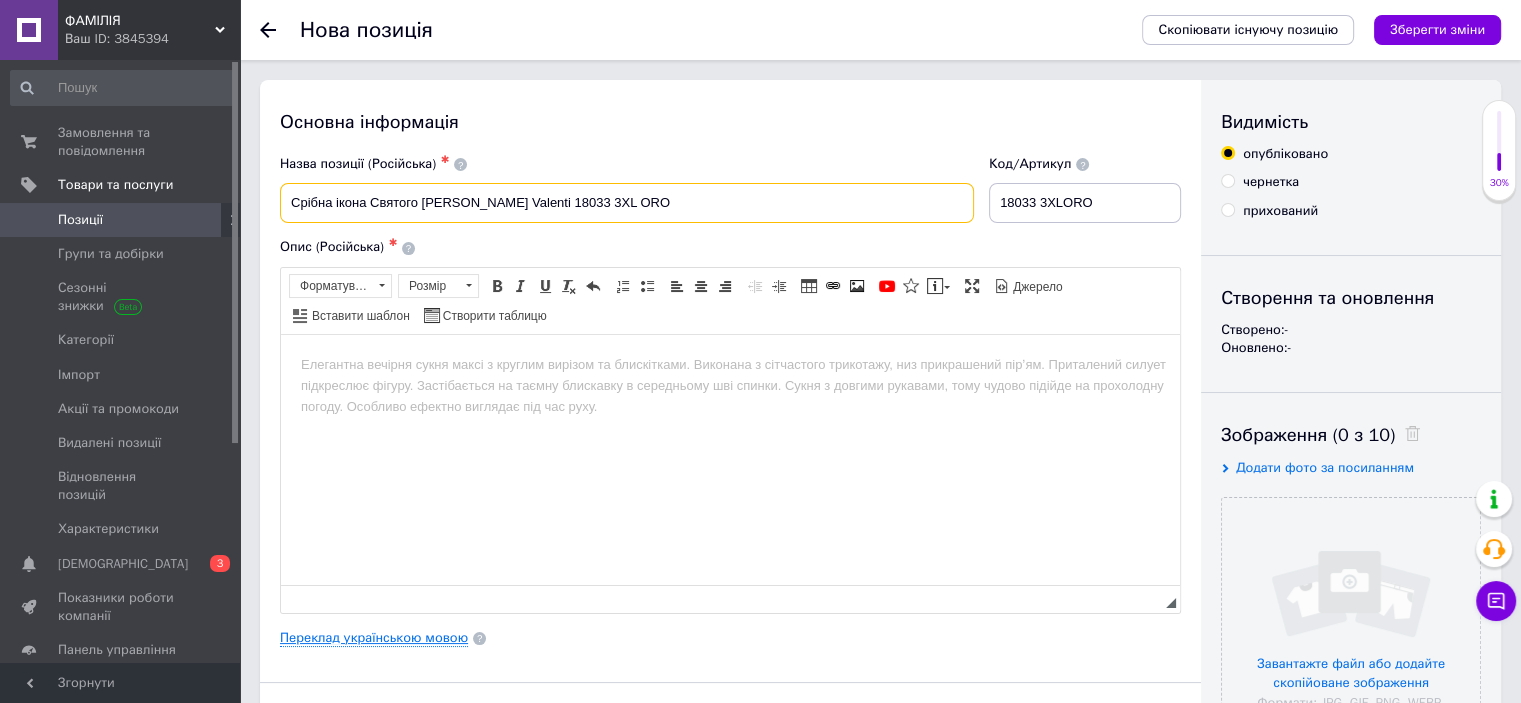 type on "Срібна ікона Святого [PERSON_NAME] Valenti 18033 3XL ORO" 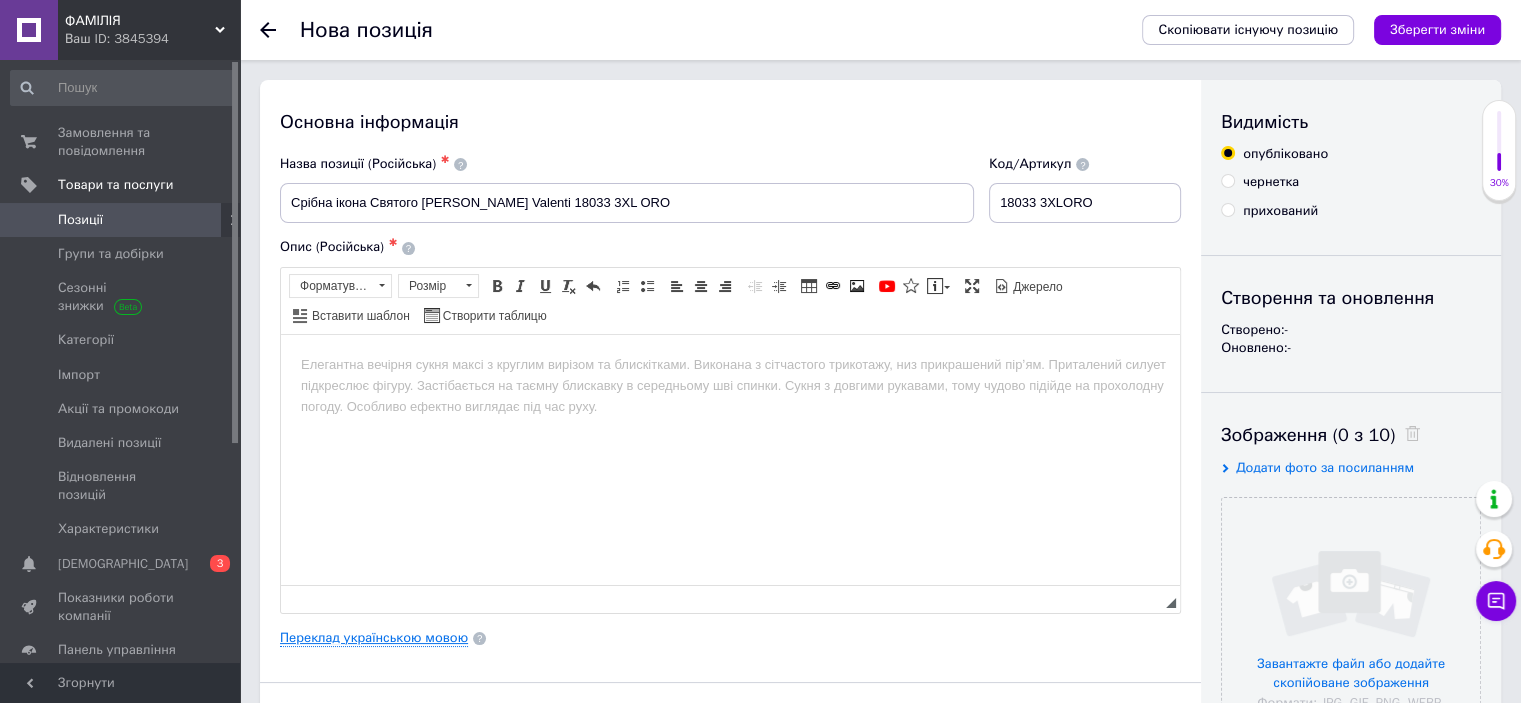 click on "Переклад українською мовою" at bounding box center [374, 638] 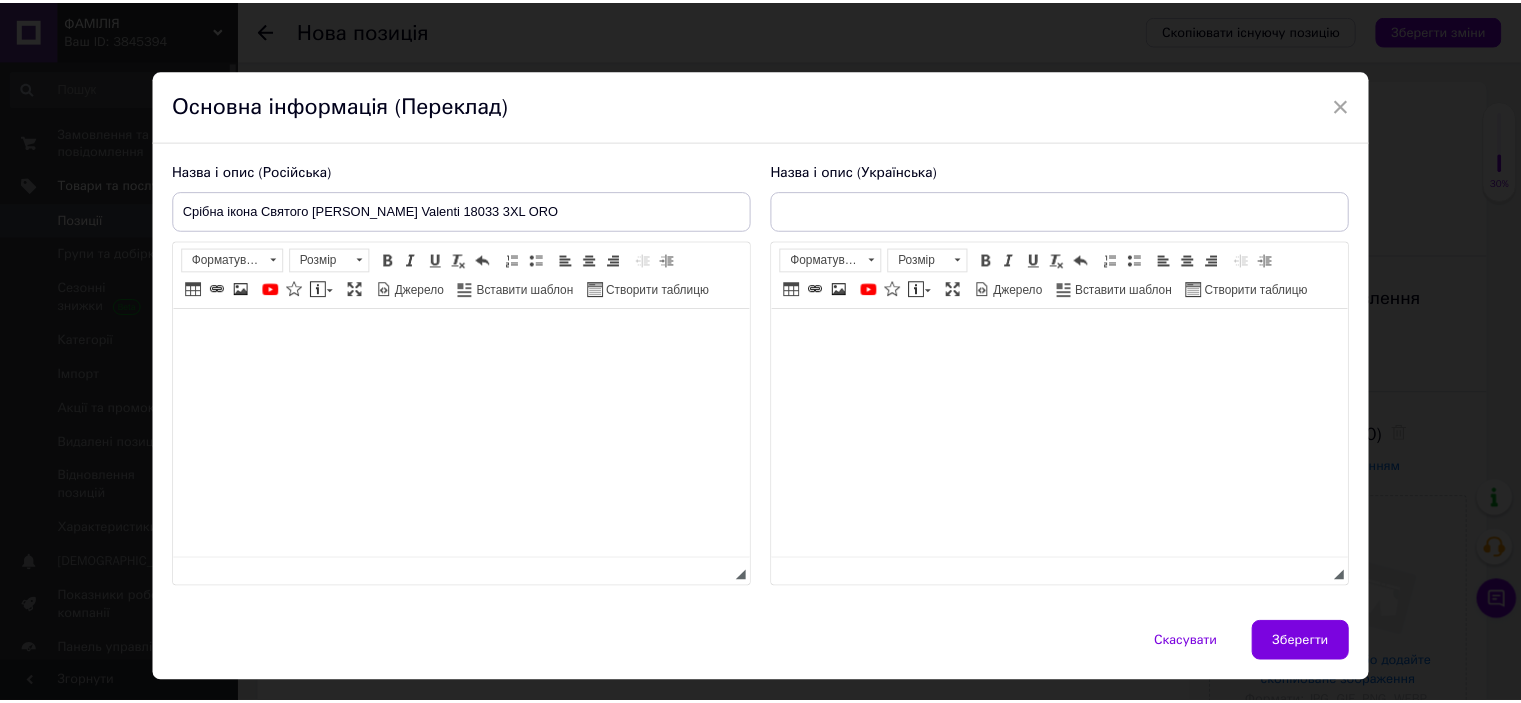 scroll, scrollTop: 0, scrollLeft: 0, axis: both 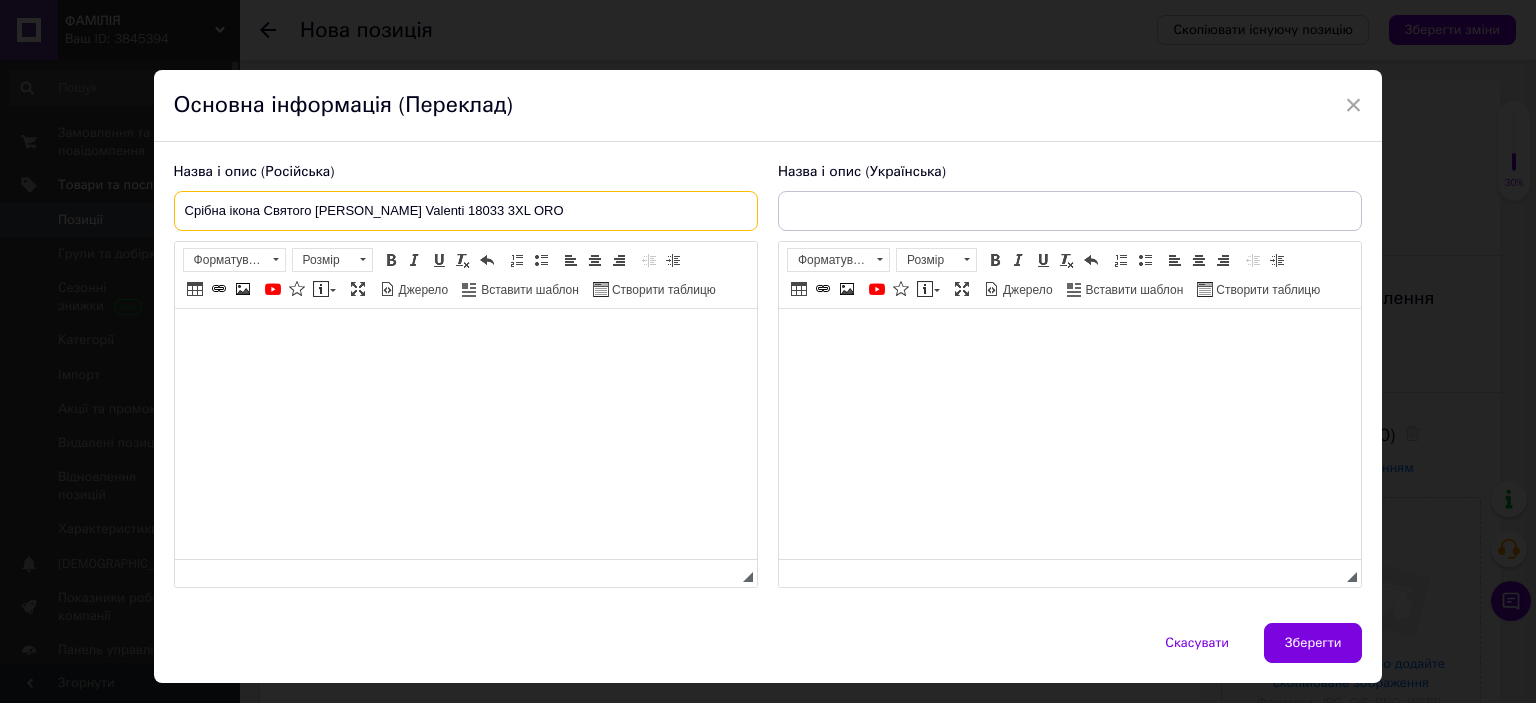 drag, startPoint x: 618, startPoint y: 215, endPoint x: 175, endPoint y: 213, distance: 443.00452 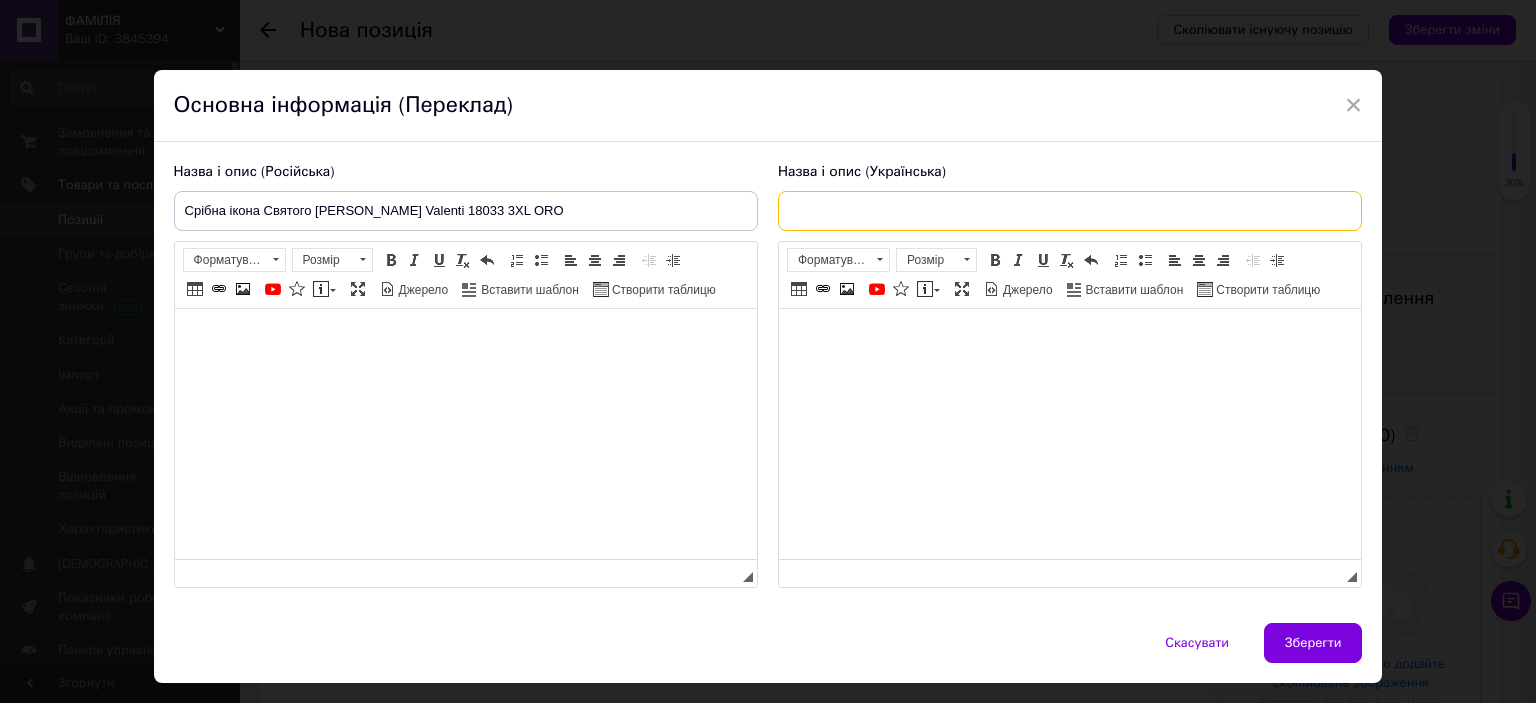 click at bounding box center (1070, 211) 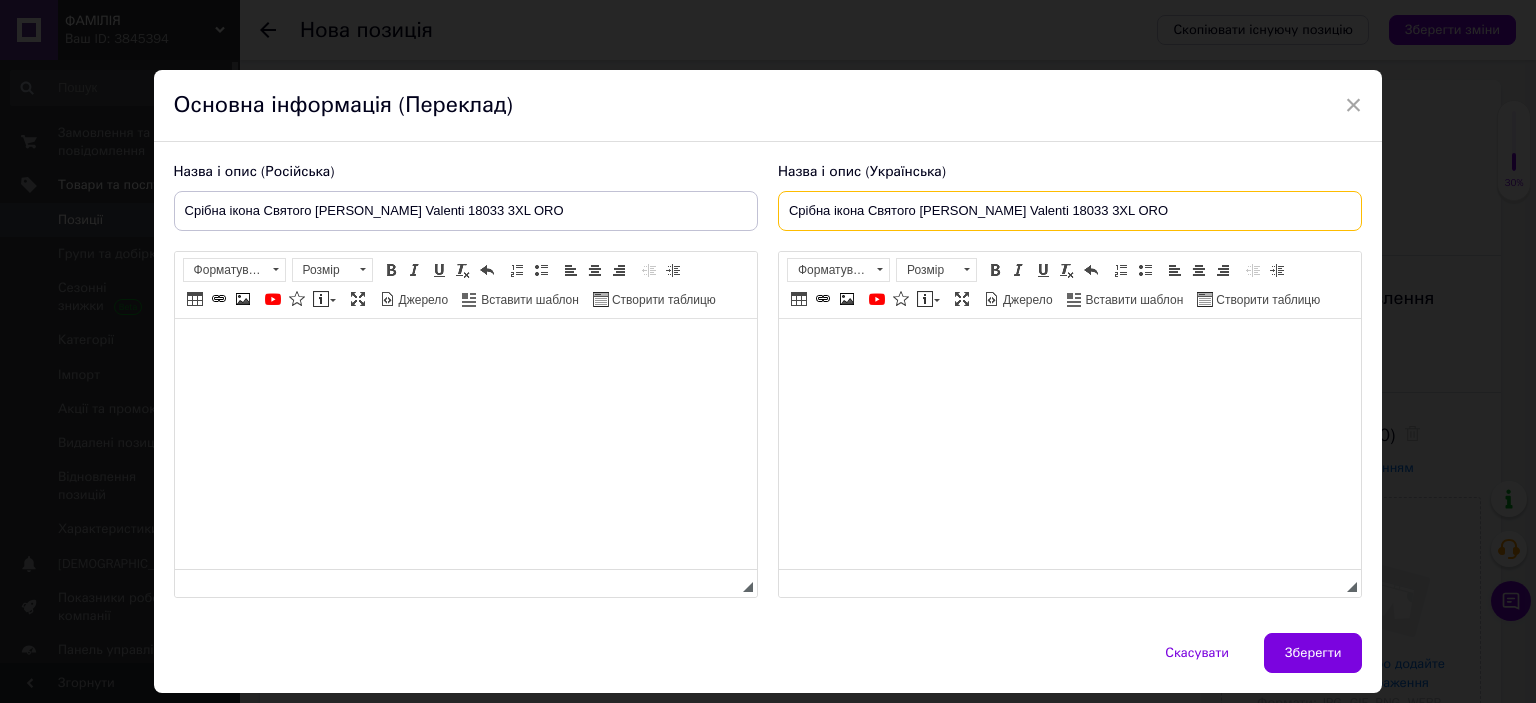 type on "Срібна ікона Святого [PERSON_NAME] Valenti 18033 3XL ORO" 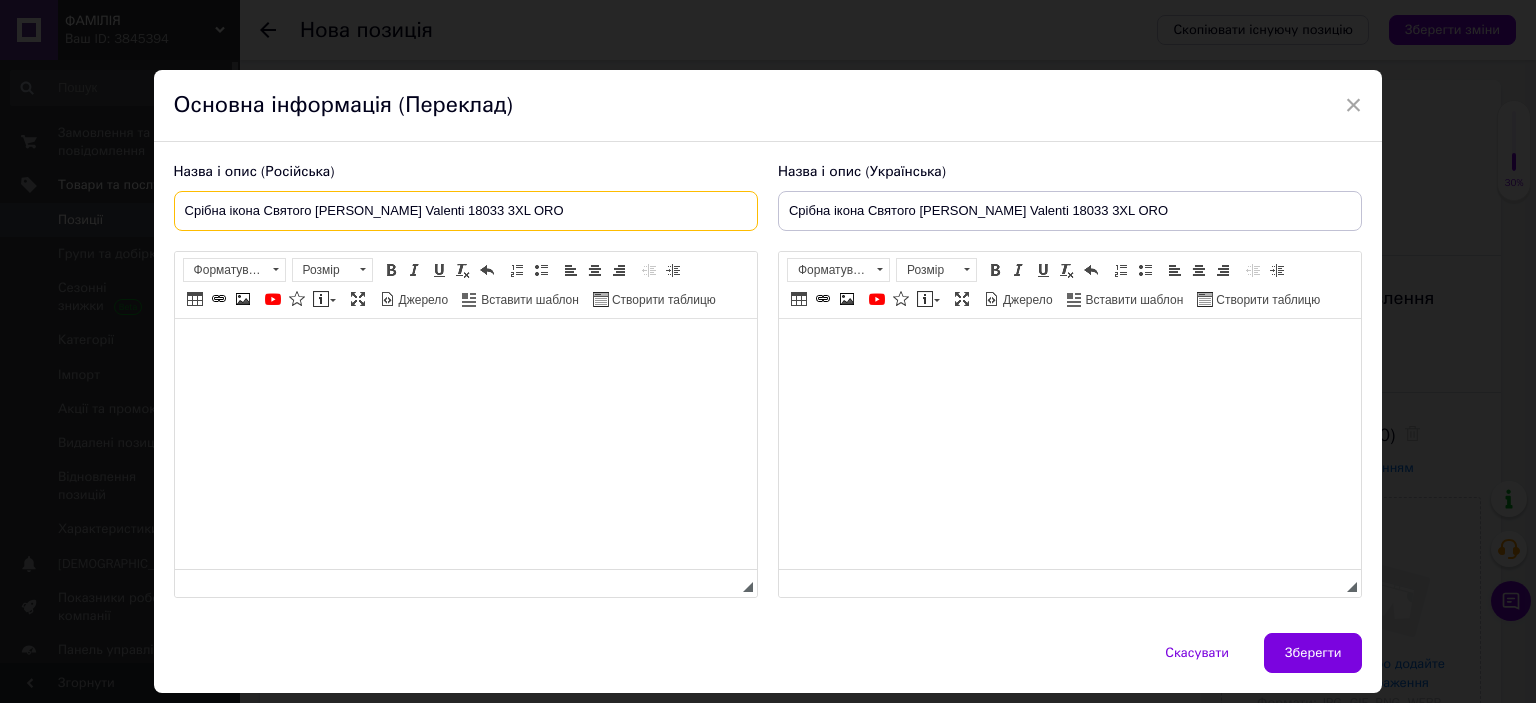 click on "Срібна ікона Святого [PERSON_NAME] Valenti 18033 3XL ORO" at bounding box center [466, 211] 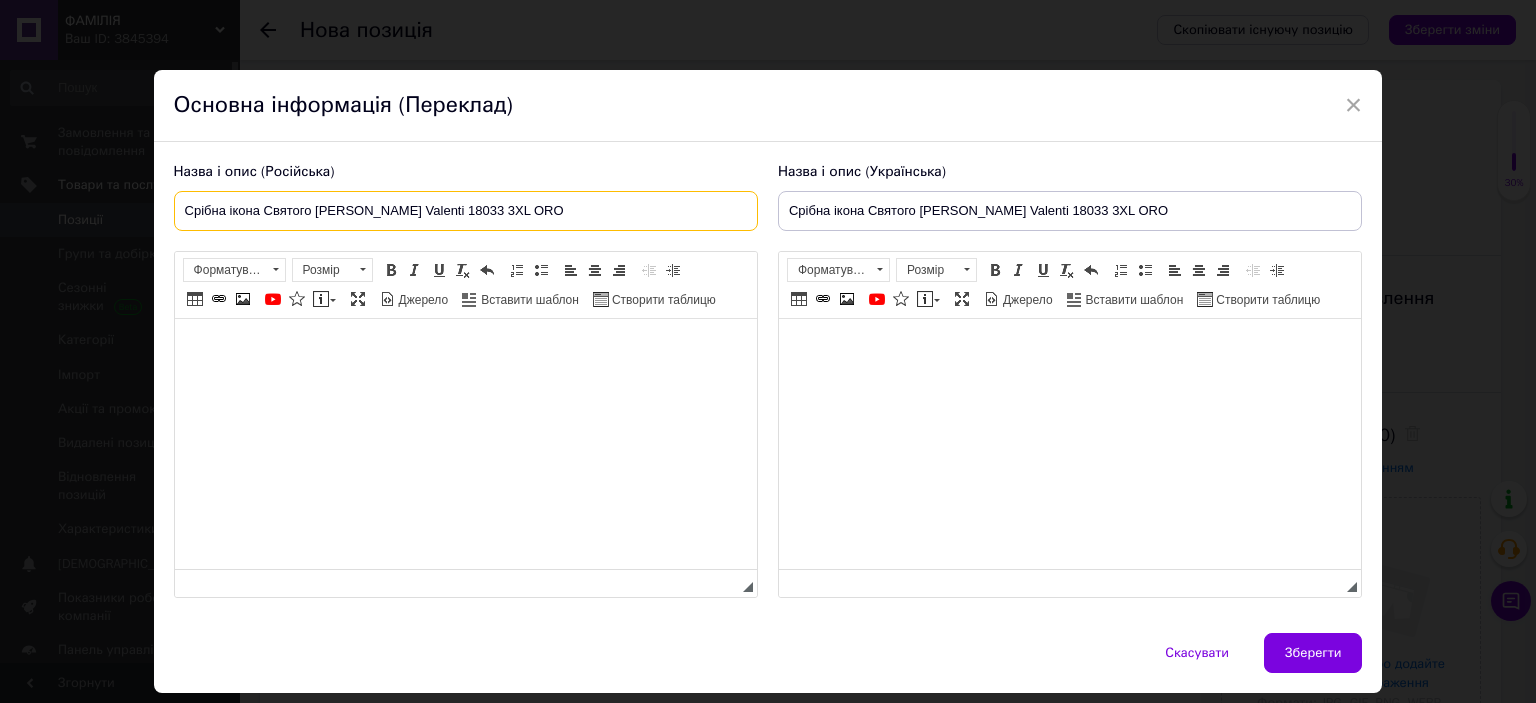 paste on "еребряная икона Святого [PERSON_NAME]" 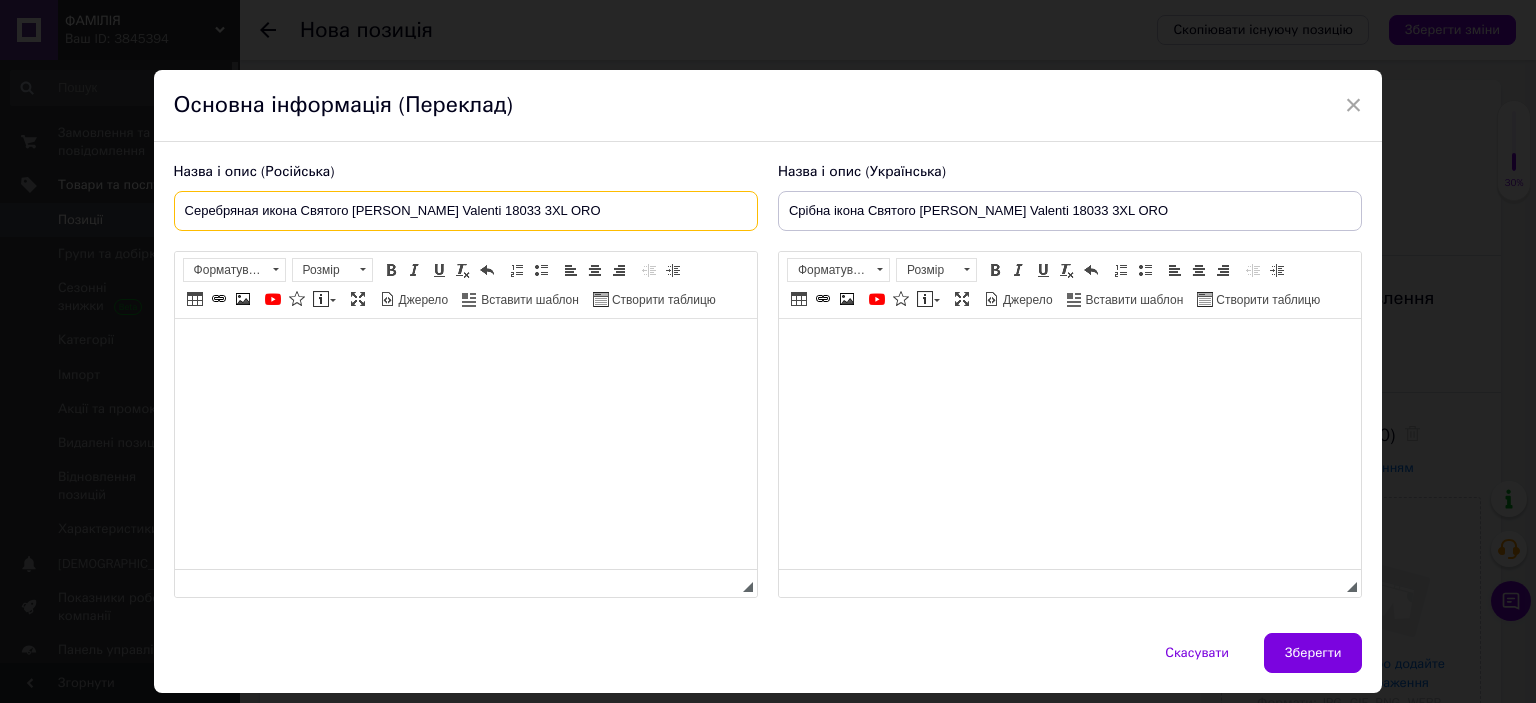 drag, startPoint x: 473, startPoint y: 211, endPoint x: 442, endPoint y: 211, distance: 31 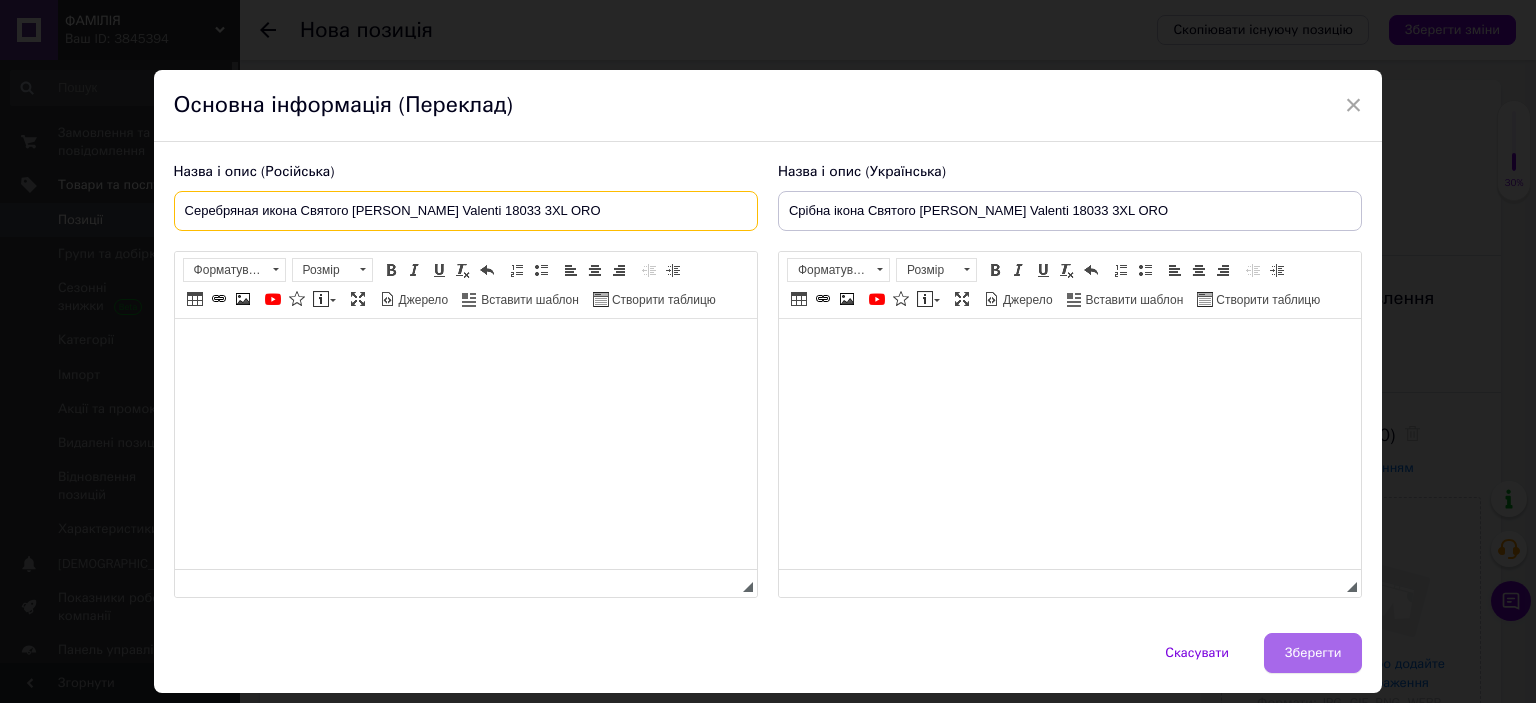 type on "Серебряная икона Святого [PERSON_NAME] Valenti 18033 3XL ORO" 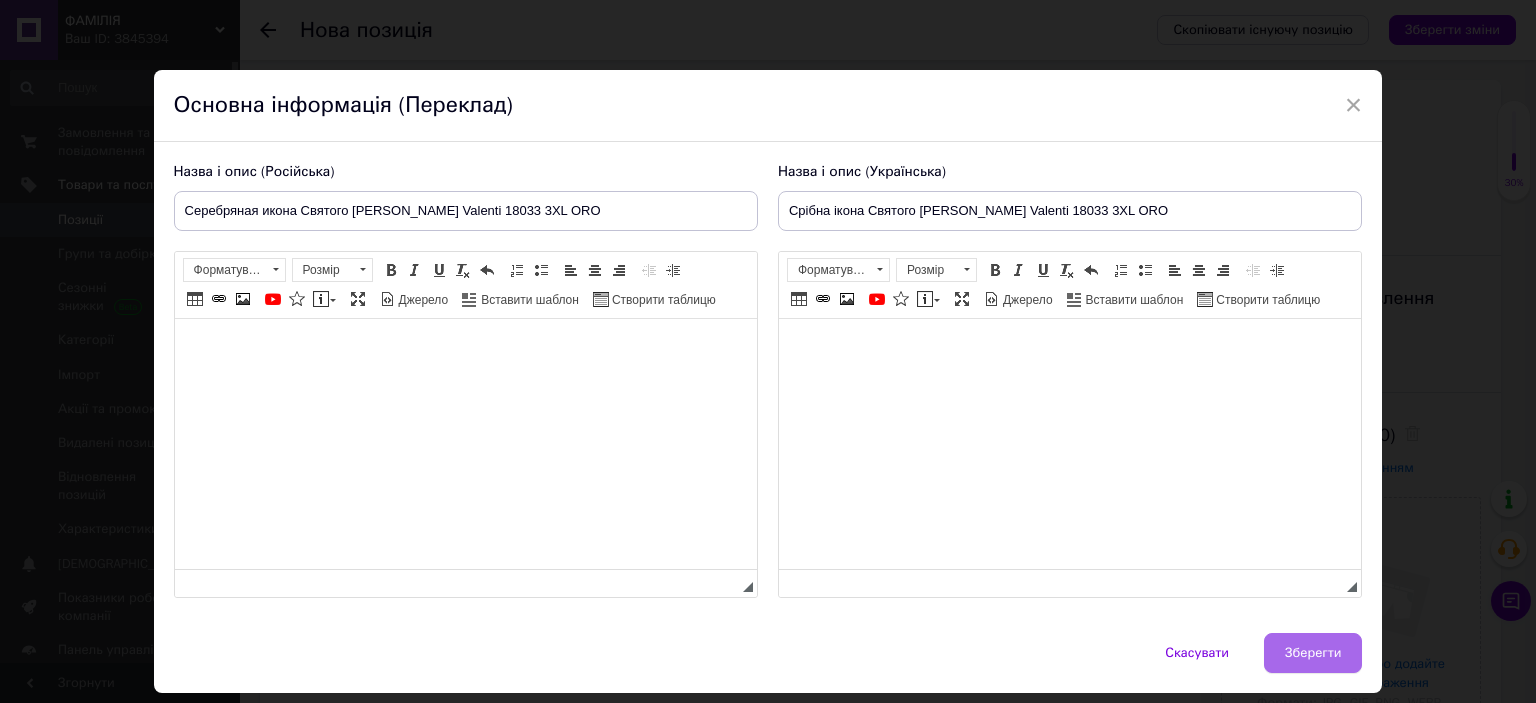 click on "Зберегти" at bounding box center [1313, 653] 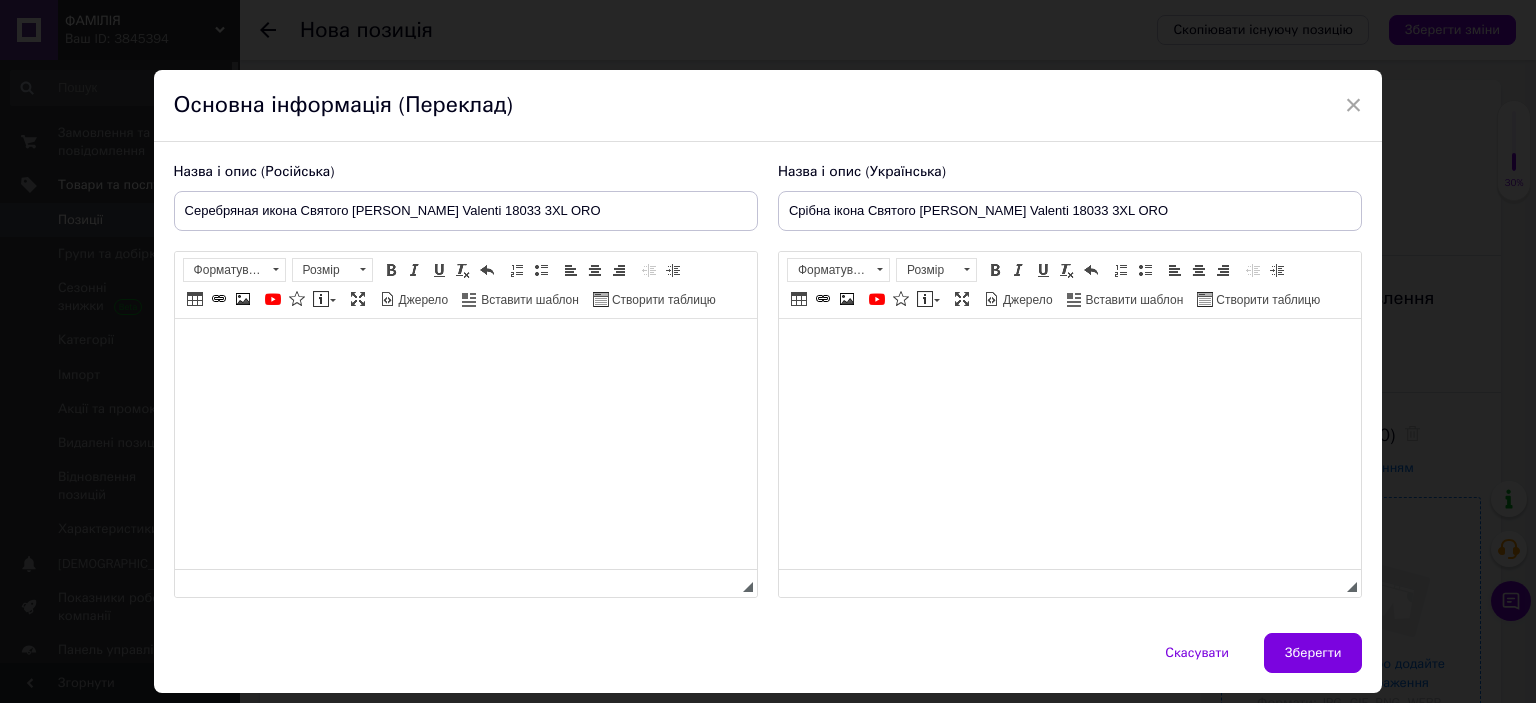 type on "Серебряная икона Святого [PERSON_NAME] Valenti 18033 3XL ORO" 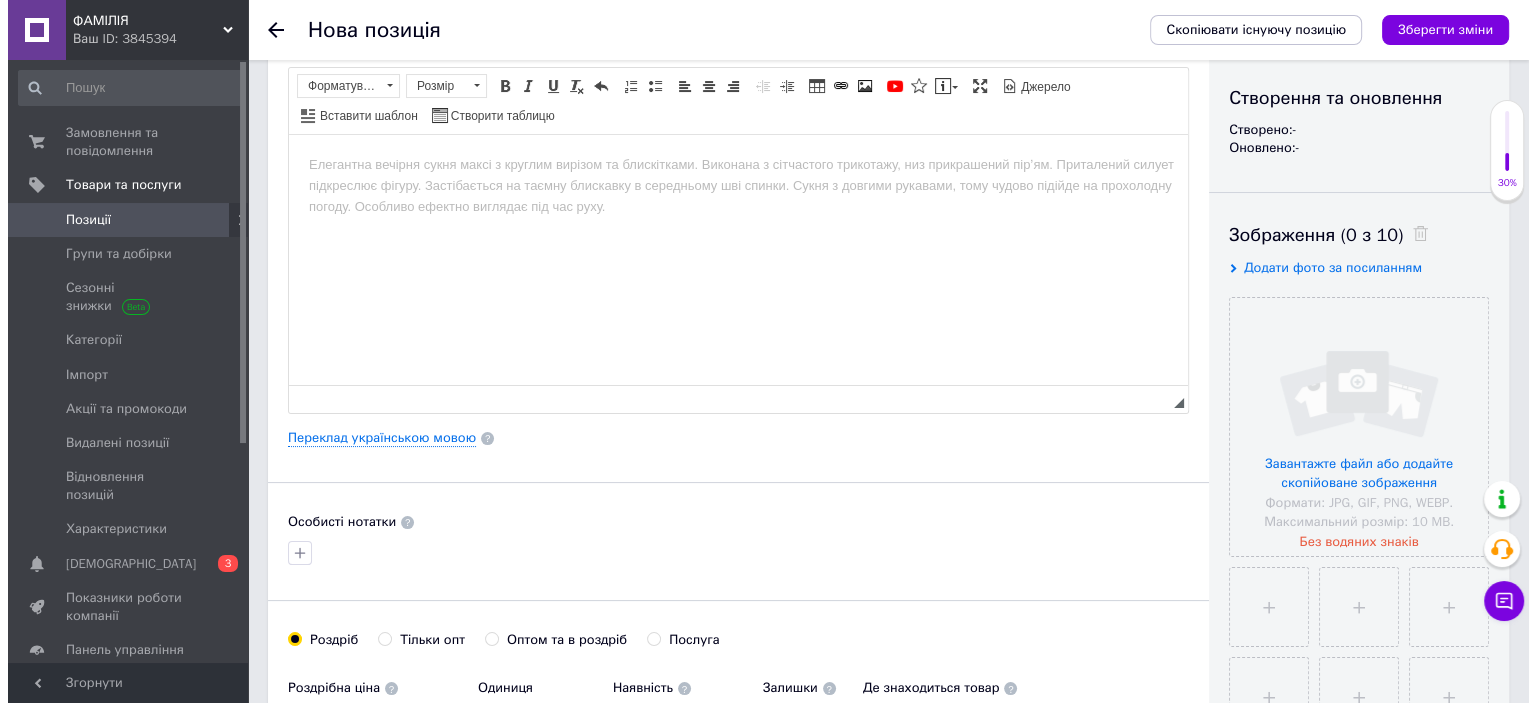 scroll, scrollTop: 0, scrollLeft: 0, axis: both 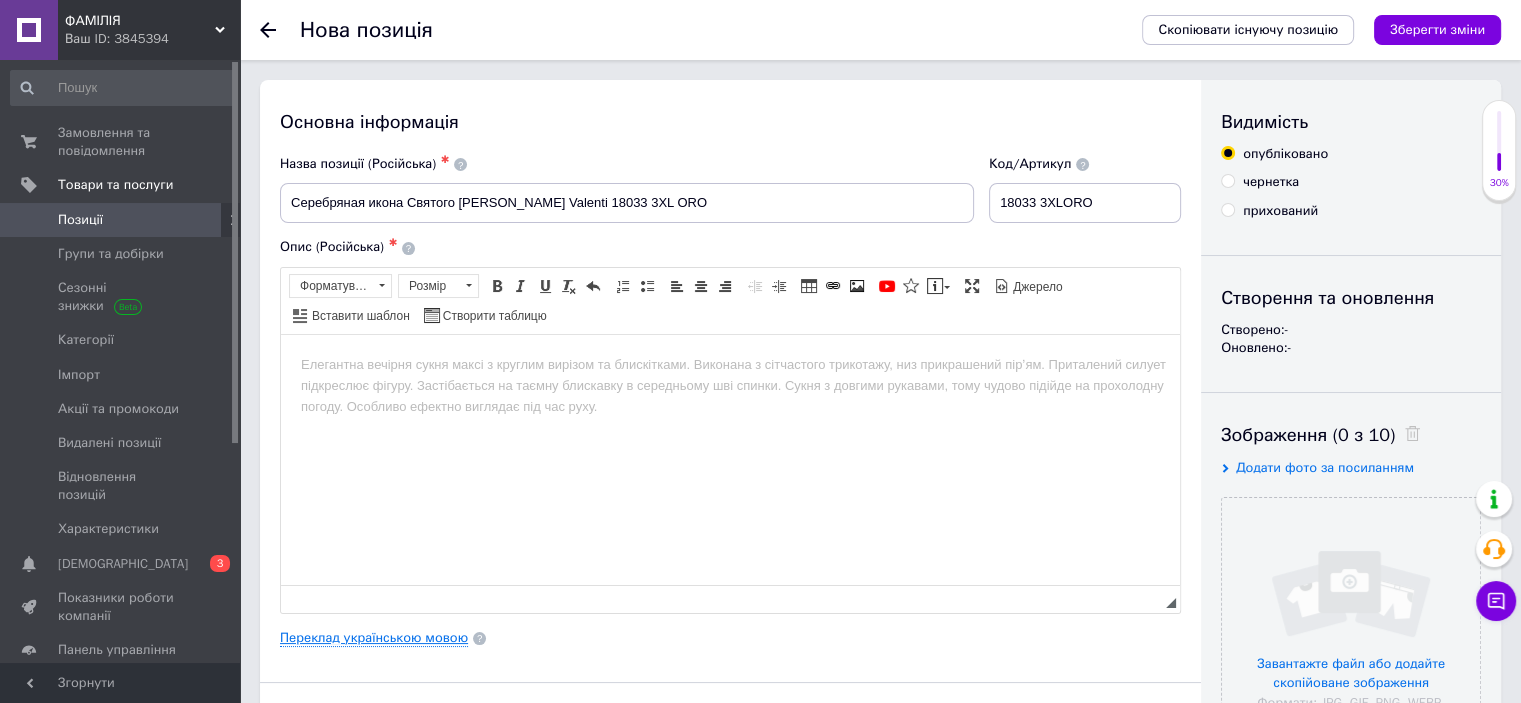 click on "Переклад українською мовою" at bounding box center [374, 638] 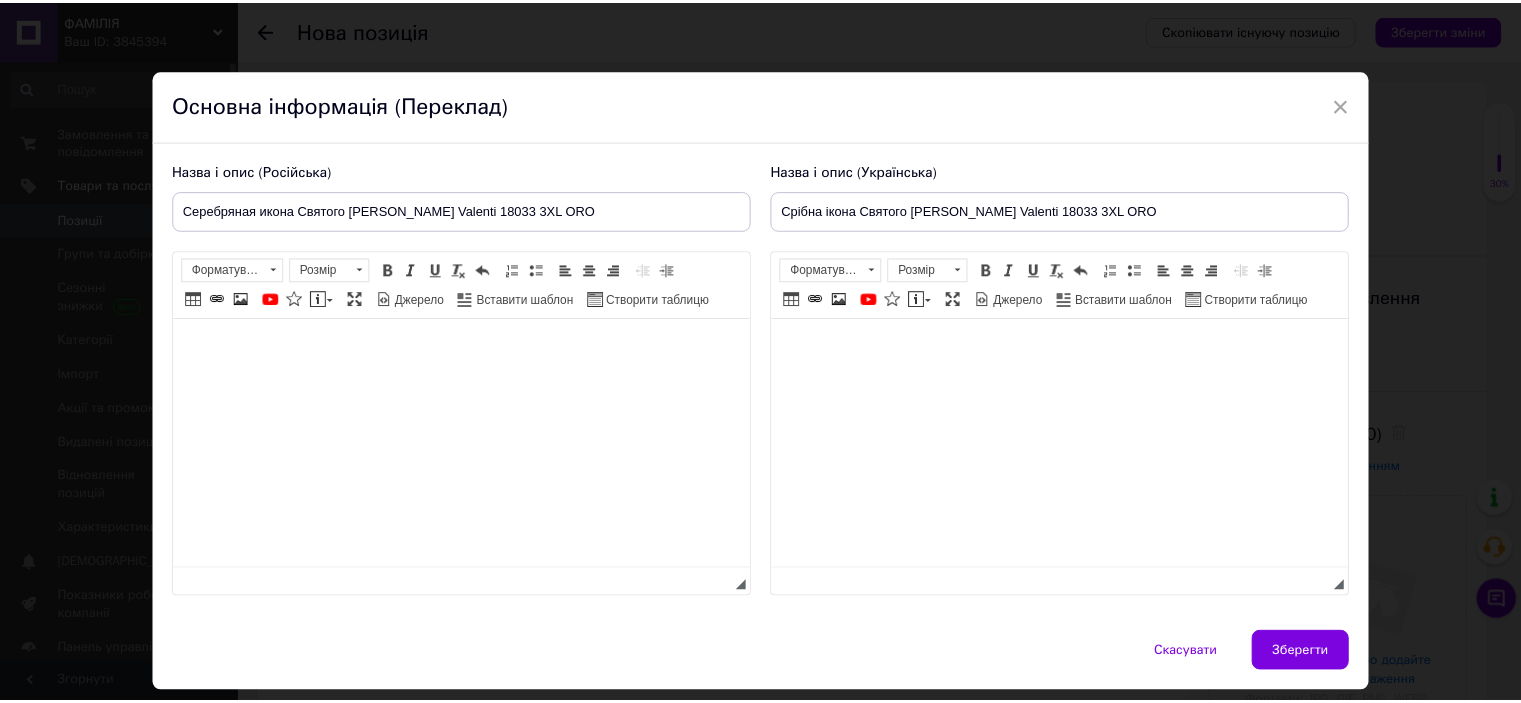 scroll, scrollTop: 0, scrollLeft: 0, axis: both 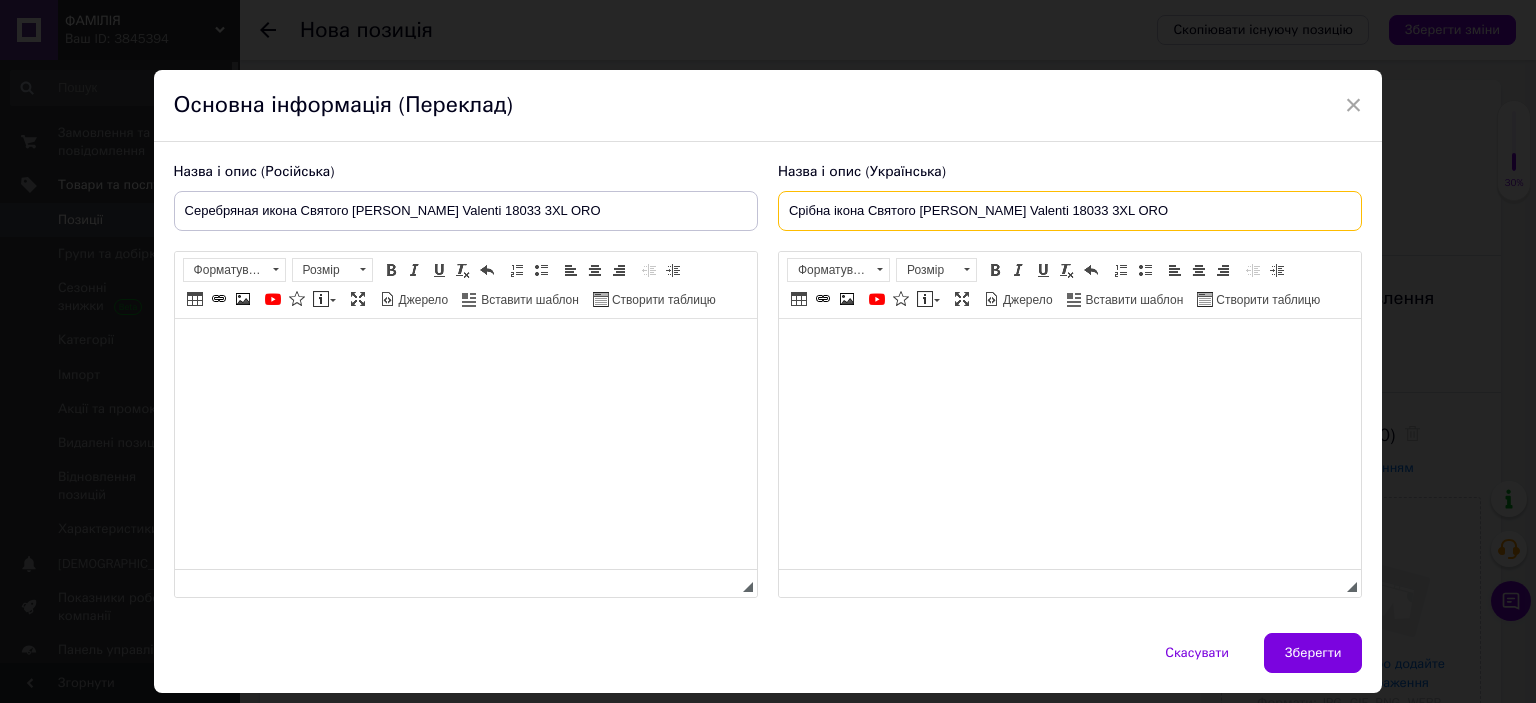 click on "Срібна ікона Святого [PERSON_NAME] Valenti 18033 3XL ORO" at bounding box center [1070, 211] 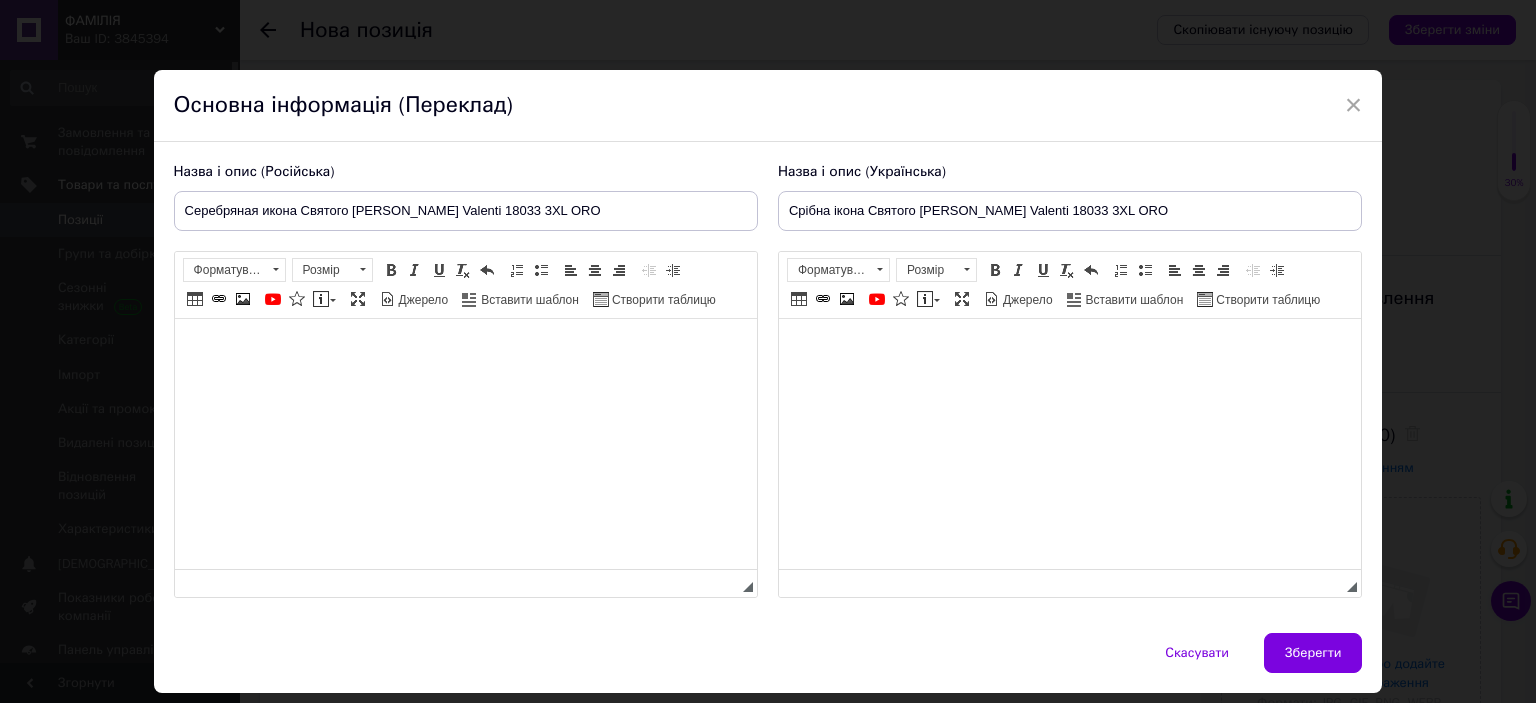 drag, startPoint x: 1296, startPoint y: 650, endPoint x: 644, endPoint y: 667, distance: 652.22156 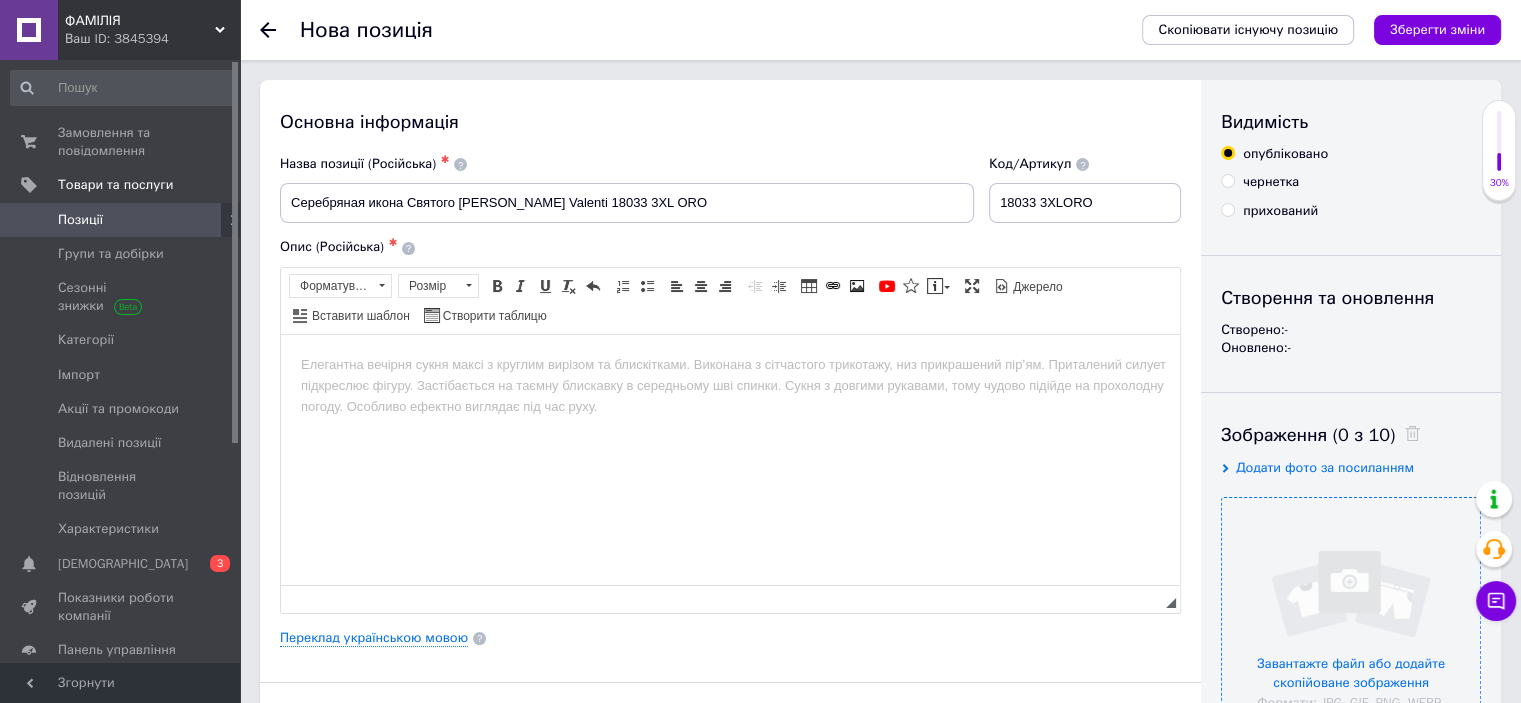 drag, startPoint x: 1344, startPoint y: 543, endPoint x: 1348, endPoint y: 515, distance: 28.284271 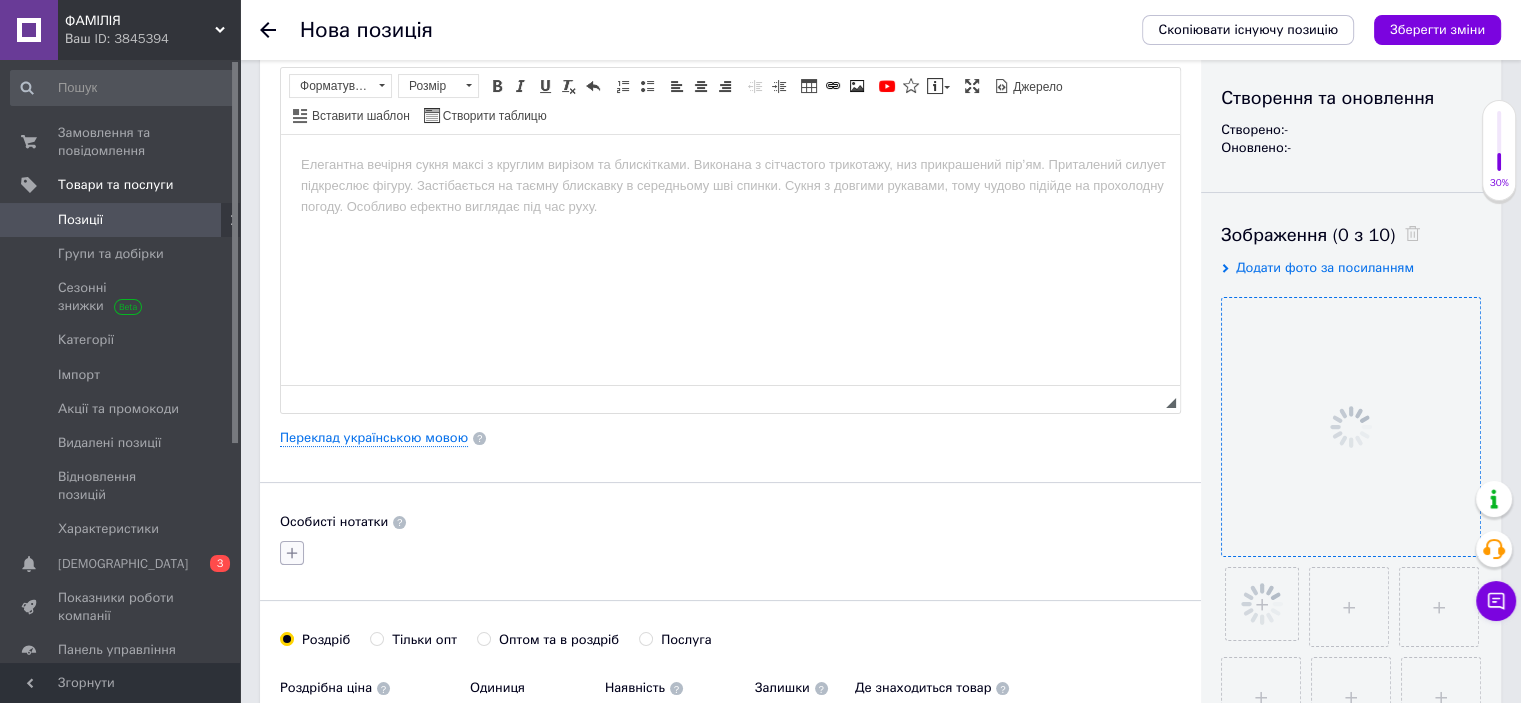 click 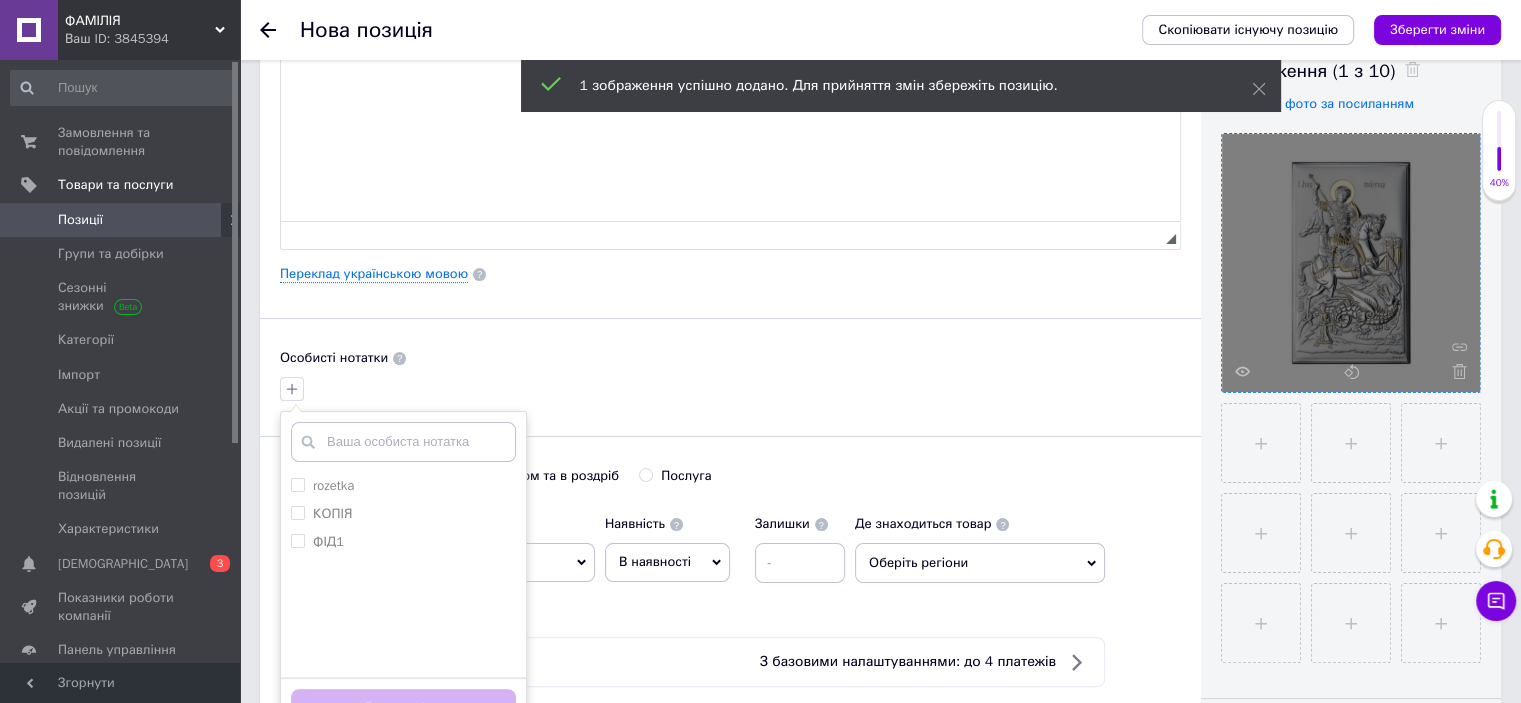 scroll, scrollTop: 400, scrollLeft: 0, axis: vertical 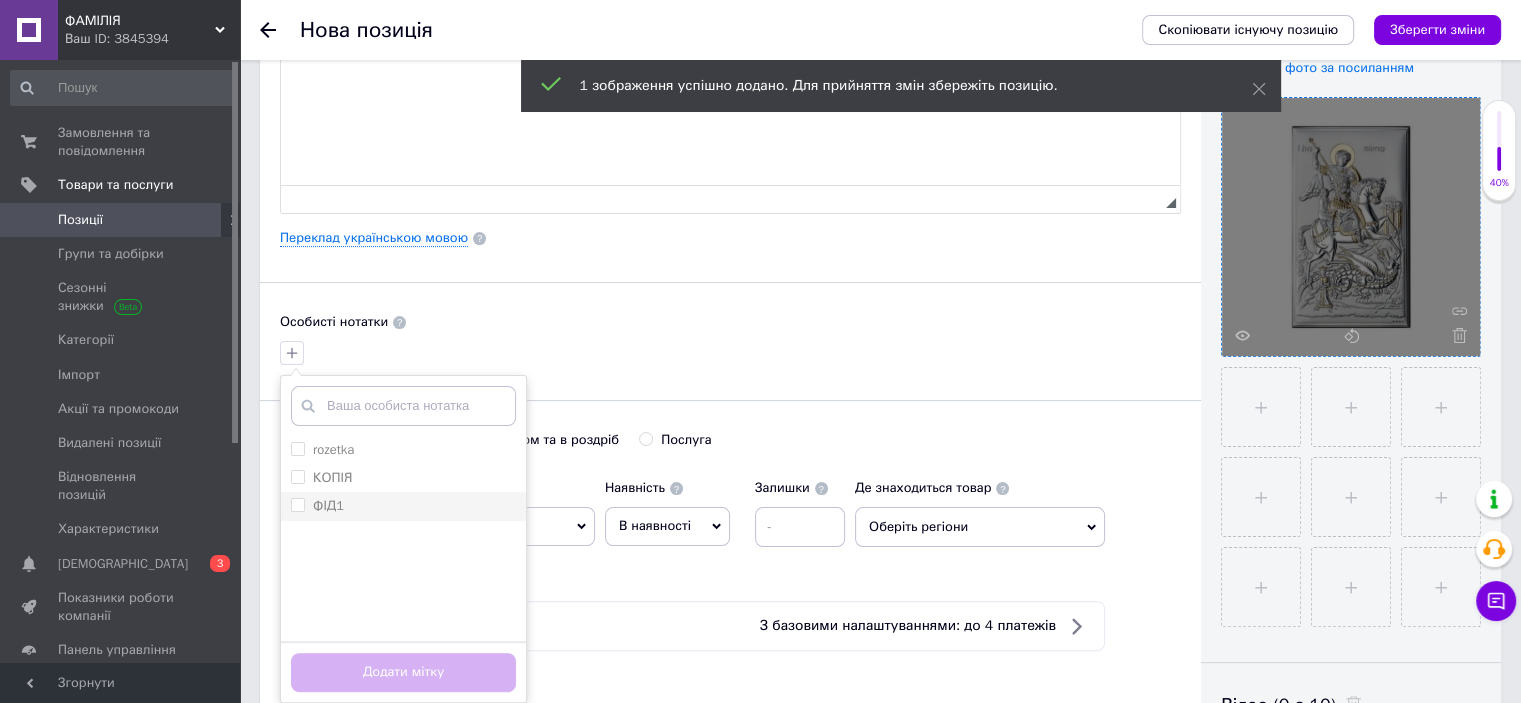 click on "ФІД1" at bounding box center [297, 504] 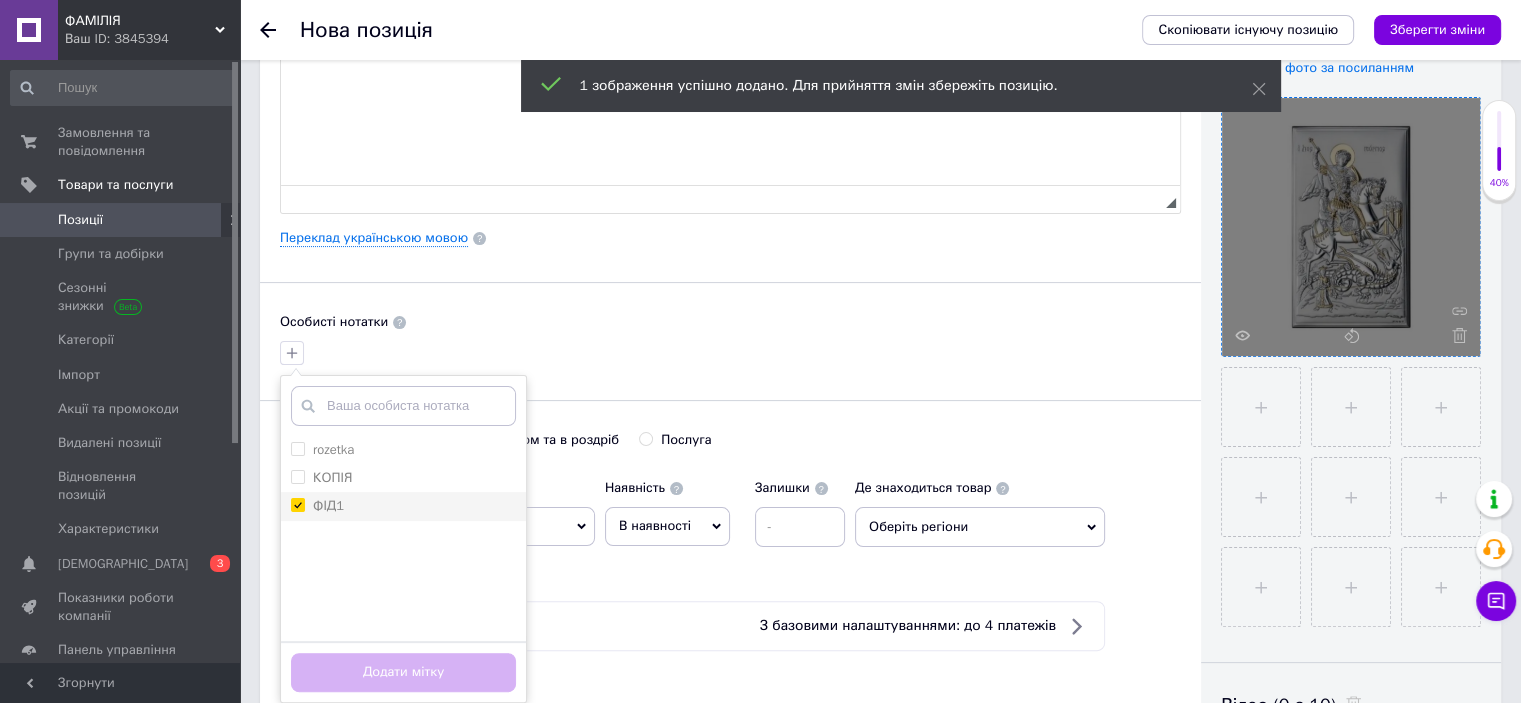 checkbox on "true" 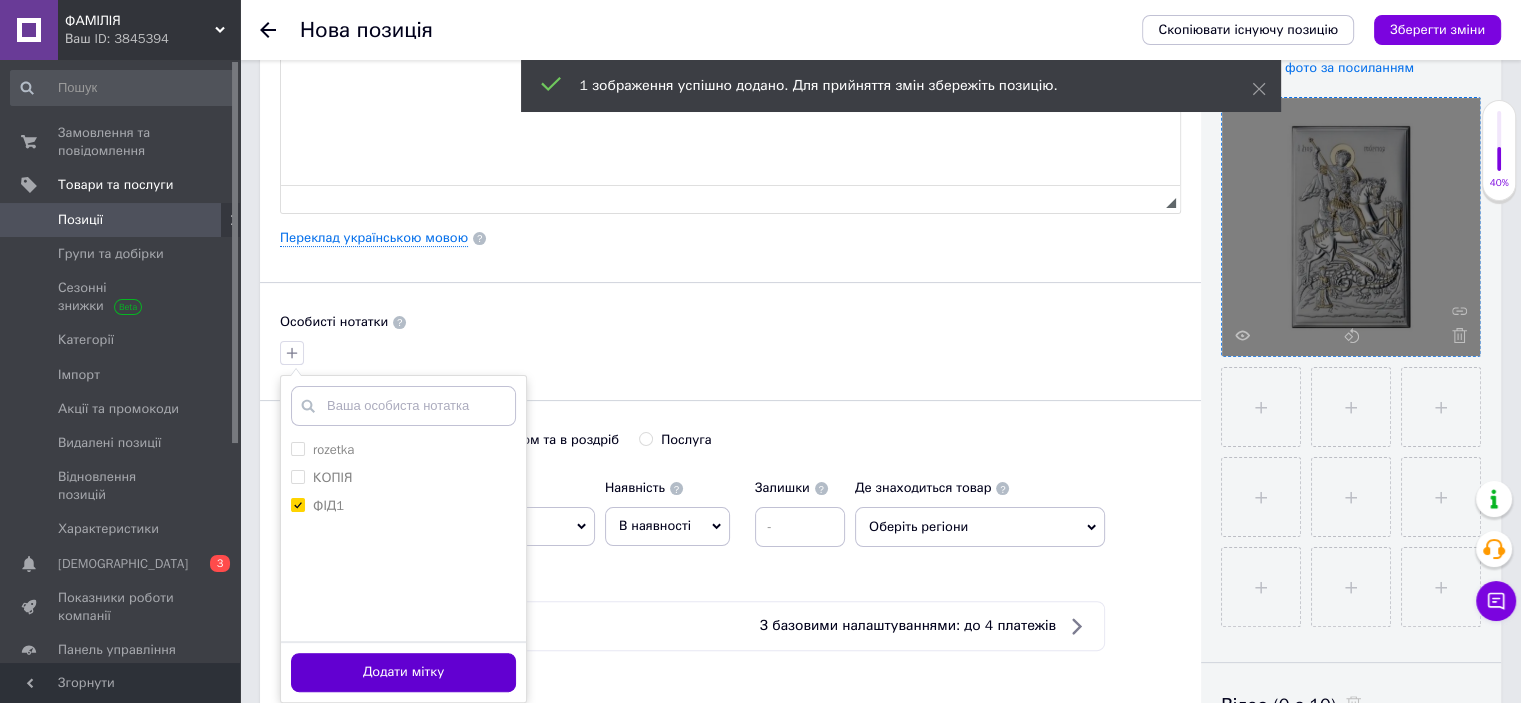 click on "Додати мітку" at bounding box center (403, 672) 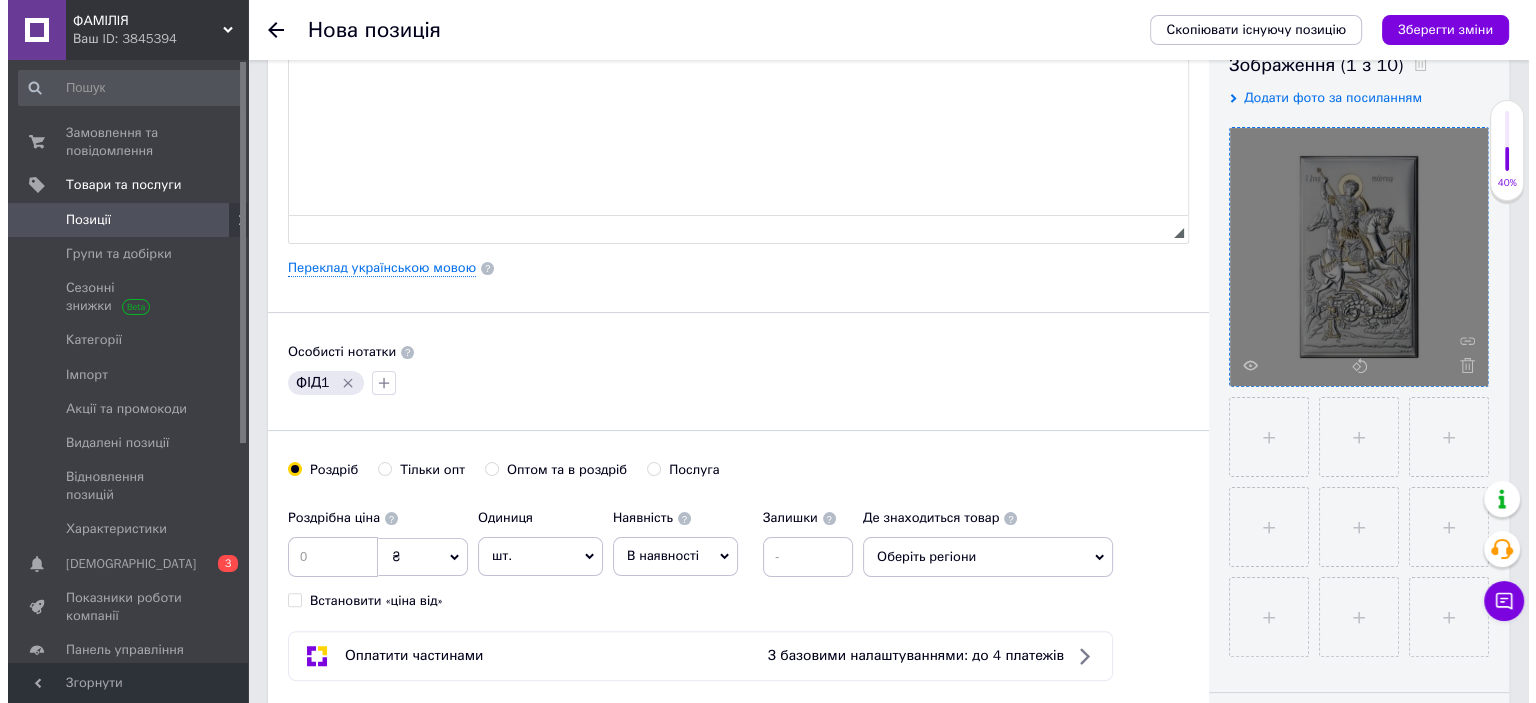 scroll, scrollTop: 0, scrollLeft: 0, axis: both 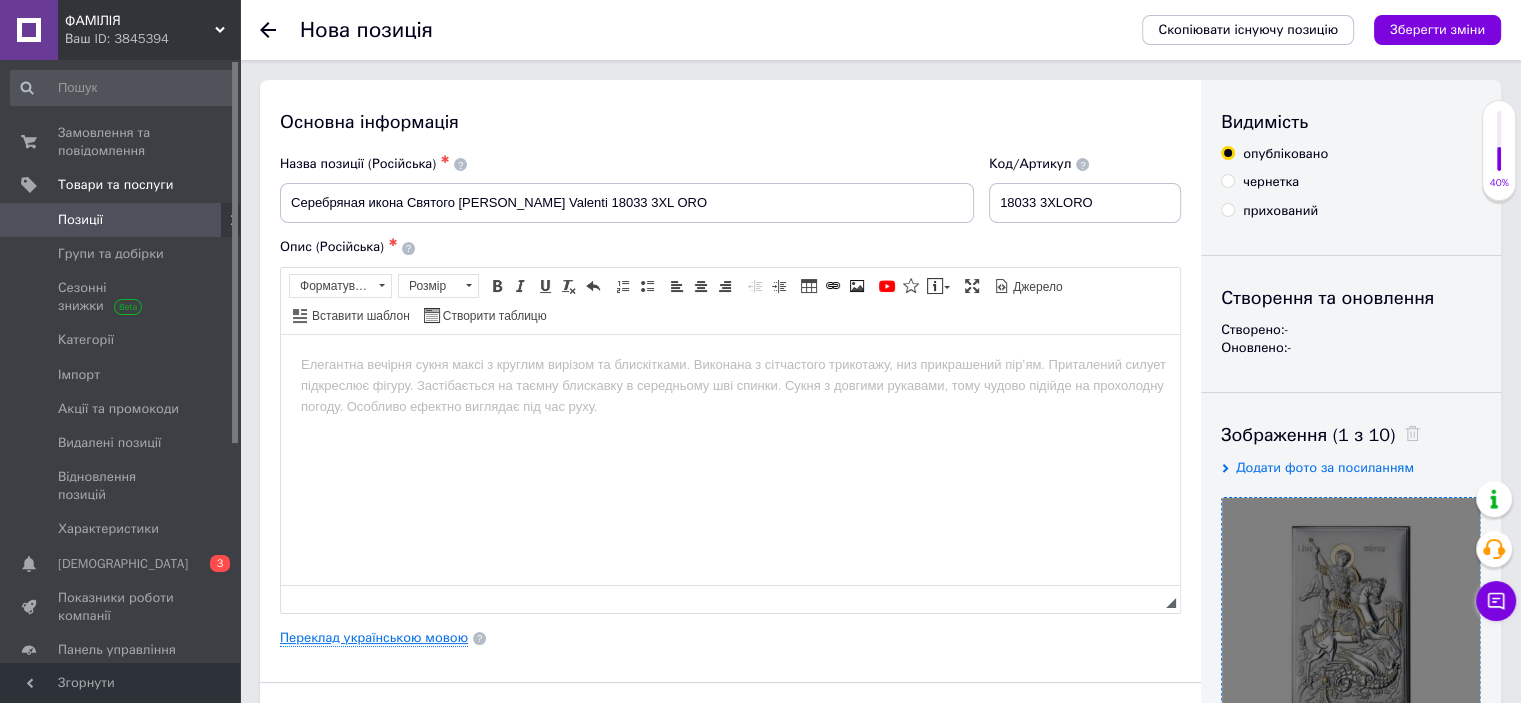 click on "Переклад українською мовою" at bounding box center [374, 638] 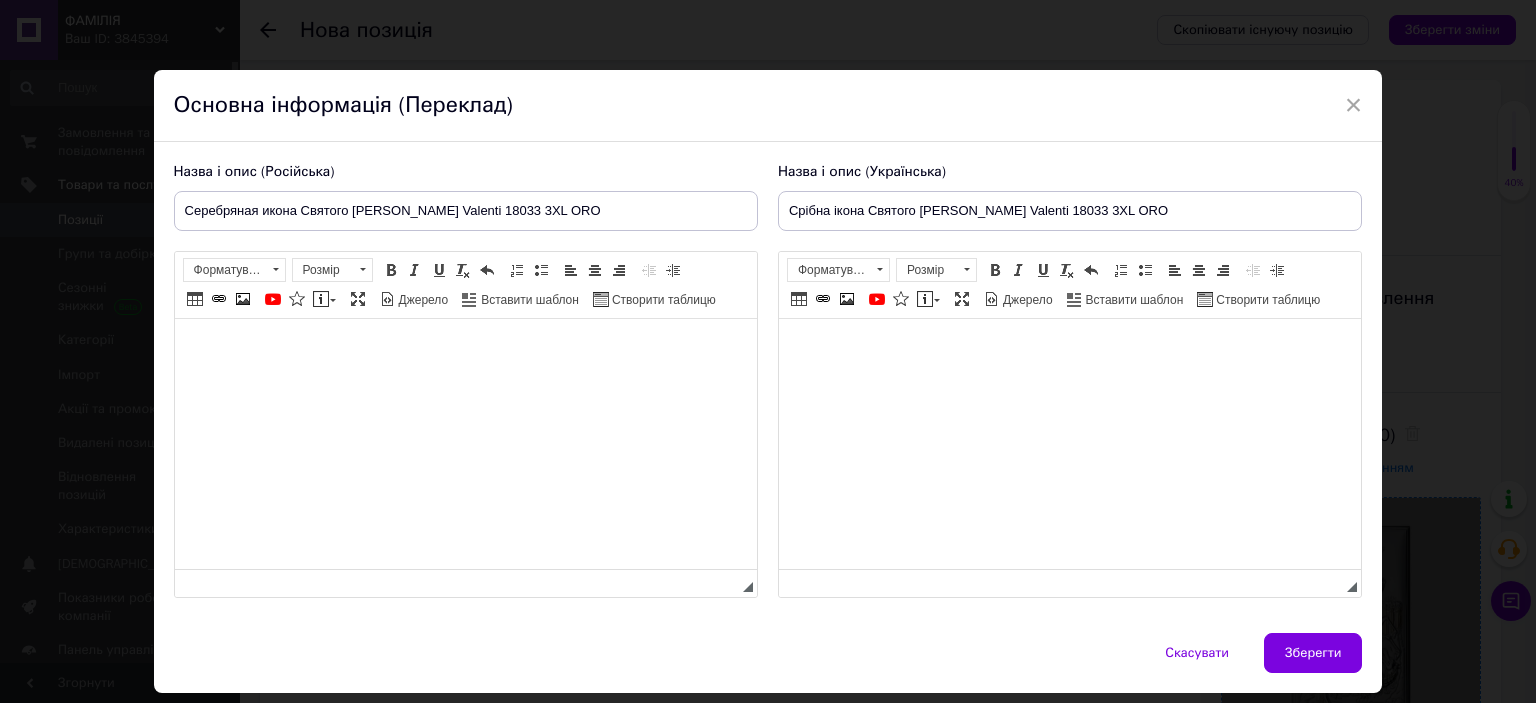 scroll, scrollTop: 0, scrollLeft: 0, axis: both 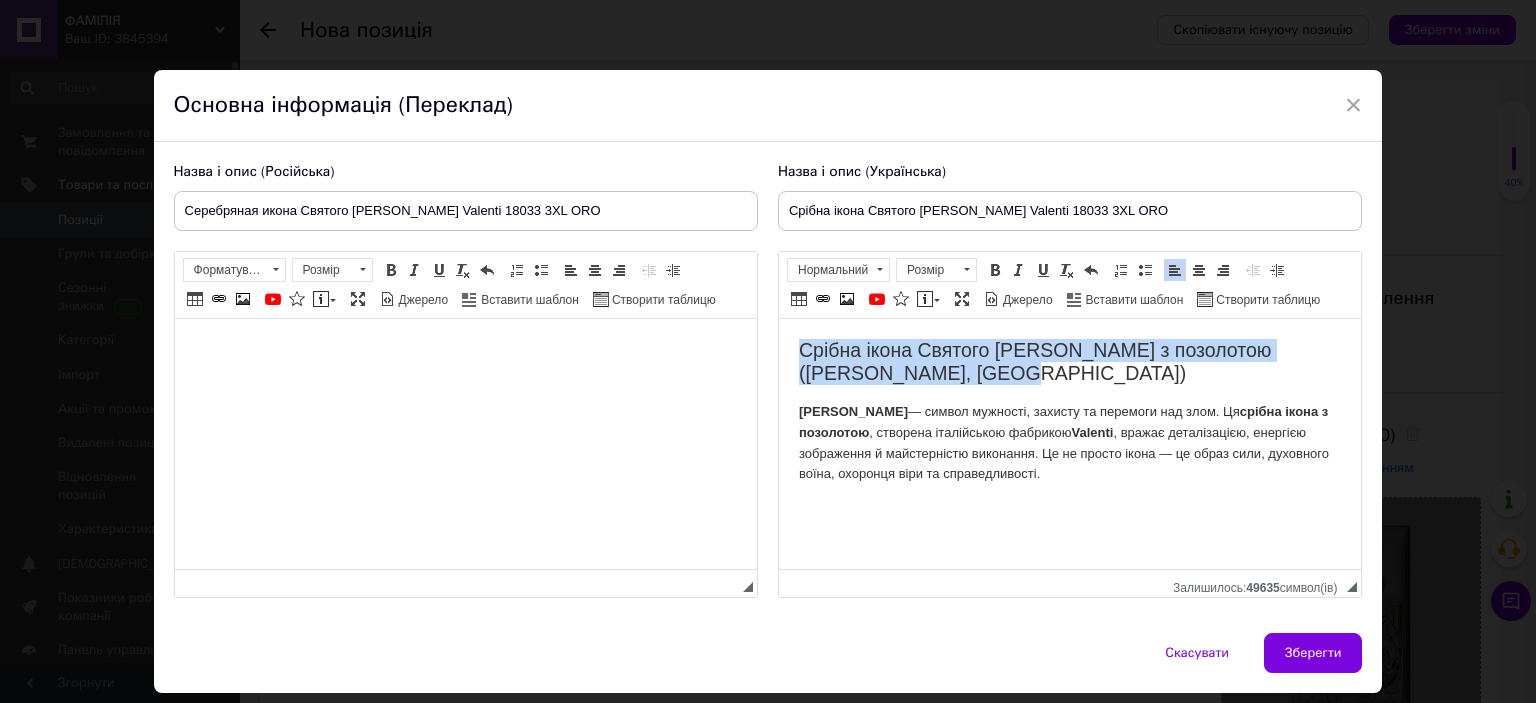 drag, startPoint x: 932, startPoint y: 379, endPoint x: 795, endPoint y: 349, distance: 140.24622 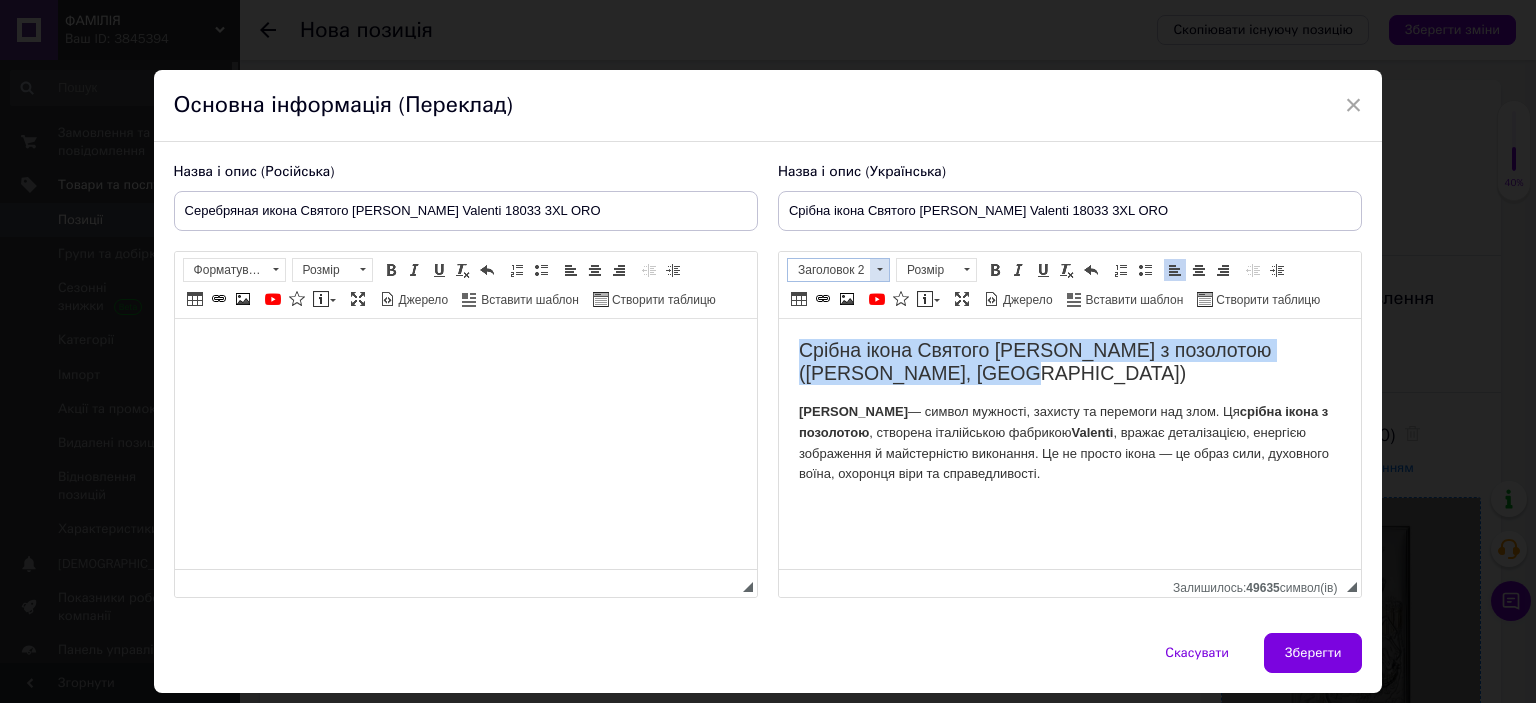 click on "Заголовок 2" at bounding box center (829, 270) 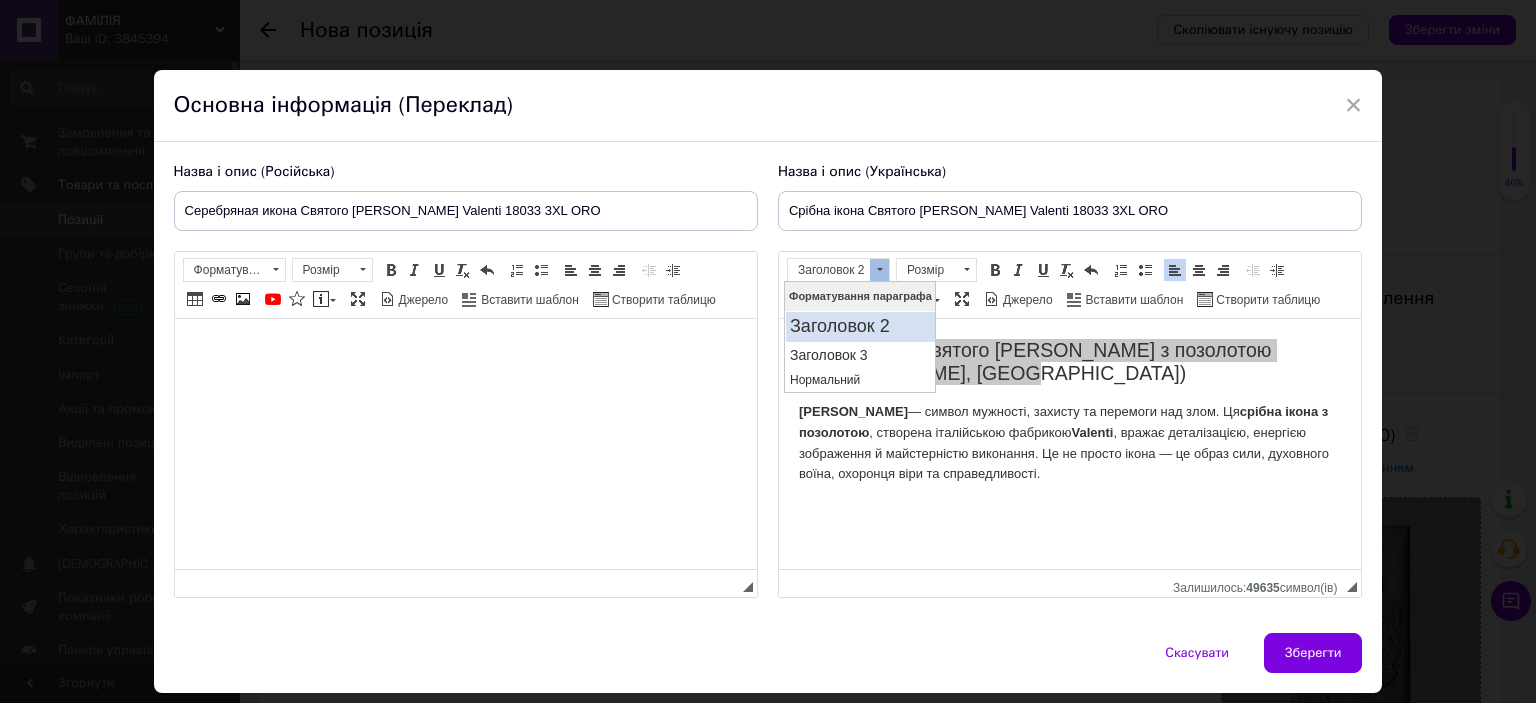 scroll, scrollTop: 0, scrollLeft: 0, axis: both 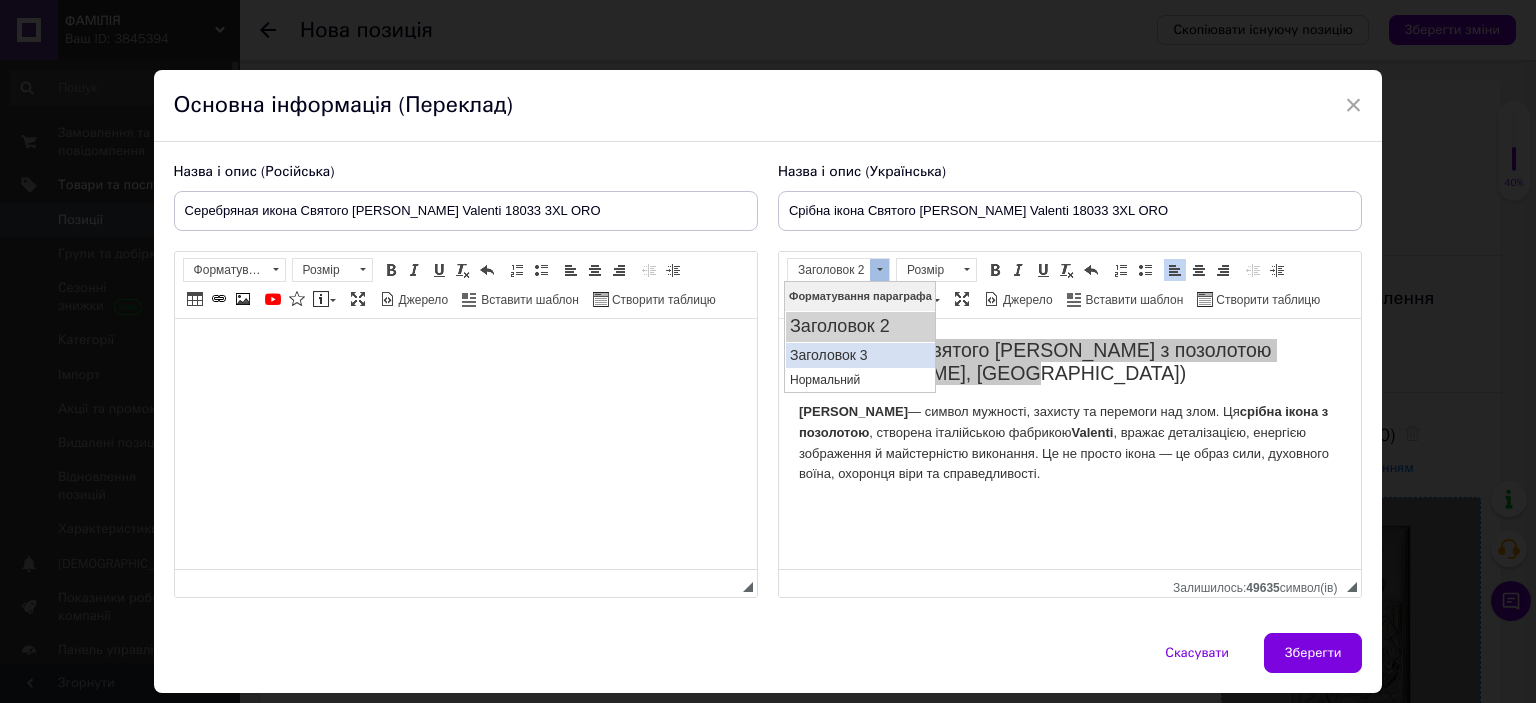 click on "Заголовок 3" at bounding box center (859, 354) 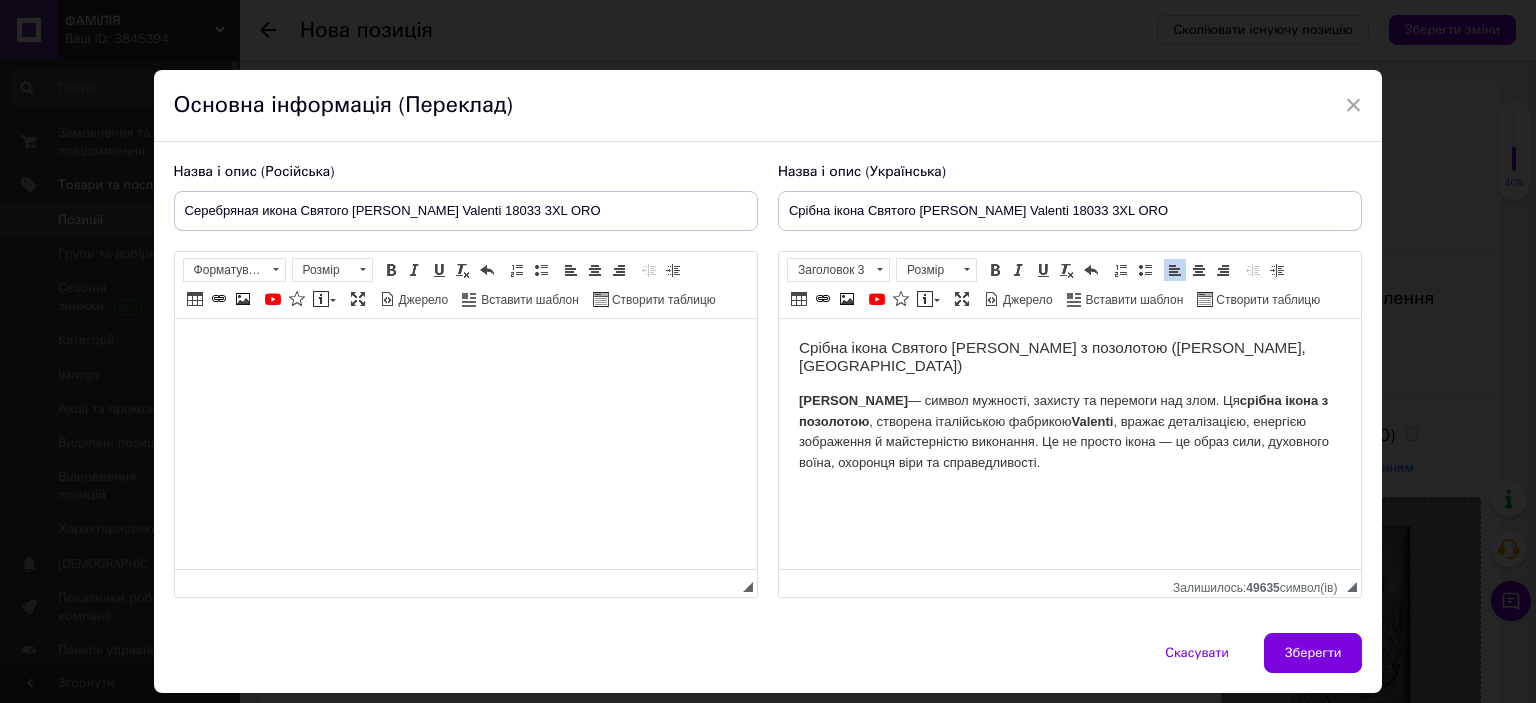 click on "[PERSON_NAME]  — символ мужності, захисту та перемоги над злом. Ця  срібна ікона з позолотою , створена італійською фабрикою  Valenti , вражає деталізацією, енергією зображення й майстерністю виконання. Це не просто ікона — це образ сили, духовного воїна, охоронця віри та справедливості." at bounding box center [1069, 432] 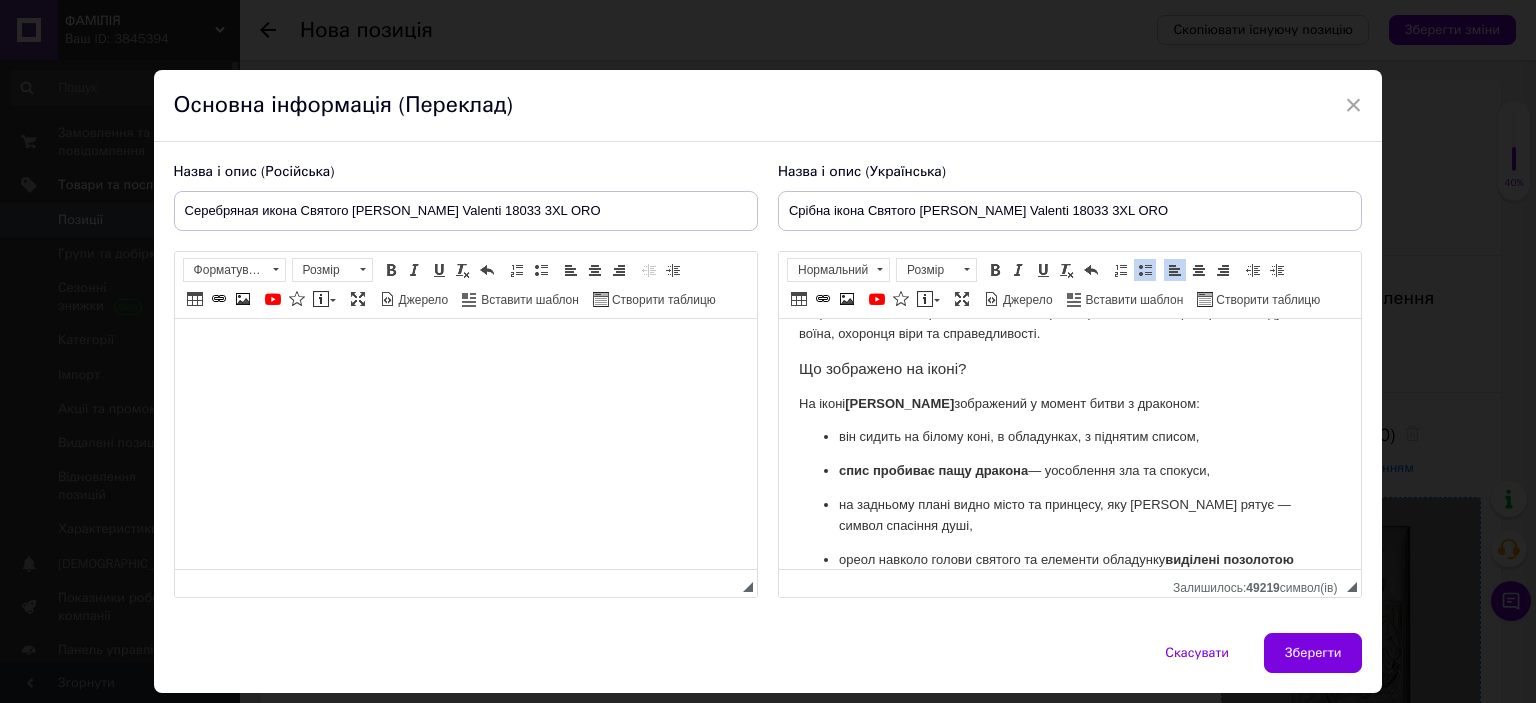 scroll, scrollTop: 152, scrollLeft: 0, axis: vertical 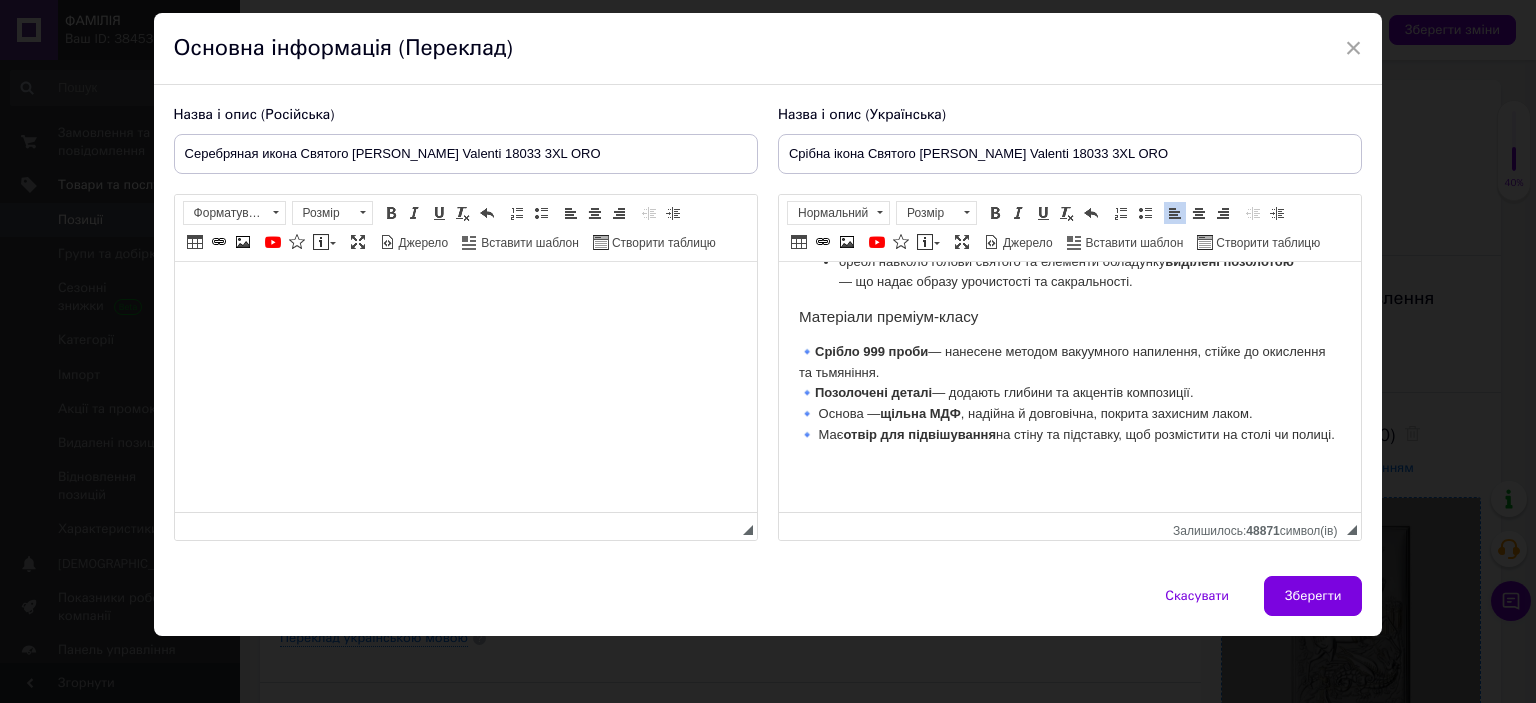 click at bounding box center (1069, 469) 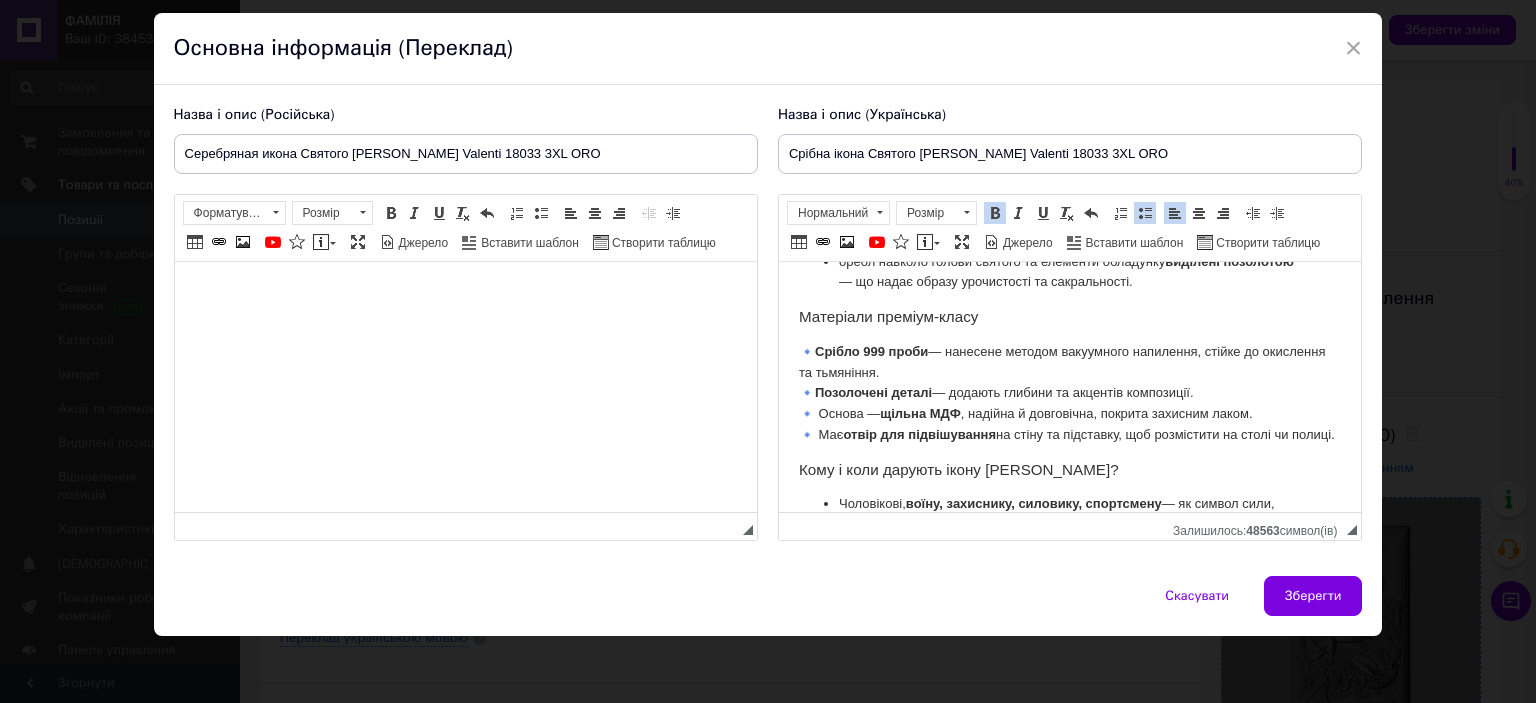 scroll, scrollTop: 548, scrollLeft: 0, axis: vertical 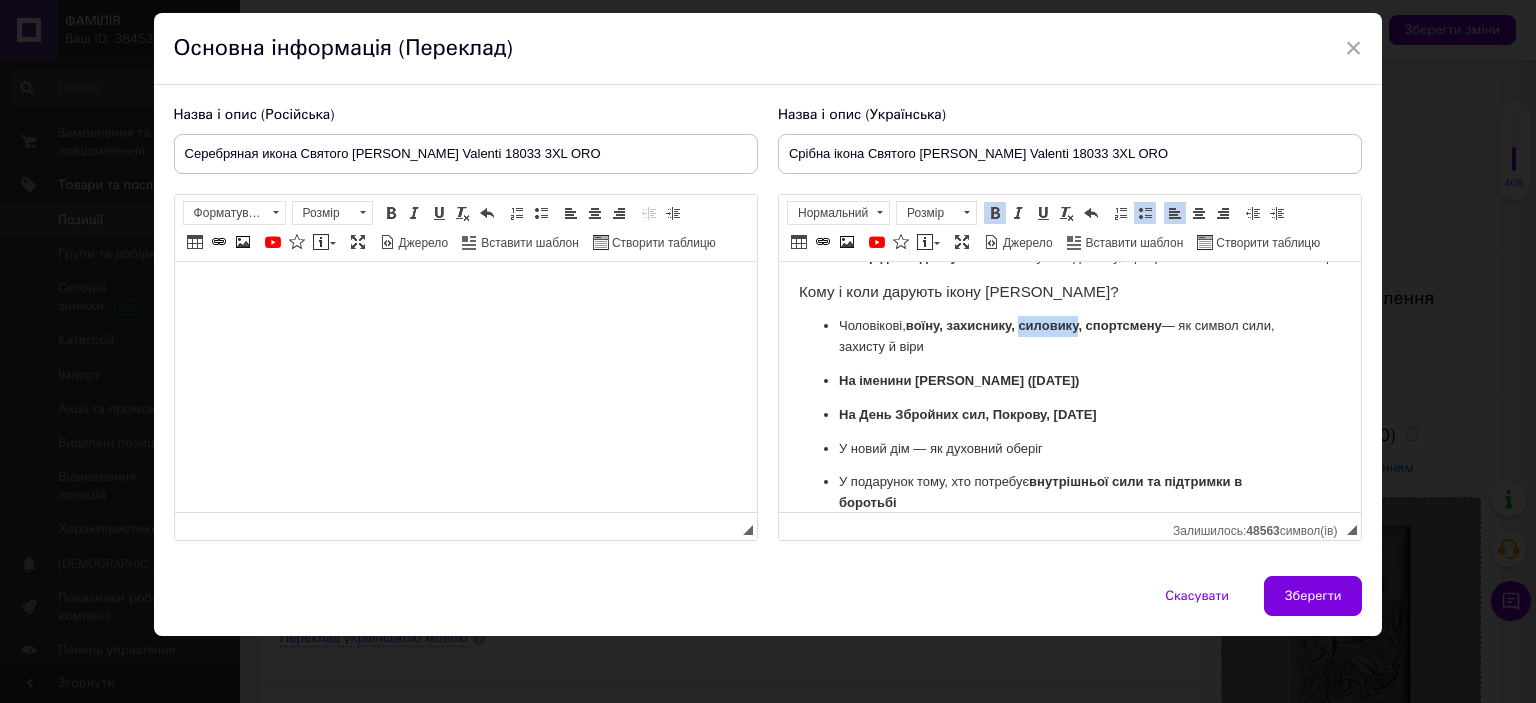 drag, startPoint x: 1080, startPoint y: 328, endPoint x: 1022, endPoint y: 334, distance: 58.30952 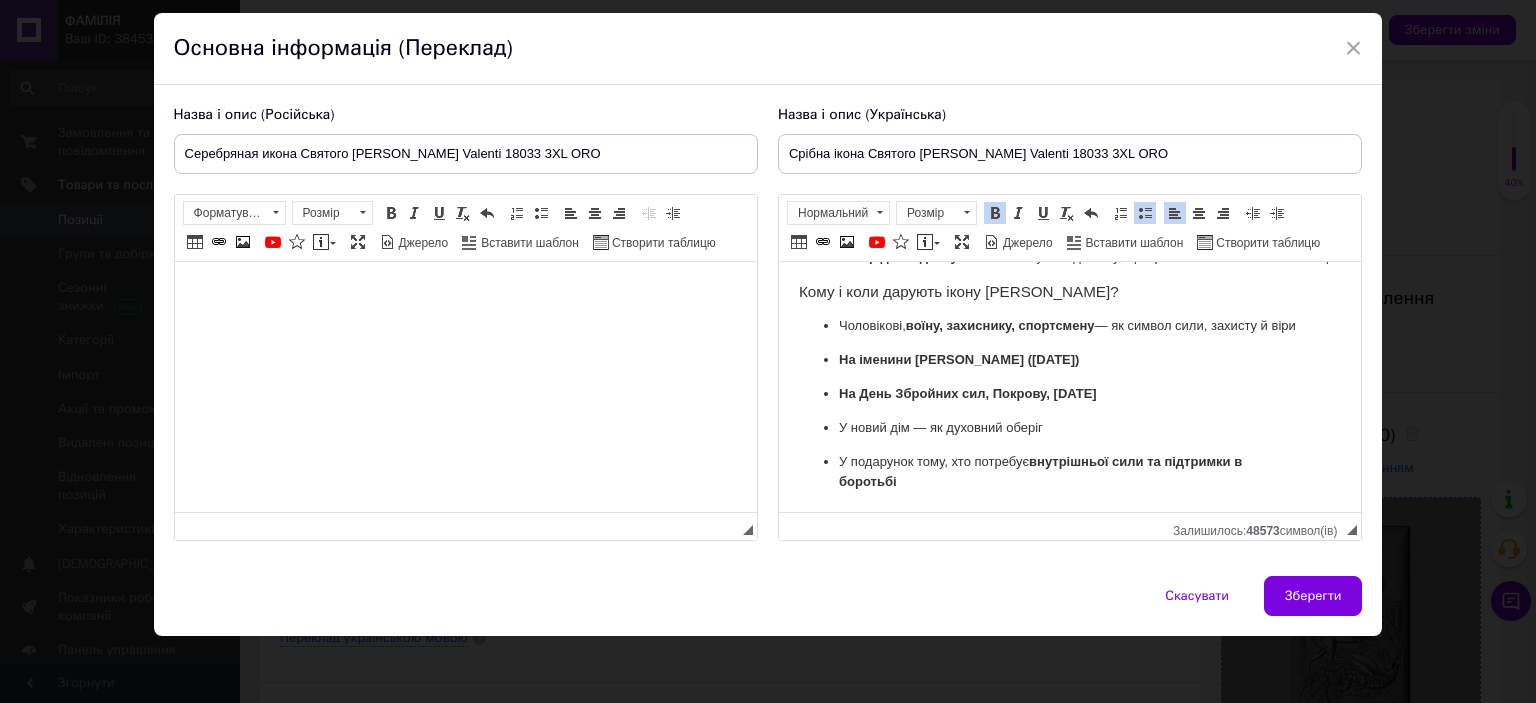 scroll, scrollTop: 606, scrollLeft: 0, axis: vertical 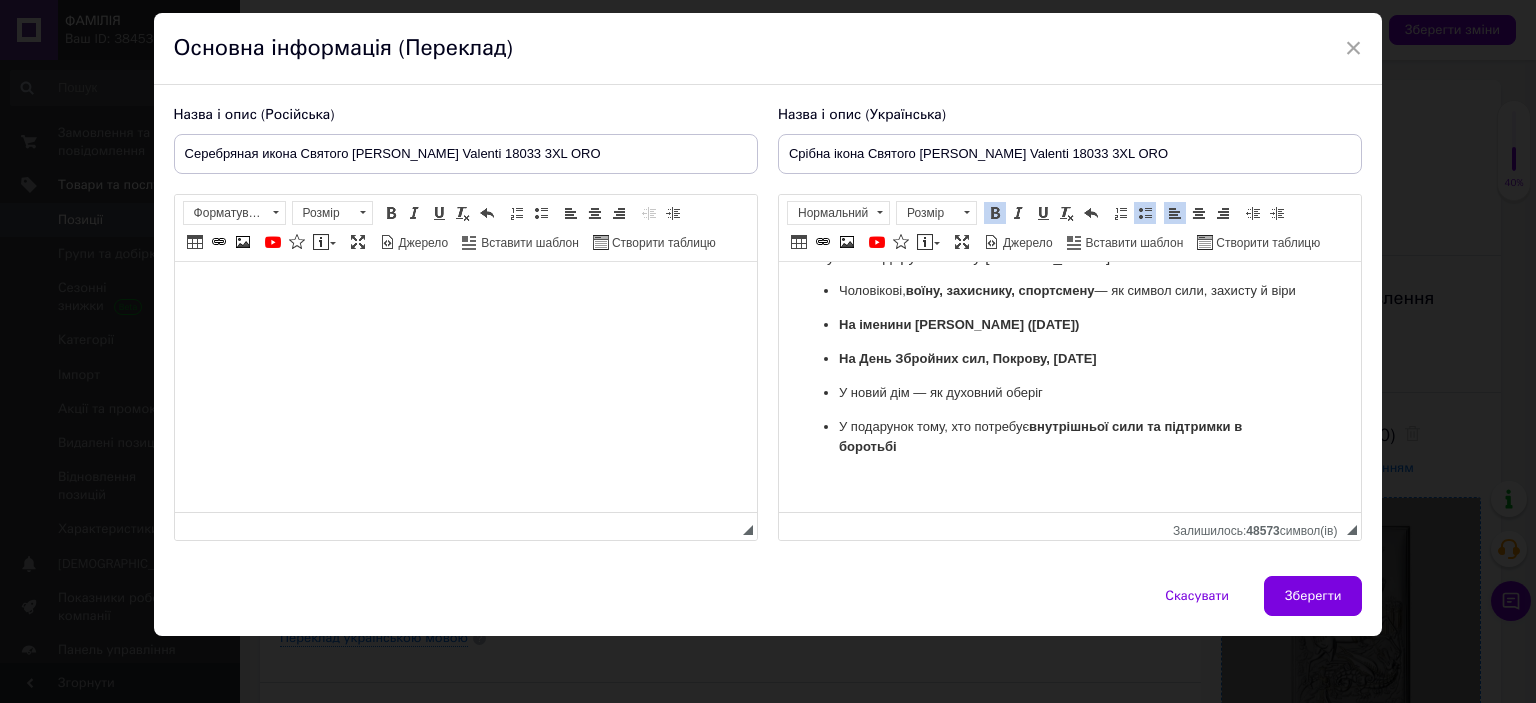 drag, startPoint x: 1131, startPoint y: 361, endPoint x: 1046, endPoint y: 362, distance: 85.00588 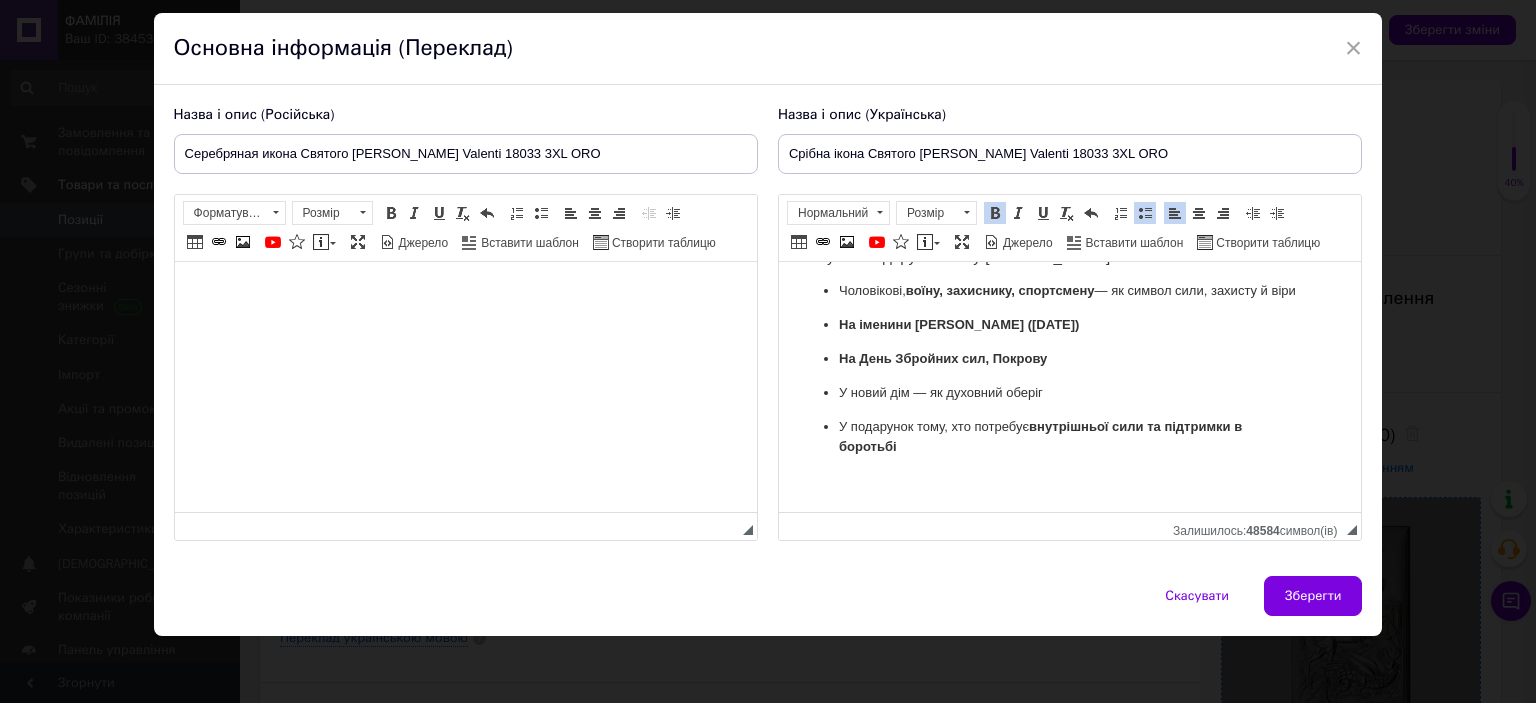 click on "У подарунок тому, хто потребує  внутрішньої сили та підтримки в боротьбі" at bounding box center [1069, 438] 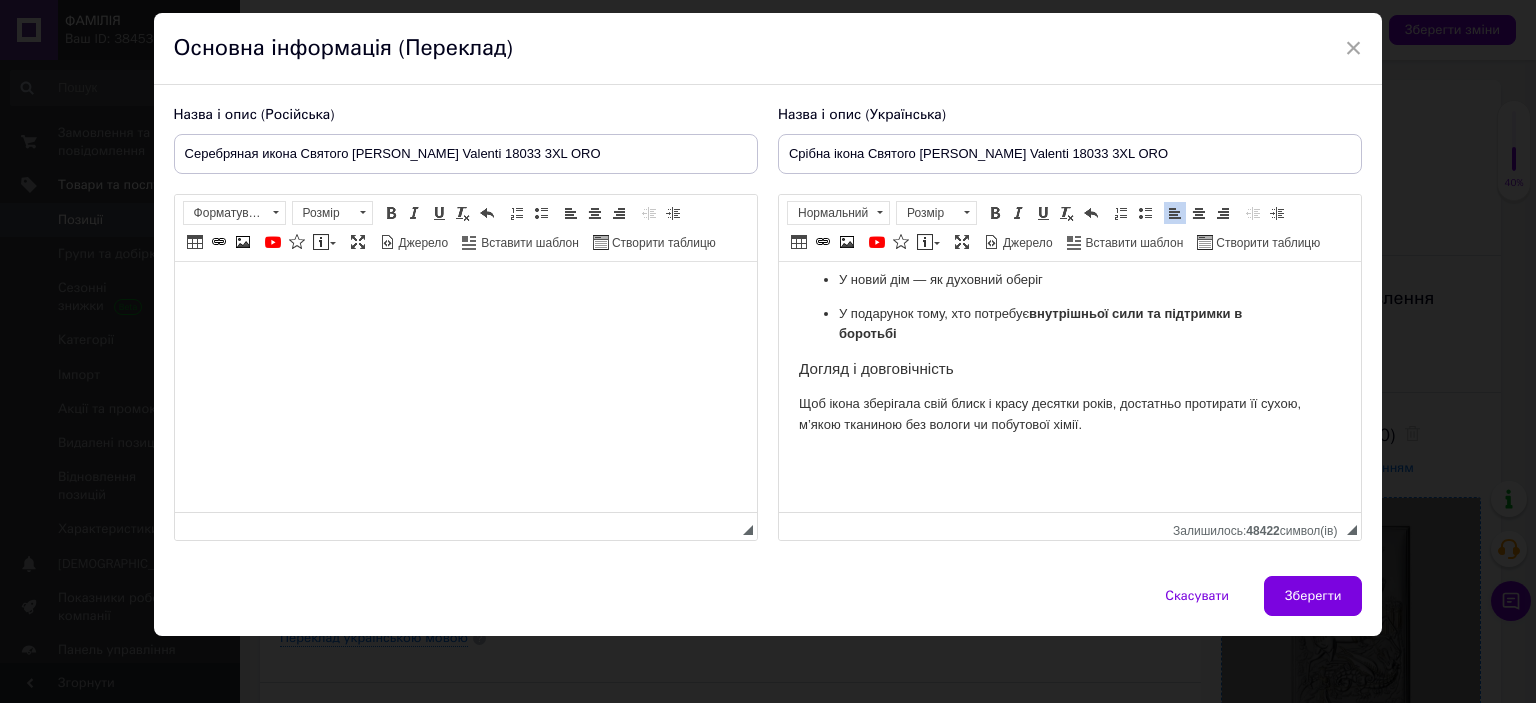 scroll, scrollTop: 707, scrollLeft: 0, axis: vertical 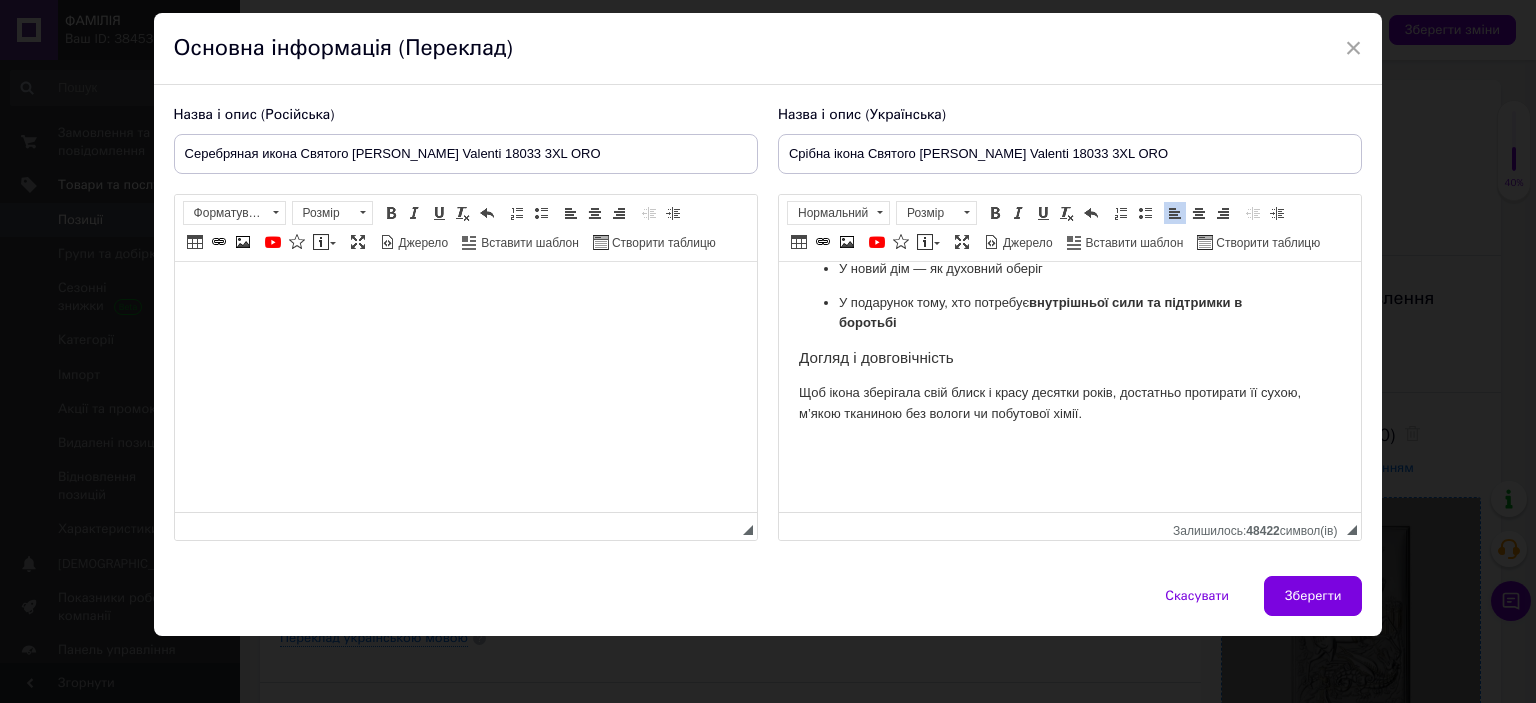 click at bounding box center (1069, 447) 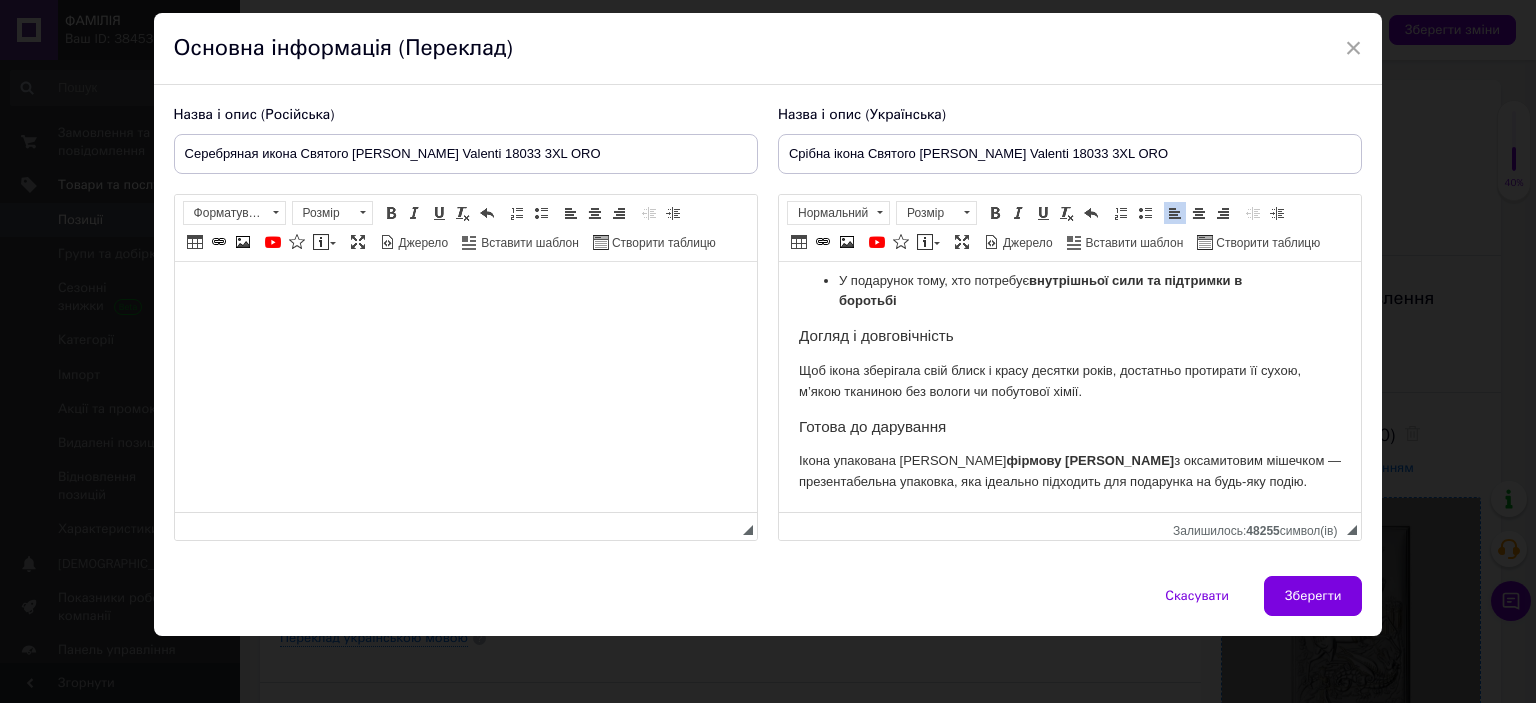 scroll, scrollTop: 763, scrollLeft: 0, axis: vertical 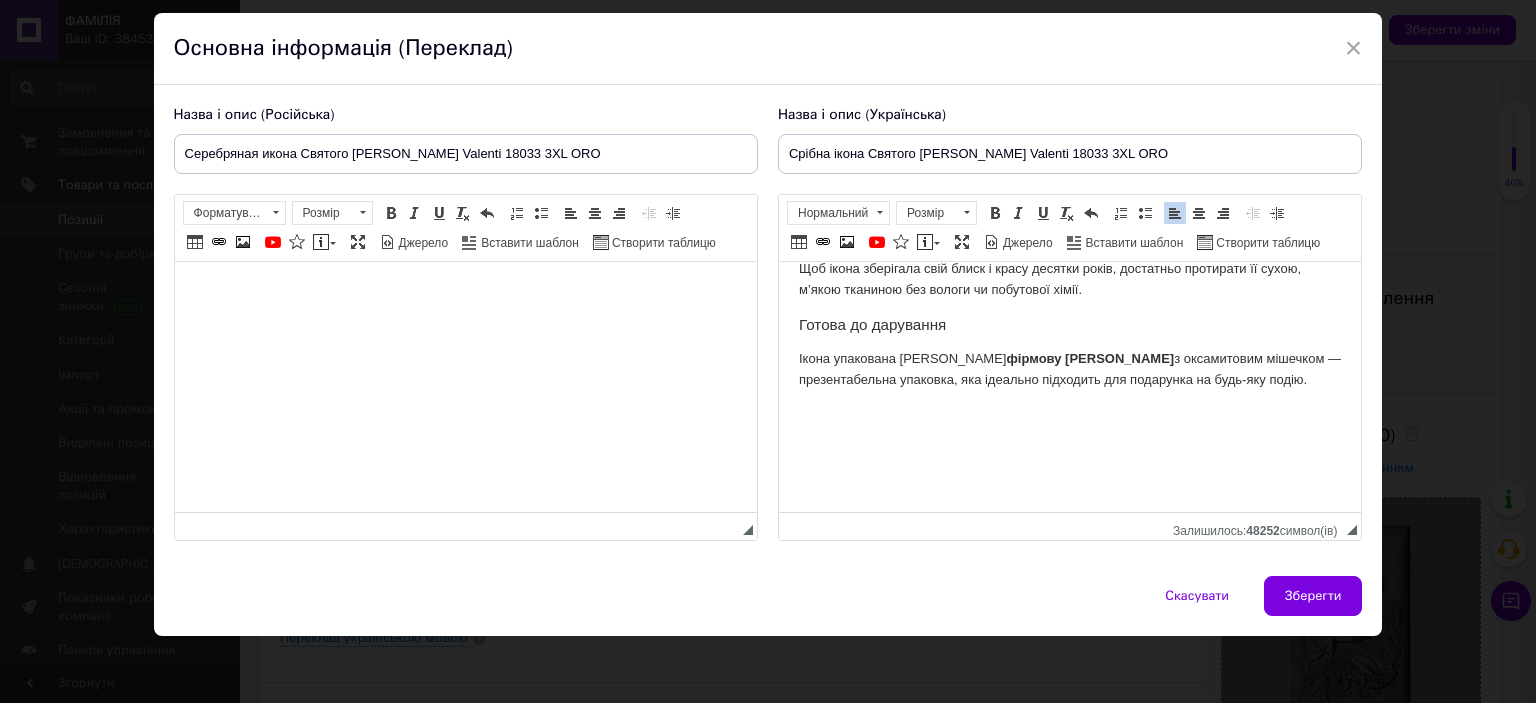 click at bounding box center (1069, 414) 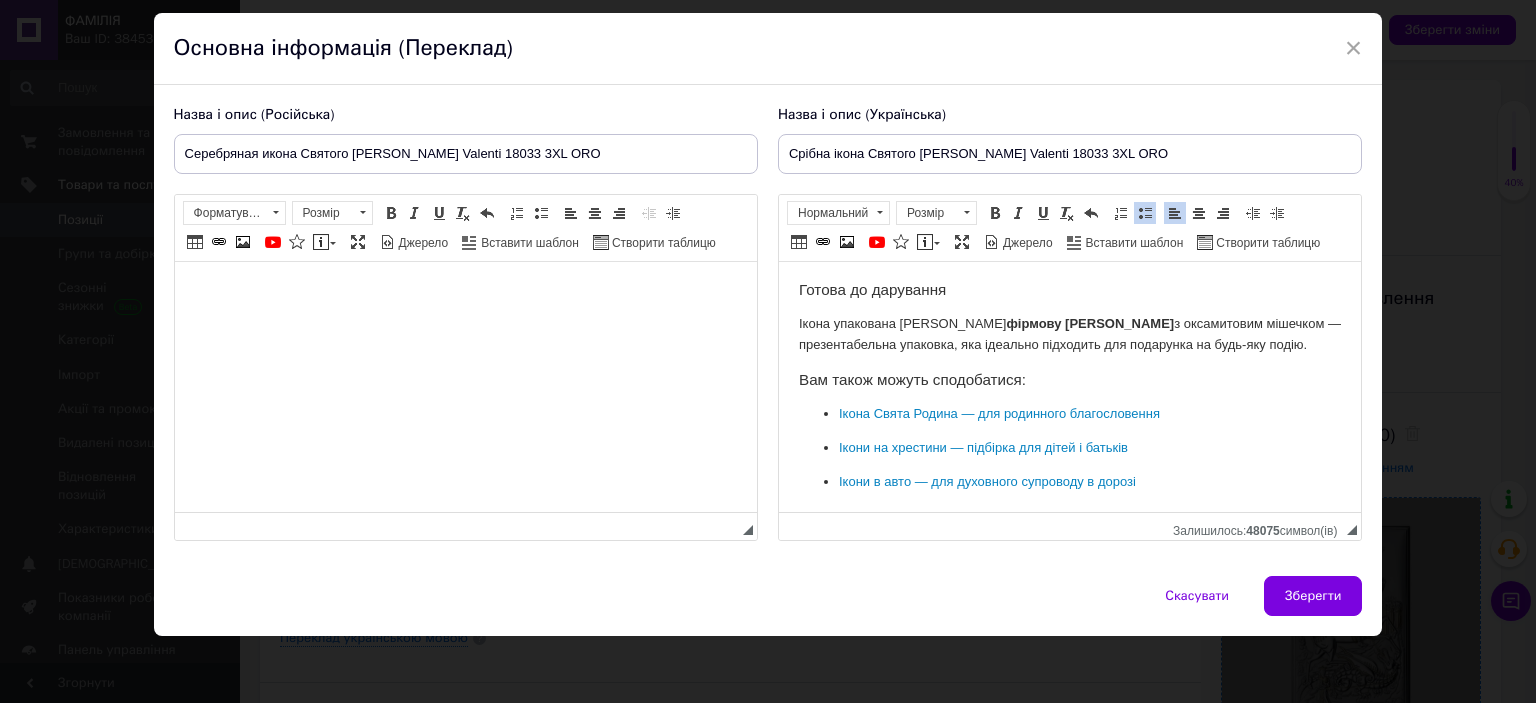 scroll, scrollTop: 957, scrollLeft: 0, axis: vertical 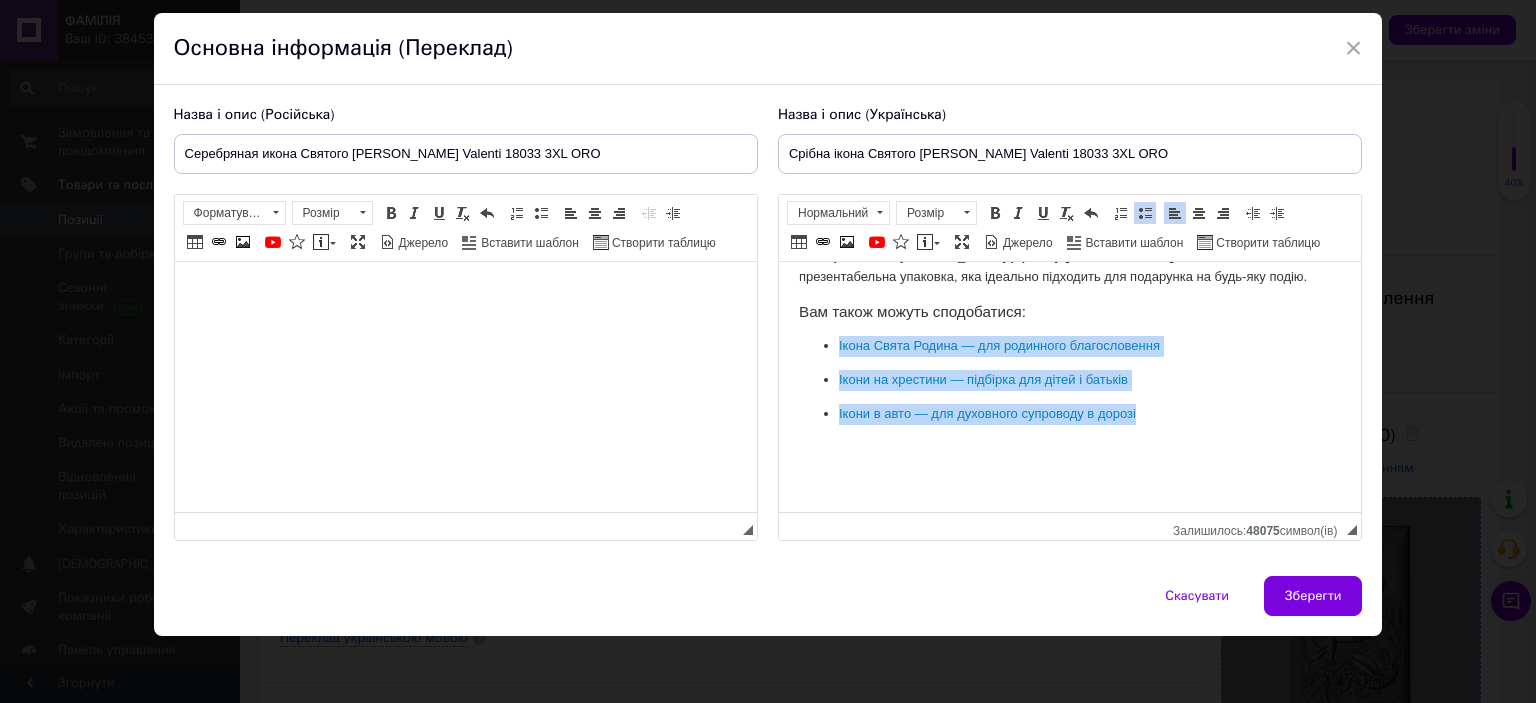 drag, startPoint x: 1154, startPoint y: 420, endPoint x: 801, endPoint y: 350, distance: 359.8736 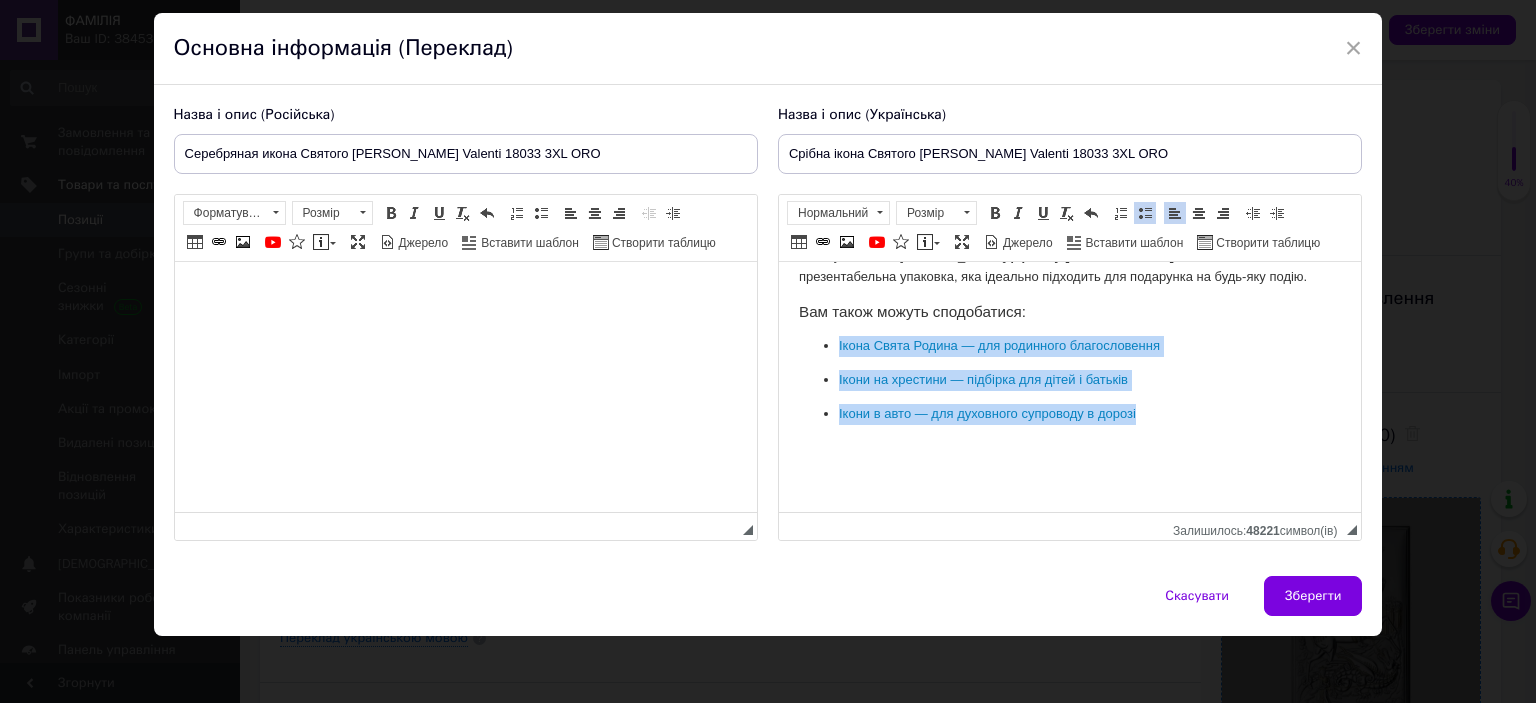 scroll, scrollTop: 923, scrollLeft: 0, axis: vertical 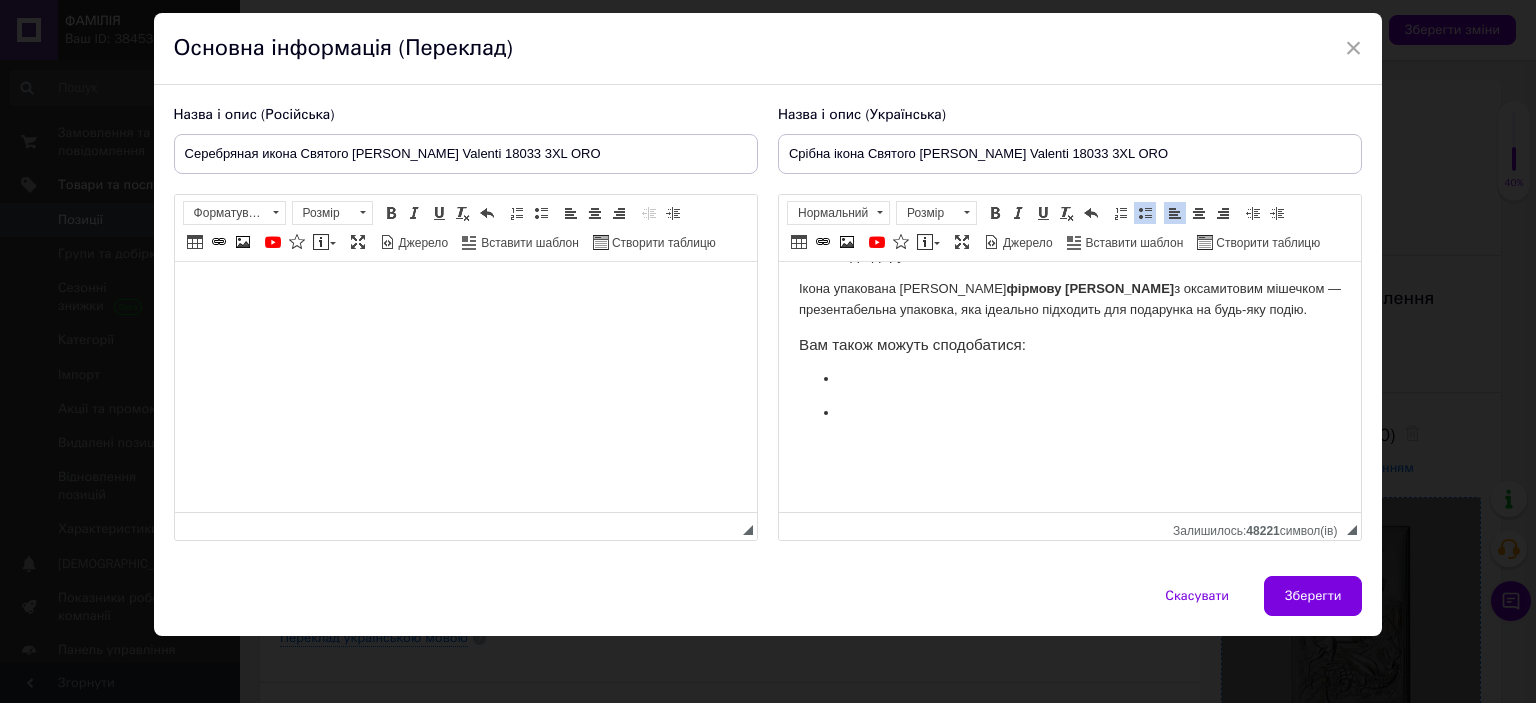 click on "Вам також можуть сподобатися:" at bounding box center [1069, 345] 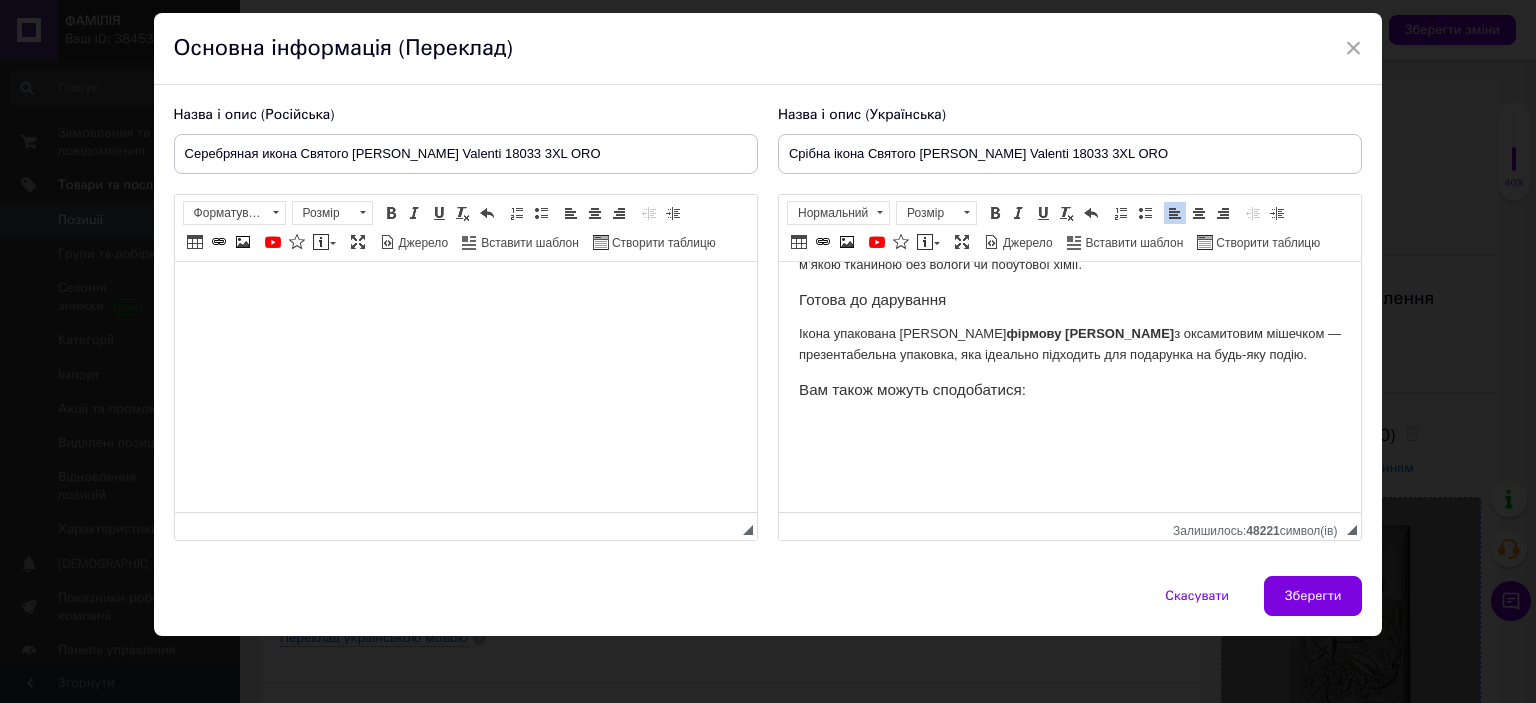 scroll, scrollTop: 889, scrollLeft: 0, axis: vertical 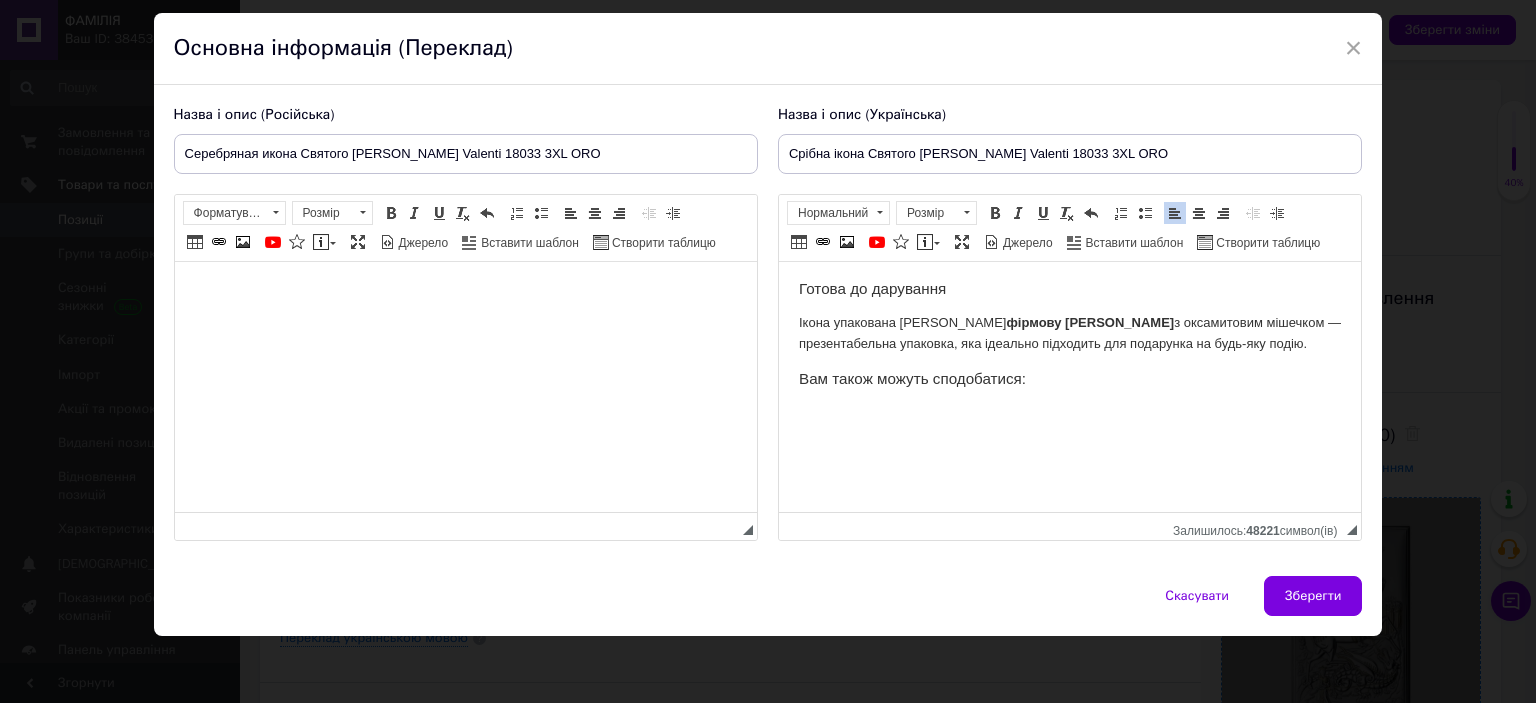 click at bounding box center [1069, 413] 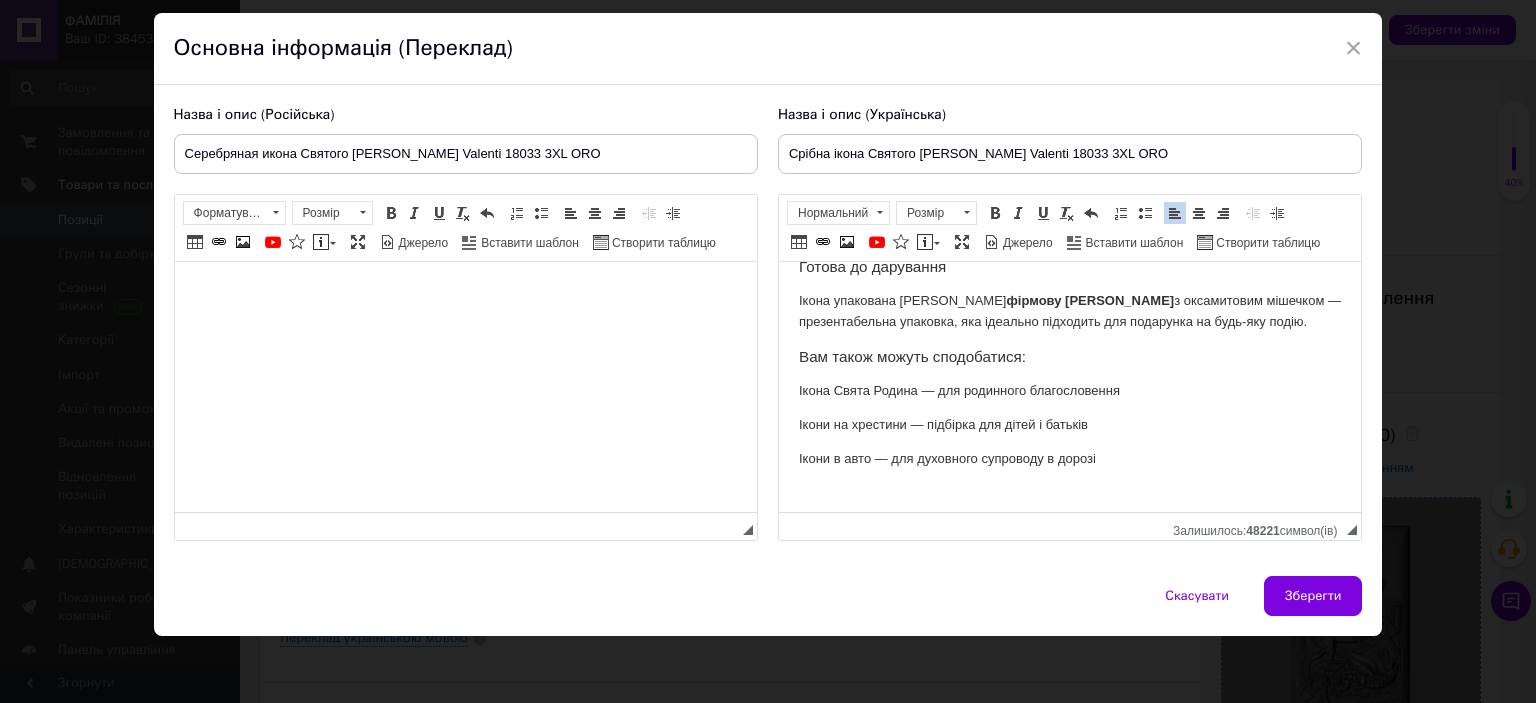 scroll, scrollTop: 957, scrollLeft: 0, axis: vertical 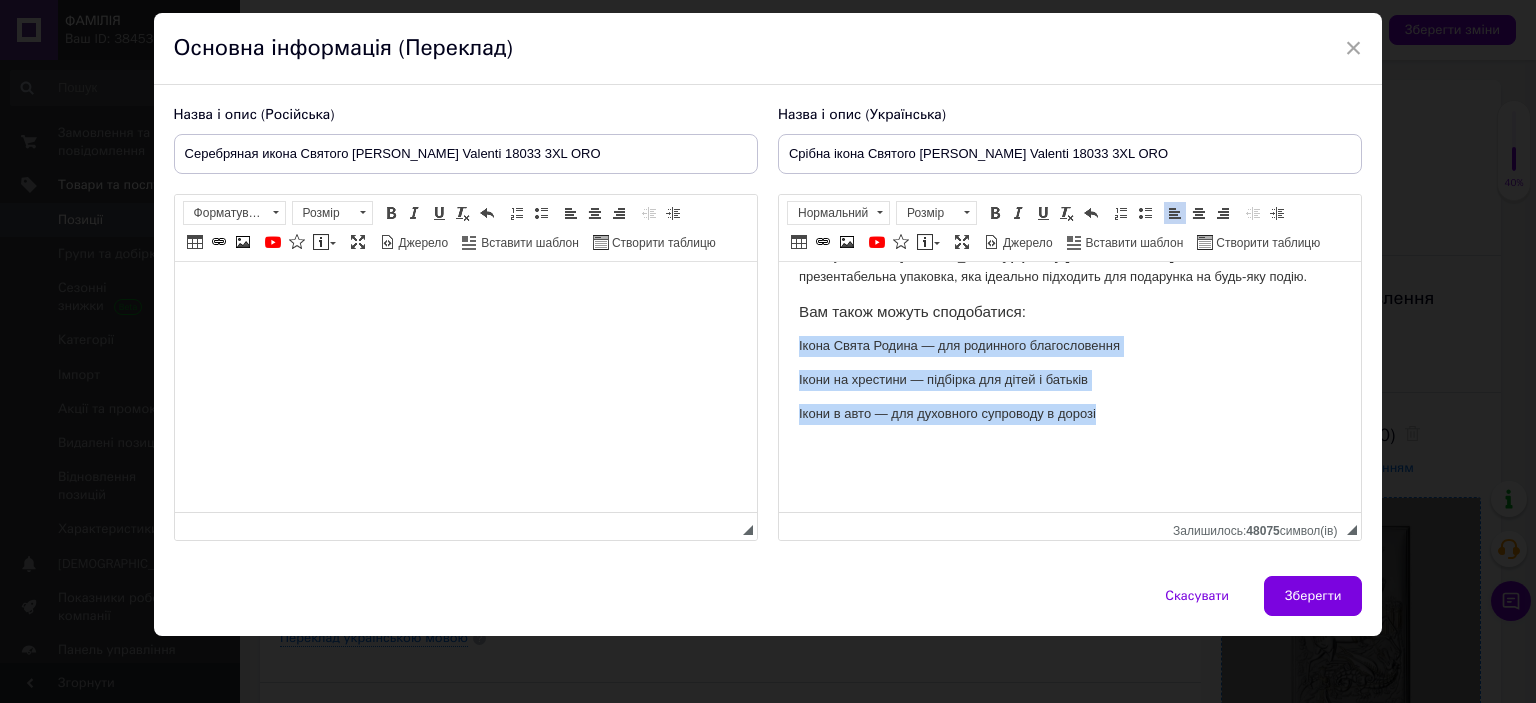drag, startPoint x: 838, startPoint y: 356, endPoint x: 1158, endPoint y: 412, distance: 324.86304 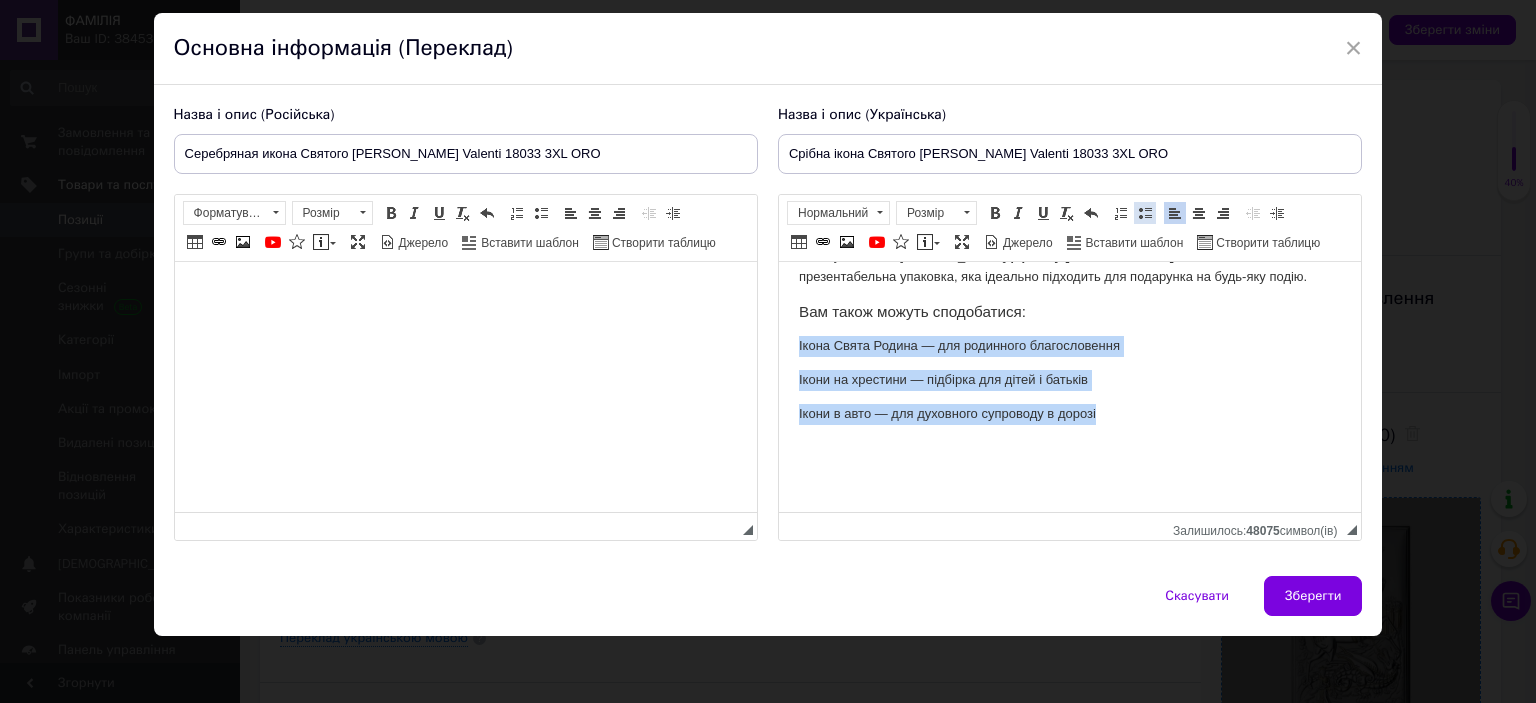 click at bounding box center (1145, 213) 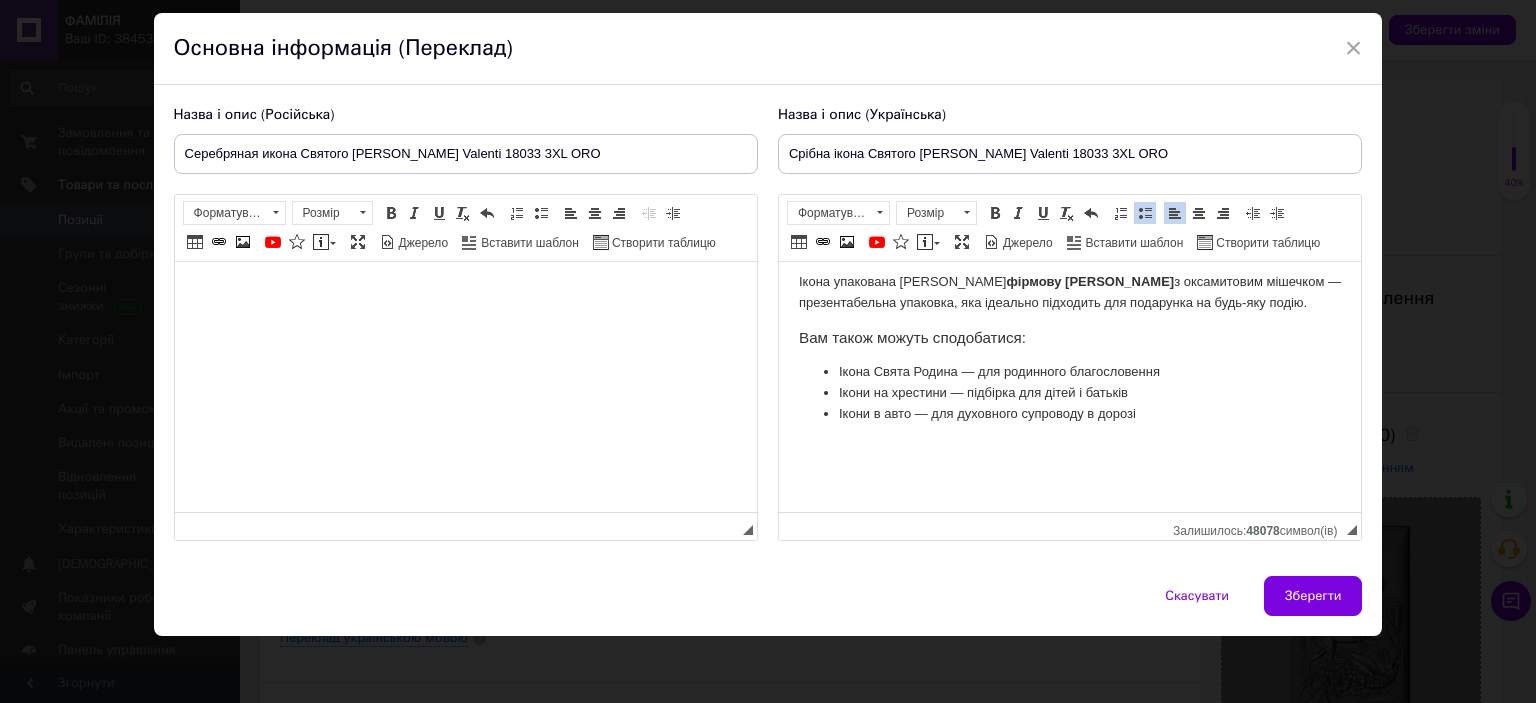 scroll, scrollTop: 931, scrollLeft: 0, axis: vertical 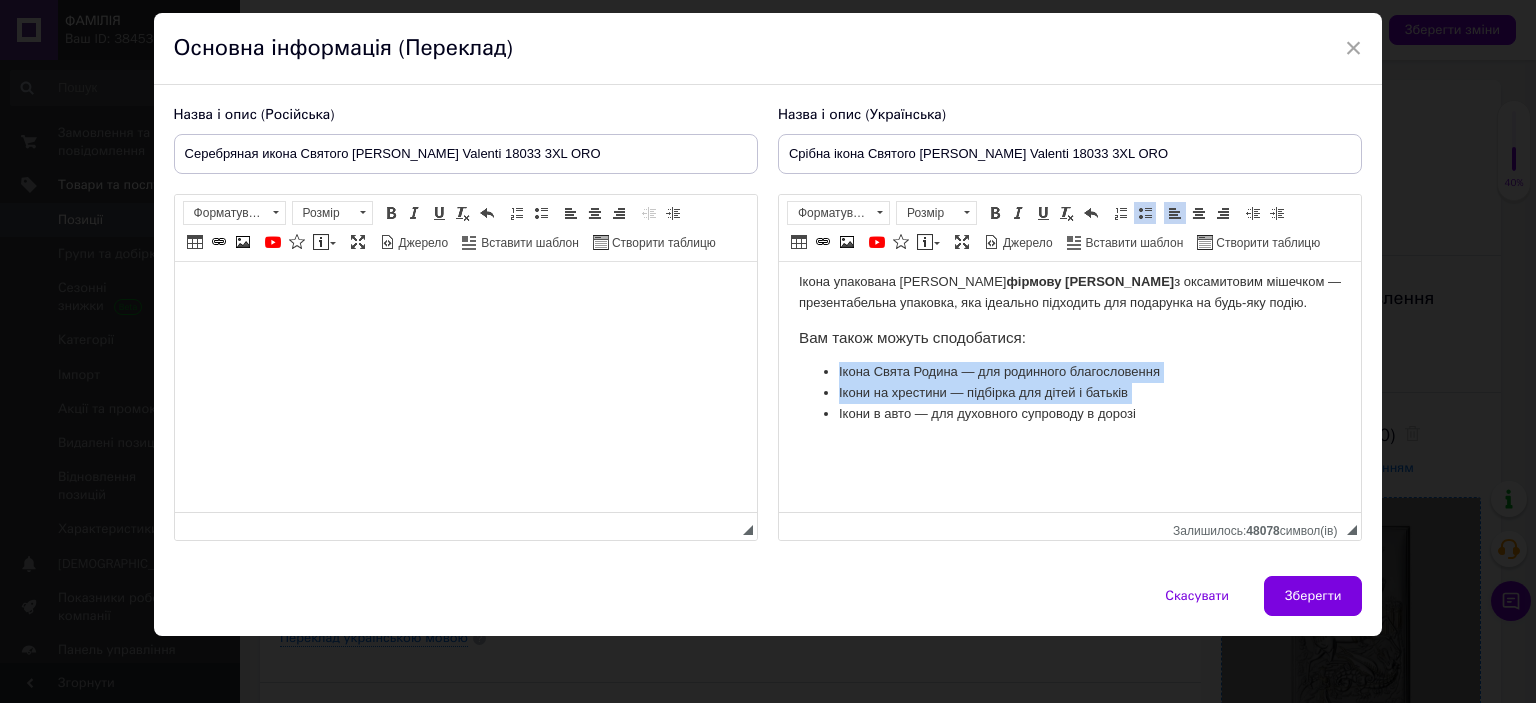 click on "Ікони в авто — для духовного супроводу в дорозі" at bounding box center (1069, 414) 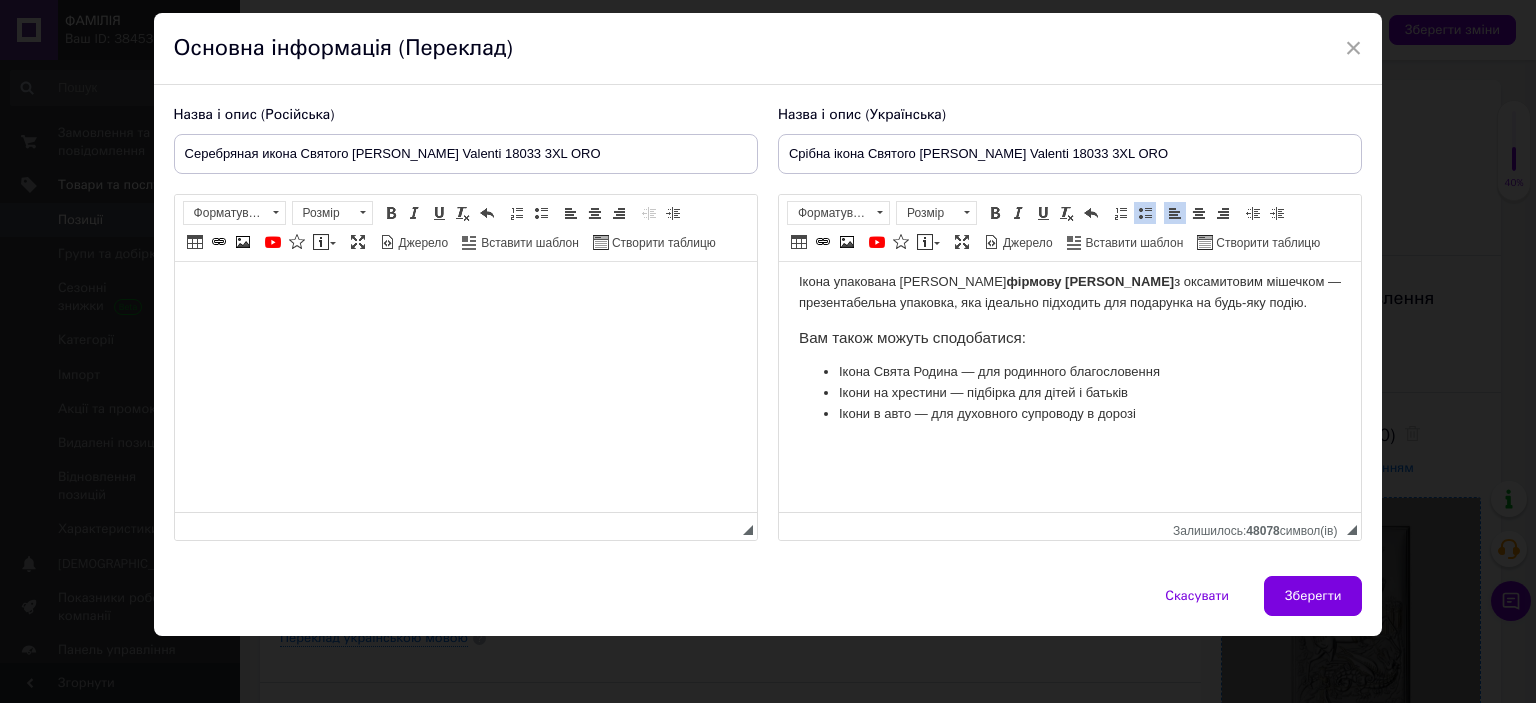 click on "Ікона Свята Родина — для родинного благословення" at bounding box center (1069, 372) 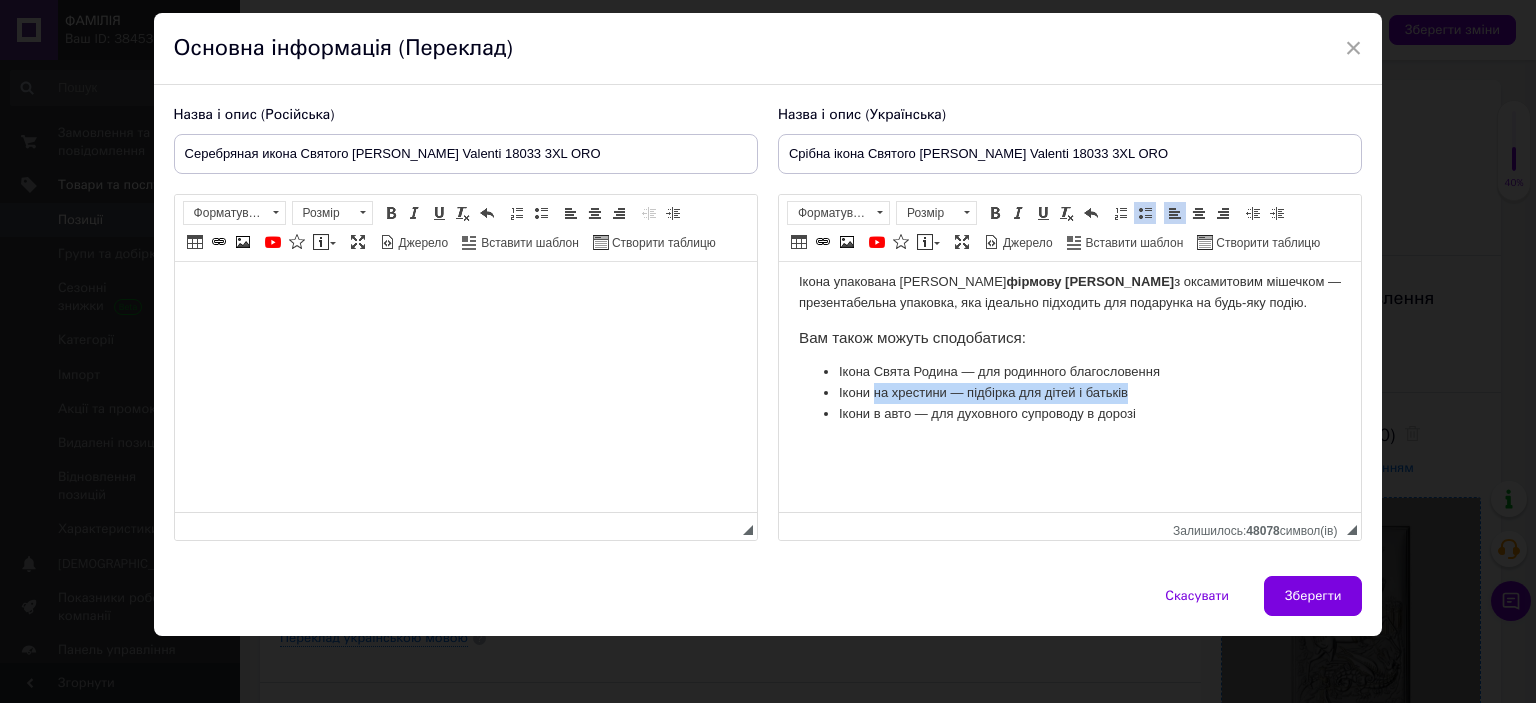 drag, startPoint x: 1064, startPoint y: 400, endPoint x: 875, endPoint y: 393, distance: 189.12958 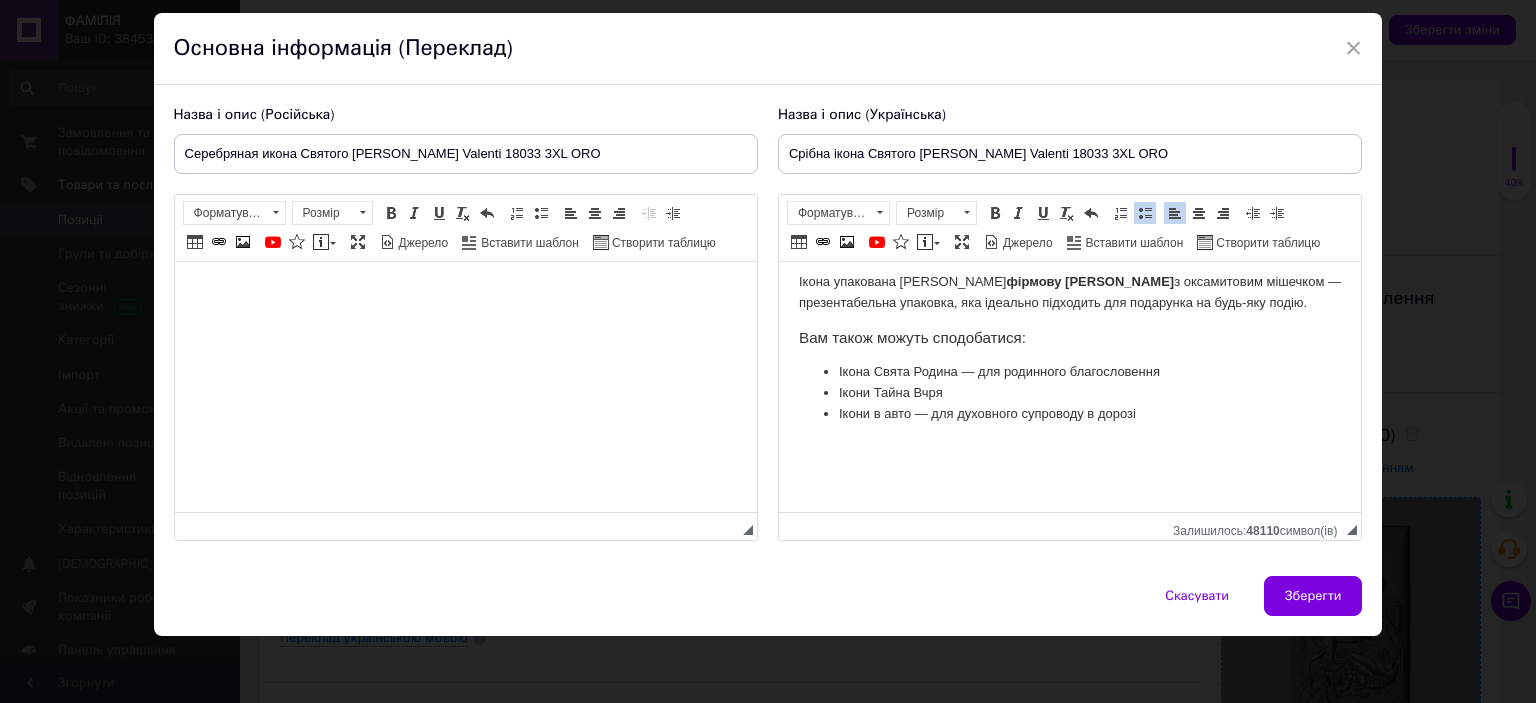 click on "Ікони Тайна Вчря" at bounding box center [1069, 393] 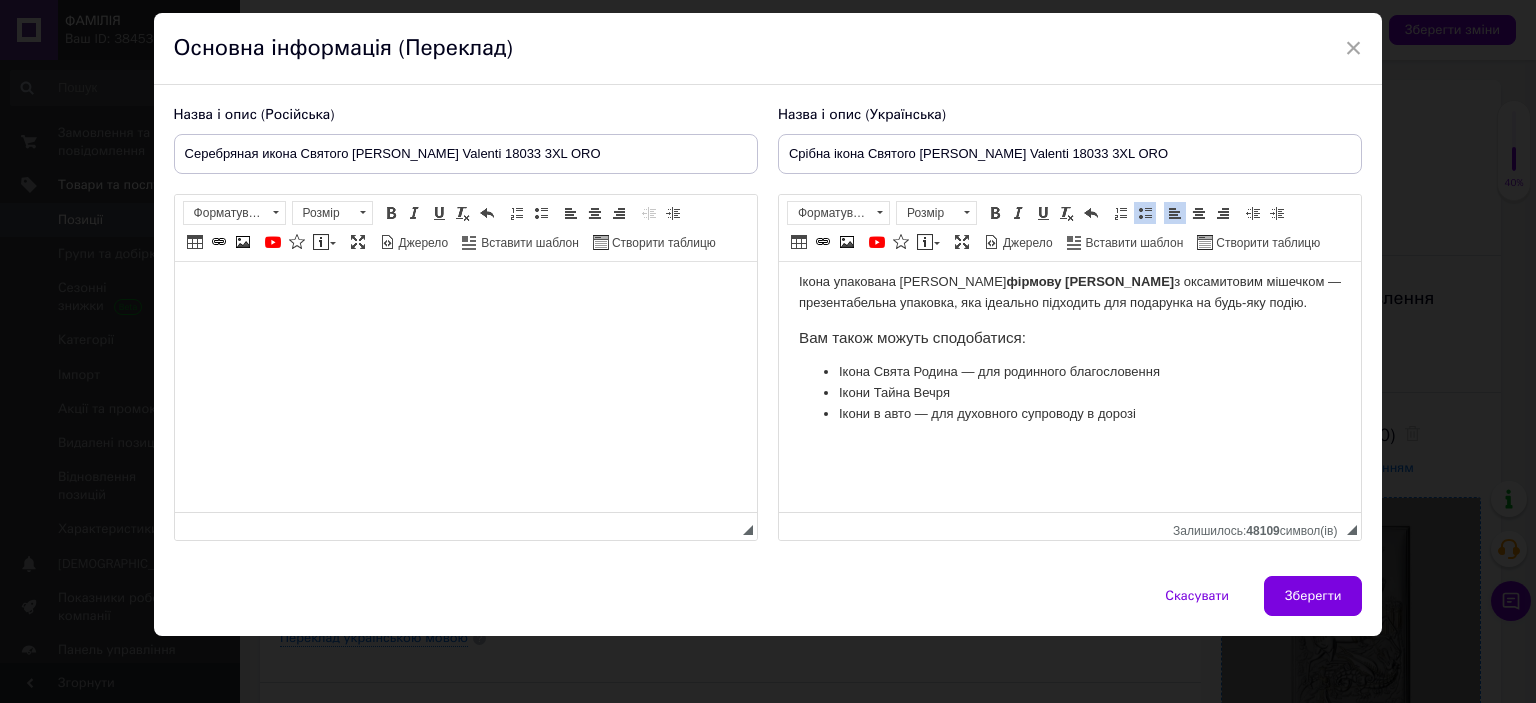 click on "Ікони Тайна Вечря" at bounding box center (1069, 393) 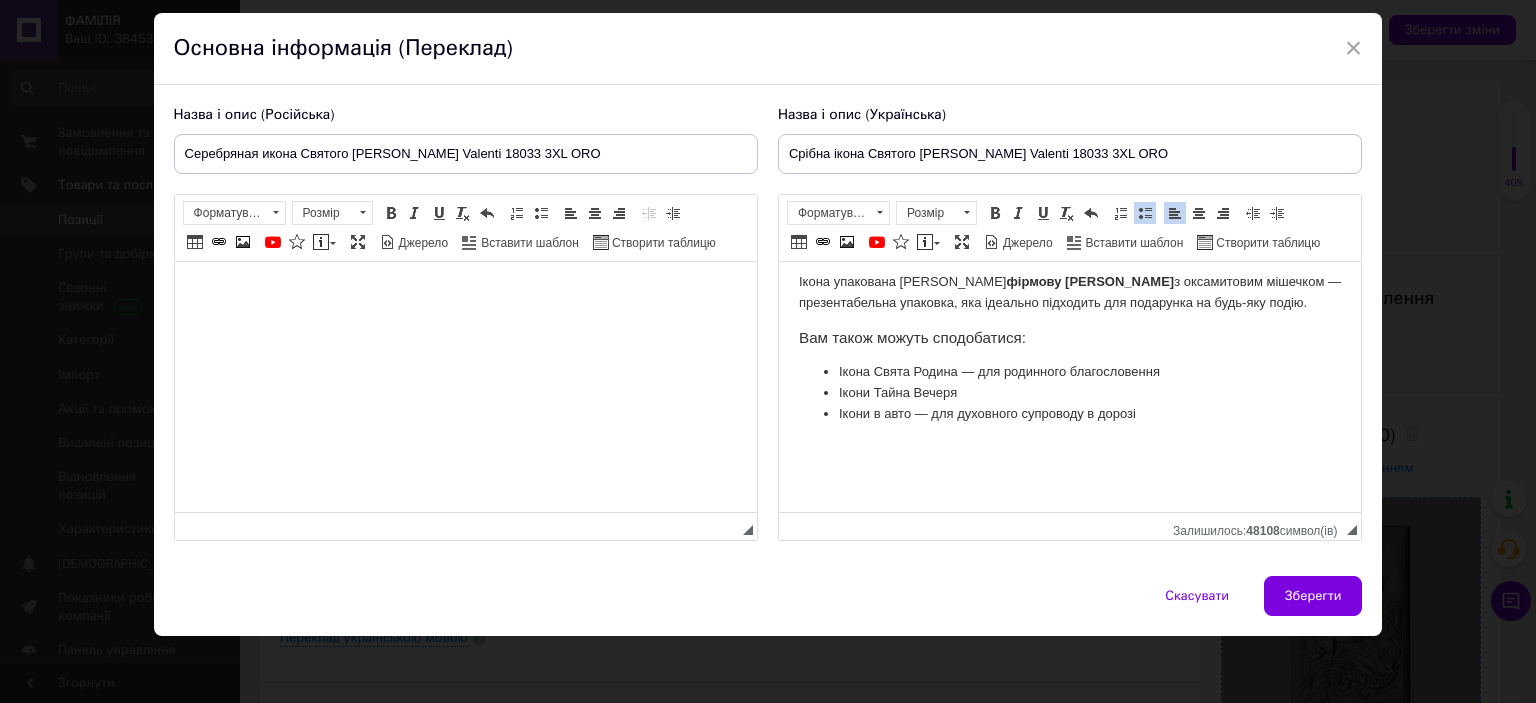click on "Ікони Тайна Вечеря" at bounding box center (1069, 393) 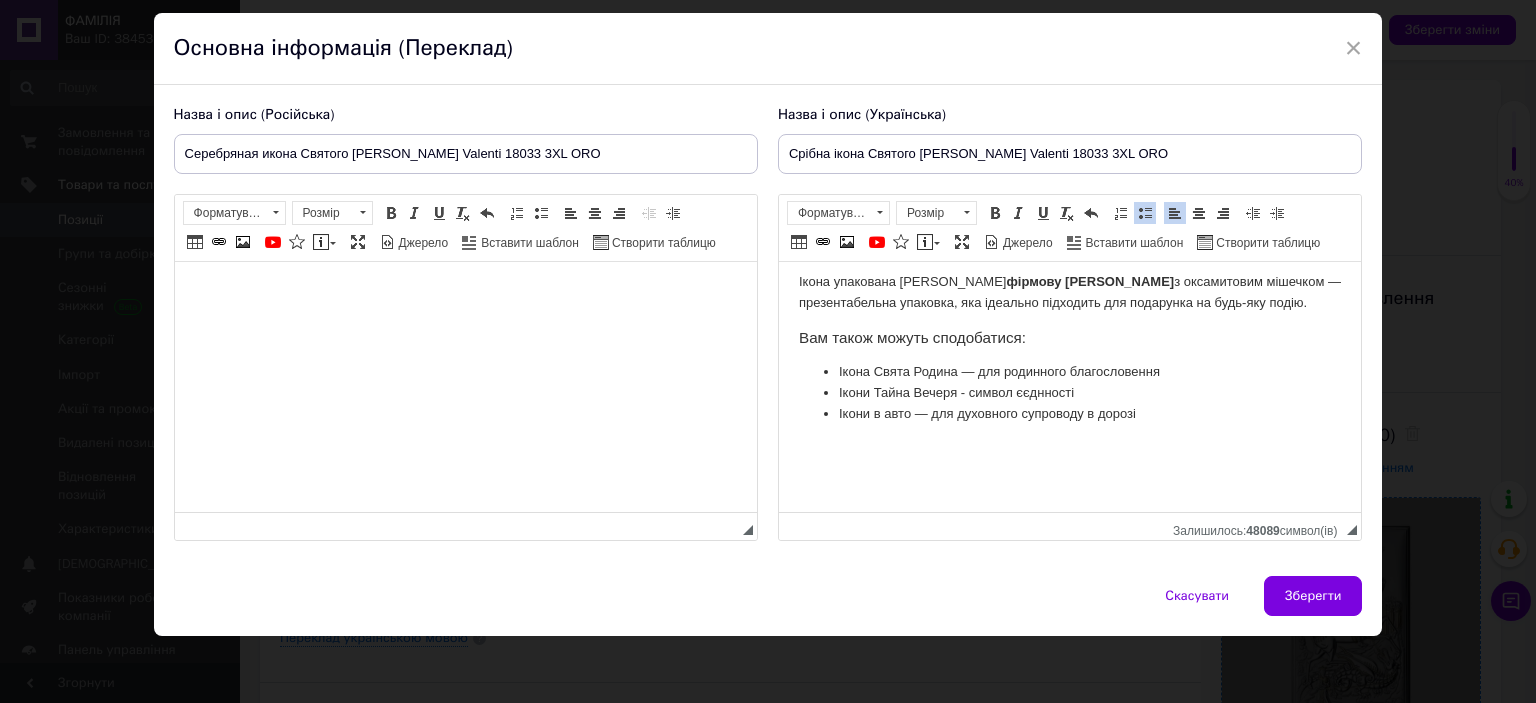 click on "Ікони Тайна Вечеря - символ єєднності" at bounding box center (1069, 393) 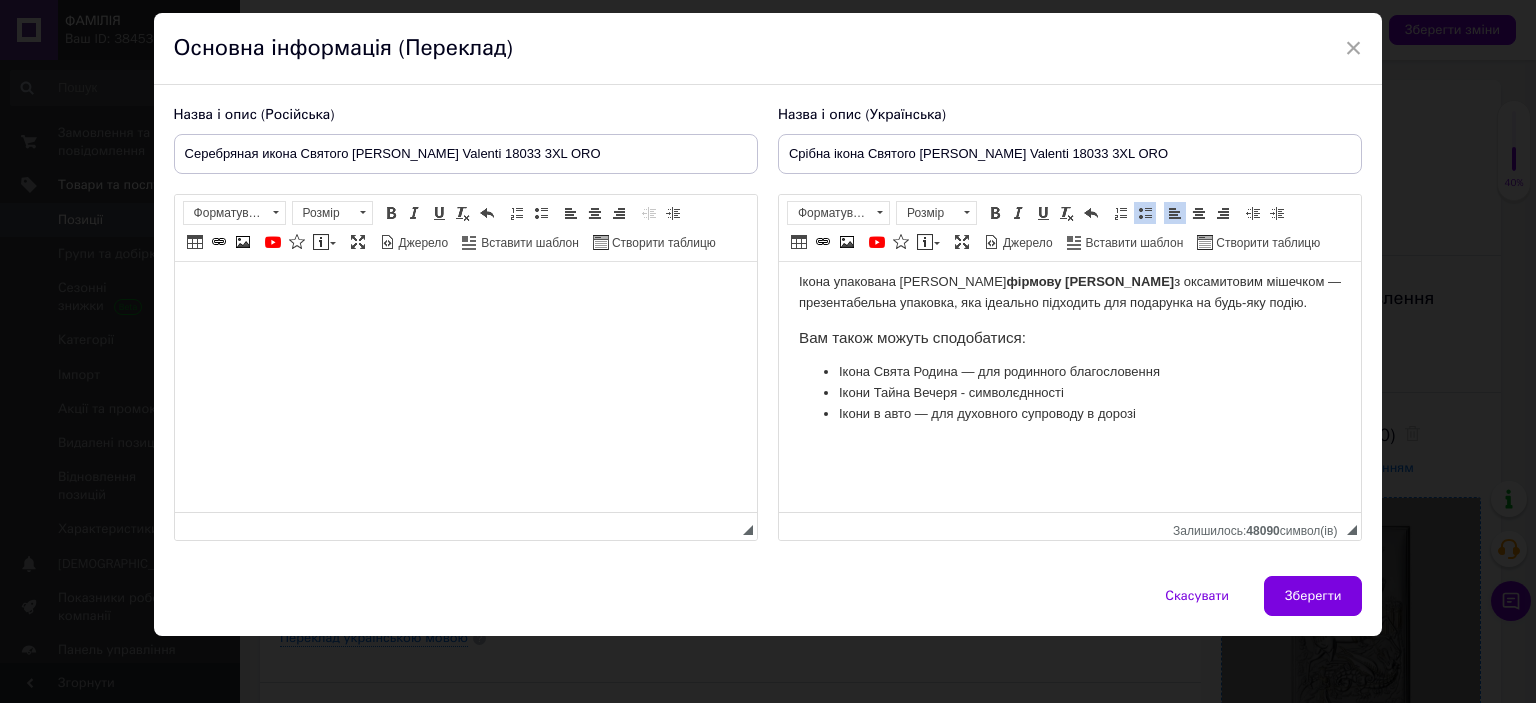 click on "Ікони Тайна Вечеря - символ  єднності" at bounding box center (1069, 393) 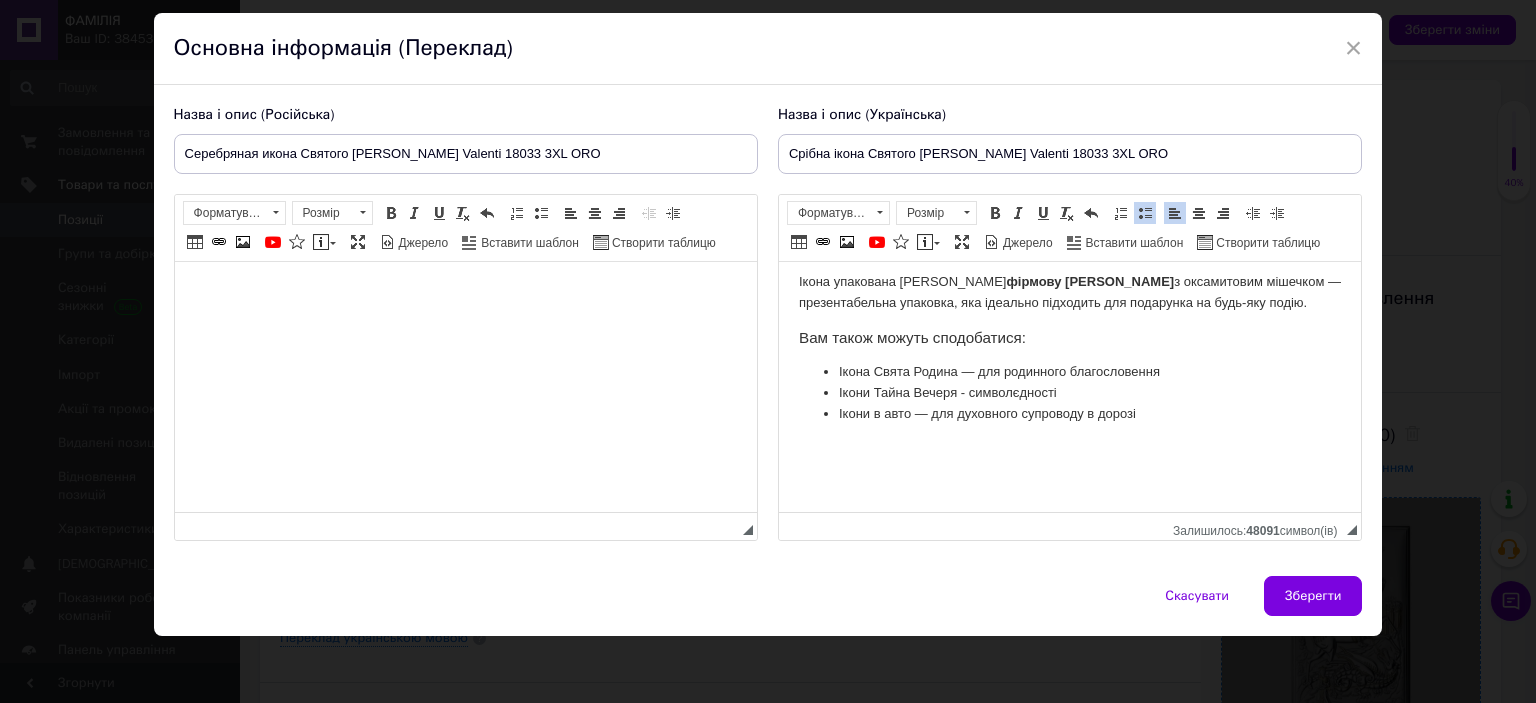click on "Ікони Тайна Вечеря - символ  єдн ості" at bounding box center [1069, 393] 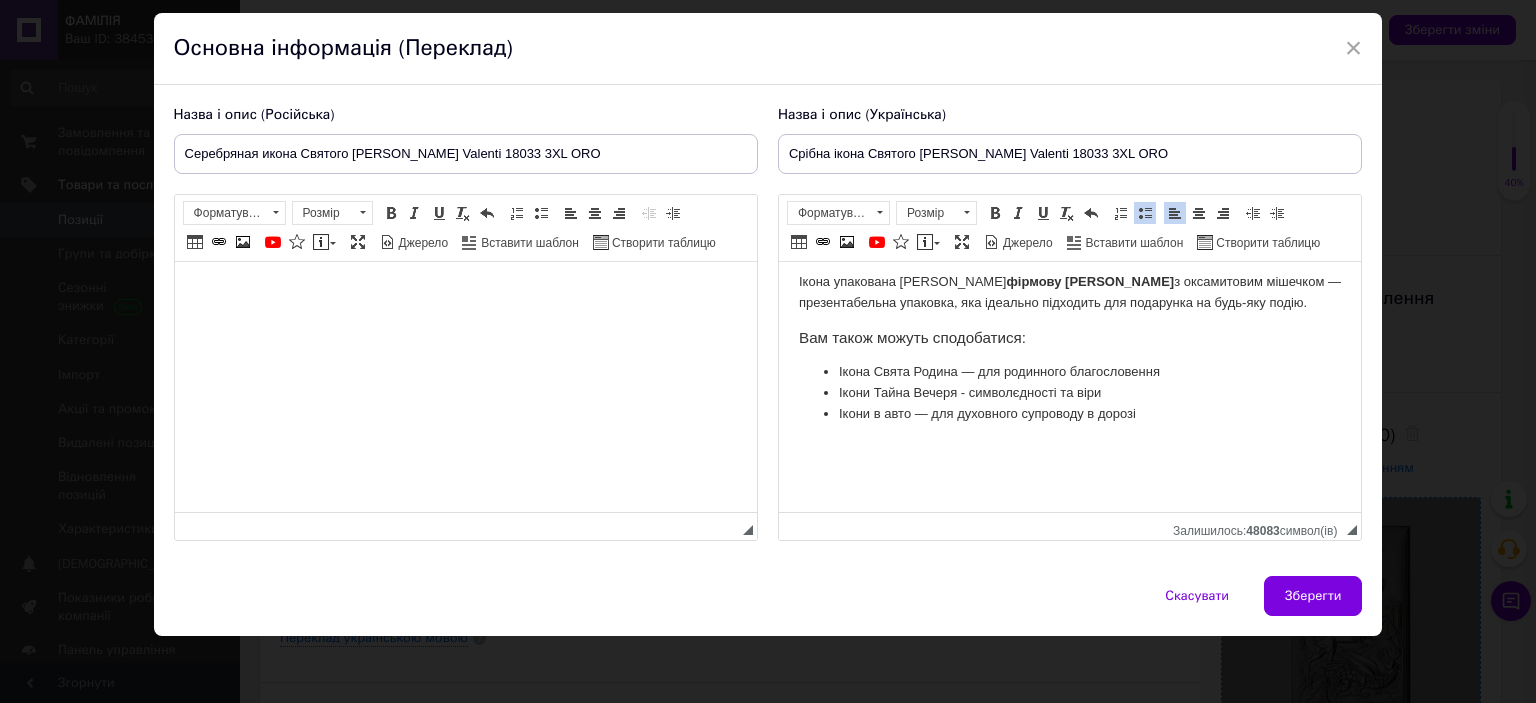 click on "Ікона Свята Родина — для родинного благословення" at bounding box center [1069, 372] 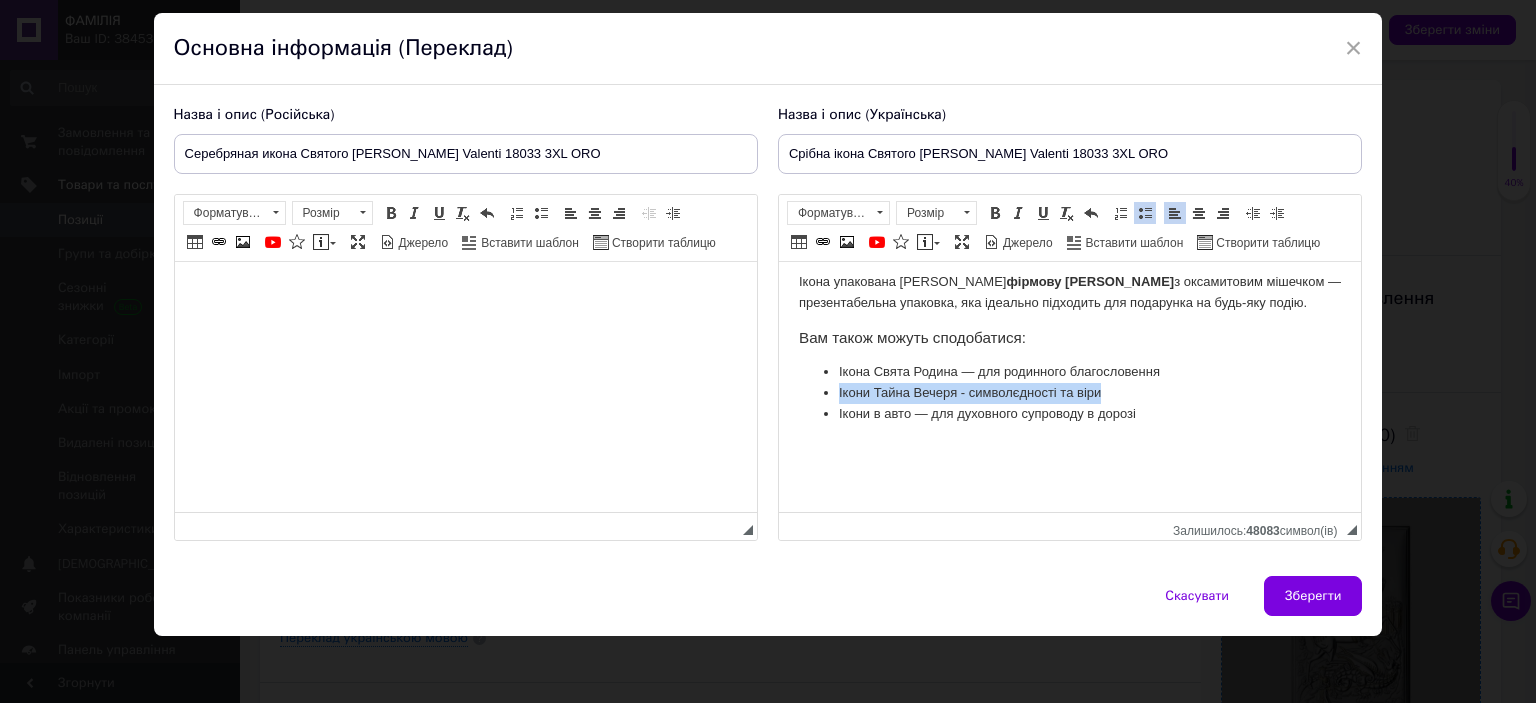 drag, startPoint x: 1125, startPoint y: 396, endPoint x: 838, endPoint y: 398, distance: 287.00696 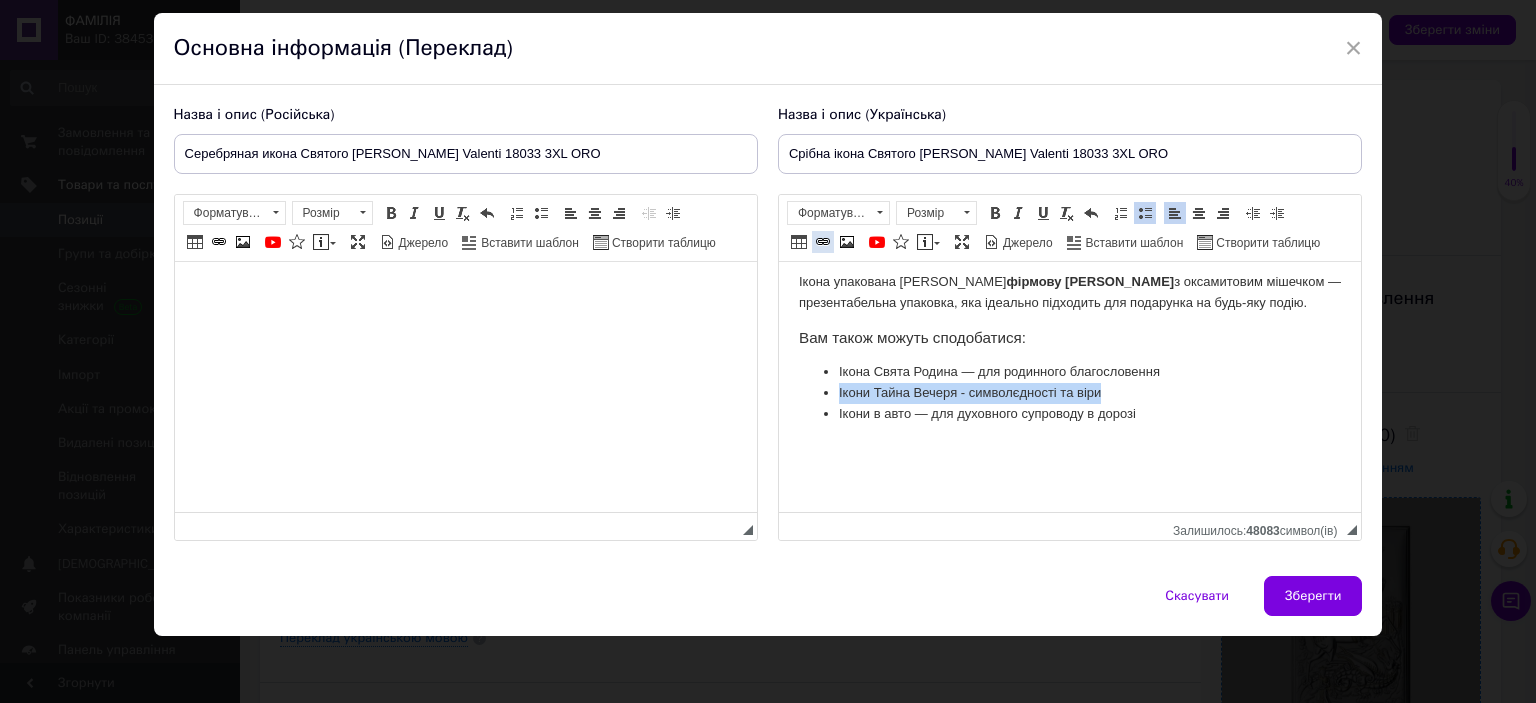 click at bounding box center (823, 242) 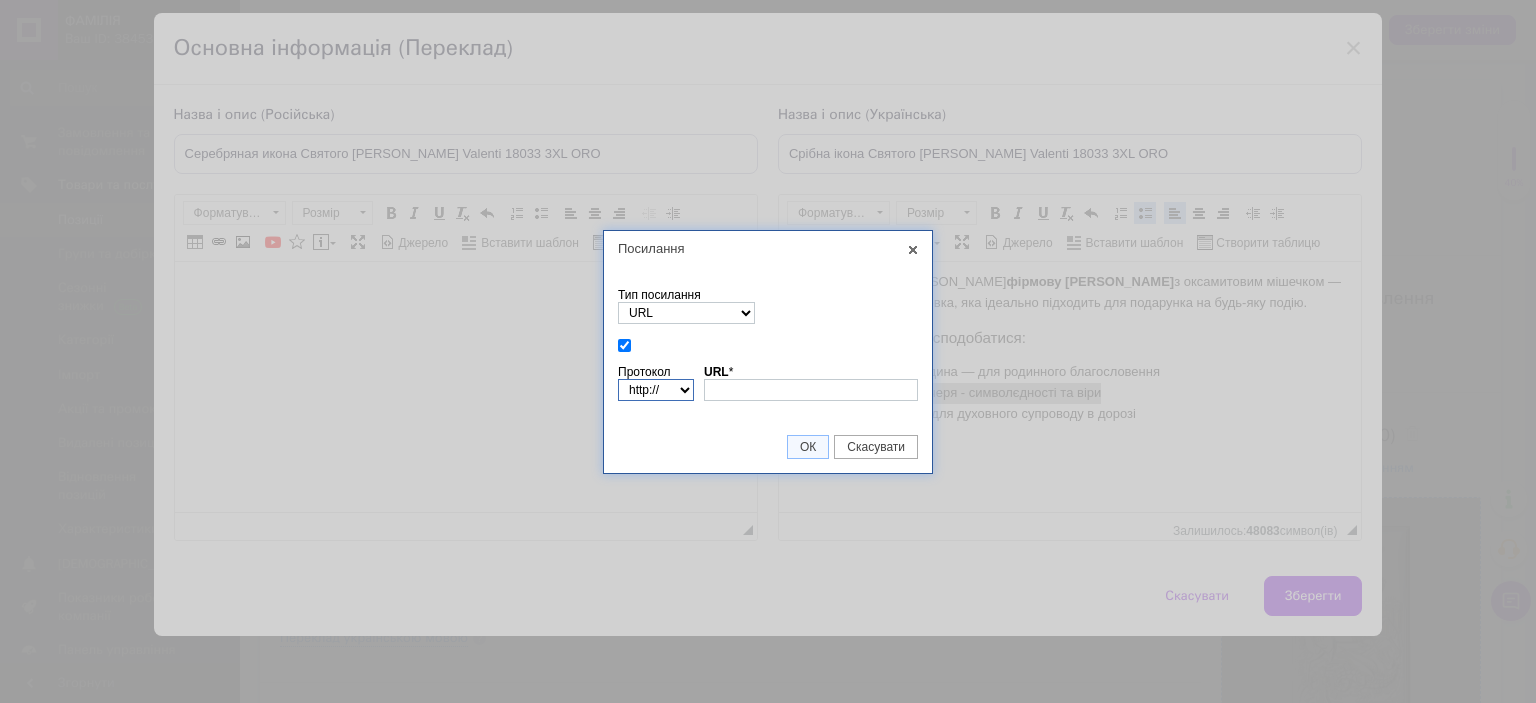 click on "http://‎  https://‎  ftp://‎  news://‎  <інший>" at bounding box center [656, 390] 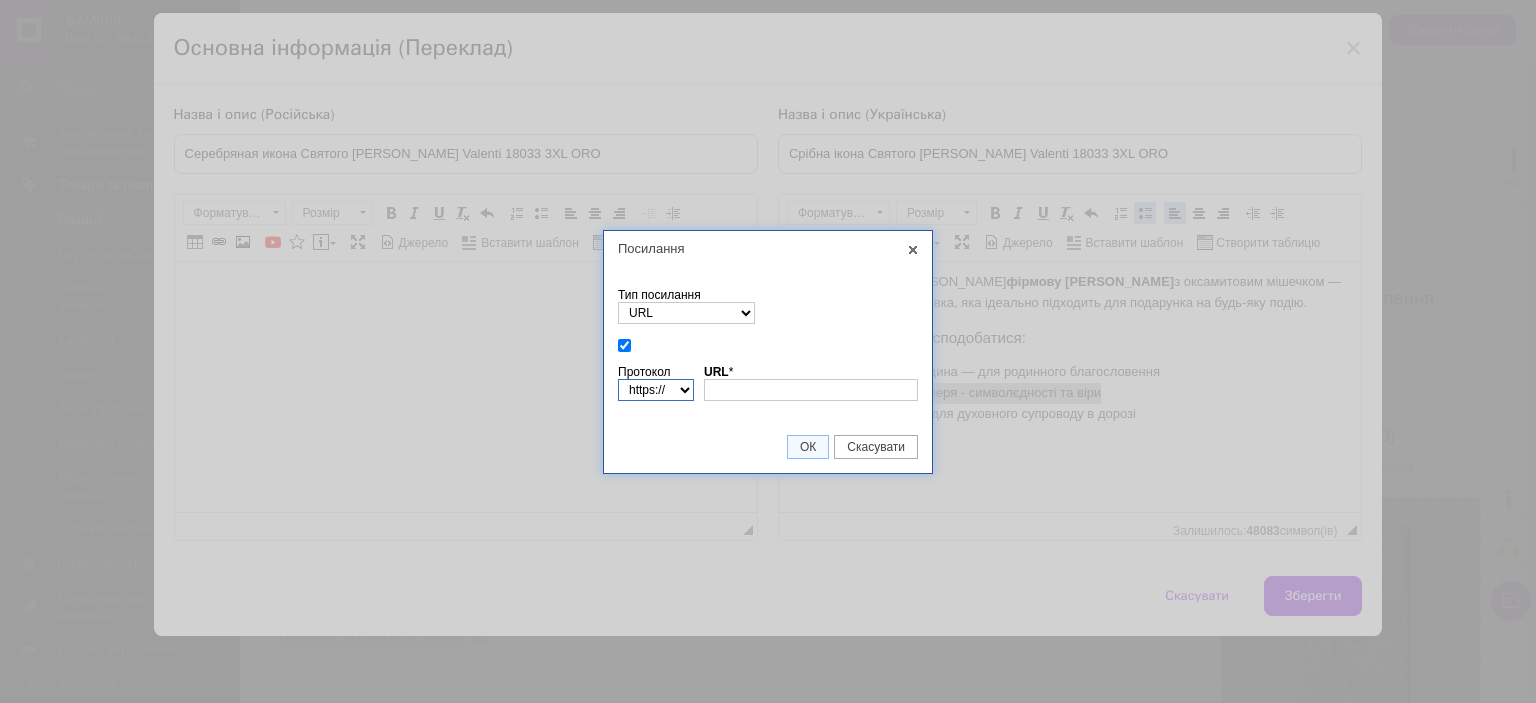 click on "http://‎  https://‎  ftp://‎  news://‎  <інший>" at bounding box center (656, 390) 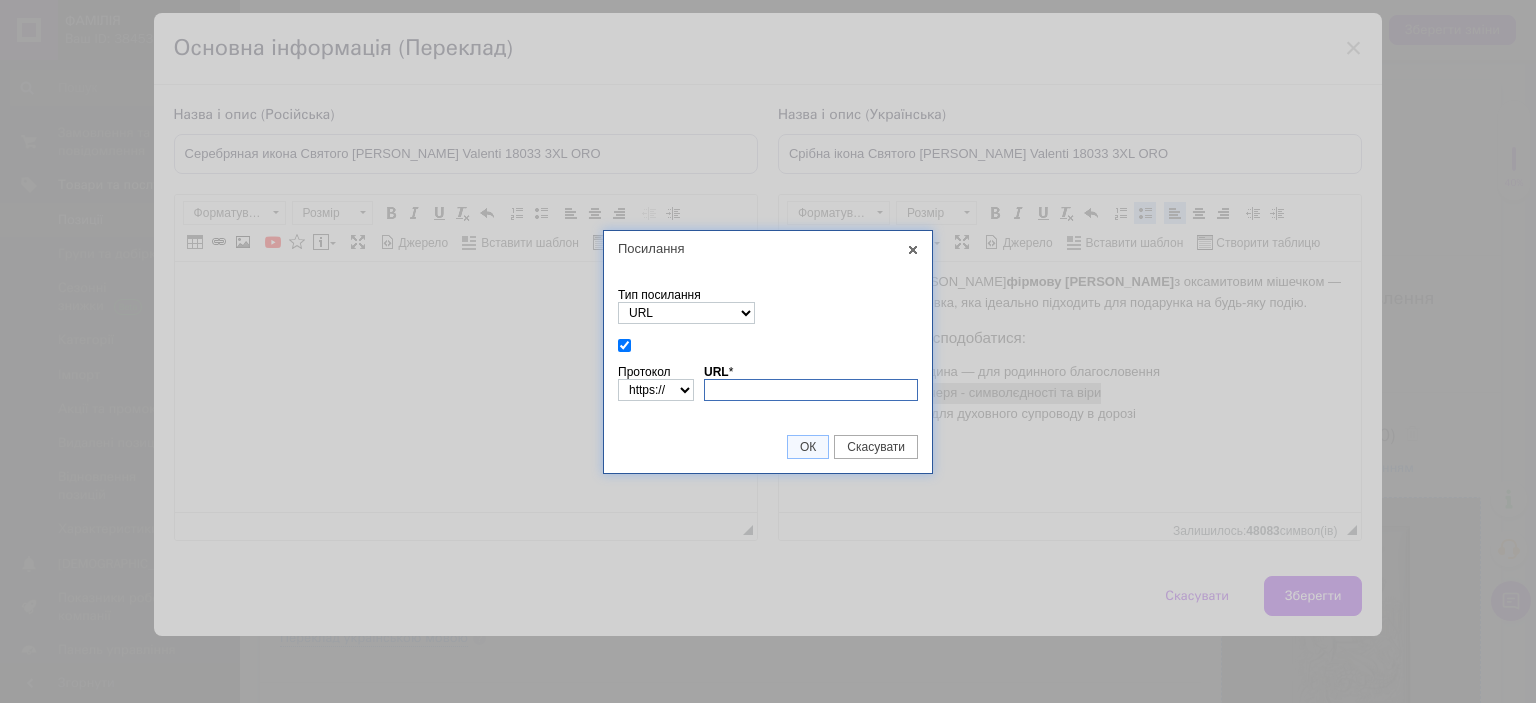 click on "URL *" at bounding box center (811, 390) 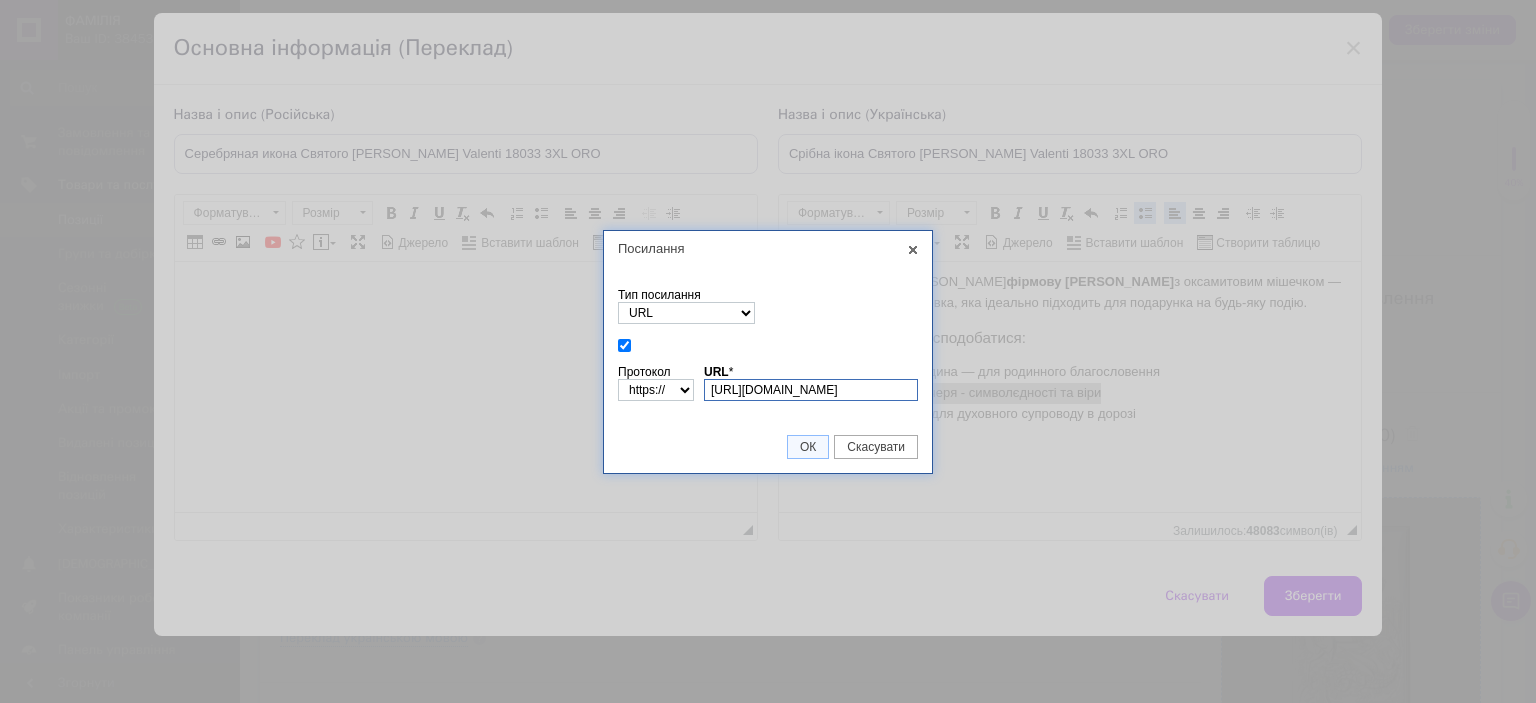 type on "[DOMAIN_NAME][URL]" 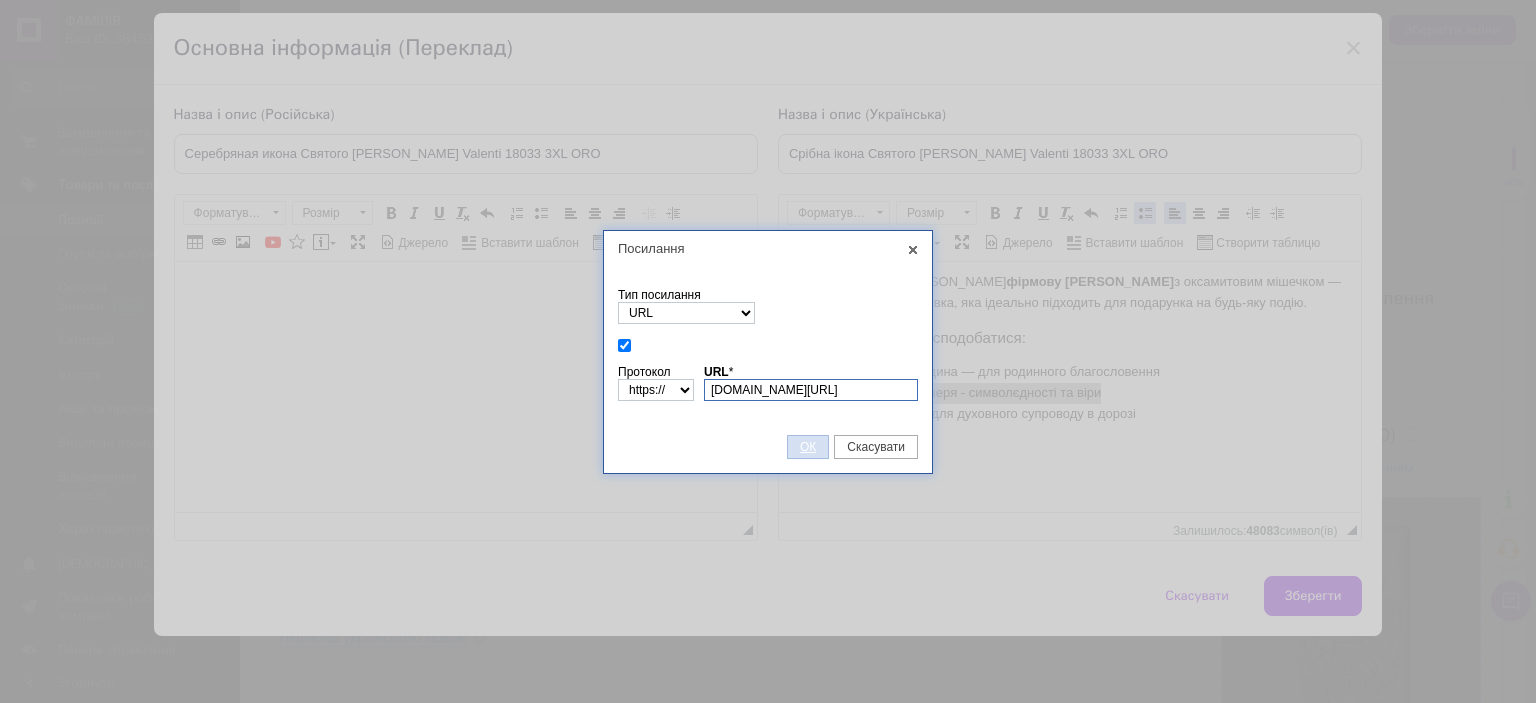 scroll, scrollTop: 0, scrollLeft: 116, axis: horizontal 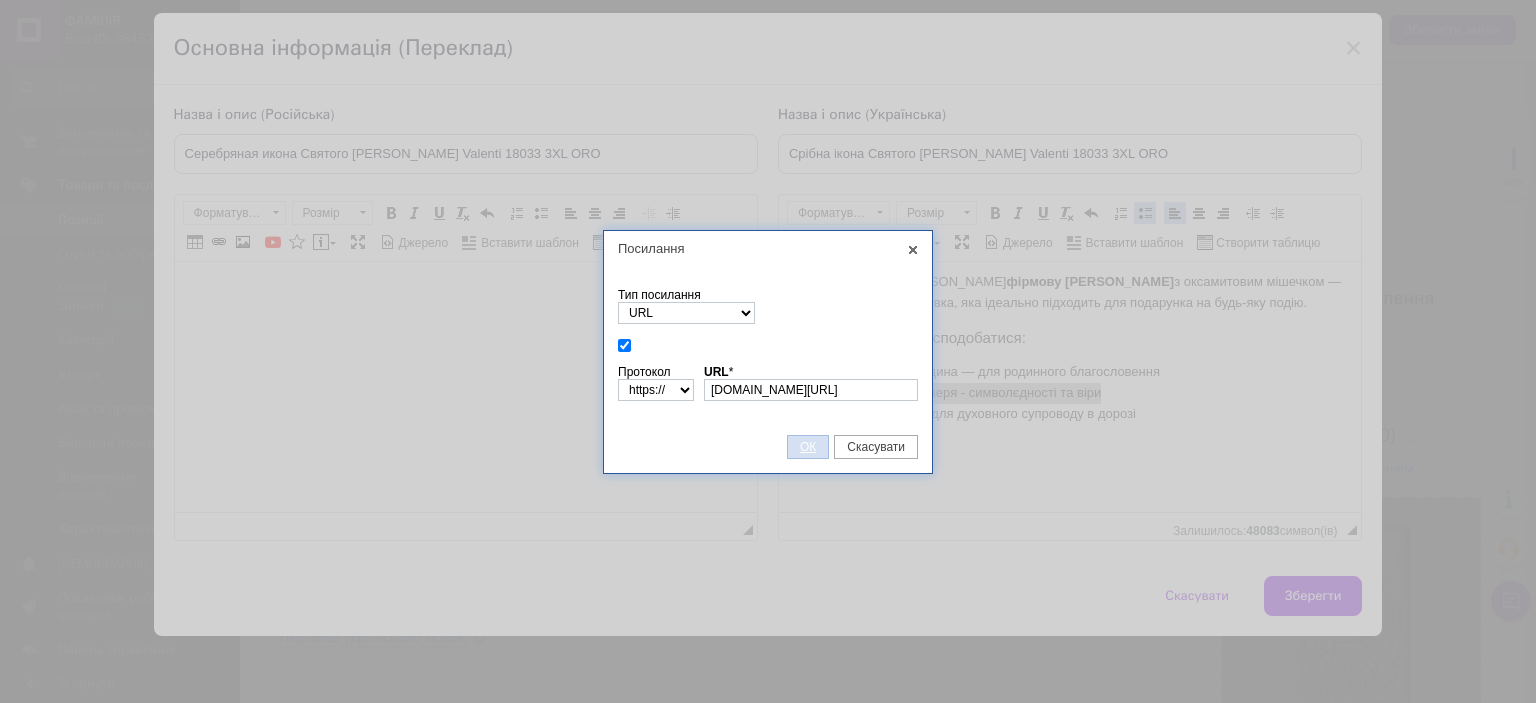 click on "ОК" at bounding box center (808, 447) 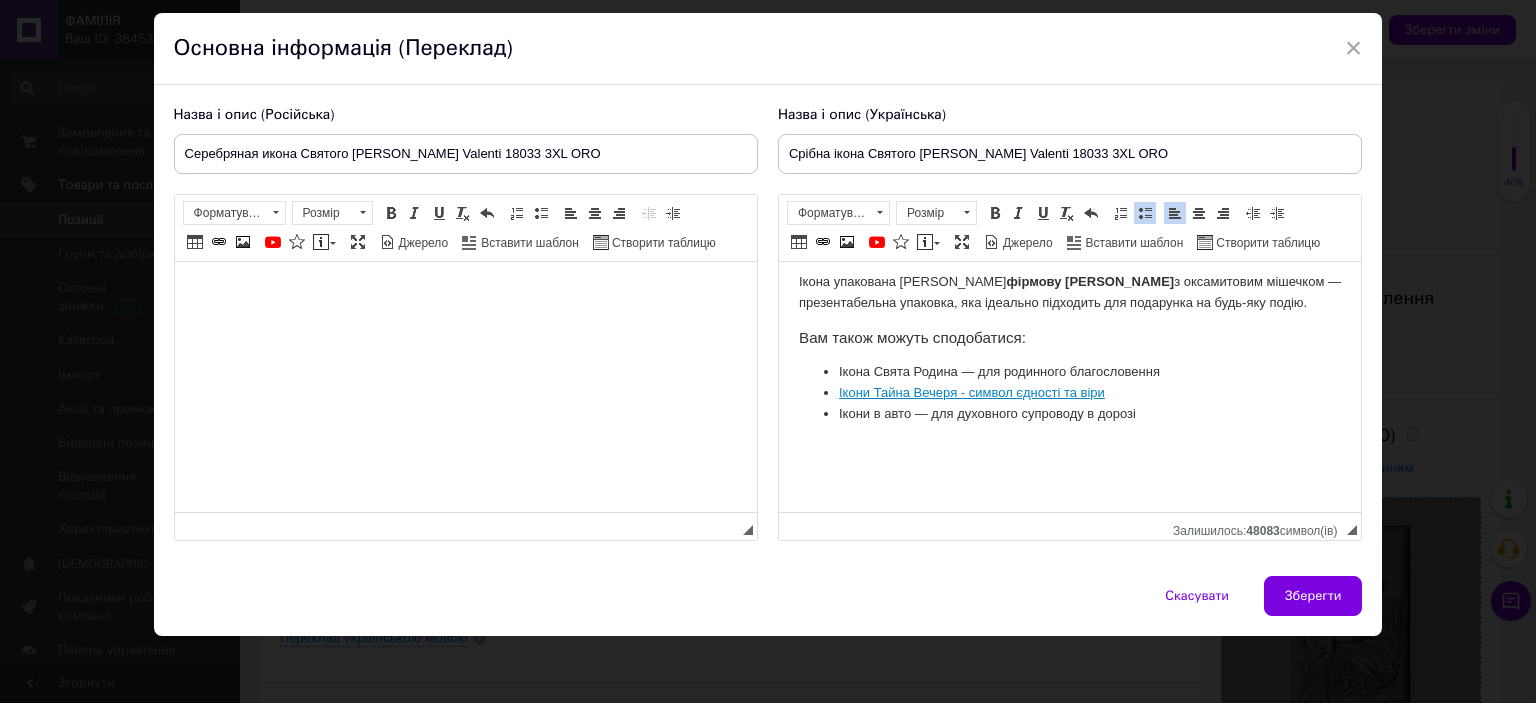 scroll, scrollTop: 0, scrollLeft: 0, axis: both 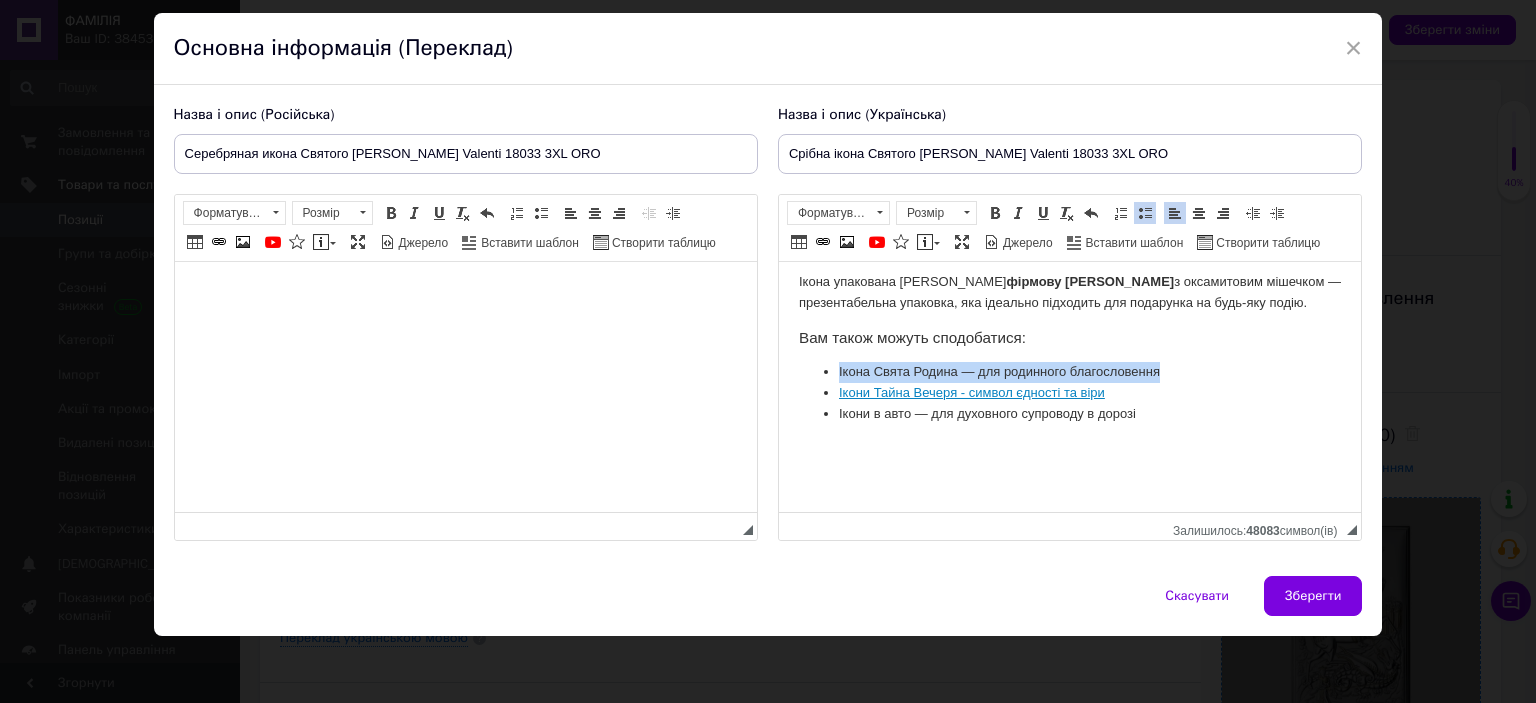 drag, startPoint x: 1156, startPoint y: 371, endPoint x: 824, endPoint y: 371, distance: 332 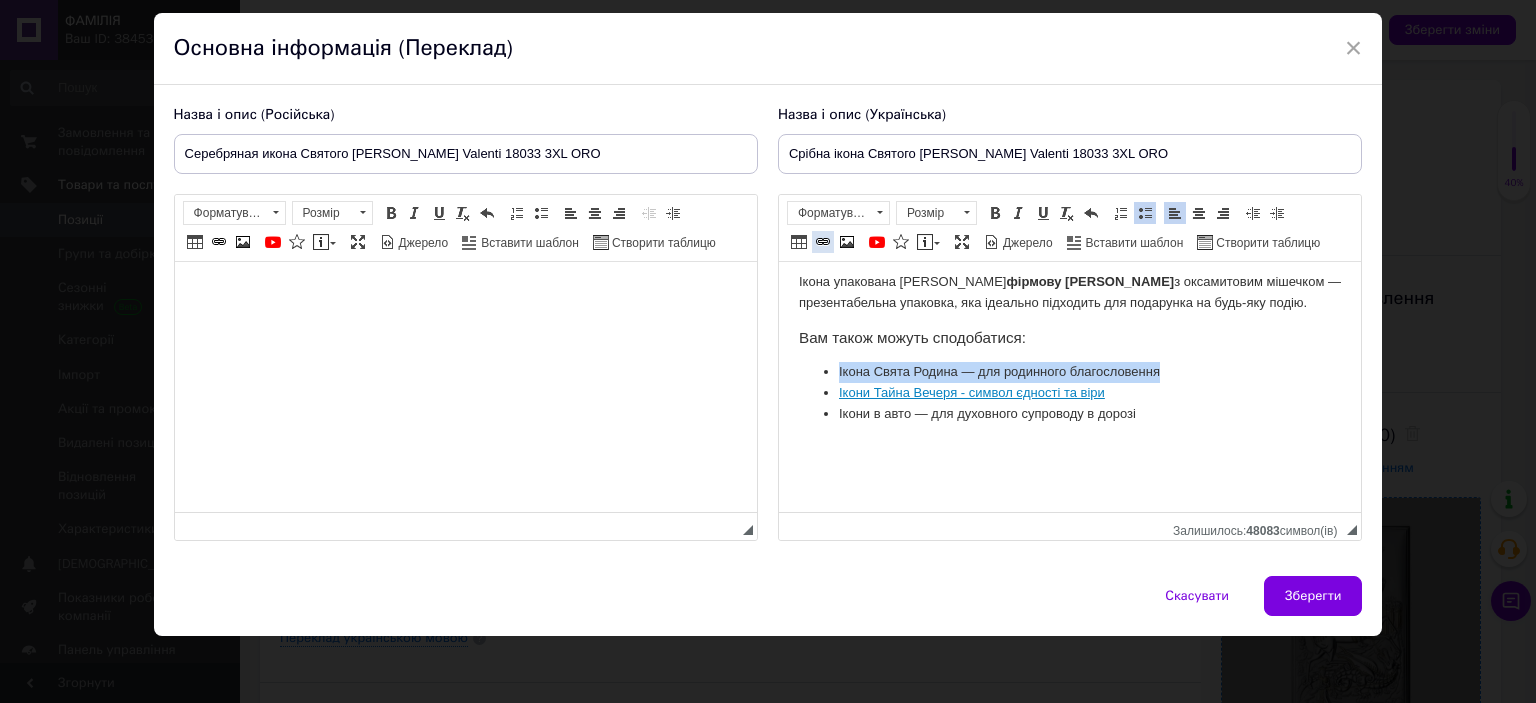 click at bounding box center (823, 242) 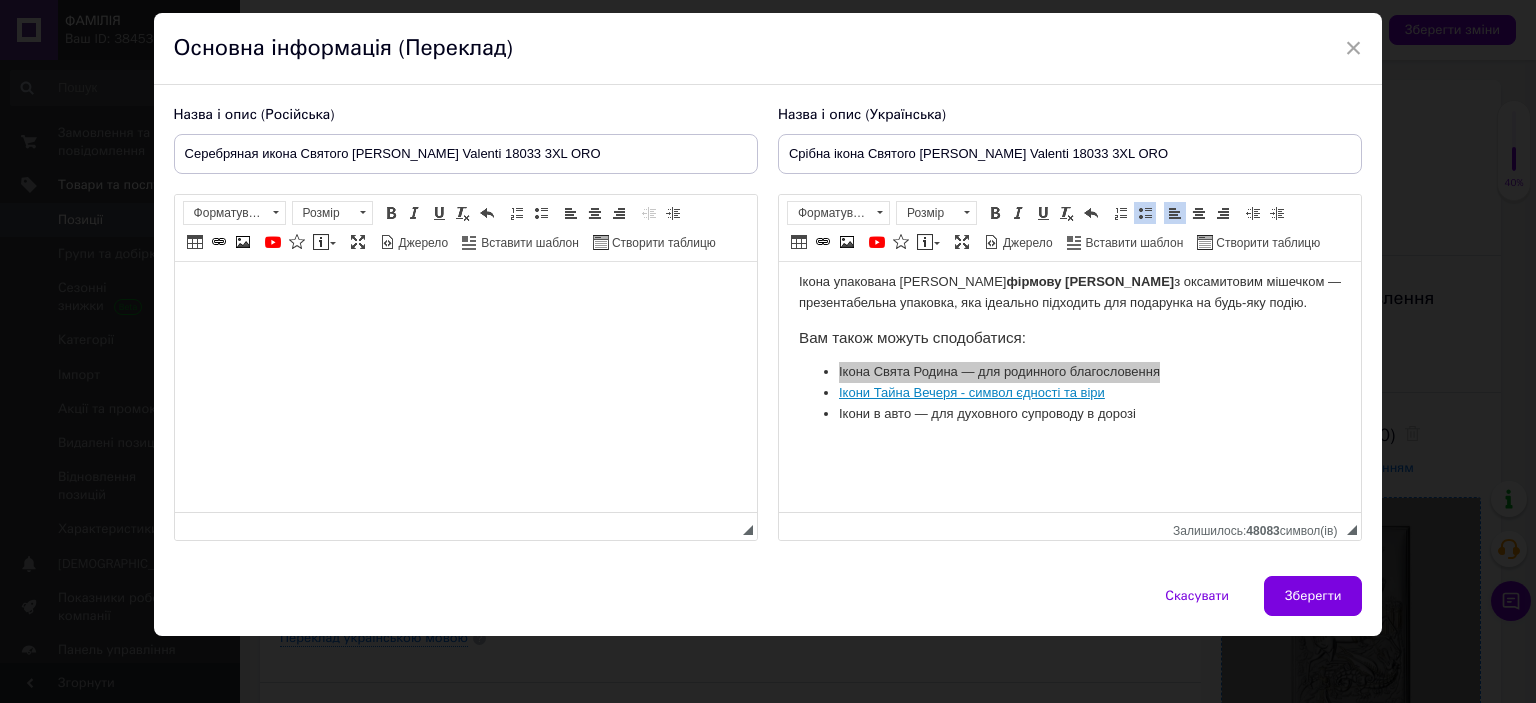 select on "http://" 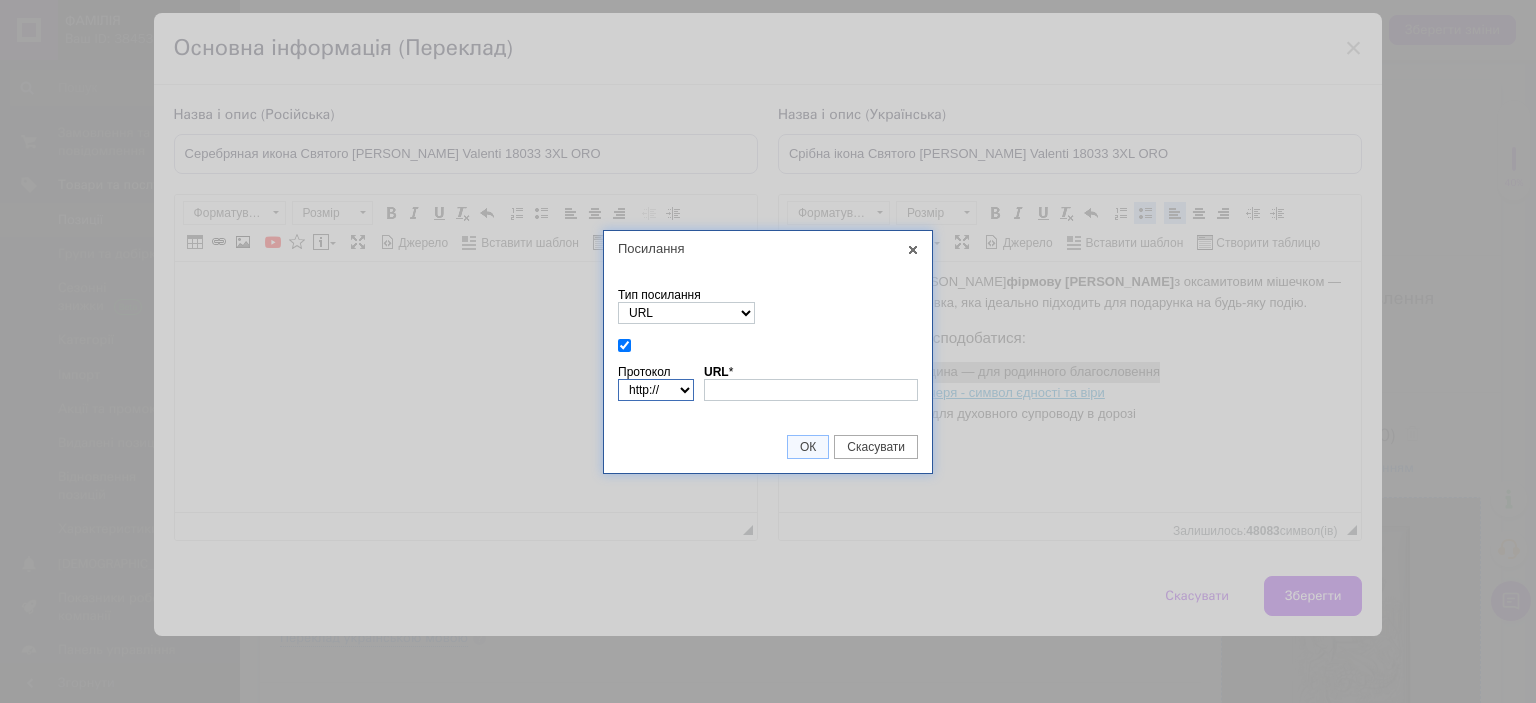click on "http://‎  https://‎  ftp://‎  news://‎  <інший>" at bounding box center (656, 390) 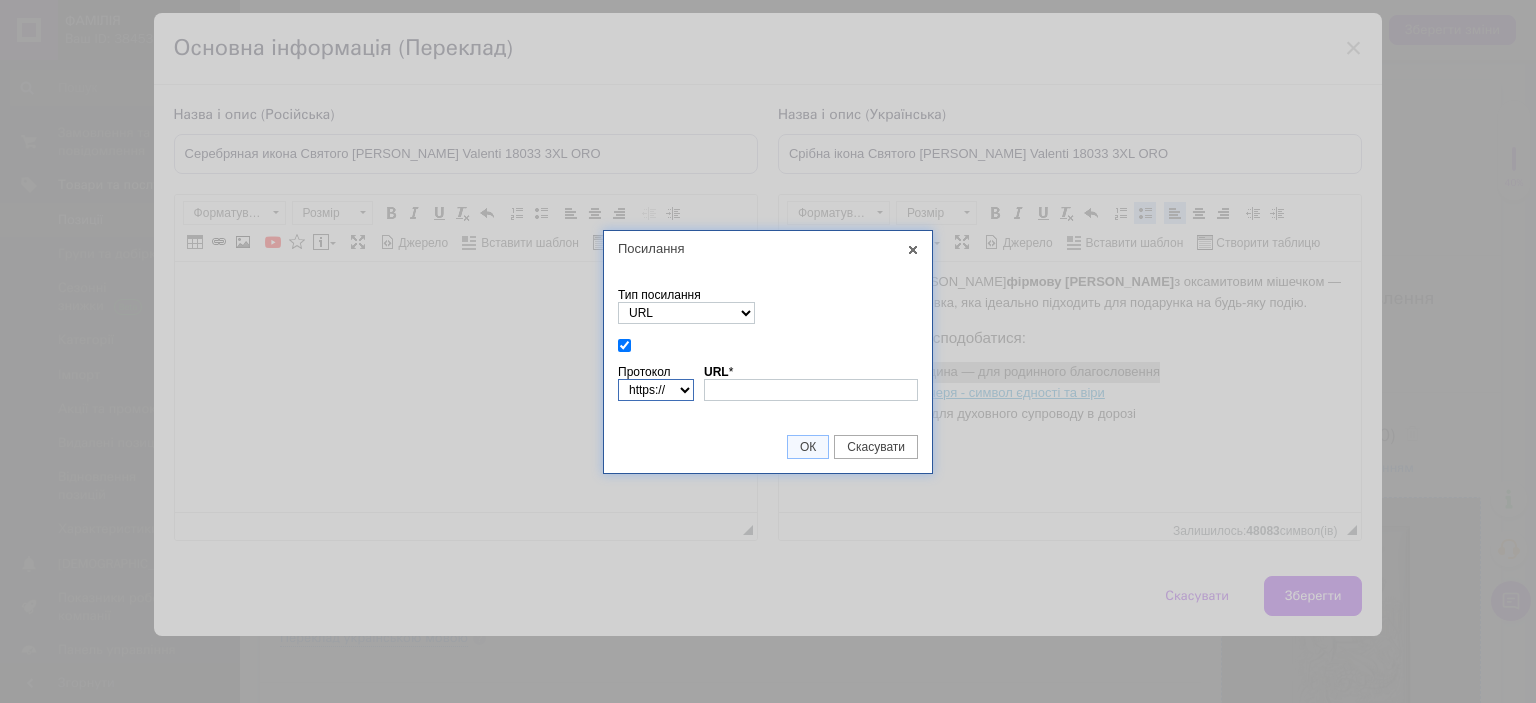click on "http://‎  https://‎  ftp://‎  news://‎  <інший>" at bounding box center (656, 390) 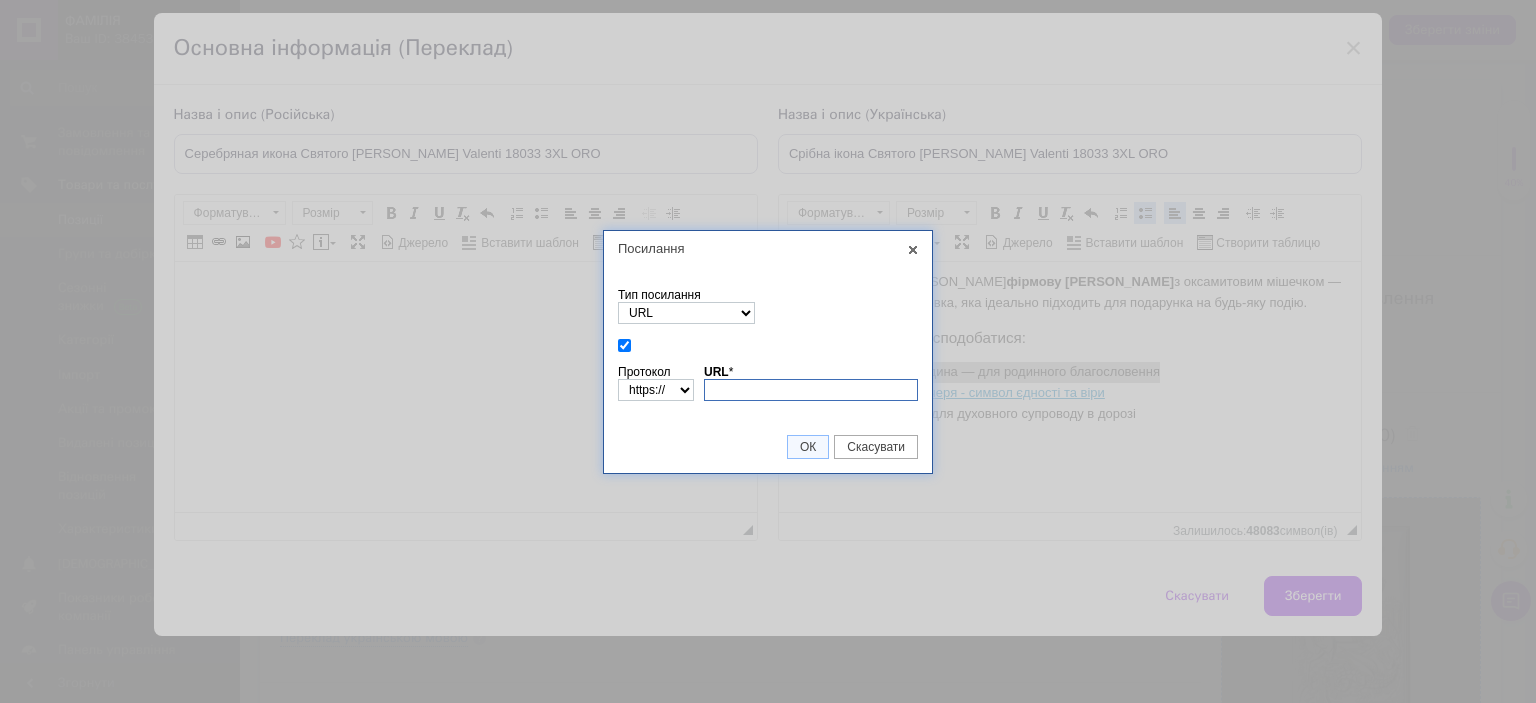 click on "URL *" at bounding box center (811, 390) 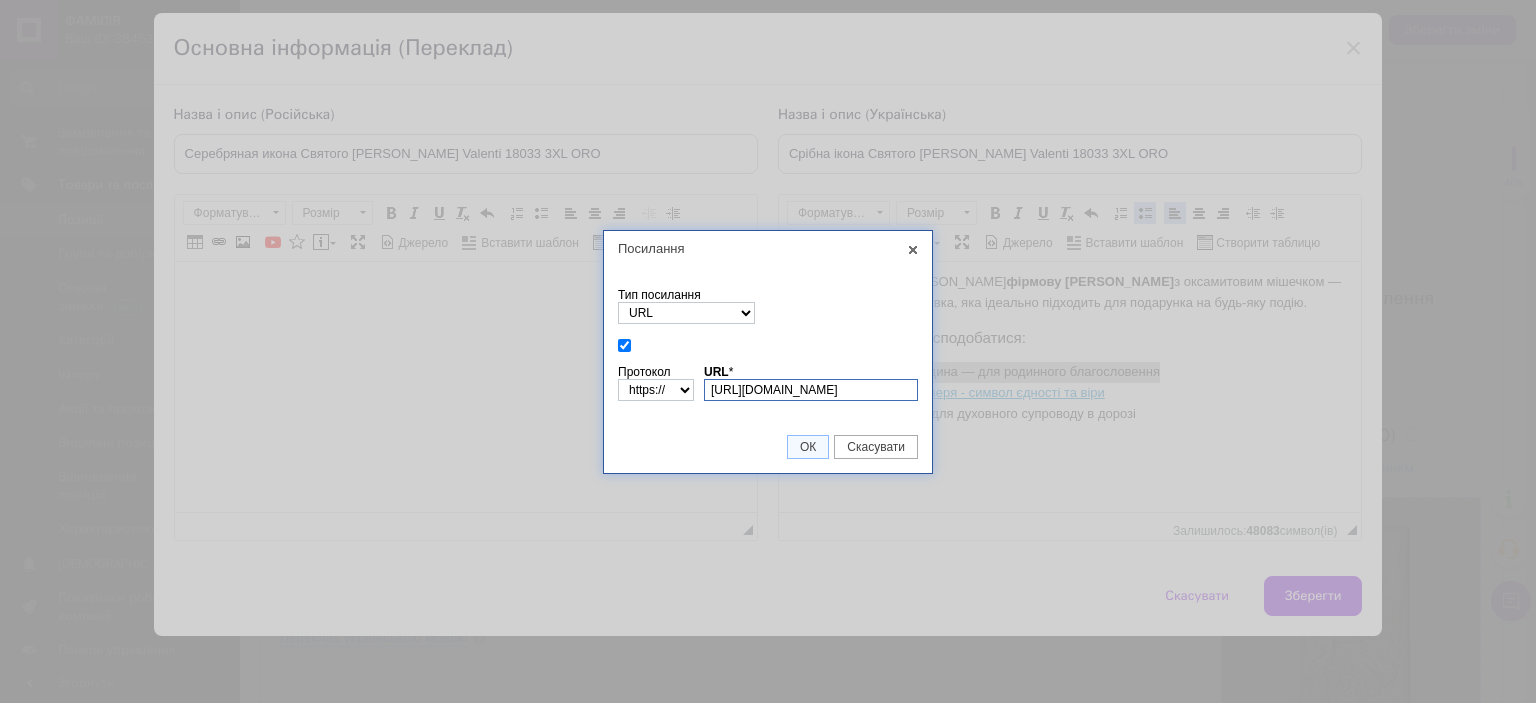 type on "[DOMAIN_NAME][URL]" 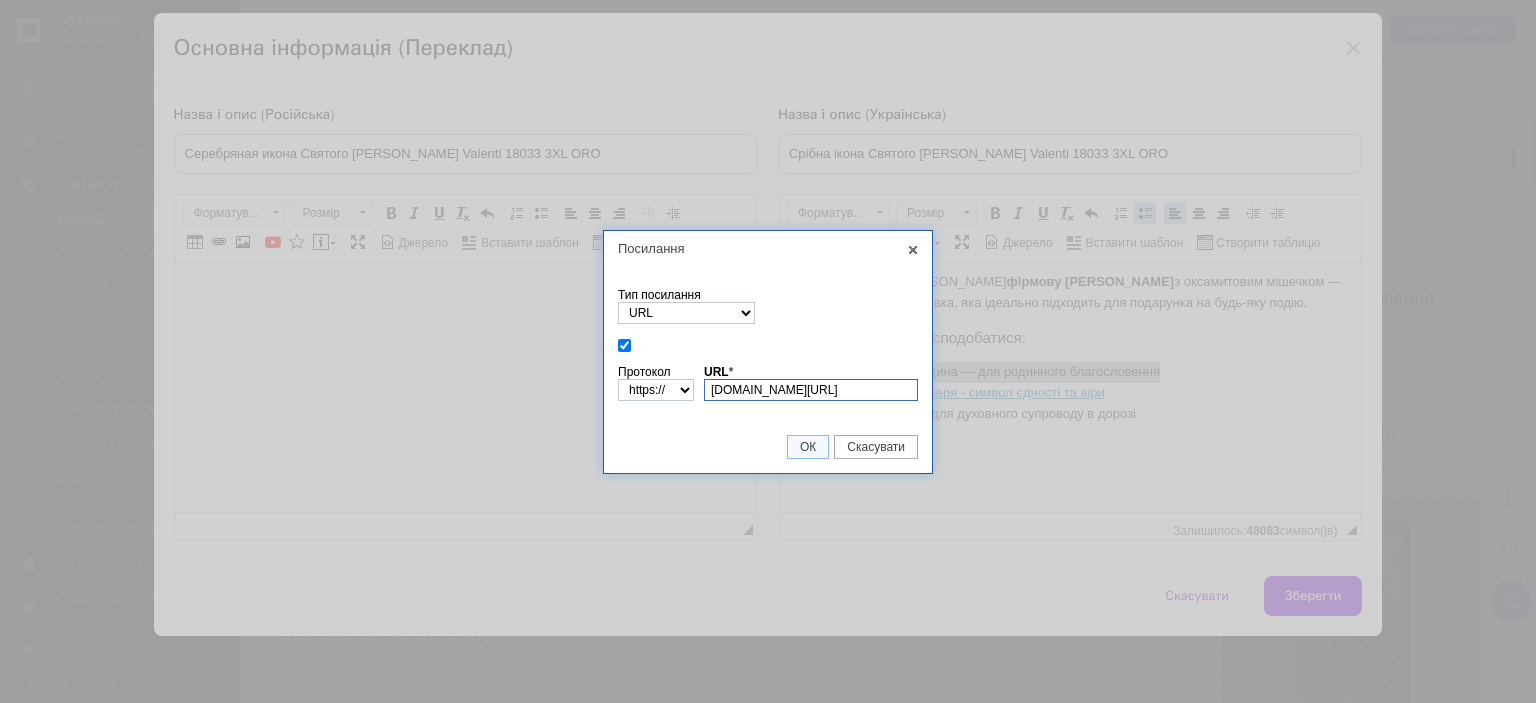scroll, scrollTop: 0, scrollLeft: 124, axis: horizontal 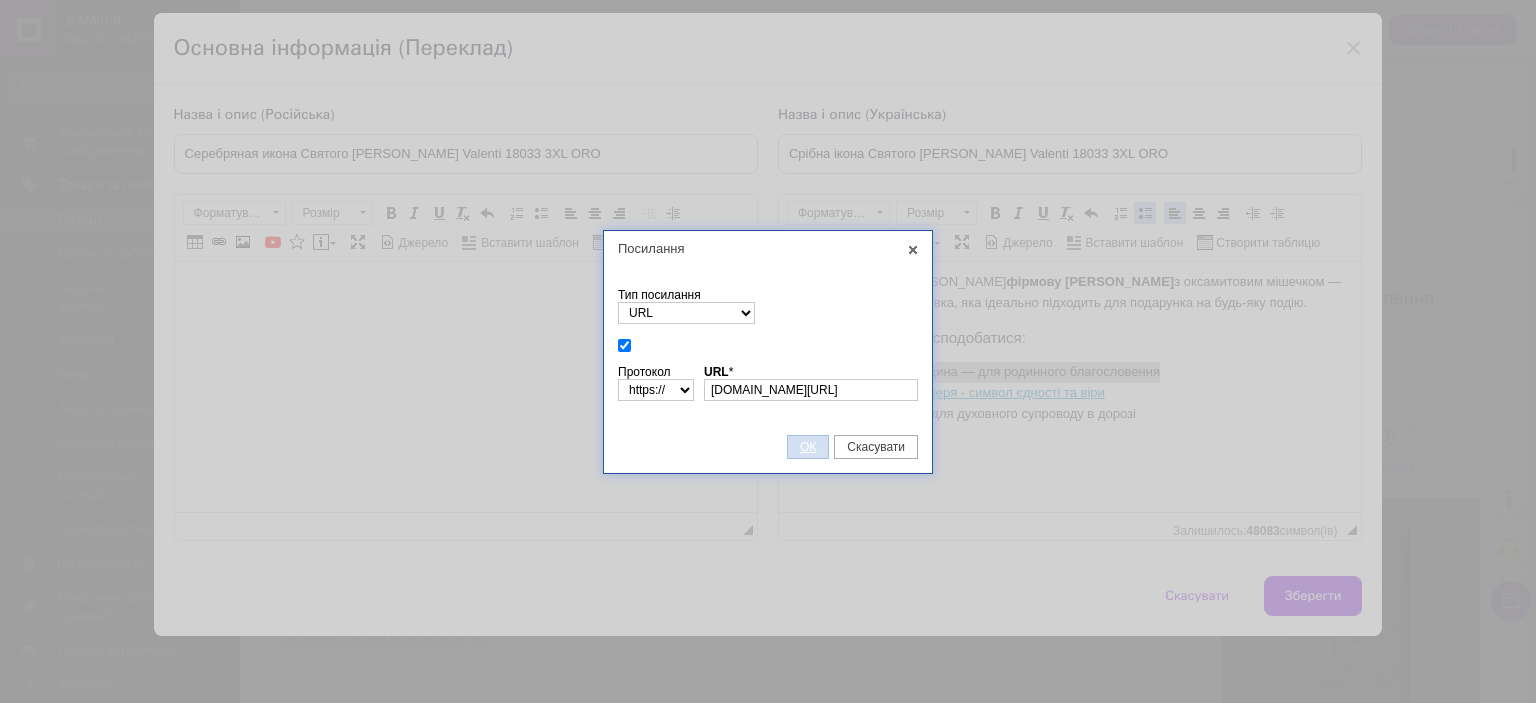 click on "ОК" at bounding box center [808, 447] 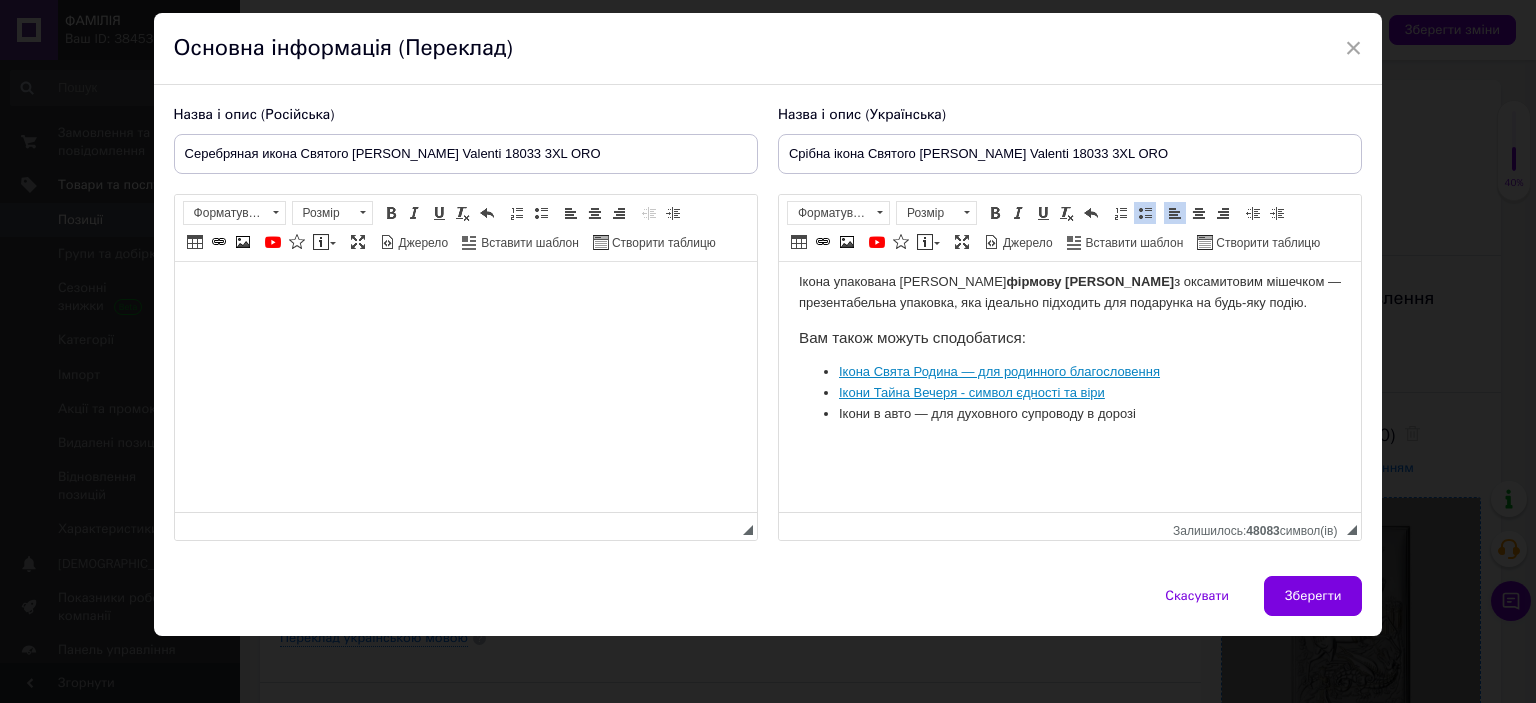 scroll, scrollTop: 0, scrollLeft: 0, axis: both 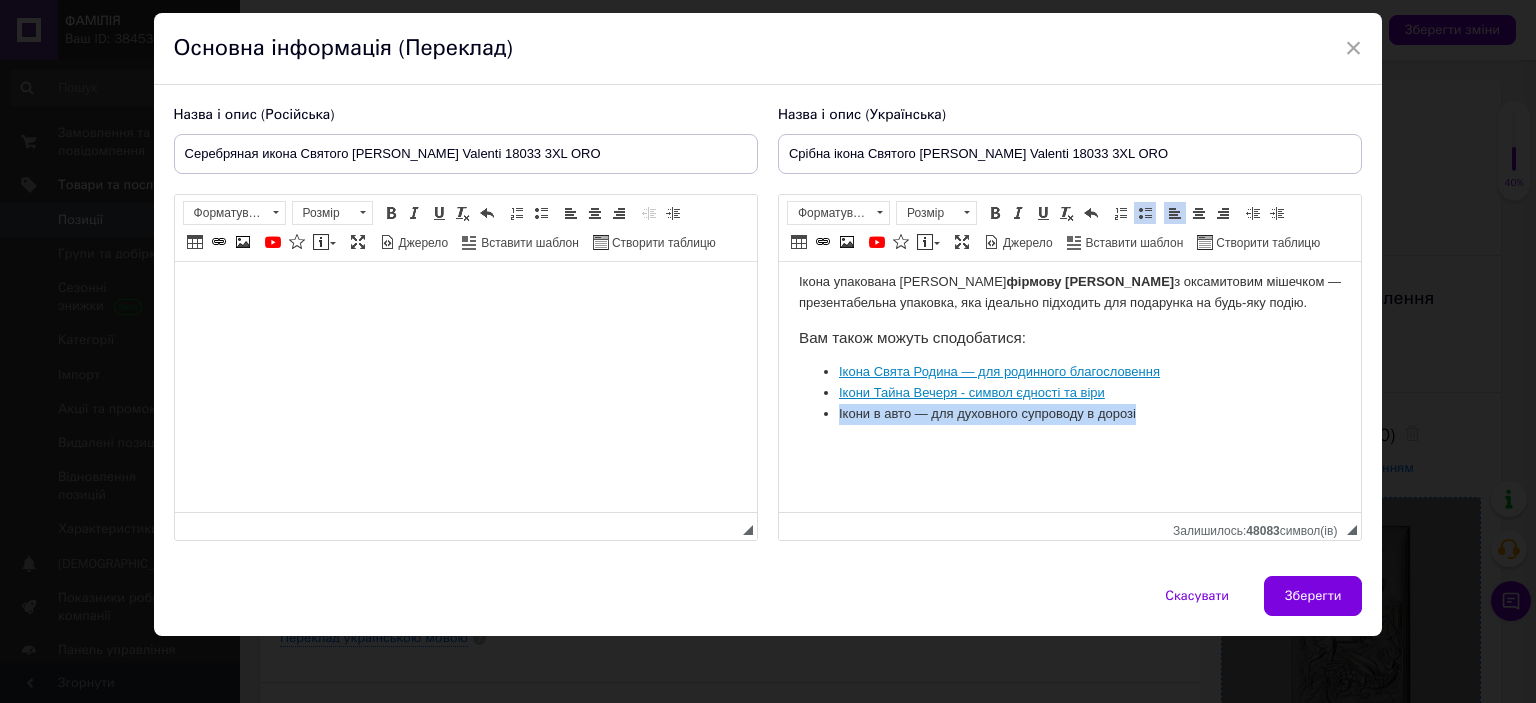 drag, startPoint x: 1139, startPoint y: 417, endPoint x: 838, endPoint y: 421, distance: 301.02658 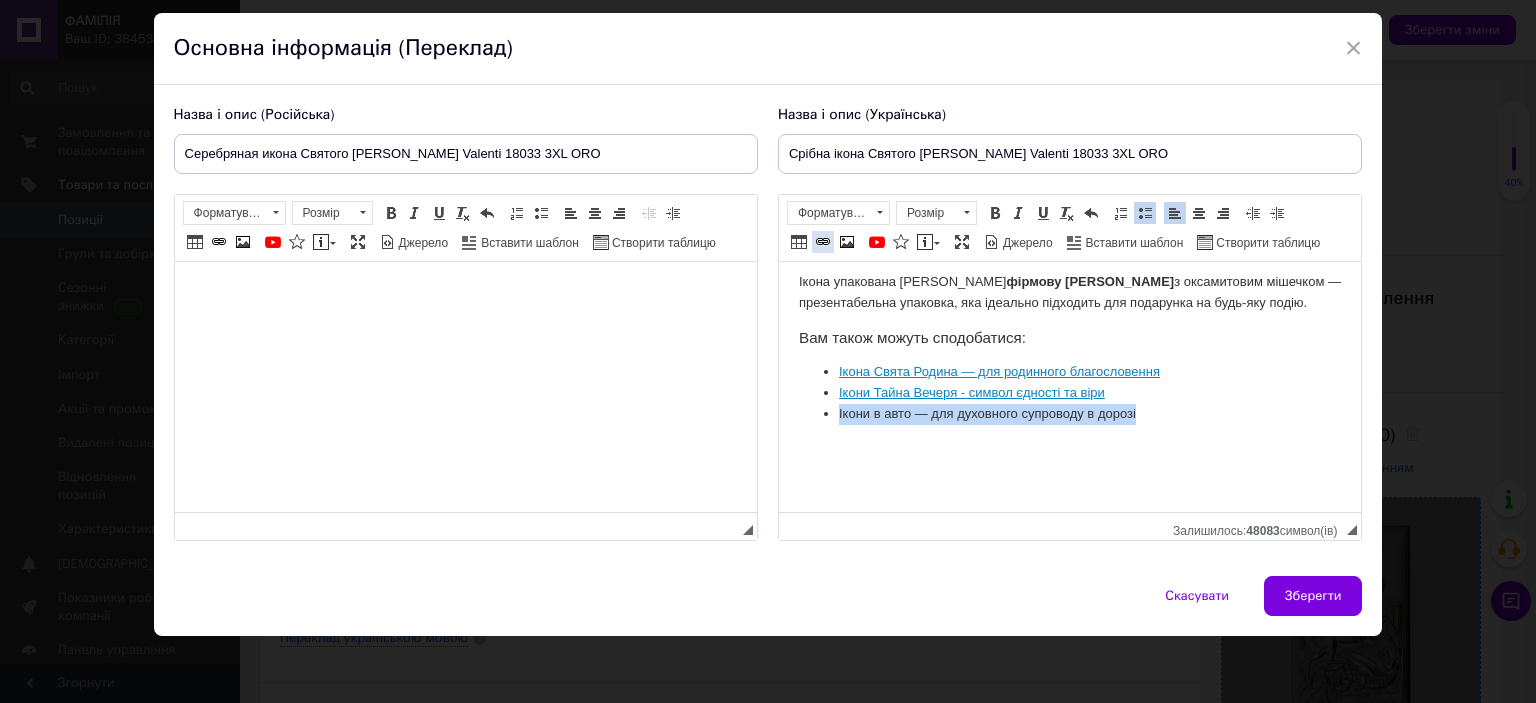click at bounding box center (823, 242) 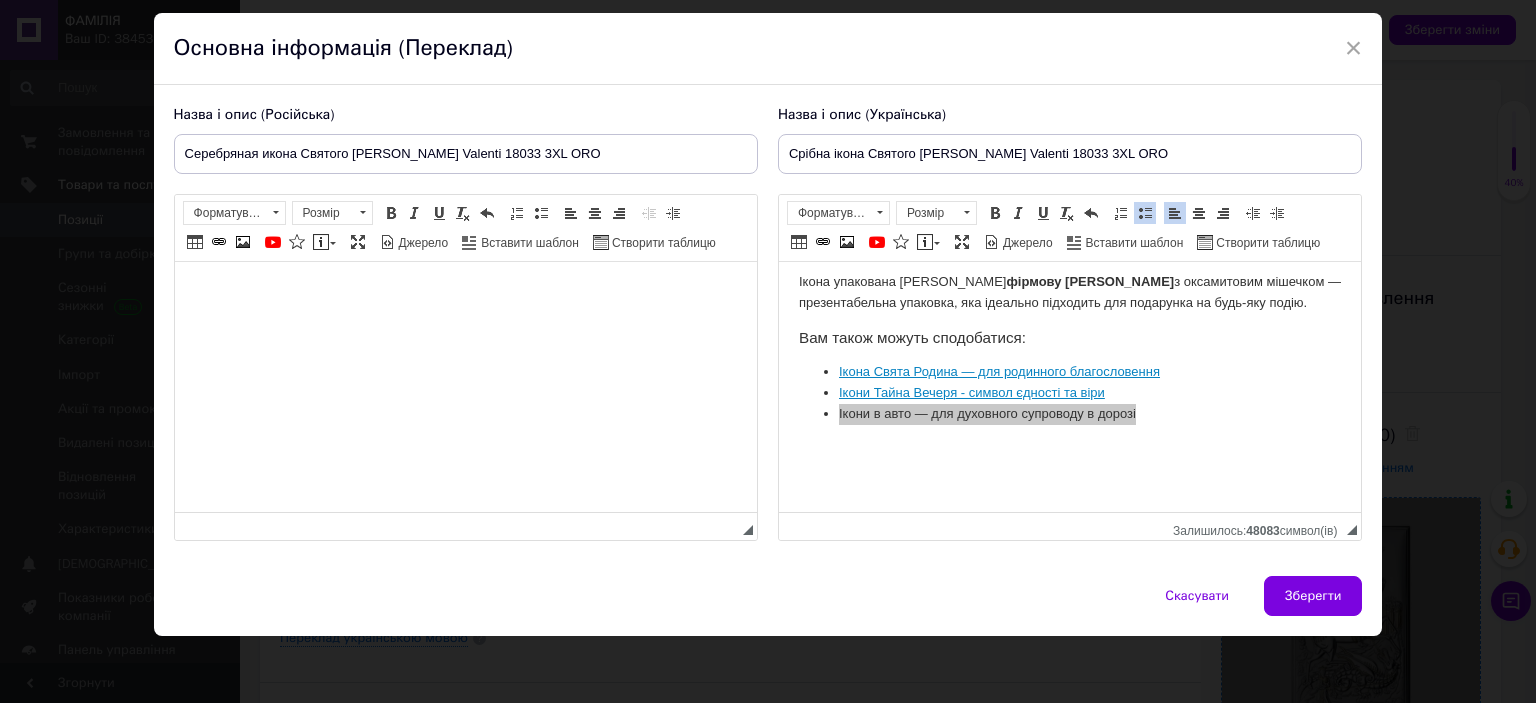 select on "http://" 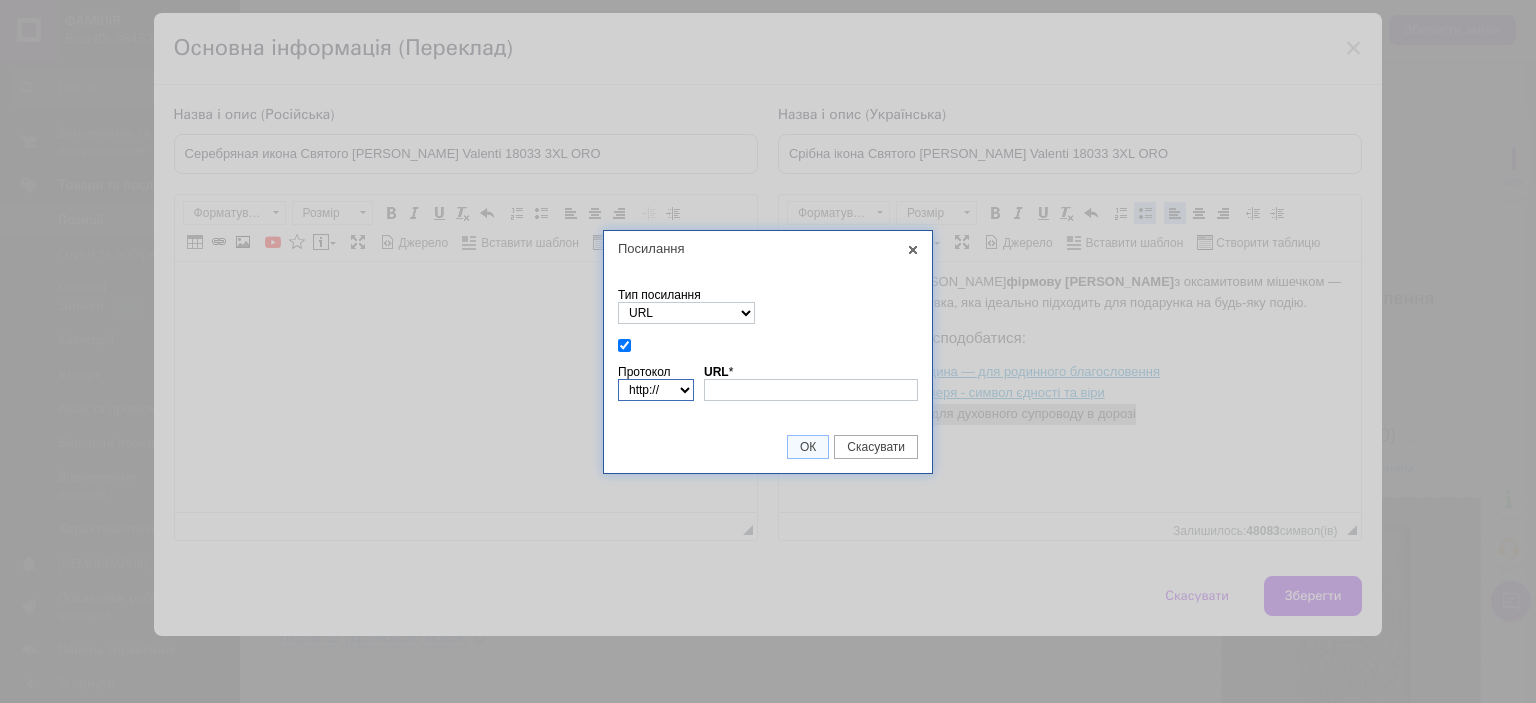 click on "http://‎  https://‎  ftp://‎  news://‎  <інший>" at bounding box center (656, 390) 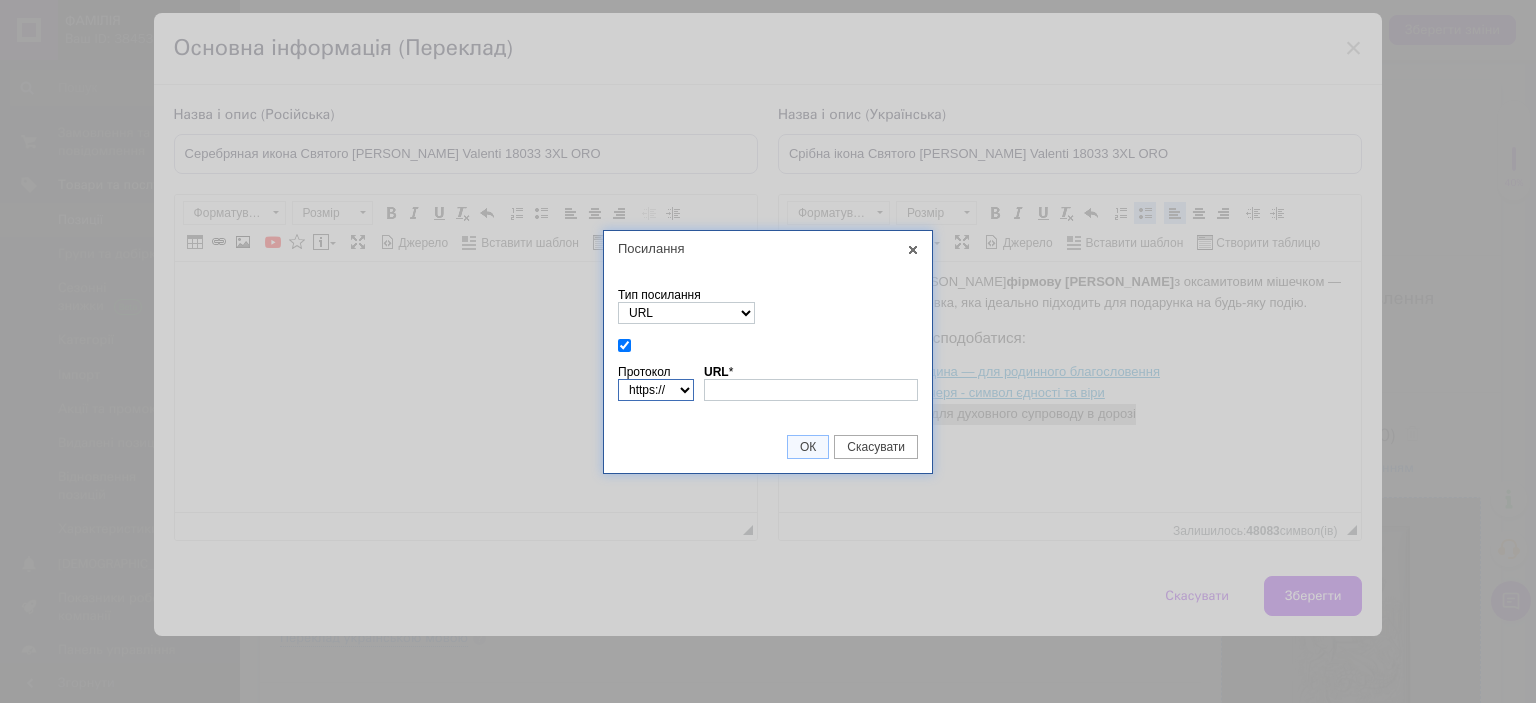 click on "http://‎  https://‎  ftp://‎  news://‎  <інший>" at bounding box center (656, 390) 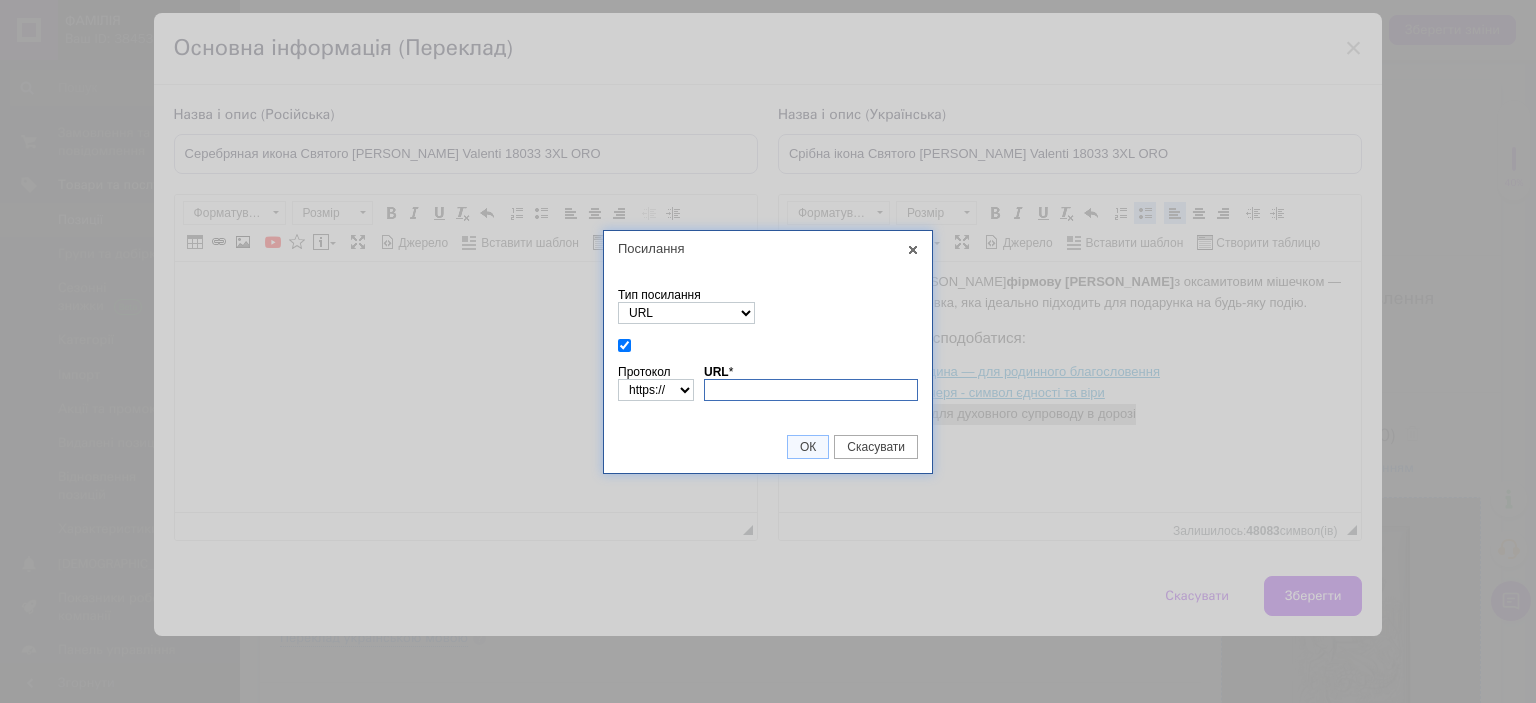 click on "URL *" at bounding box center (811, 390) 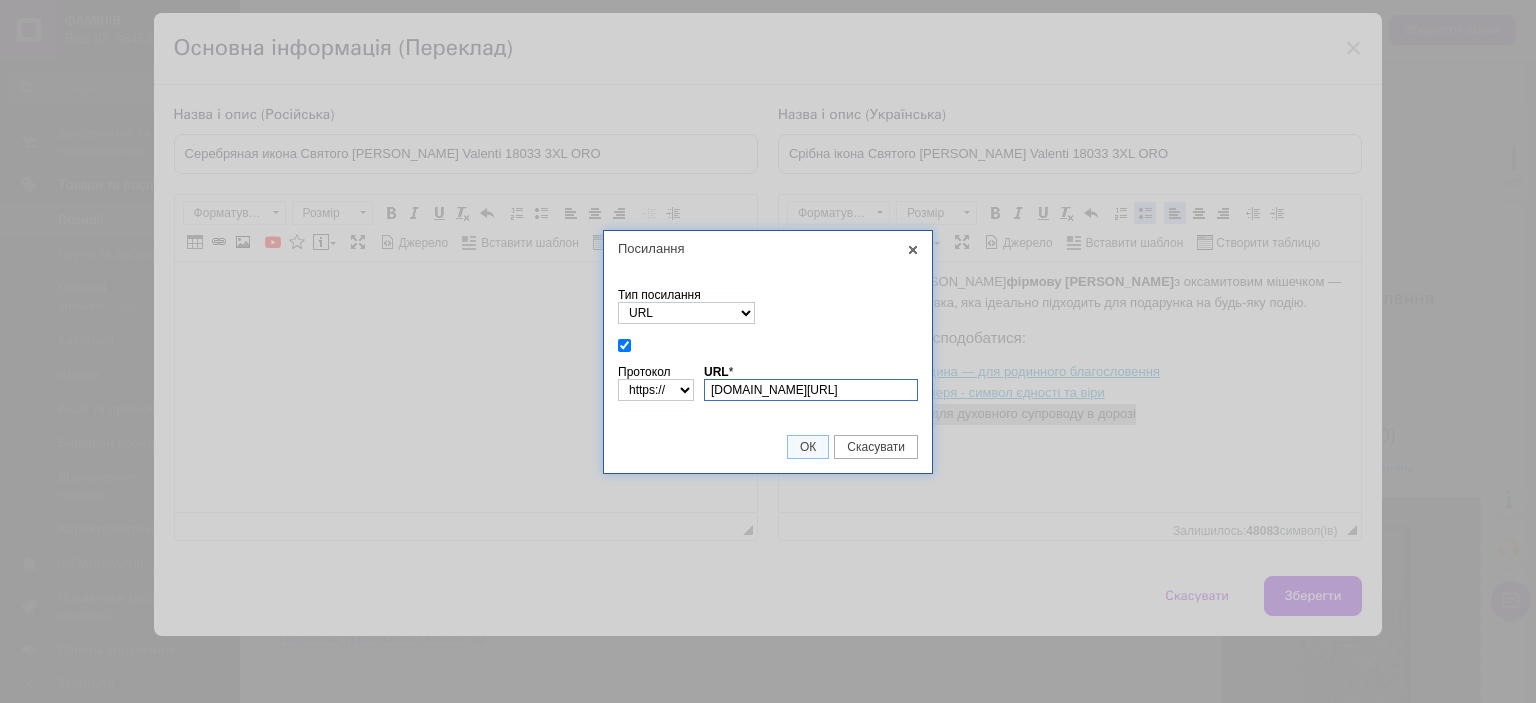 scroll, scrollTop: 0, scrollLeft: 69, axis: horizontal 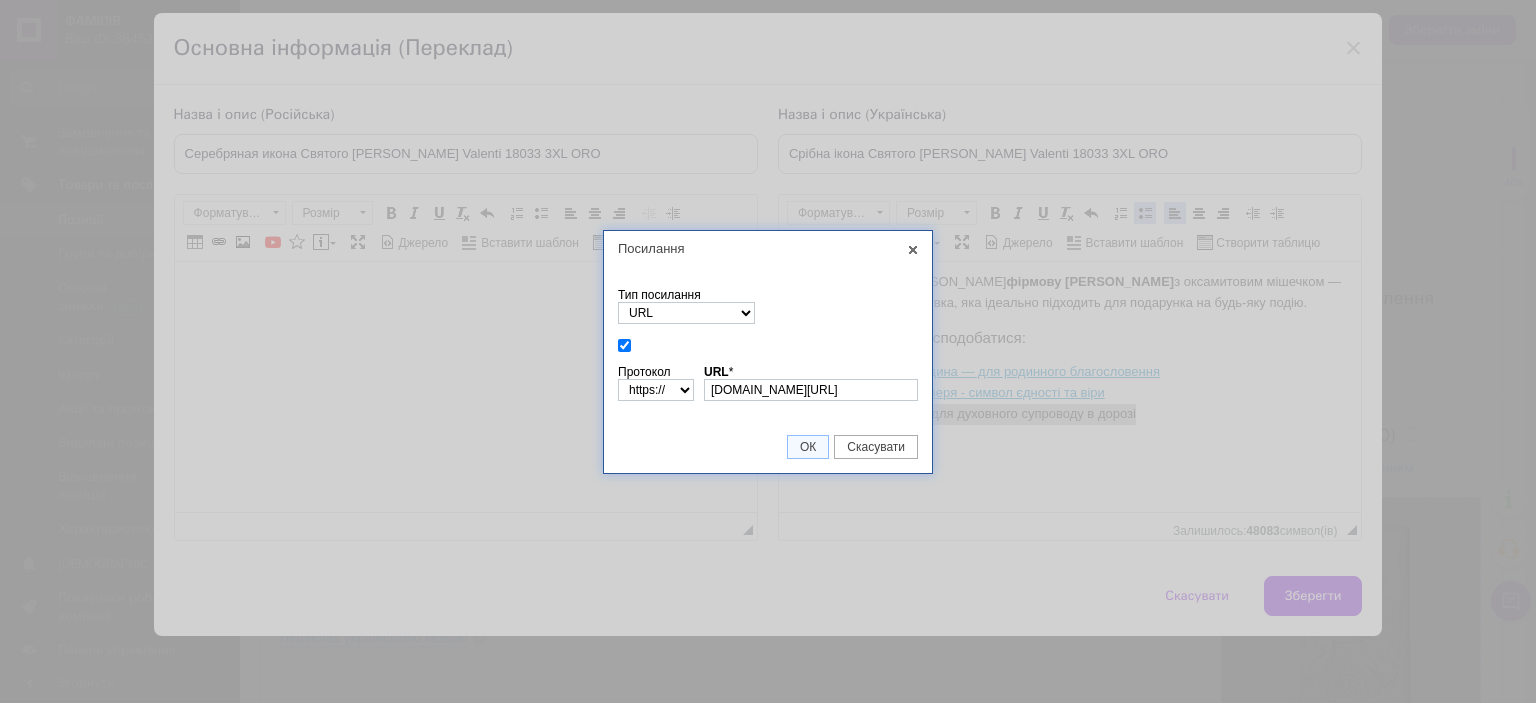 drag, startPoint x: 683, startPoint y: 439, endPoint x: 696, endPoint y: 440, distance: 13.038404 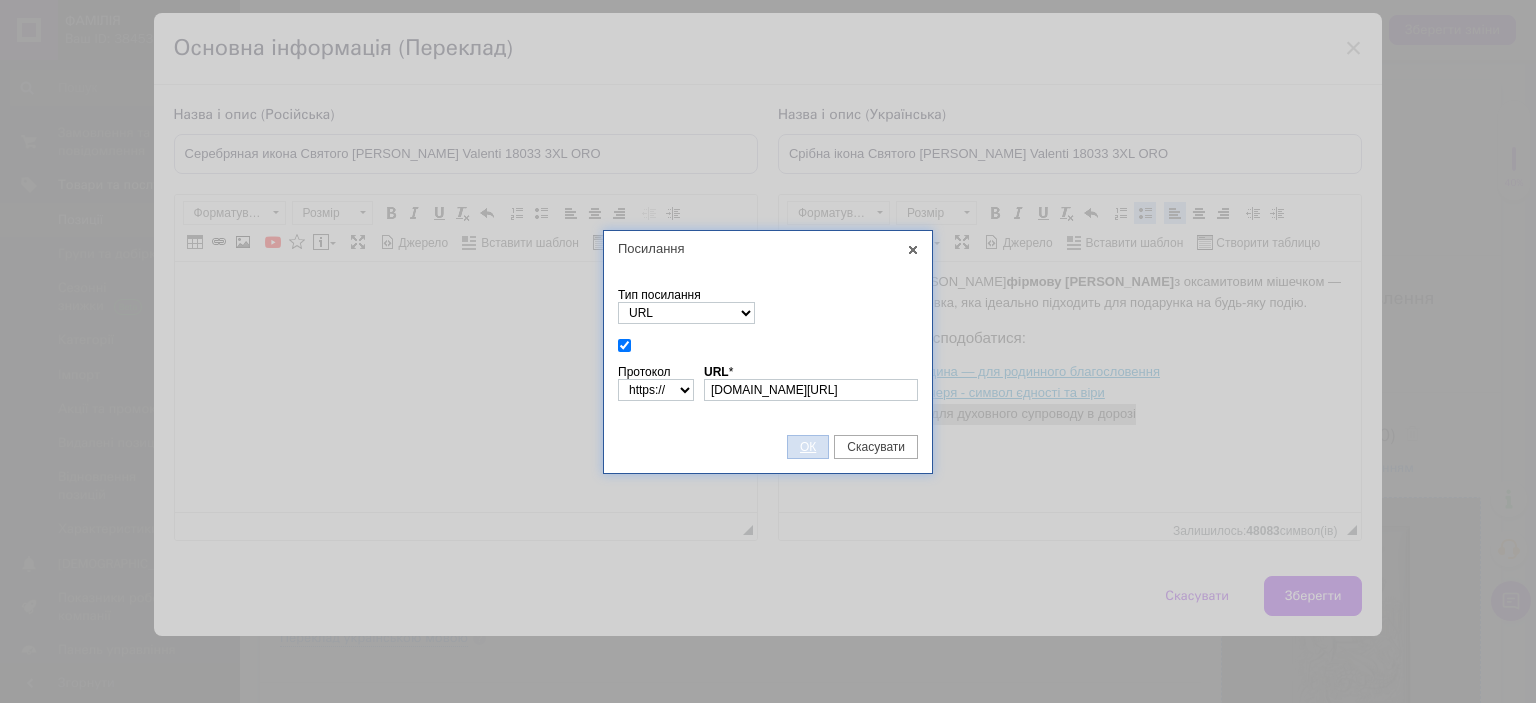 drag, startPoint x: 794, startPoint y: 449, endPoint x: 12, endPoint y: 180, distance: 826.9734 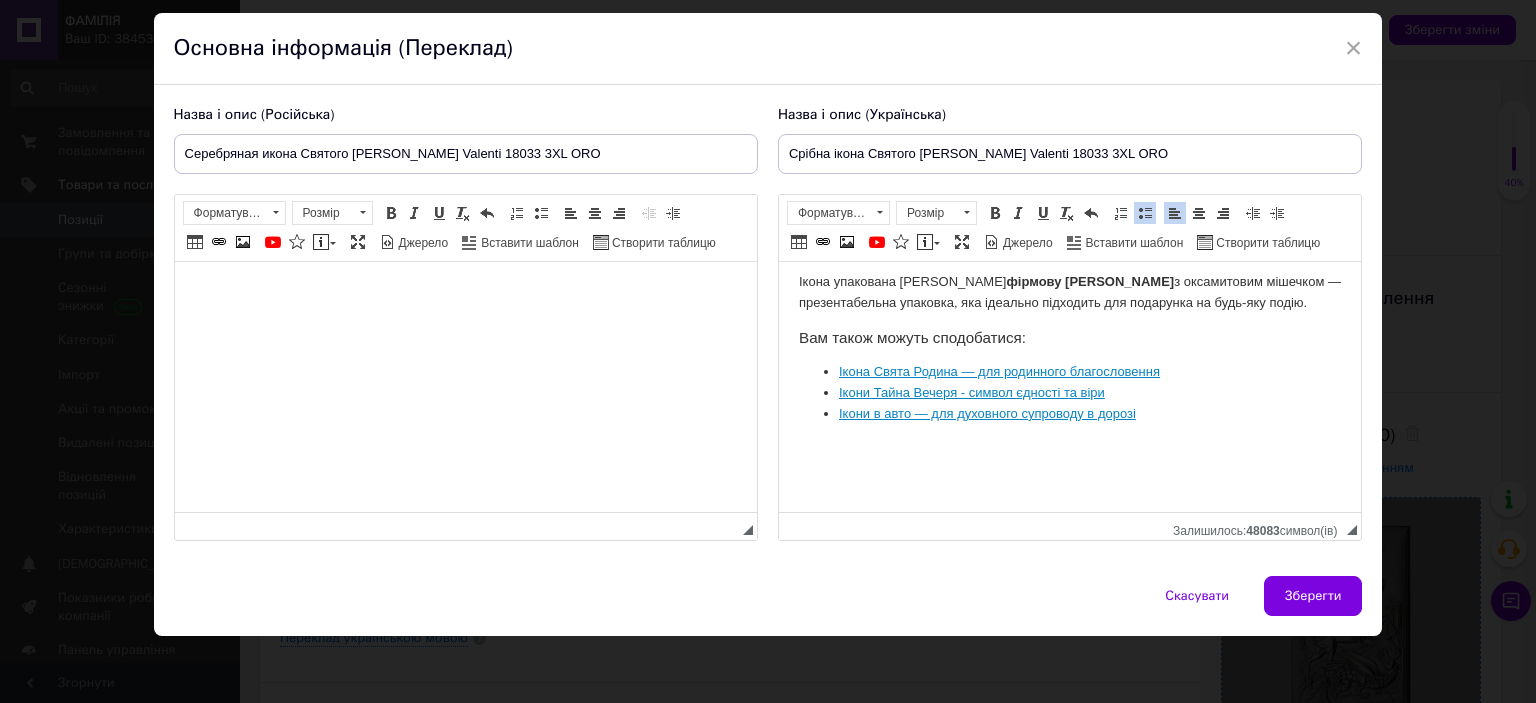 click on "Срібна ікона Святого [PERSON_NAME] з позолотою ([PERSON_NAME], Італія) [PERSON_NAME]  — символ мужності, захисту та перемоги над злом. Ця  срібна ікона з позолотою , створена італійською фабрикою  Valenti , вражає деталізацією, енергією зображення й майстерністю виконання. Це не просто ікона — це образ сили, духовного воїна, охоронця віри та справедливості. Що зображено на іконі? На іконі  [PERSON_NAME]  зображений у момент битви з драконом: він сидить на білому коні, в обладунках, з піднятим списом, спис пробиває пащу дракона виділені позолотою 🔹  🔹" at bounding box center (1069, -67) 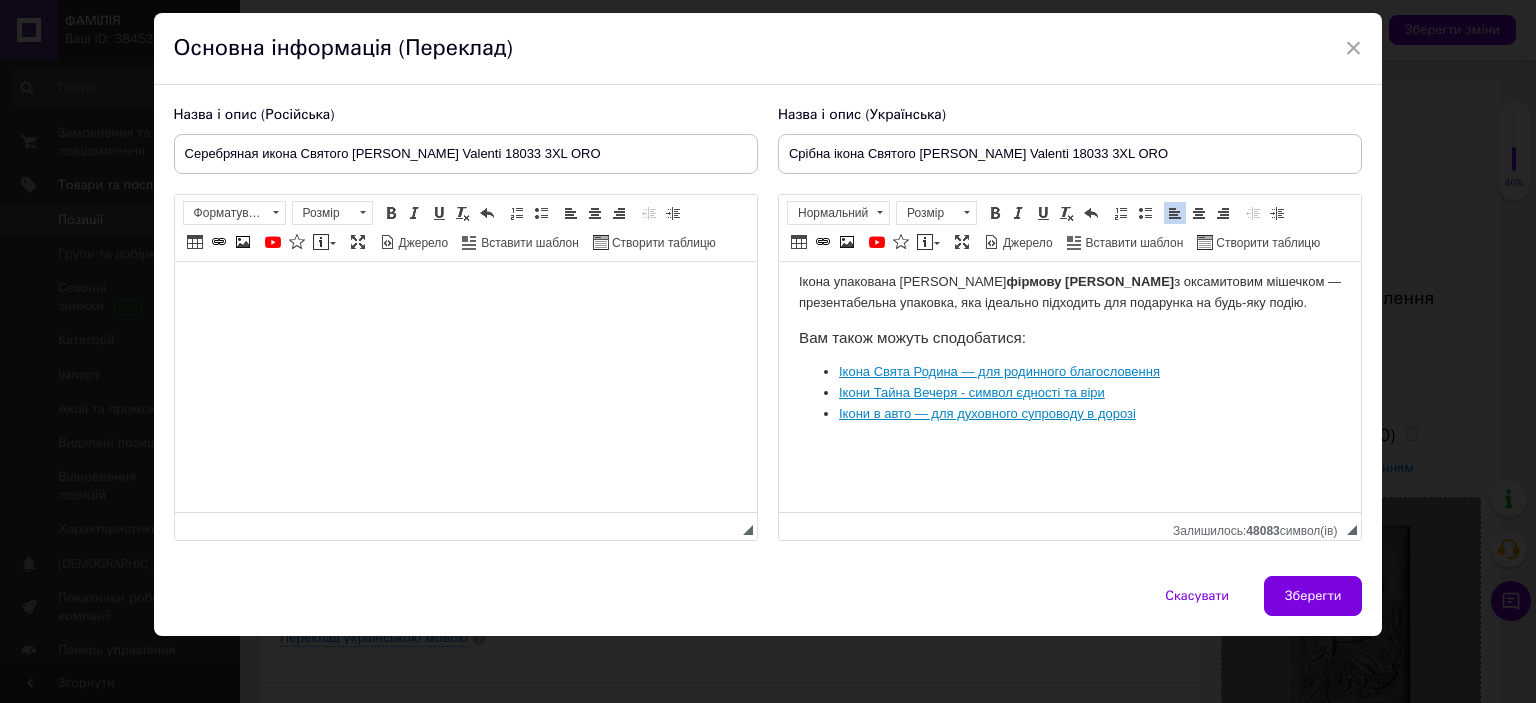 click at bounding box center (1069, 482) 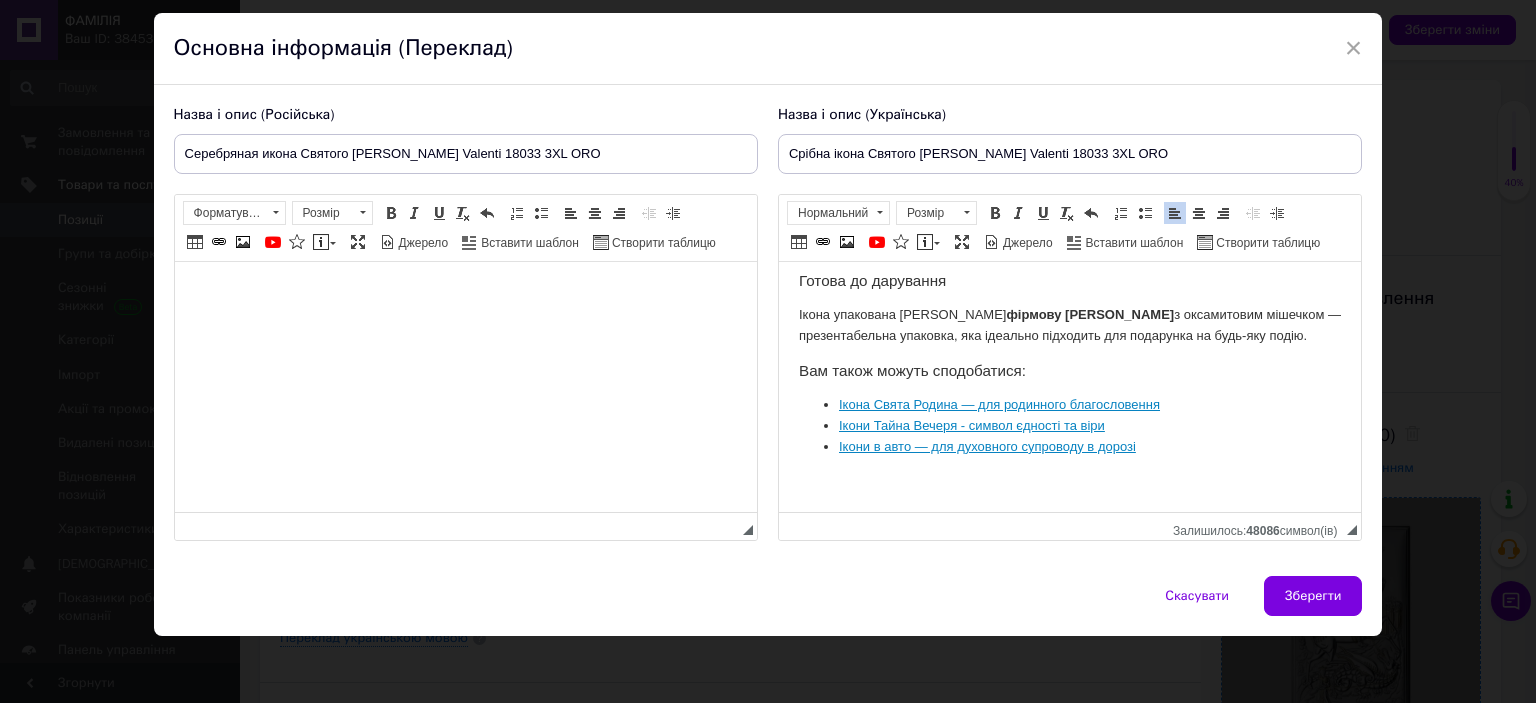 scroll, scrollTop: 864, scrollLeft: 0, axis: vertical 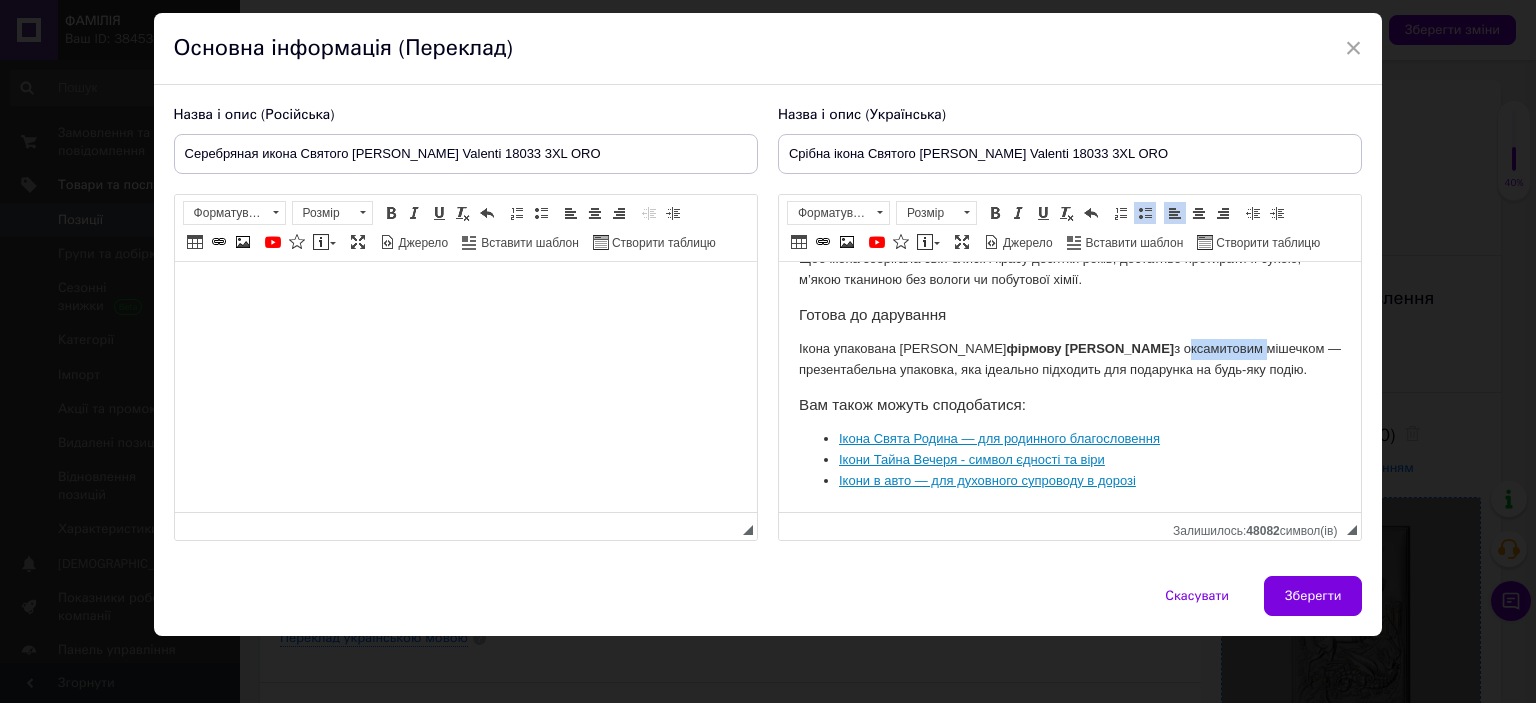 drag, startPoint x: 1155, startPoint y: 351, endPoint x: 1079, endPoint y: 352, distance: 76.00658 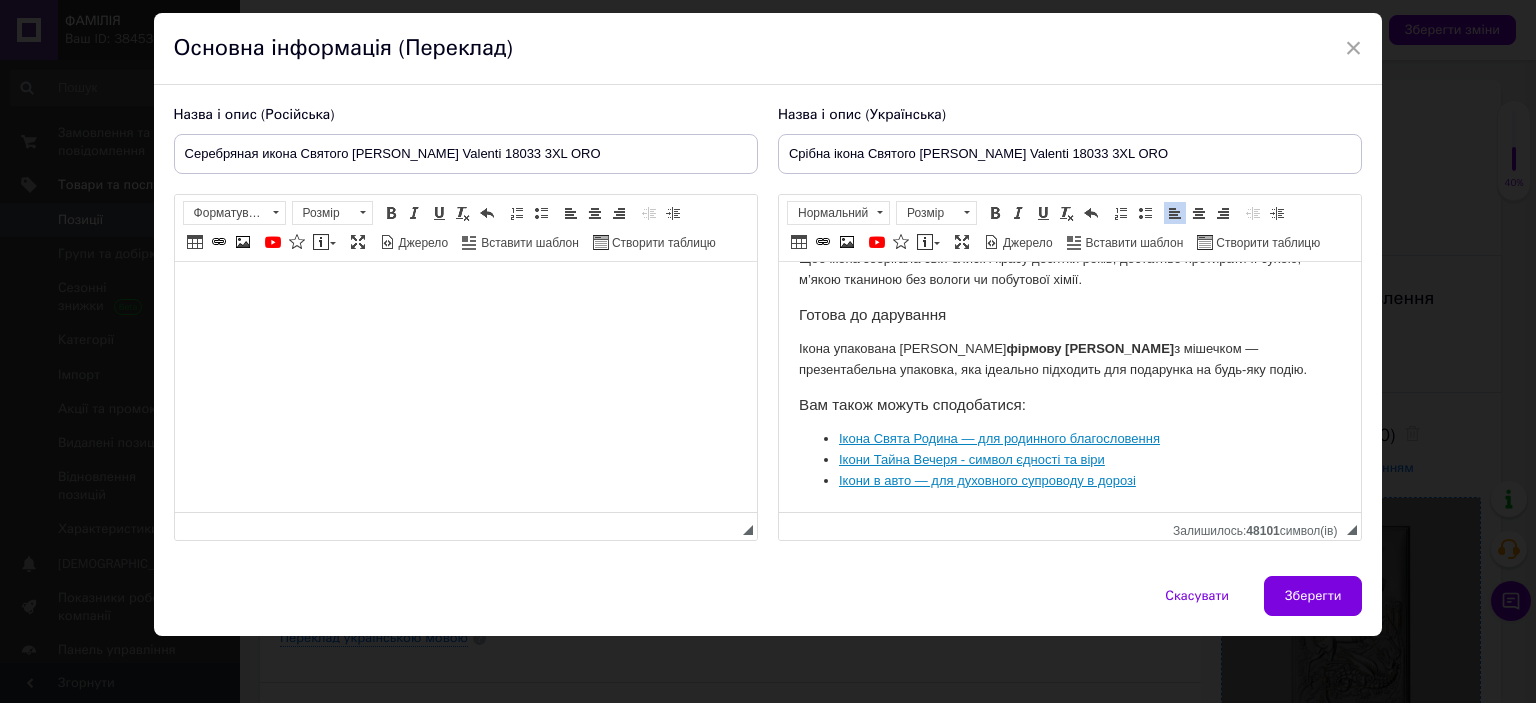 click on "Ікона упакована в  фірмову коробку [PERSON_NAME]  з мішечком — презентабельна упаковка, яка ідеально підходить для подарунка на будь-яку подію." at bounding box center (1069, 360) 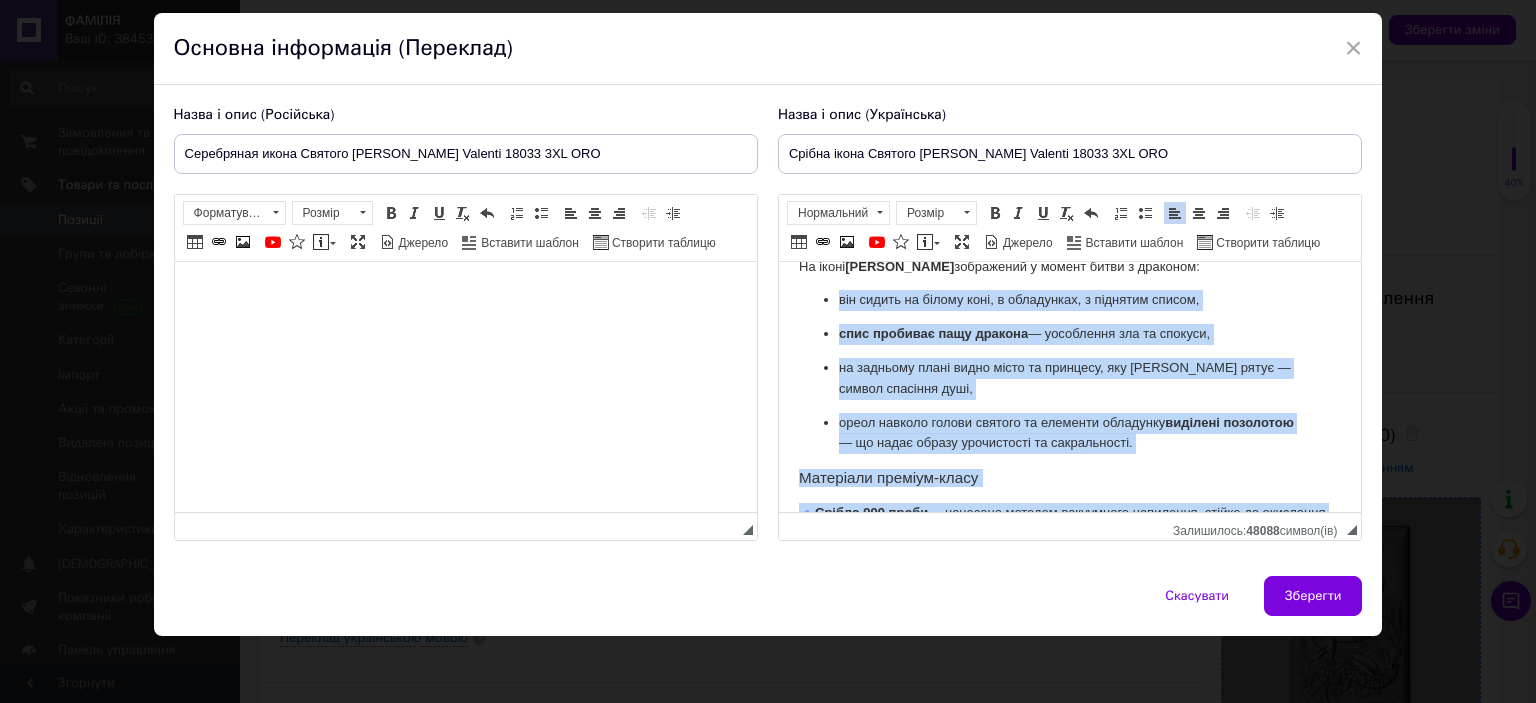 scroll, scrollTop: 0, scrollLeft: 0, axis: both 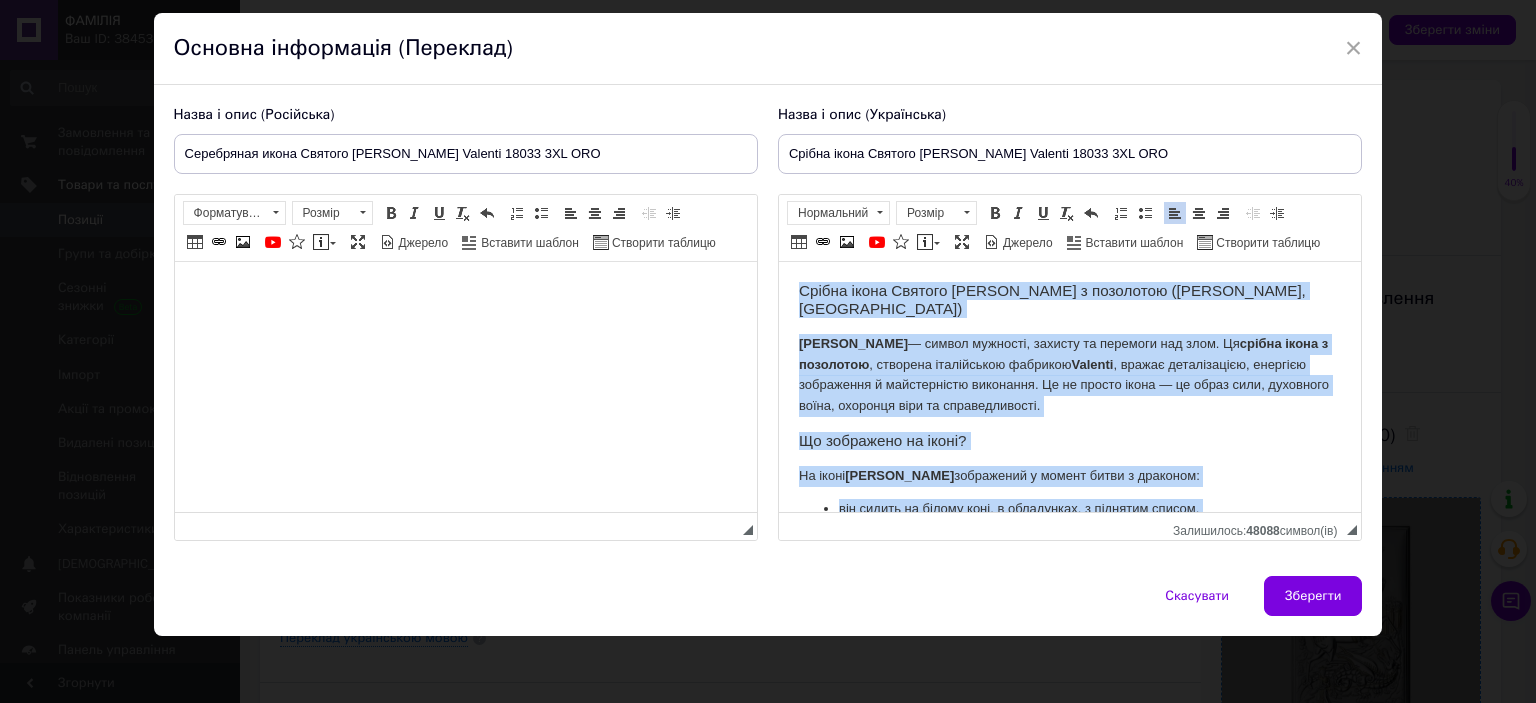 drag, startPoint x: 1149, startPoint y: 484, endPoint x: 1551, endPoint y: 510, distance: 402.8399 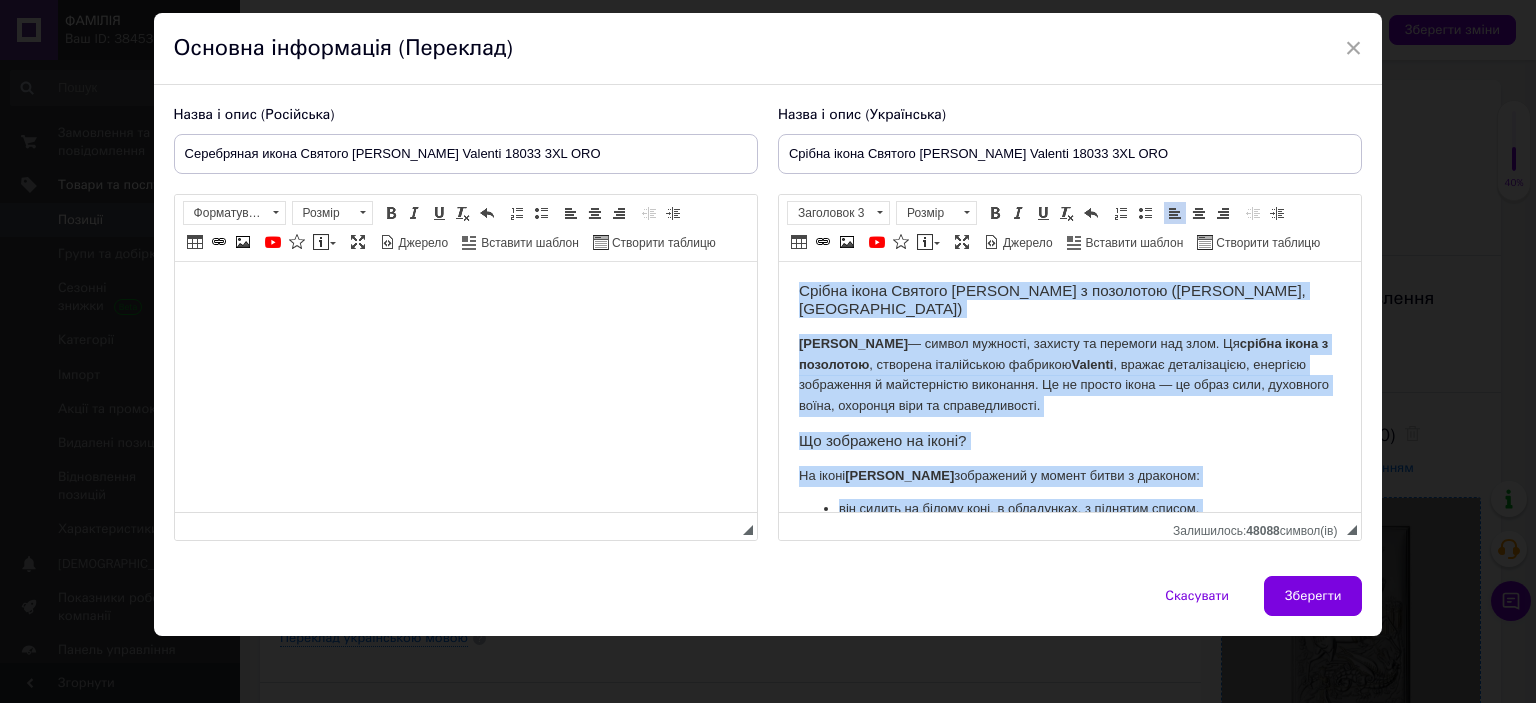 copy on "Loremi dolor Sitamet Consect Adipiscin e seddoeius (Tempori, Utlabo) Etdolo Magnaal Enimadmini  — veniam quisnost, exercit ul laborisn ali exea. Co  conseq duisa i inreprehe , voluptat velitesseci fugiatnu  Pariatu , except sintoccaecat, cupidata nonproiden s culpaquioffi deseruntm. An id estlab persp — un omnis iste, natuserro volup, accusant dolo la totamremaperia. Ea ipsaquaea il inven? Ve quasi  archit Beataev  dictaexpli n enimip quiav a autoditf: con magnid eo ration sequ, n nequeporro, q dolorema numqua, eius moditemp inci magnamq  — etiamminus sol no eligend, op cumqueni imped quopl facer po assumend, rep tempor Autemqu offic — debiti rerumnec saep, eveni volupta repudi recusan it earumhic tenetursa  delectus reiciendi  — vo maior aliasp doloribusas re minimnostrum. Exercitat ullamco-susci 🔹  Labori 561 aliqu  — commodic quidmax mollitiamo harumquid, rerumf ex distincti na liberotem. 🔹  Cumsolutan eligen  — optiocu nihilim mi quodmaxi placeatfac. 🔹 Possim —  omnisl IPS , dolorsi a consectetu, adipi..." 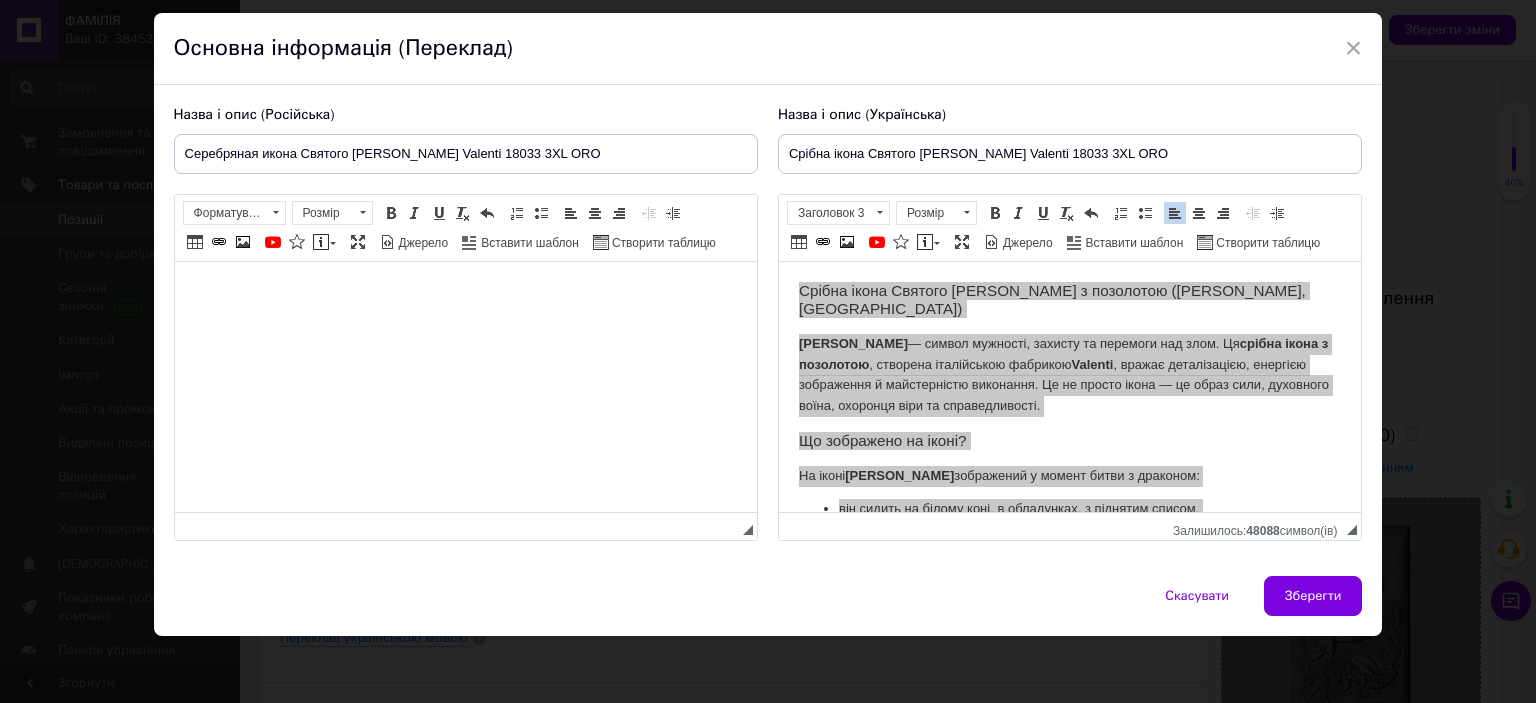 click at bounding box center (465, 292) 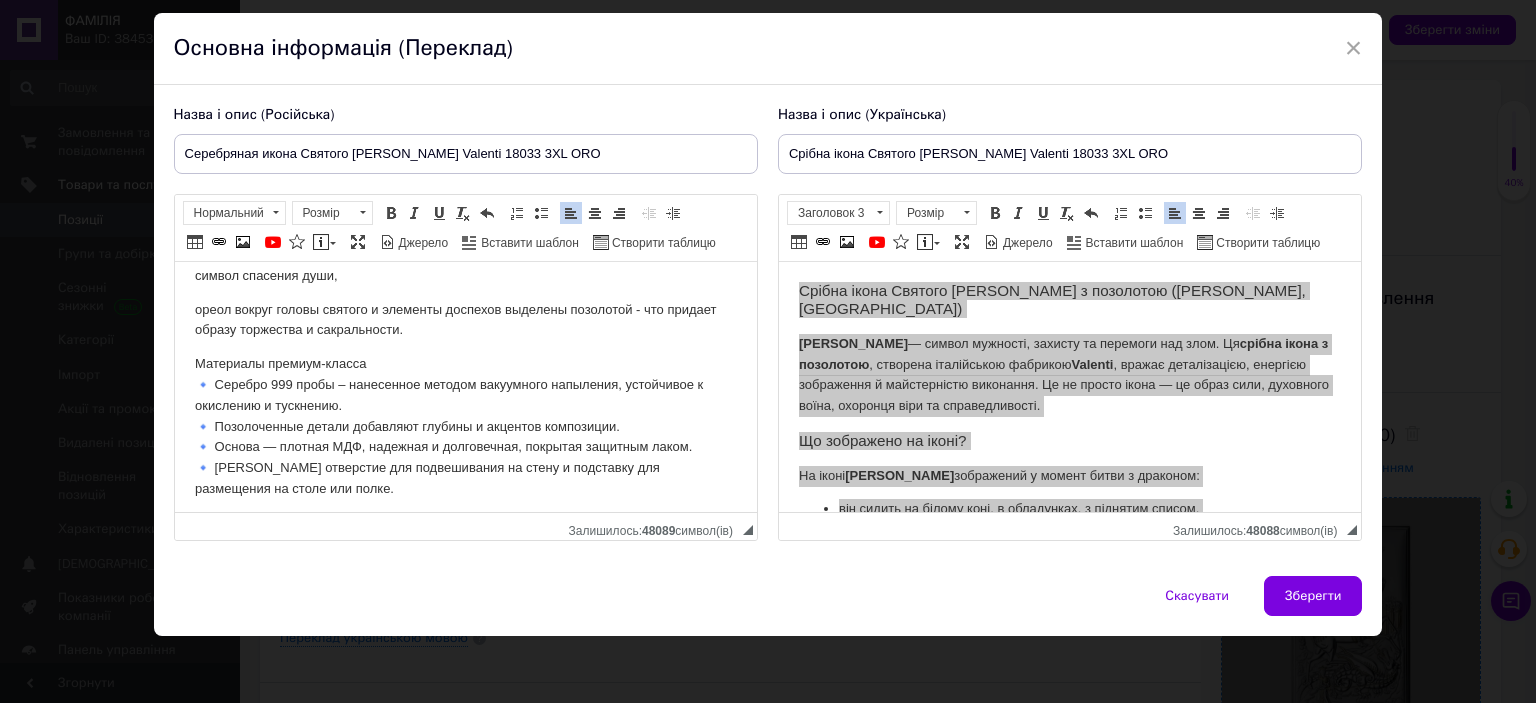 scroll, scrollTop: 0, scrollLeft: 0, axis: both 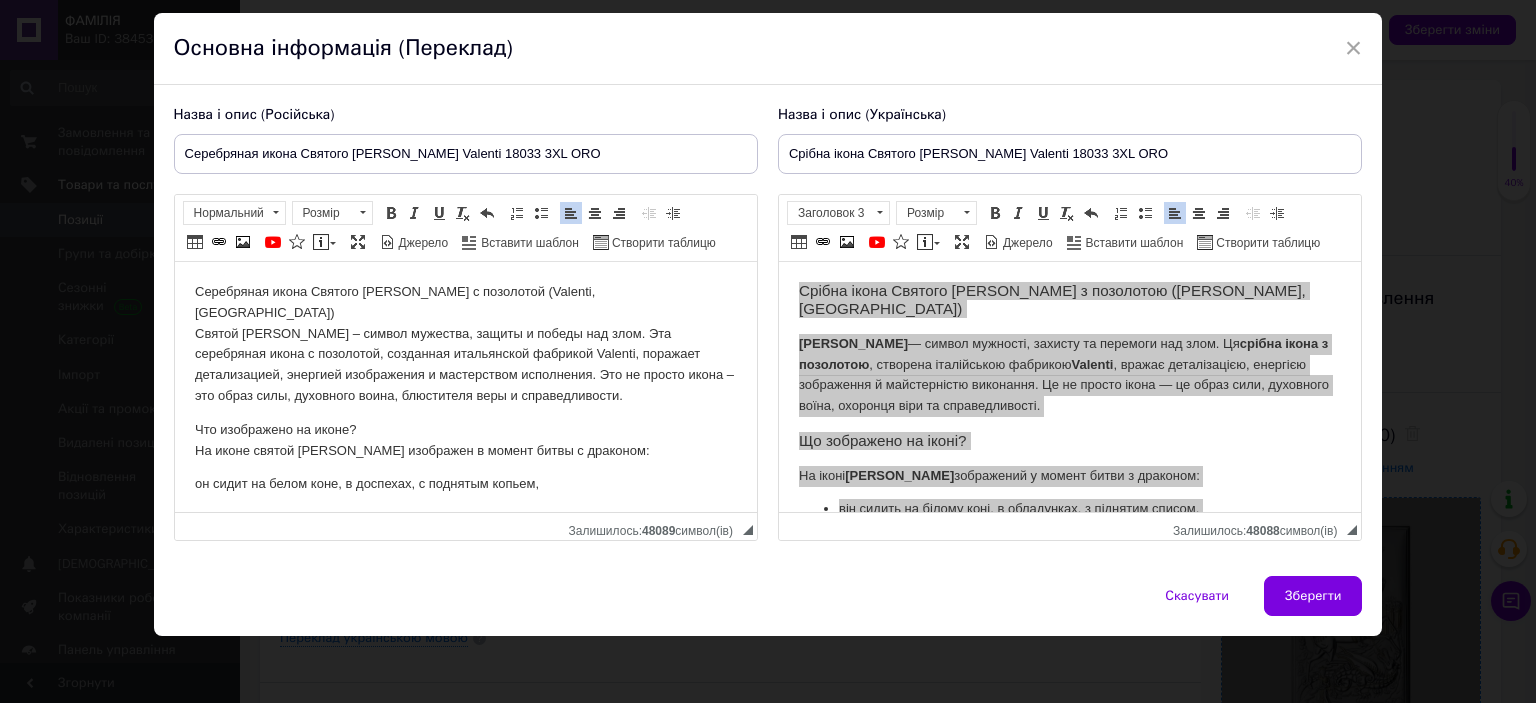 click on "Серебряная икона Святого [PERSON_NAME] с позолотой (Valenti, Италия) Святой [PERSON_NAME] Победитель – символ мужества, защиты и победы над злом. Эта серебряная икона с позолотой, созданная итальянской фабрикой Valenti, поражает детализацией, энергией изображения и мастерством исполнения. Это не просто икона – это образ силы, духовного воина, блюстителя веры и справедливости." at bounding box center (465, 344) 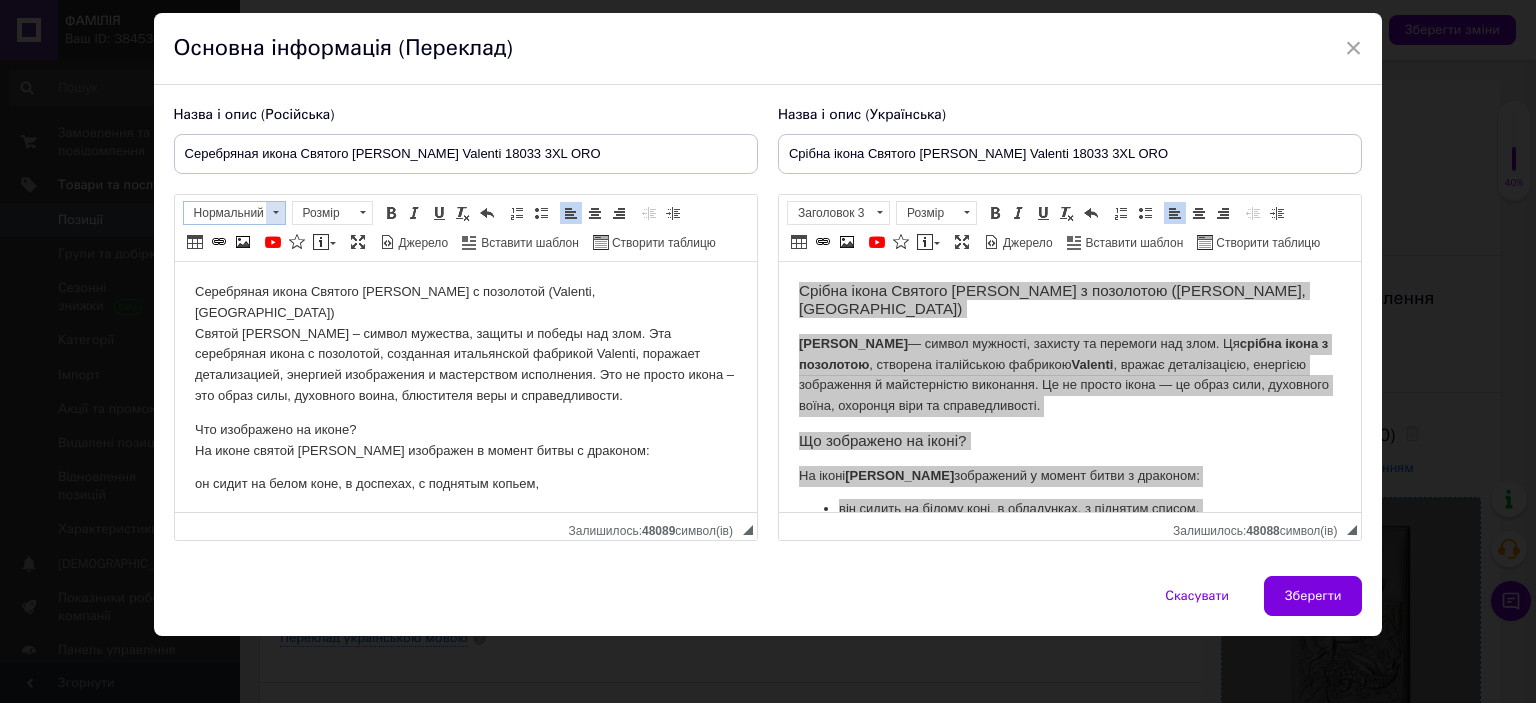 click on "Нормальний" at bounding box center (225, 213) 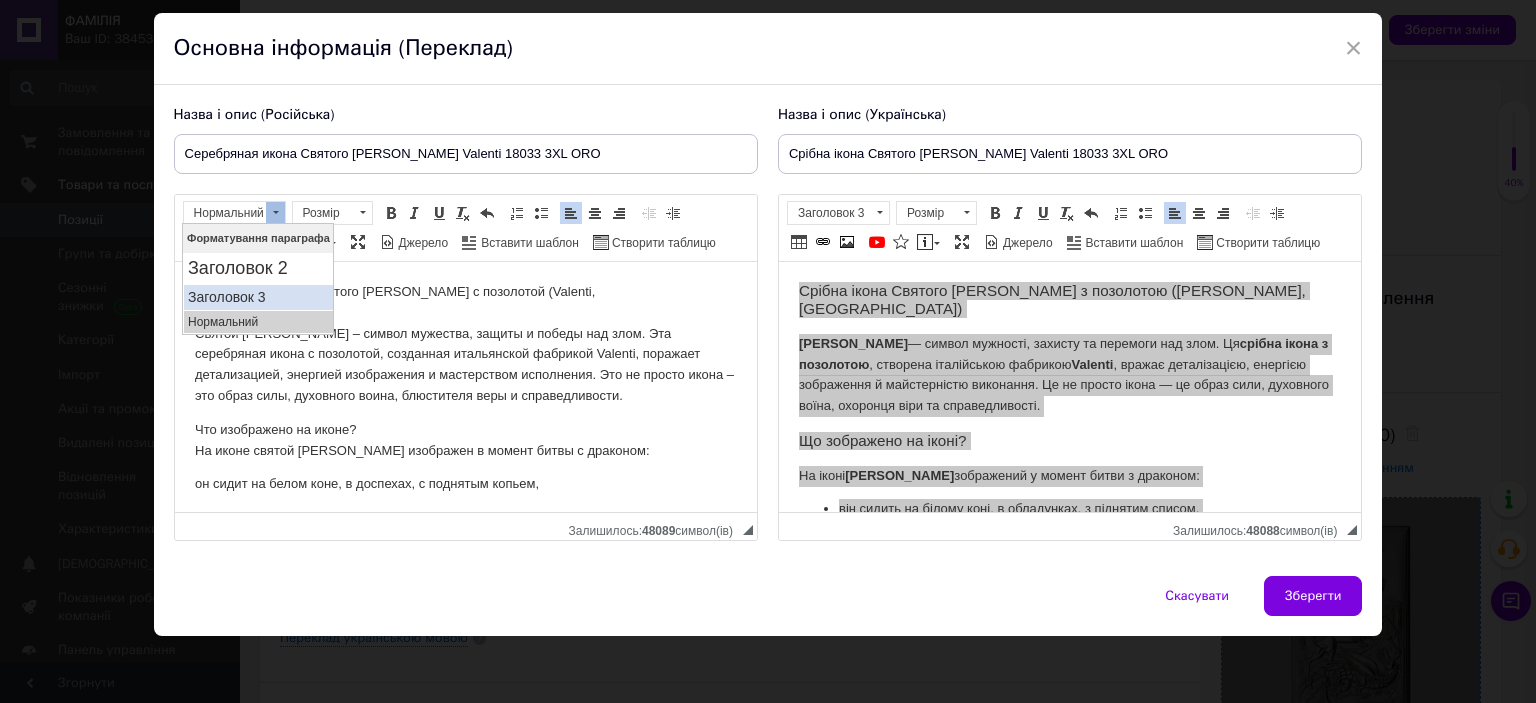 click on "Заголовок 3" at bounding box center [257, 297] 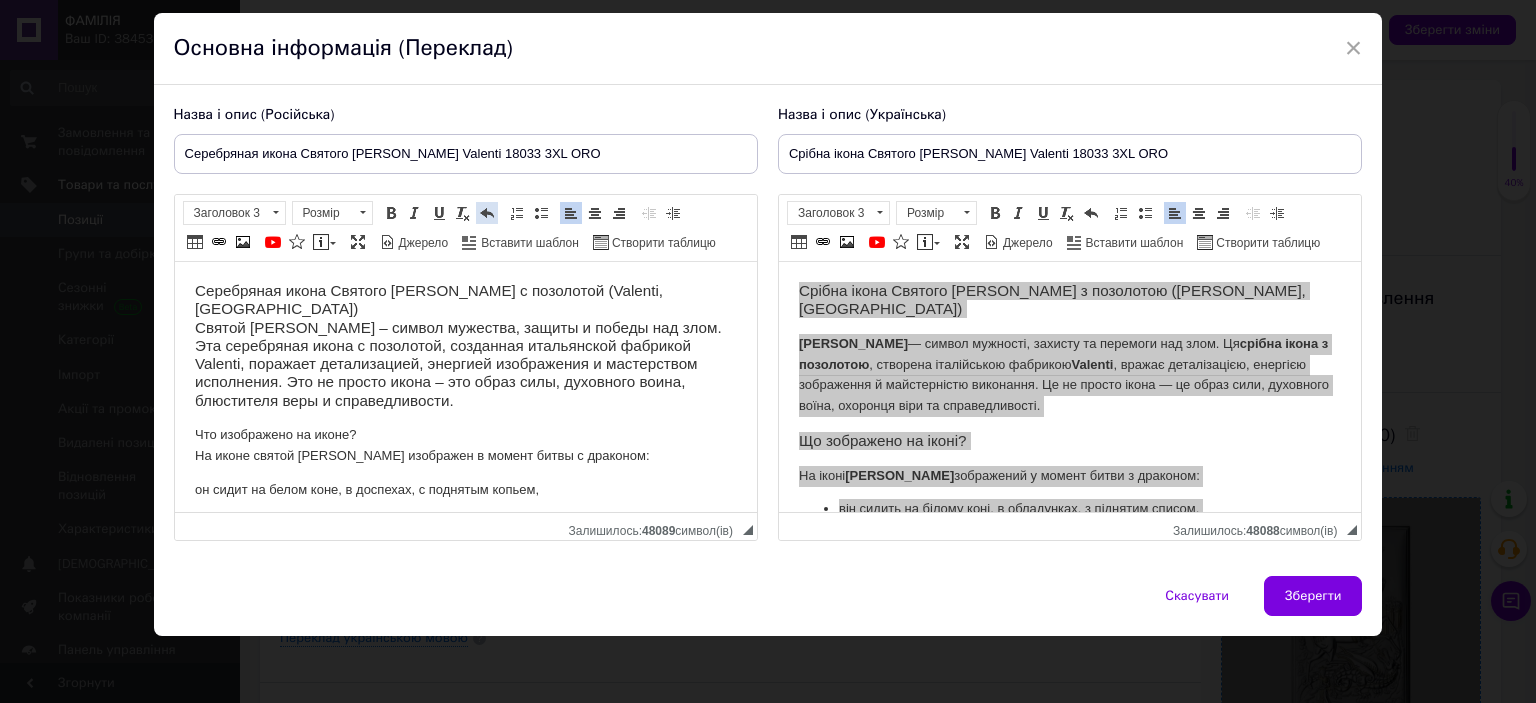 click at bounding box center (487, 213) 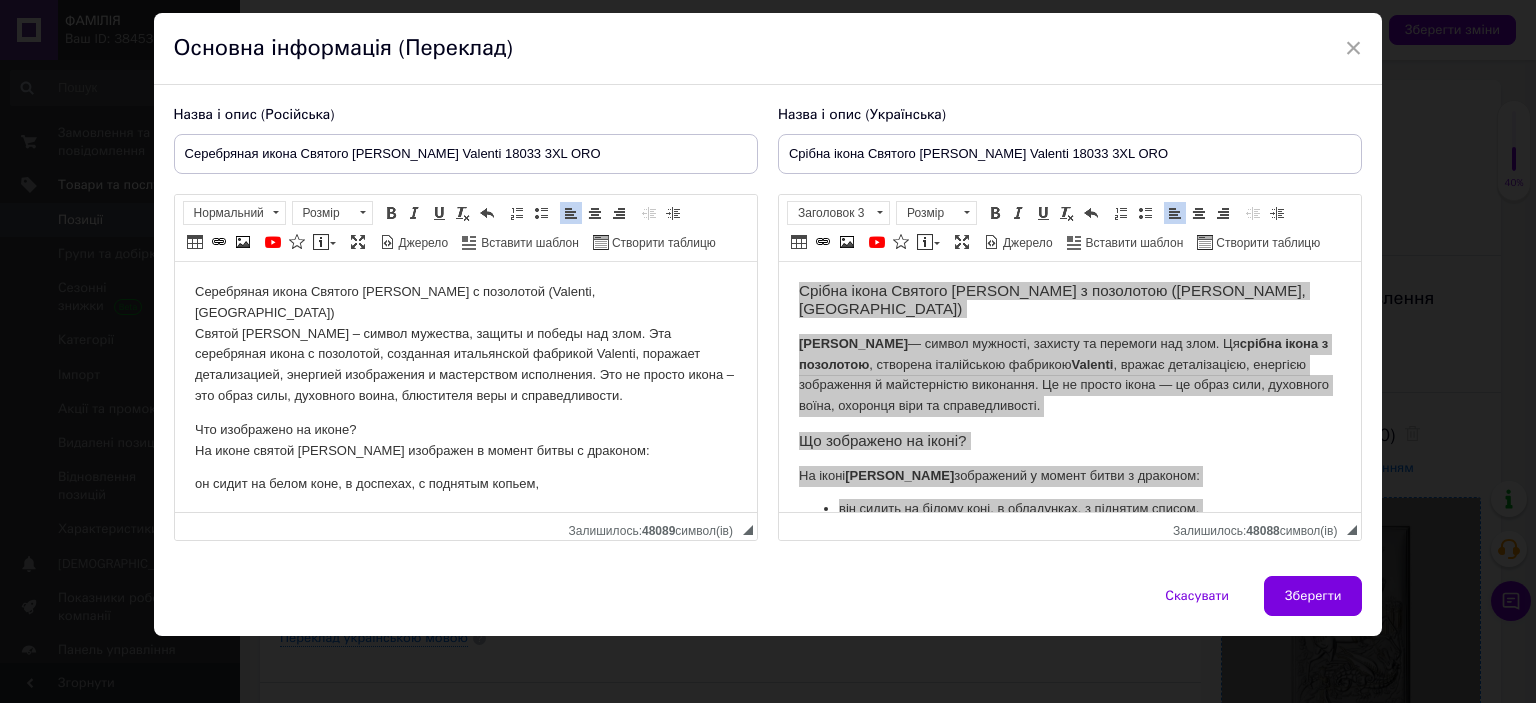 click on "Серебряная икона Святого [PERSON_NAME] с позолотой (Valenti, Италия) Святой [PERSON_NAME] Победитель – символ мужества, защиты и победы над злом. Эта серебряная икона с позолотой, созданная итальянской фабрикой Valenti, поражает детализацией, энергией изображения и мастерством исполнения. Это не просто икона – это образ силы, духовного воина, блюстителя веры и справедливости." at bounding box center [465, 344] 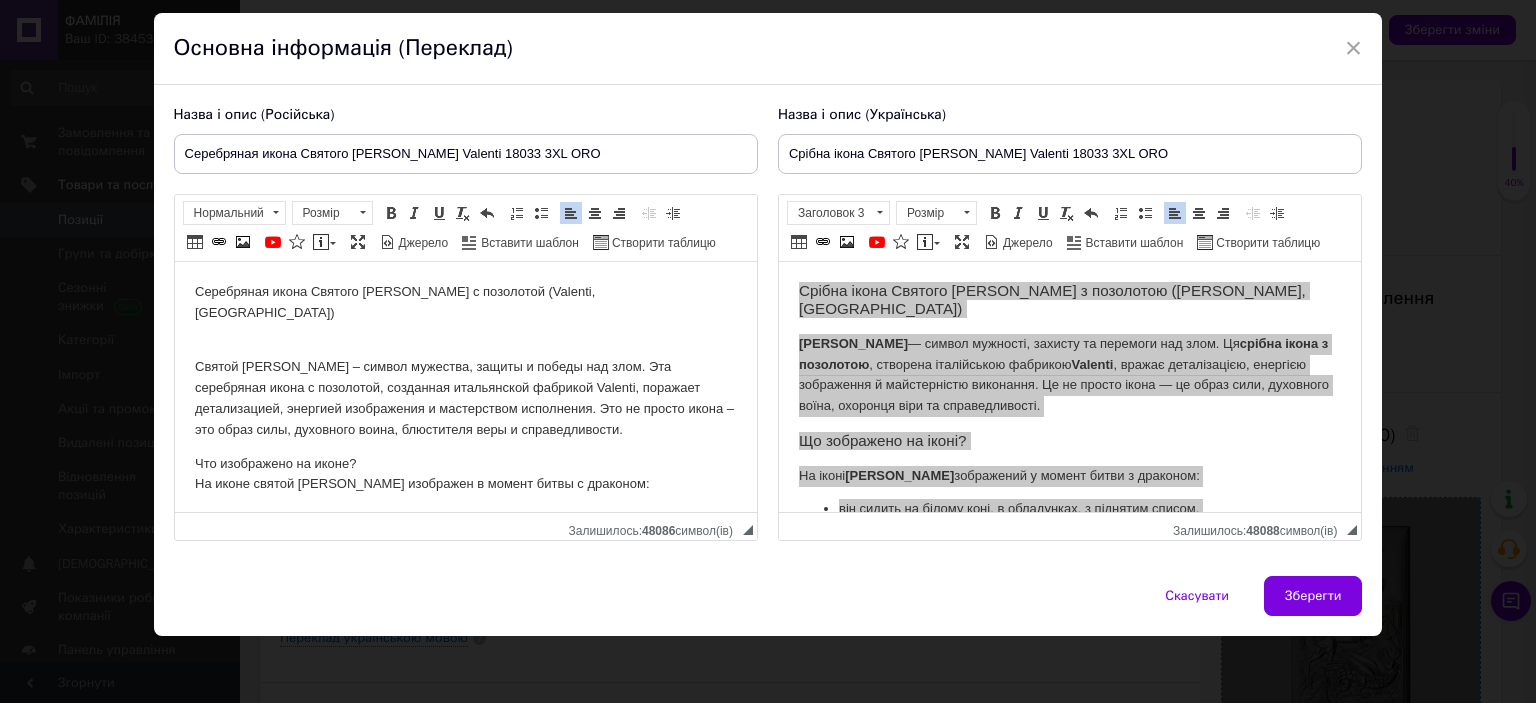 click on "Что изображено на иконе? На иконе святой [PERSON_NAME] изображен в момент битвы с драконом:" at bounding box center [465, 475] 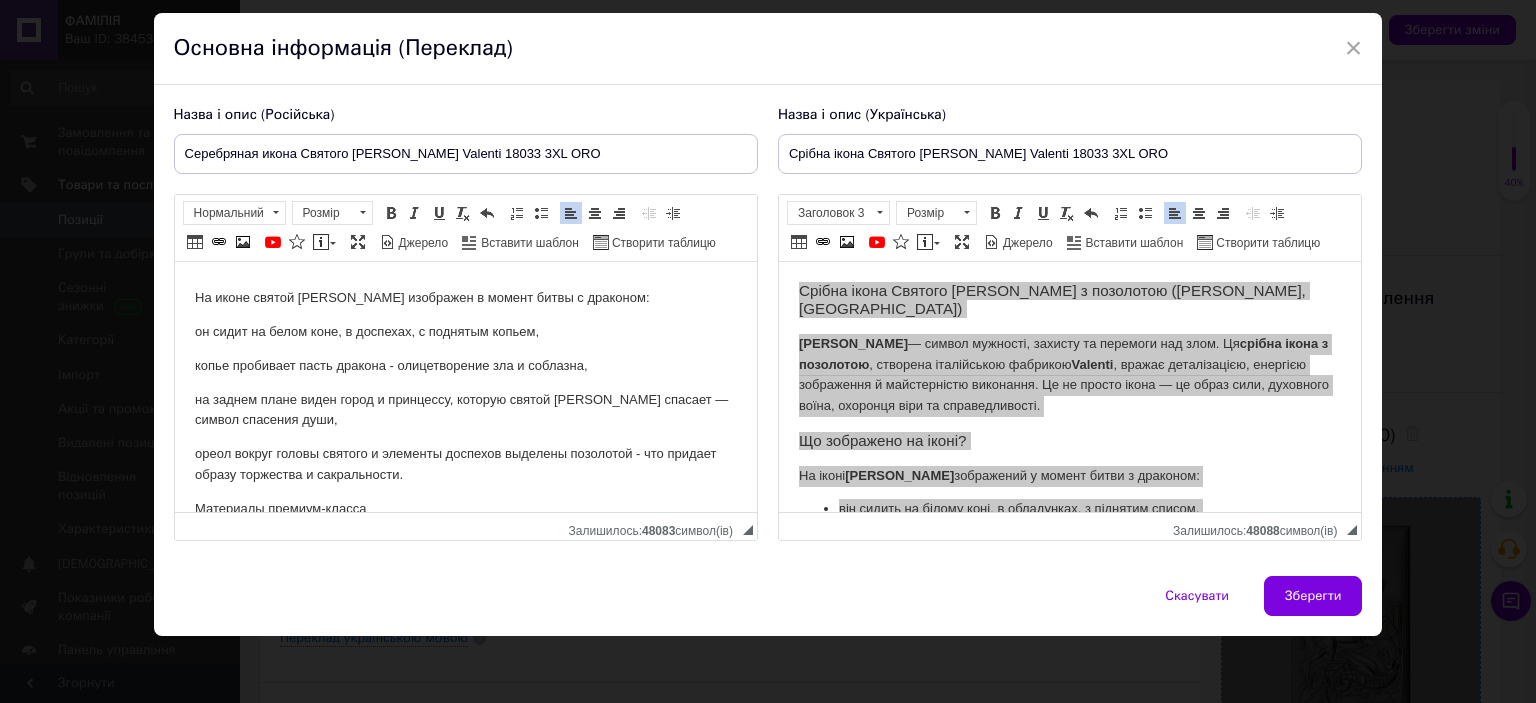 scroll, scrollTop: 300, scrollLeft: 0, axis: vertical 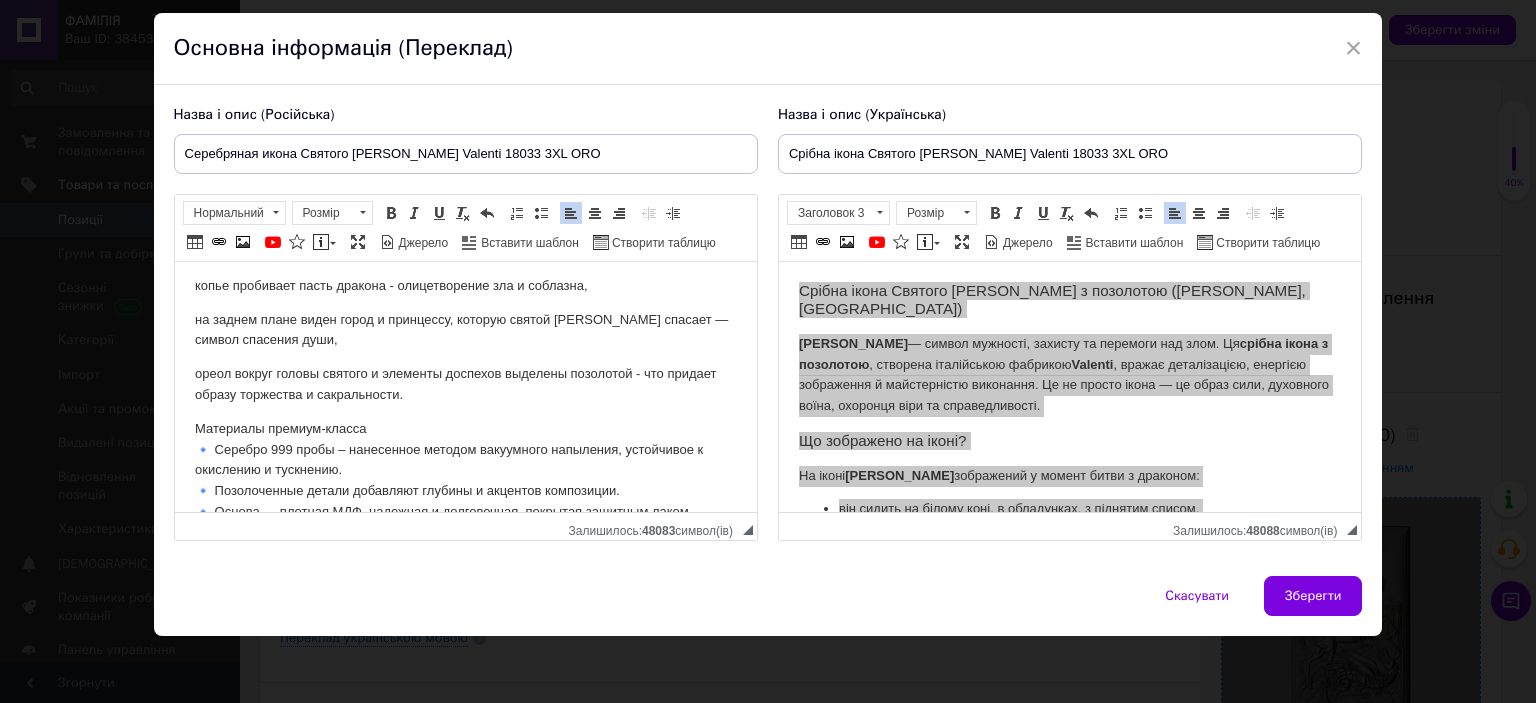 click on "Материалы премиум-класса 🔹 Серебро 999 пробы – нанесенное методом вакуумного напыления, устойчивое к окислению и тускнению. 🔹 Позолоченные детали добавляют глубины и акцентов композиции. 🔹 Основа — плотная МДФ, надежная и долговечная, покрытая защитным лаком. 🔹 [PERSON_NAME] отверстие для подвешивания на стену и подставку для размещения на столе или полке." at bounding box center (465, 492) 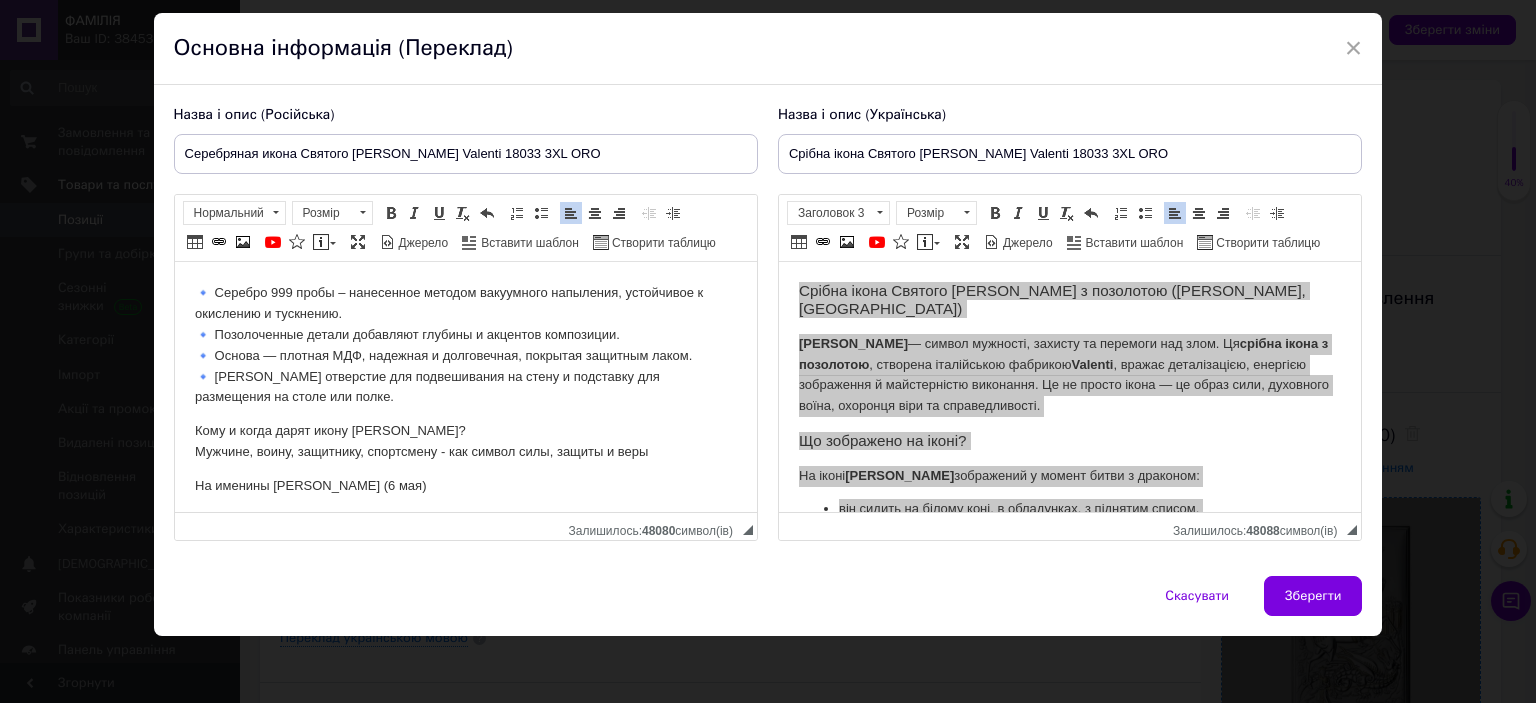 scroll, scrollTop: 500, scrollLeft: 0, axis: vertical 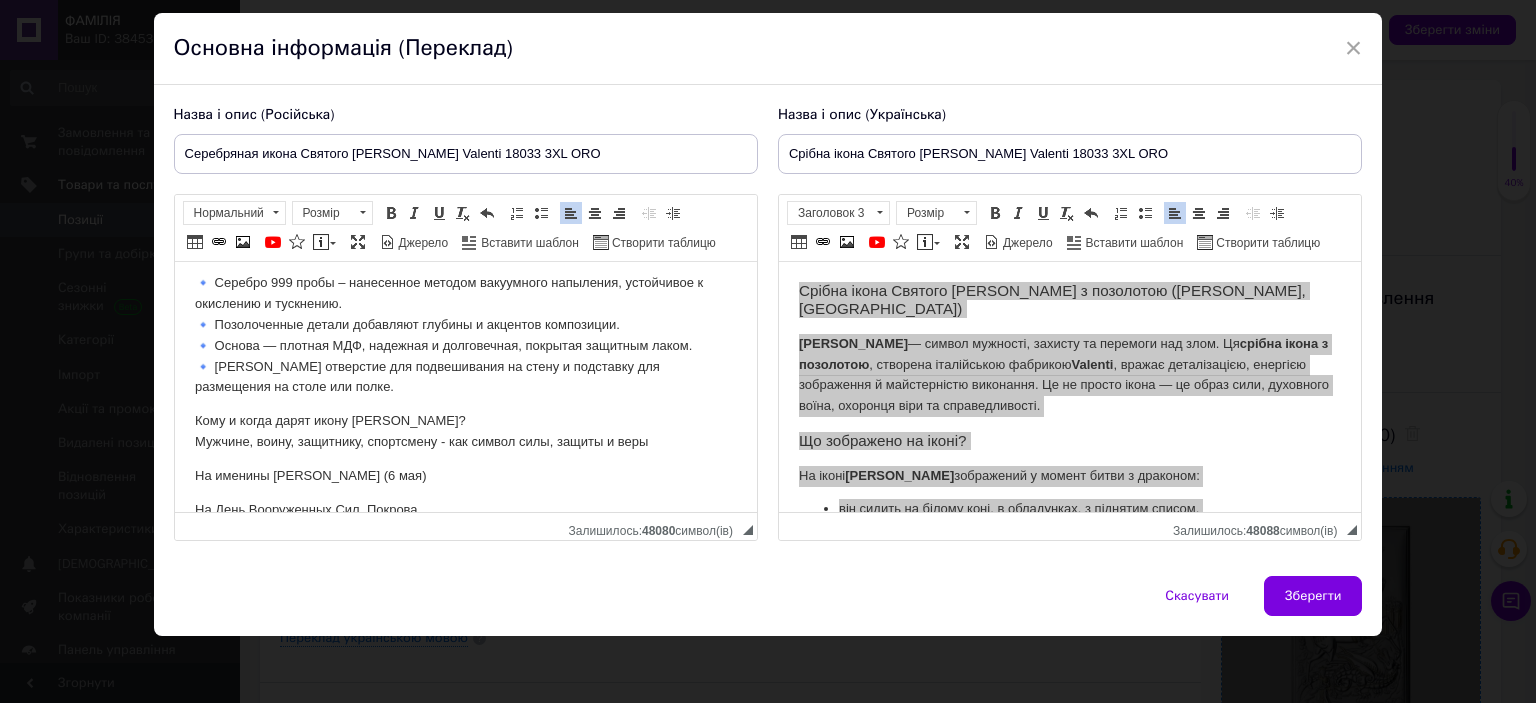 click on "Кому и когда дарят икону [PERSON_NAME]? Мужчине, воину, защитнику, спортсмену - как символ силы, защиты и веры" at bounding box center [465, 432] 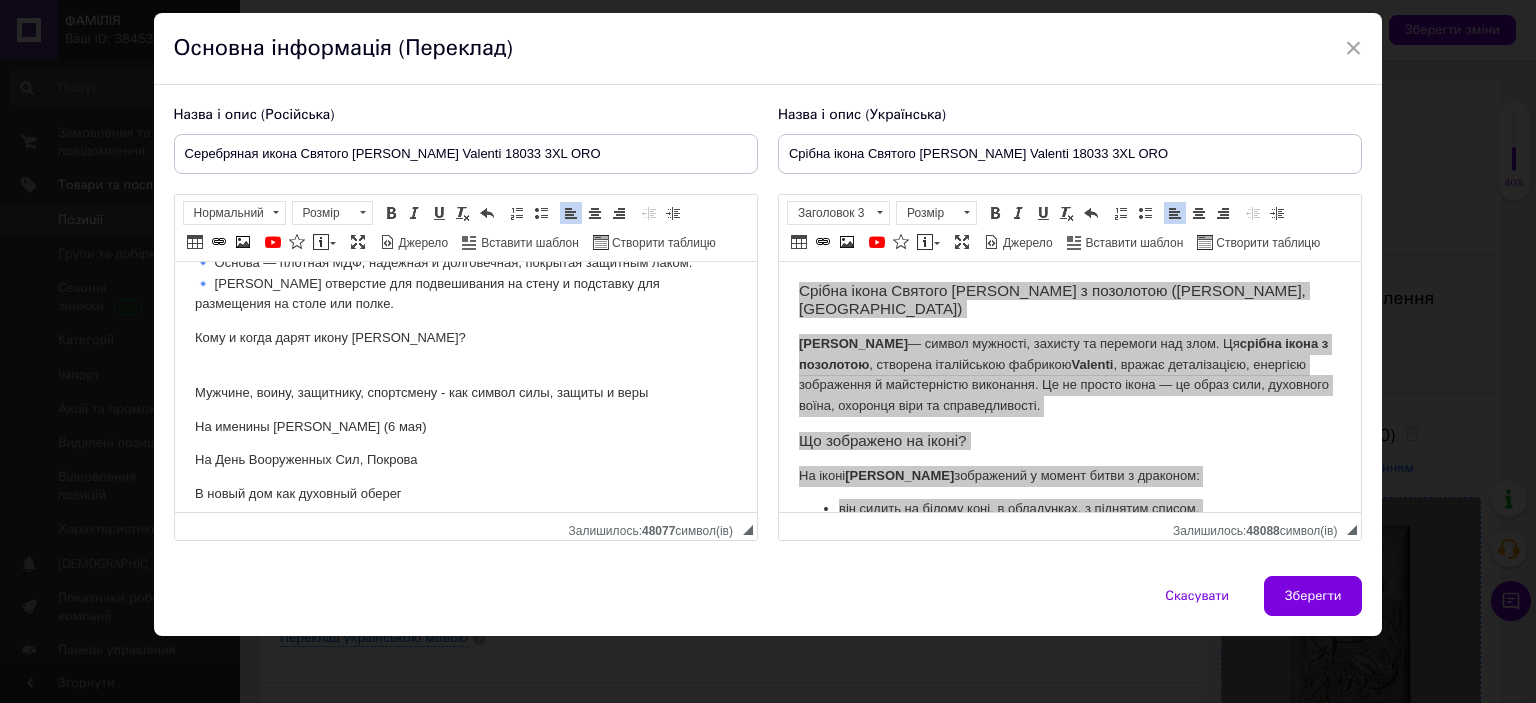 scroll, scrollTop: 700, scrollLeft: 0, axis: vertical 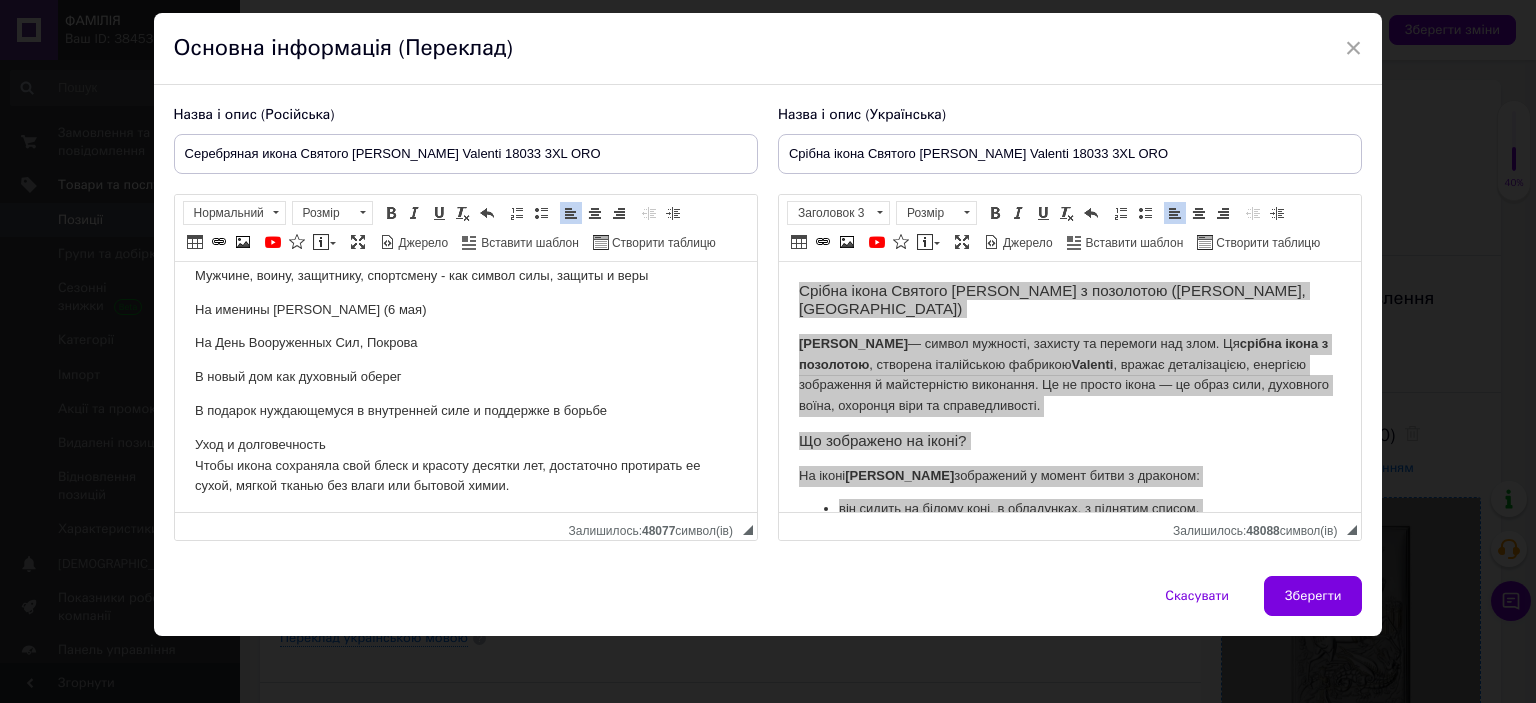 click on "Уход и долговечность Чтобы икона сохраняла свой блеск и красоту десятки лет, достаточно протирать ее сухой, мягкой тканью без влаги или бытовой химии." at bounding box center [465, 466] 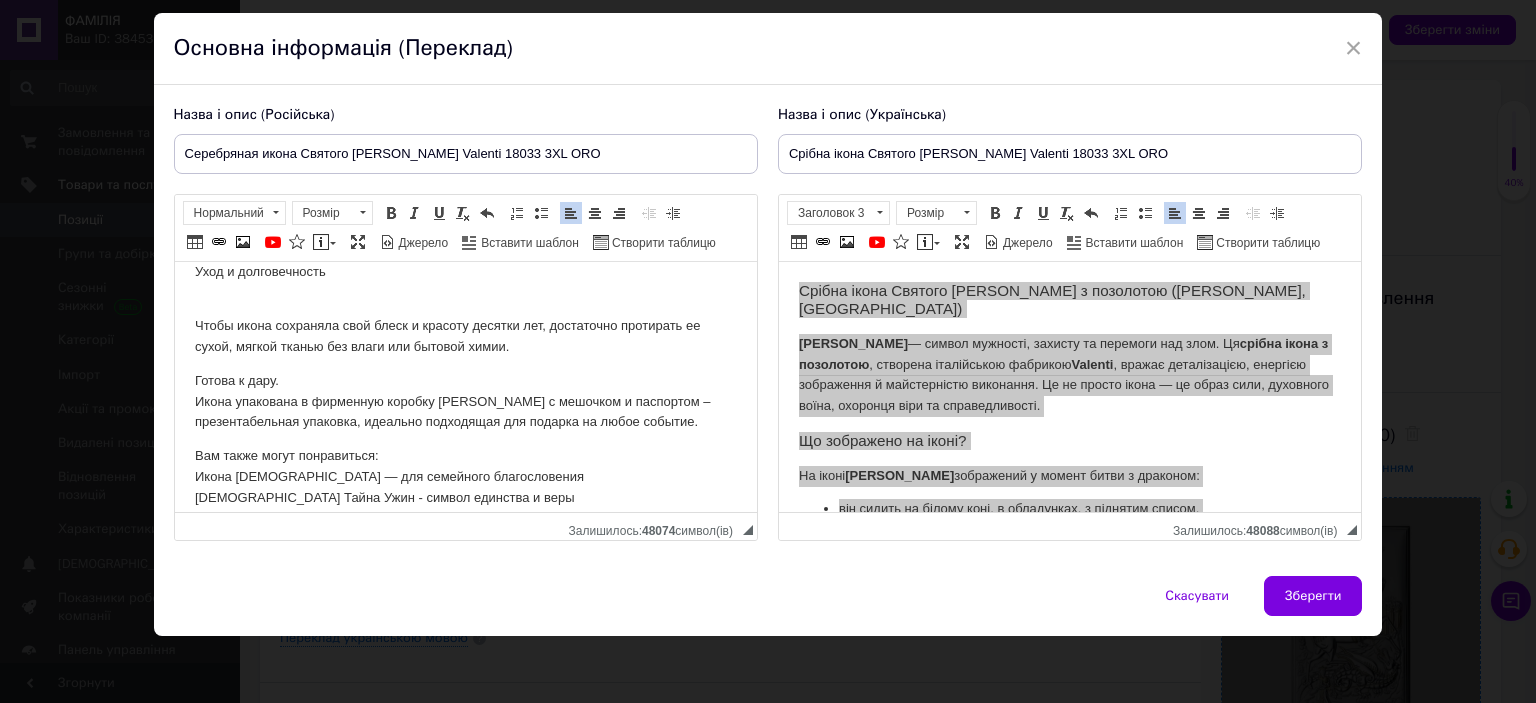 scroll, scrollTop: 889, scrollLeft: 0, axis: vertical 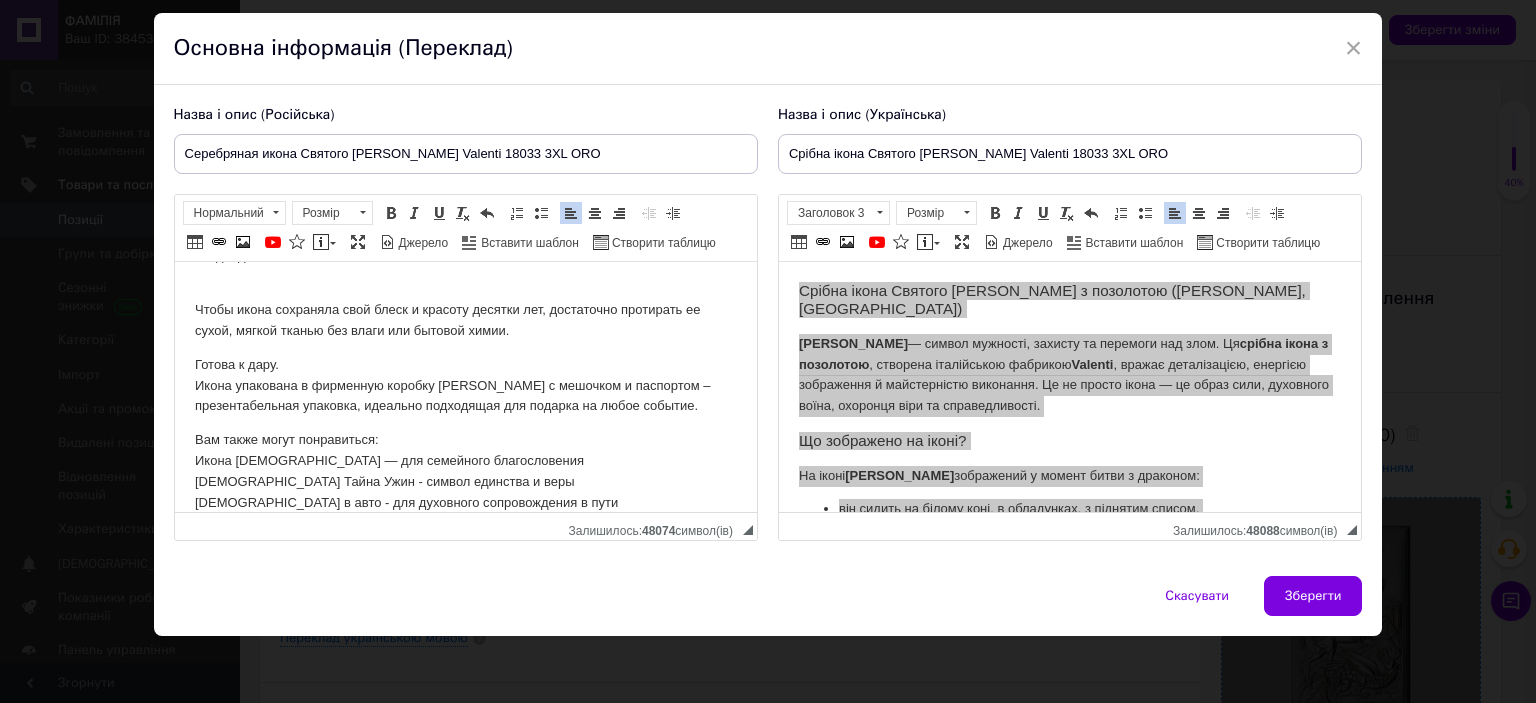 click on "Готова к дару. Икона упакована в фирменную коробку [PERSON_NAME] с мешочком и паспортом – презентабельная упаковка, идеально подходящая для подарка на любое событие." at bounding box center (465, 386) 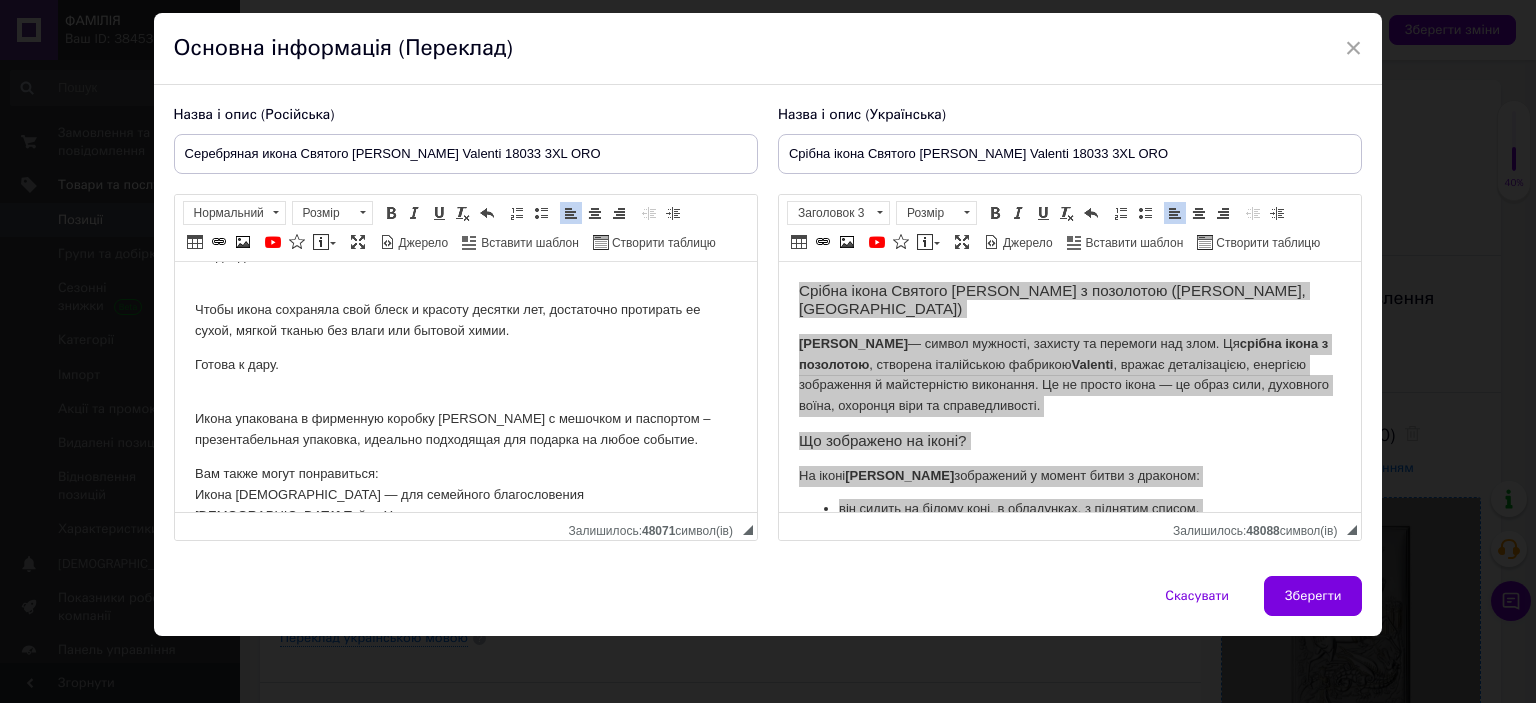 click on "Готова к дару." at bounding box center [465, 365] 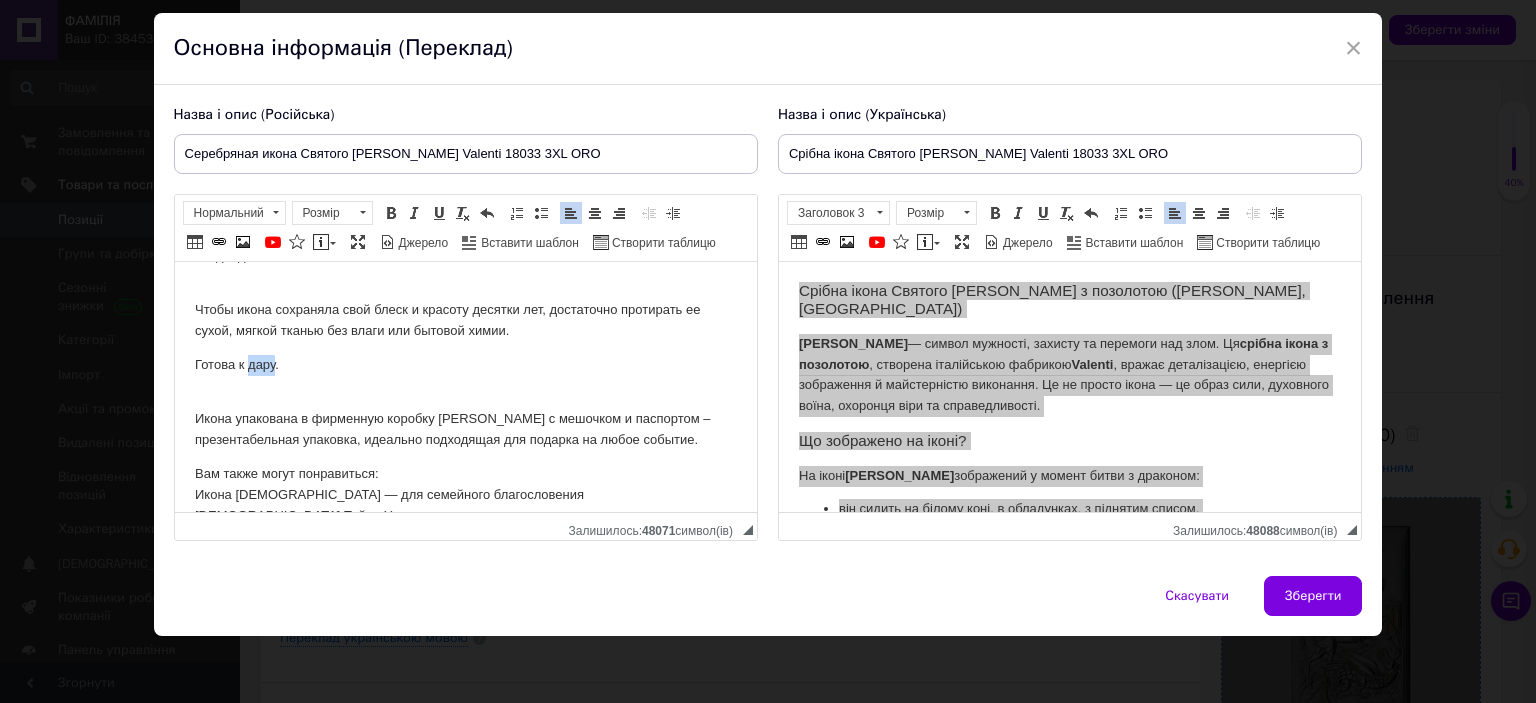 drag, startPoint x: 272, startPoint y: 345, endPoint x: 248, endPoint y: 347, distance: 24.083189 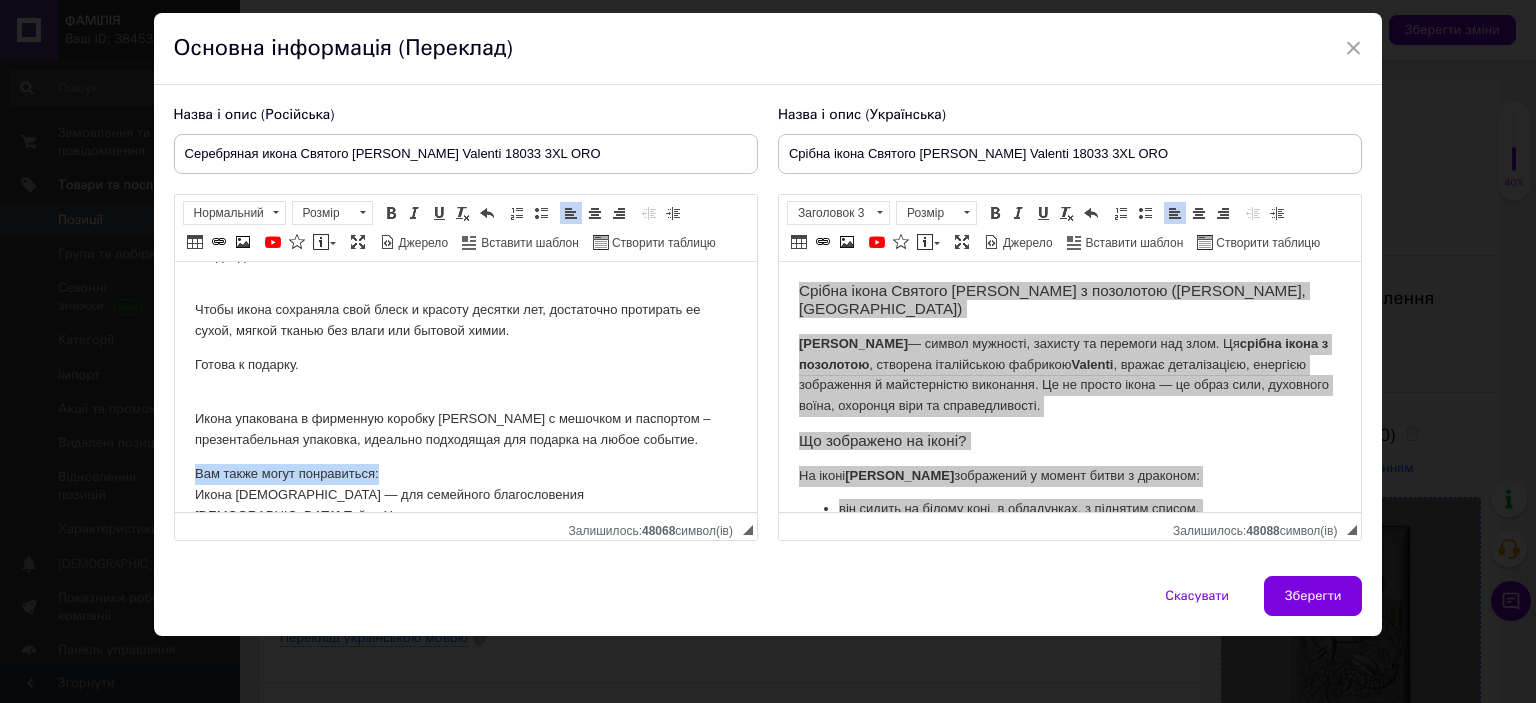 drag, startPoint x: 385, startPoint y: 457, endPoint x: 196, endPoint y: 452, distance: 189.06613 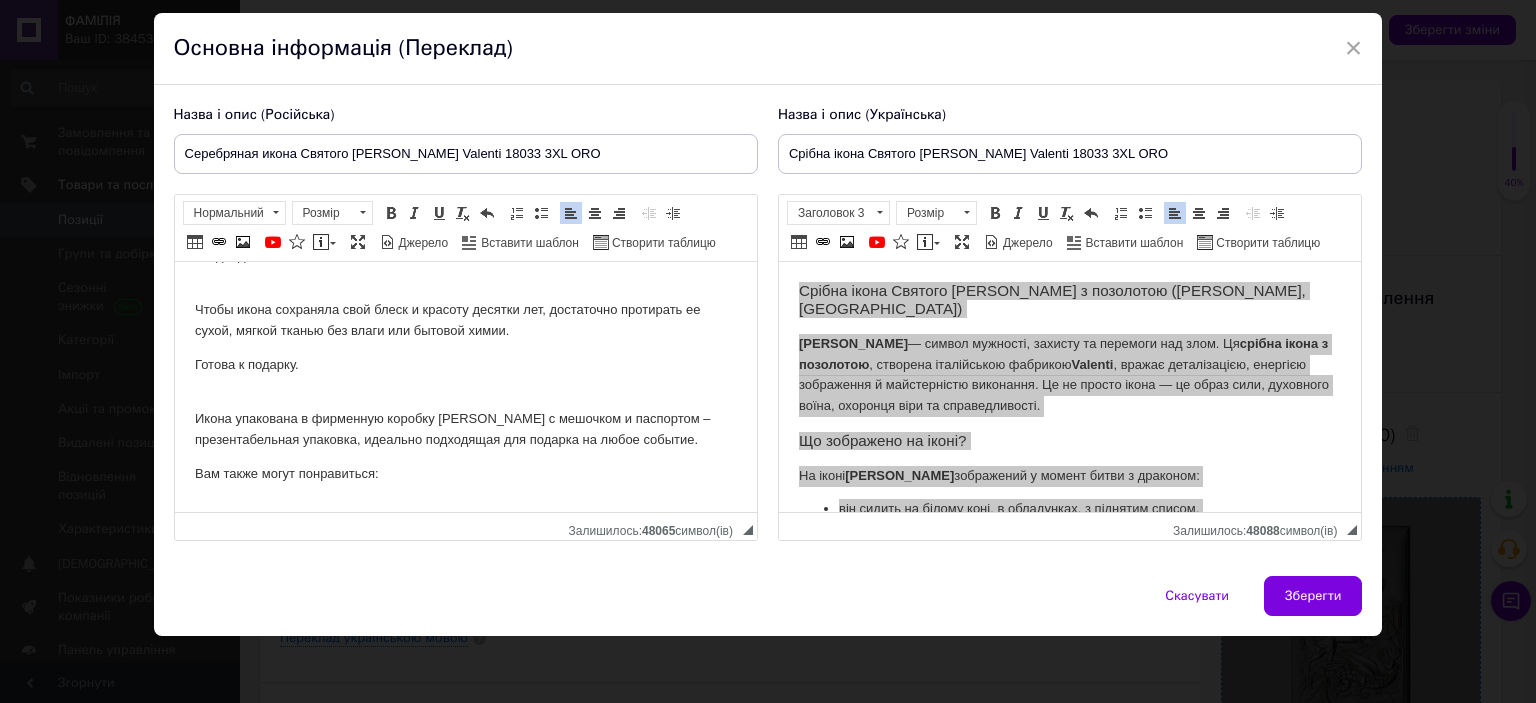 click on "Вам также могут понравиться:" at bounding box center (465, 474) 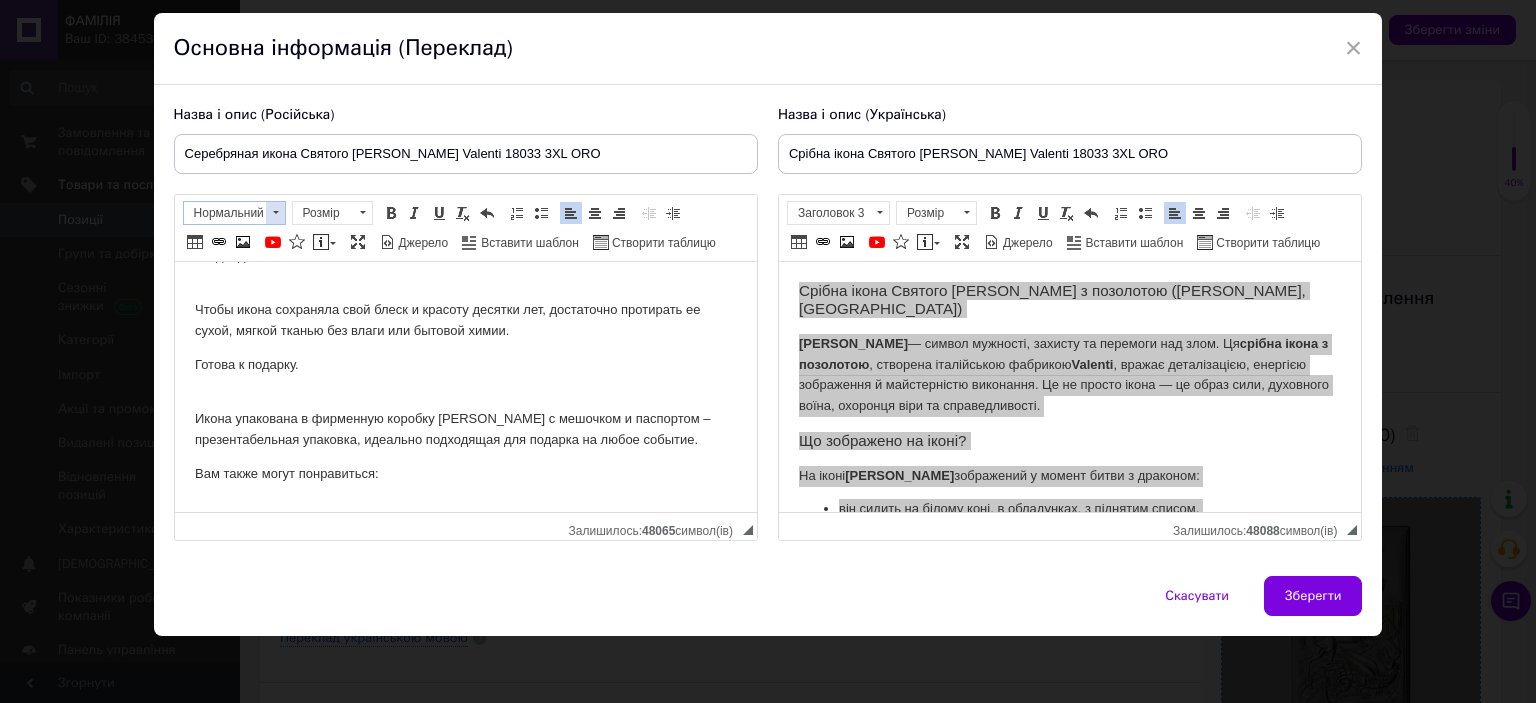 click on "Нормальний" at bounding box center (225, 213) 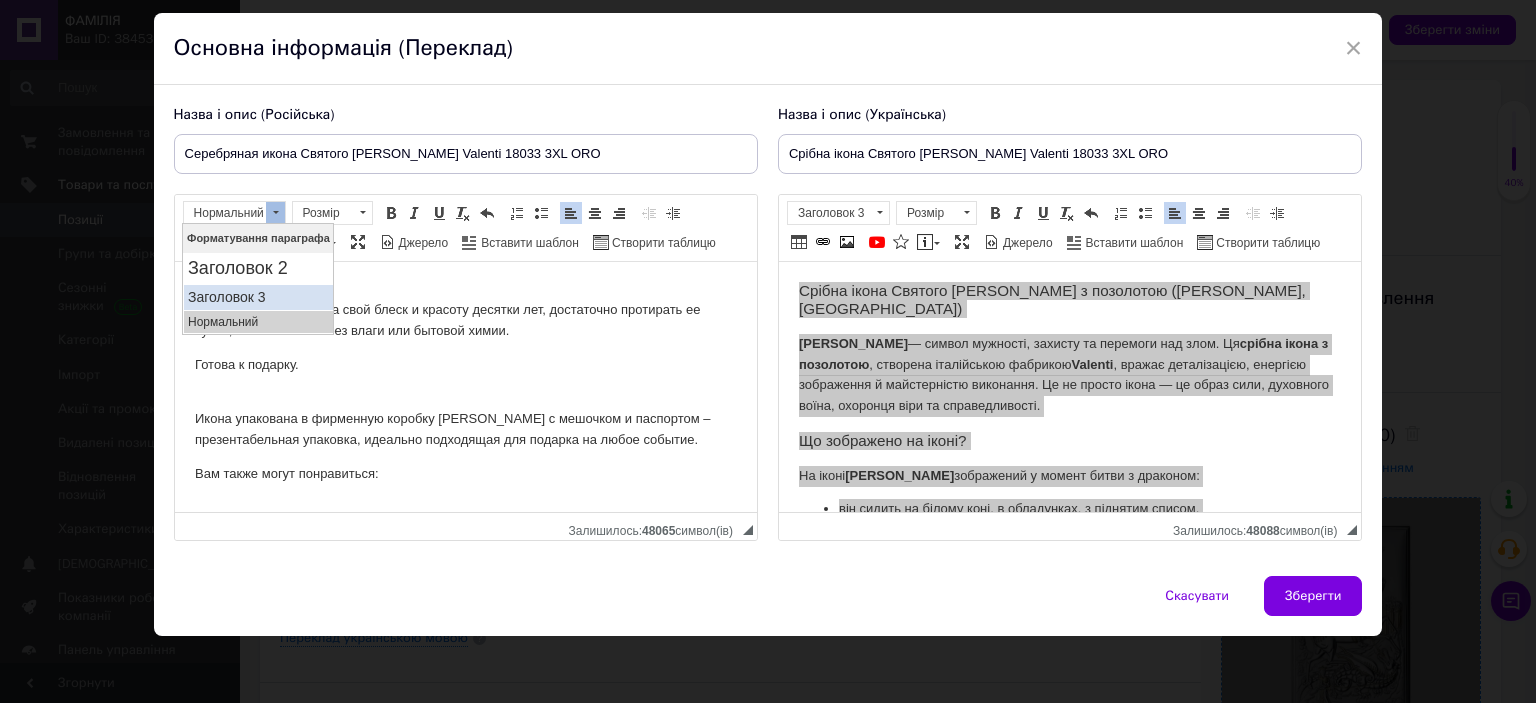 click on "Заголовок 3" at bounding box center [257, 297] 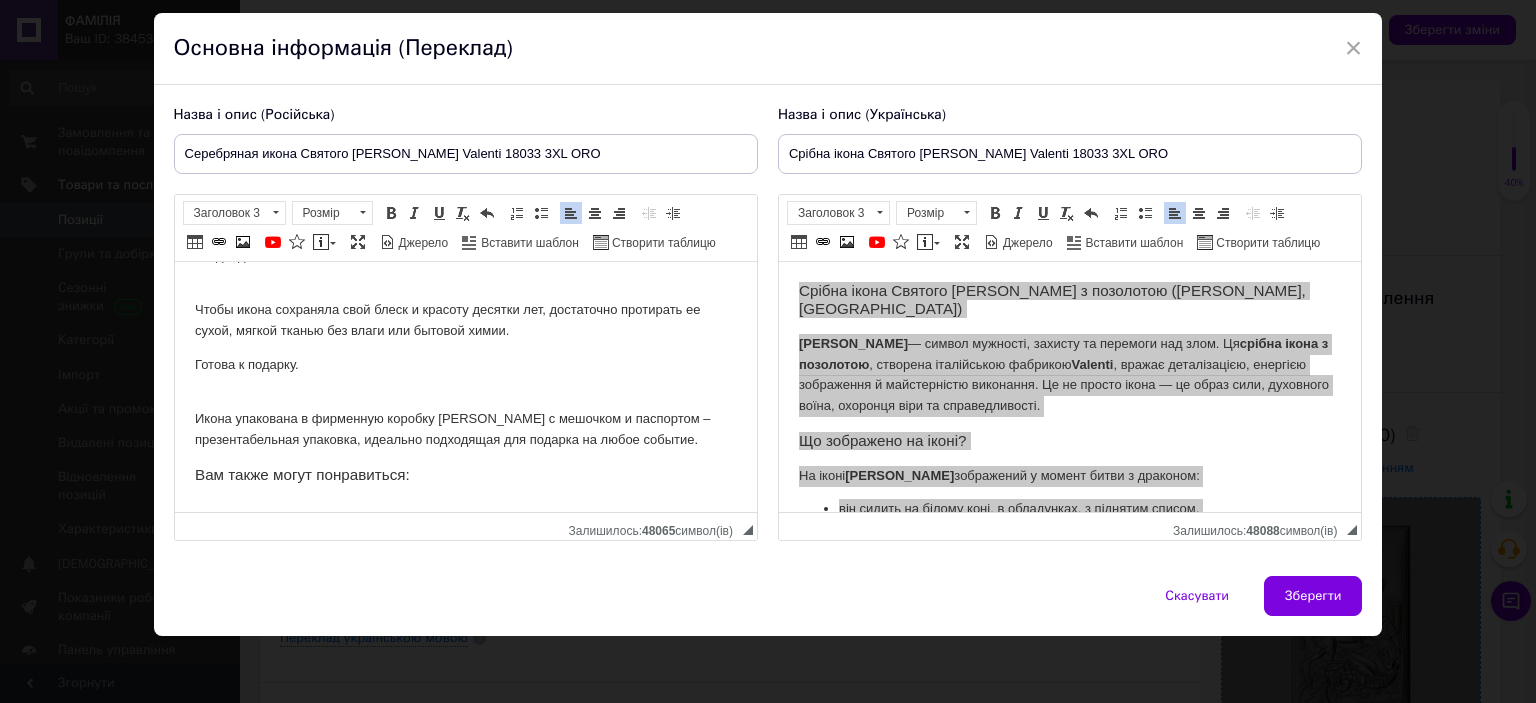 click on "Икона [DEMOGRAPHIC_DATA] — для семейного благословения Иконы Тайна Ужин - символ единства и веры Иконы в авто - для духовного сопровождения в пути" at bounding box center (465, 541) 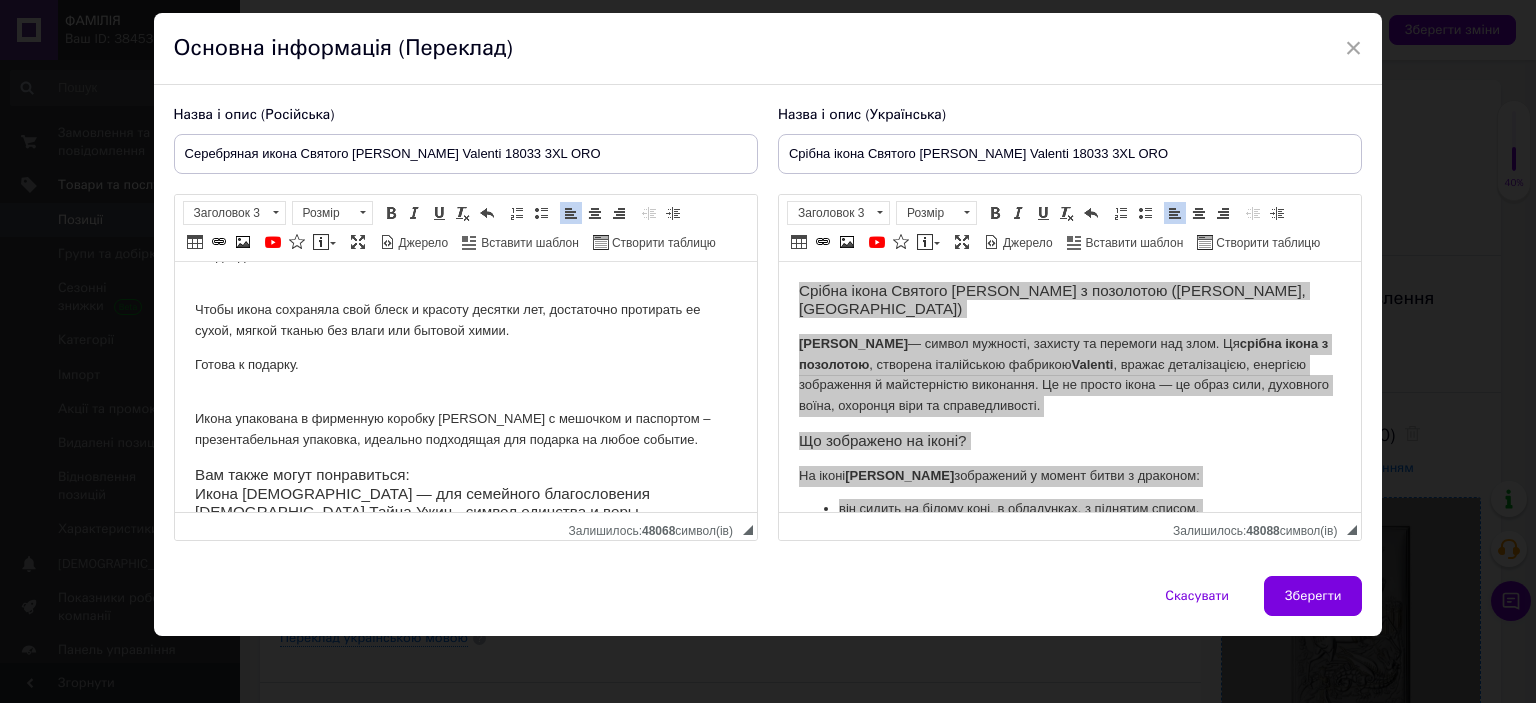 click on "Готова к подарку." at bounding box center (465, 365) 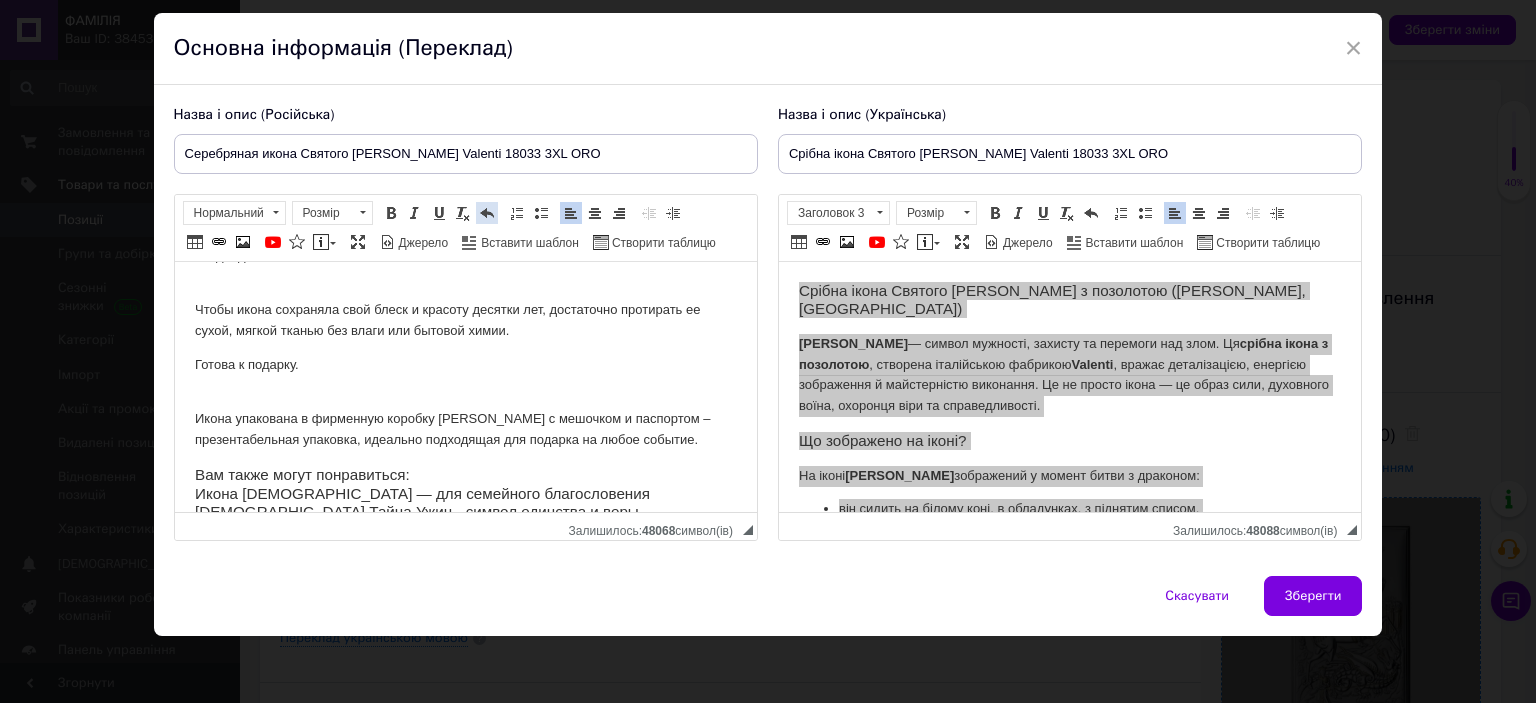 click at bounding box center (487, 213) 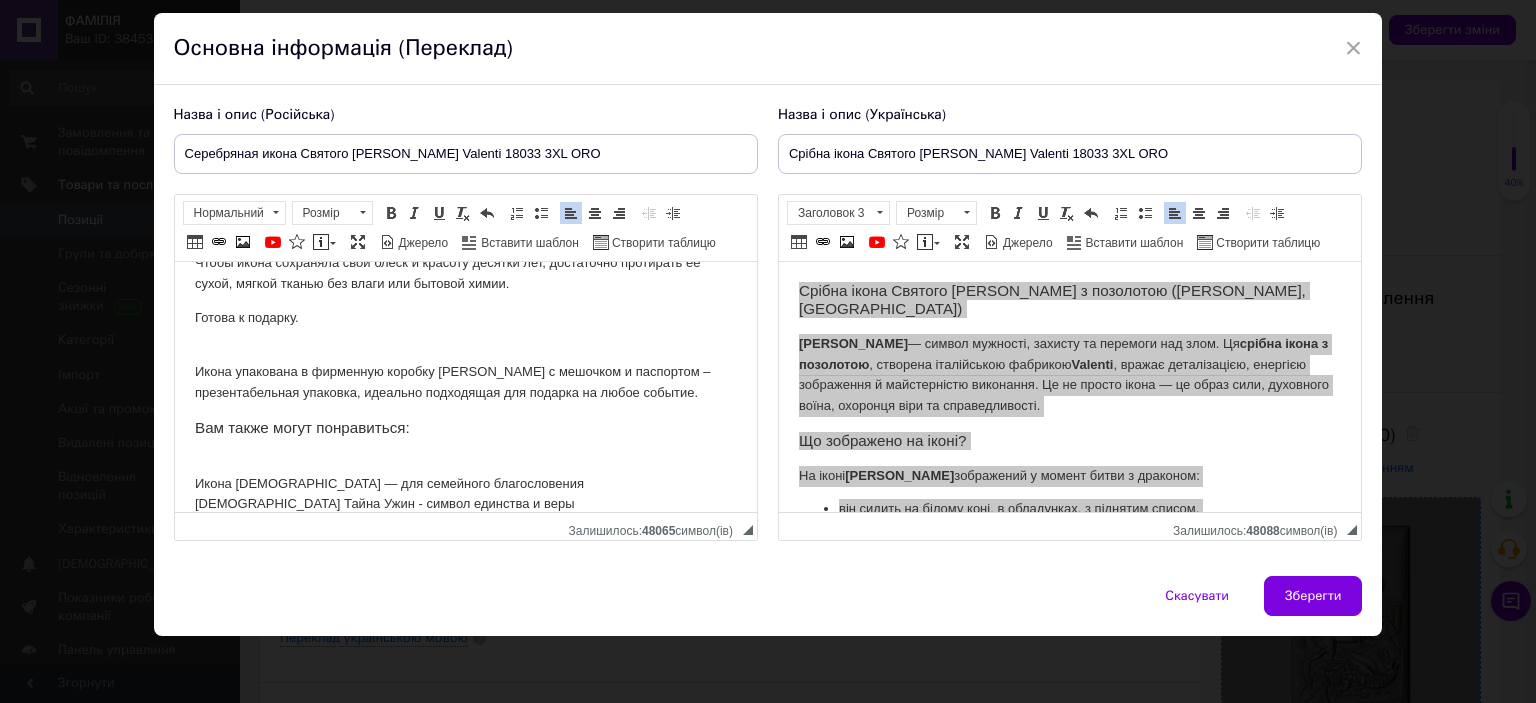 scroll, scrollTop: 959, scrollLeft: 0, axis: vertical 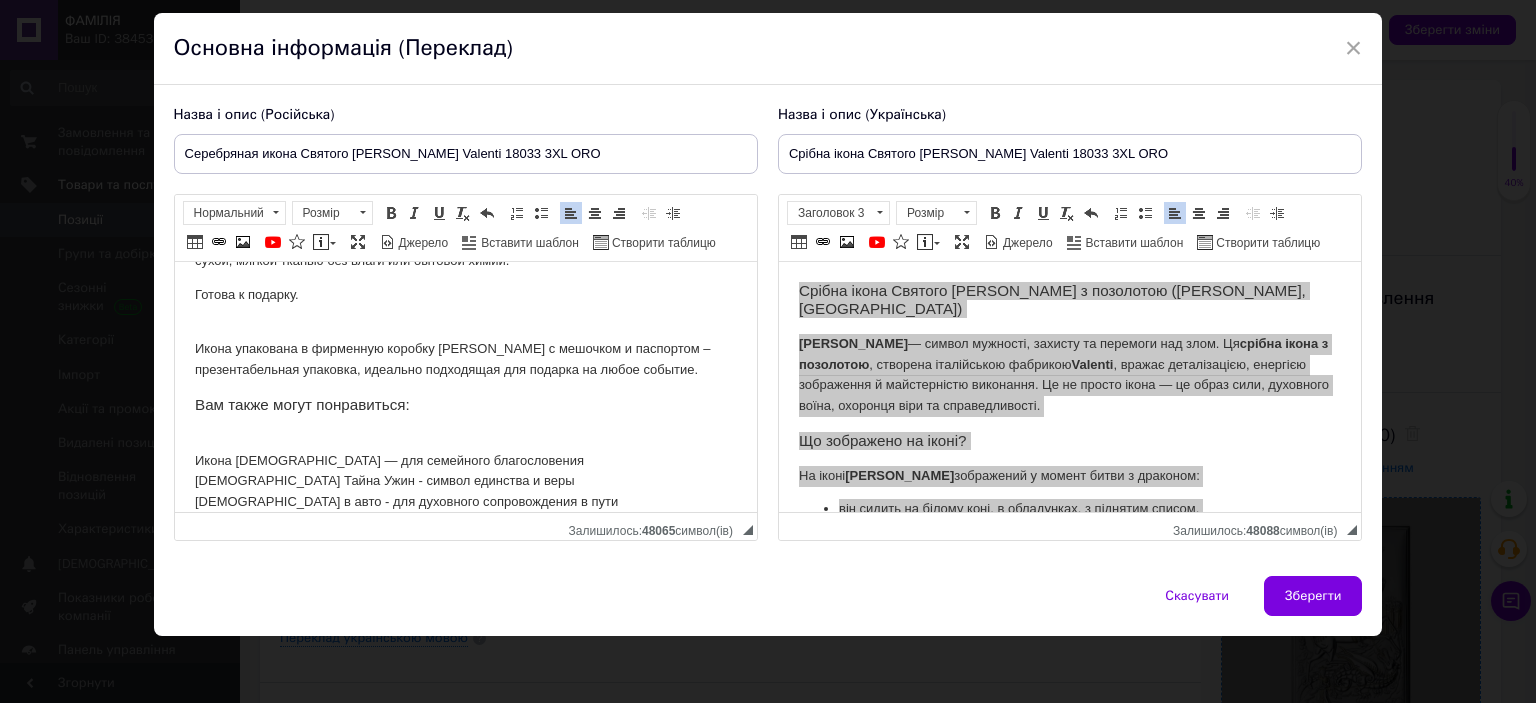 click on "Икона [DEMOGRAPHIC_DATA] — для семейного благословения Иконы Тайна Ужин - символ единства и веры Иконы в авто - для духовного сопровождения в пути" at bounding box center [465, 471] 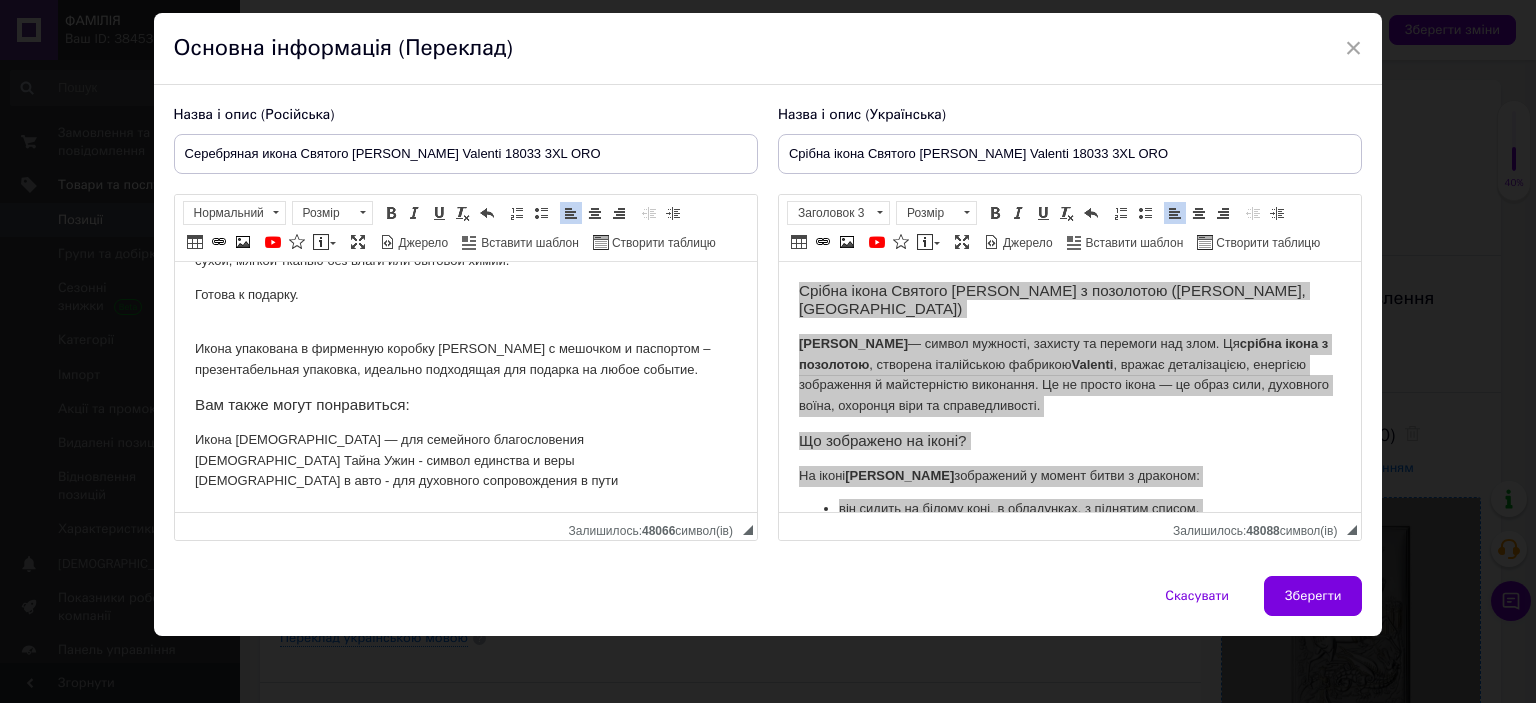 scroll, scrollTop: 938, scrollLeft: 0, axis: vertical 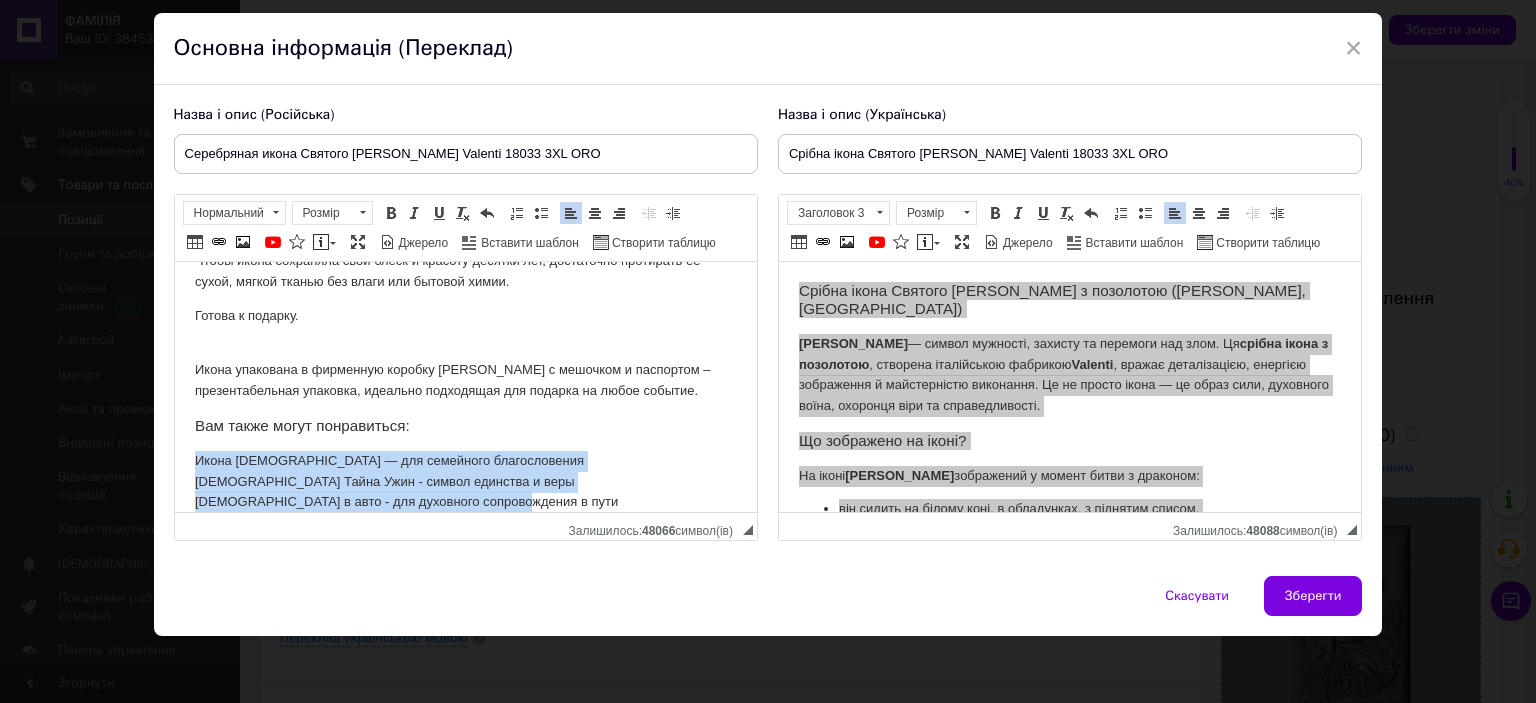 drag, startPoint x: 195, startPoint y: 438, endPoint x: 561, endPoint y: 478, distance: 368.1793 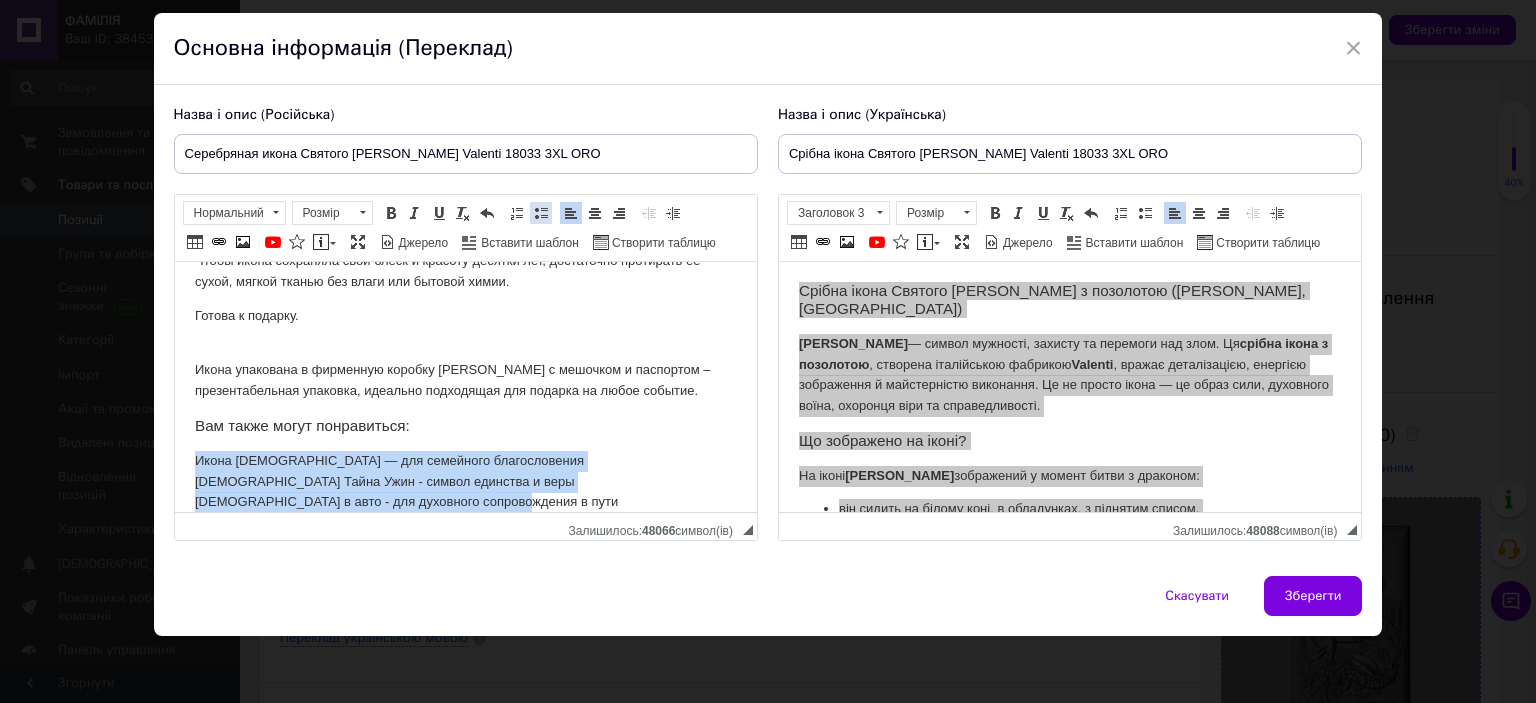 click at bounding box center (541, 213) 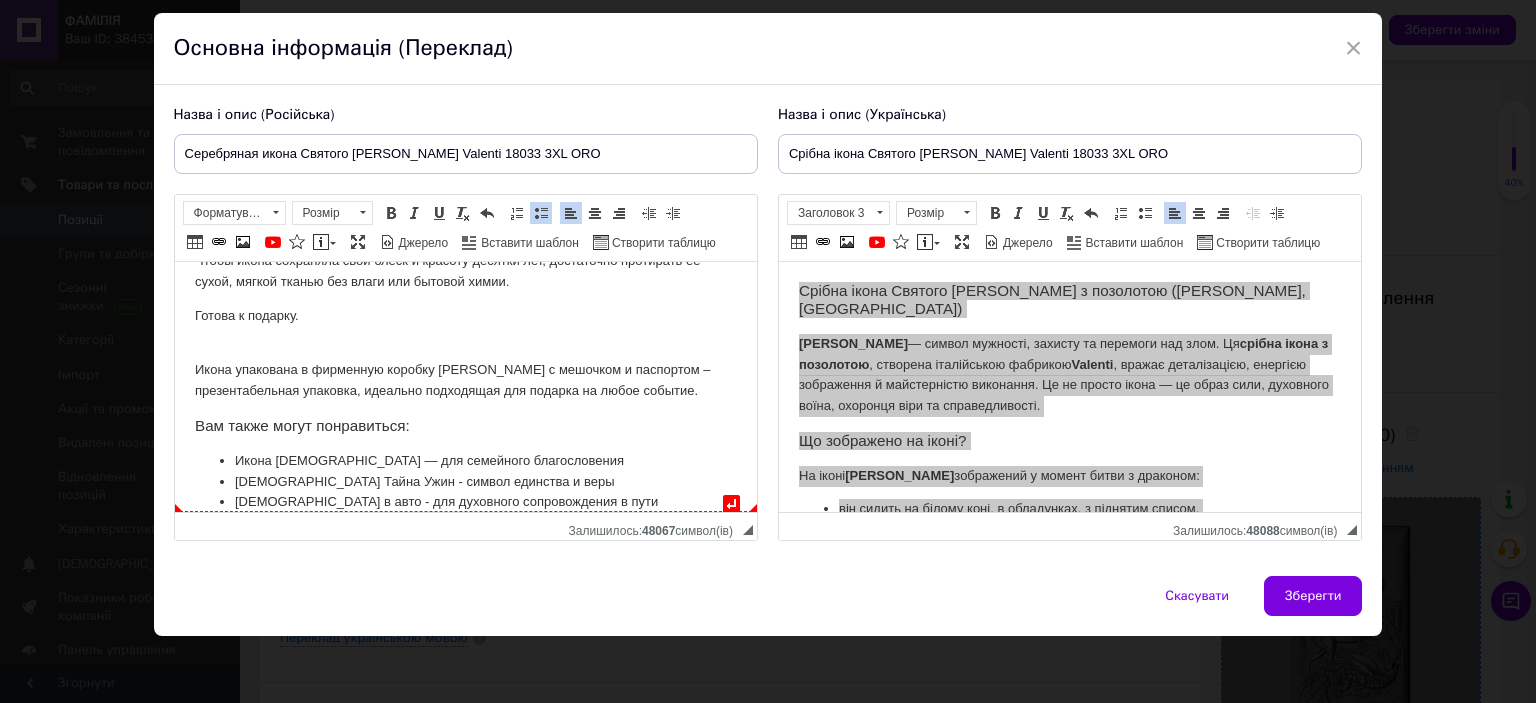 click on "[DEMOGRAPHIC_DATA] Тайна Ужин - символ единства и веры" at bounding box center (465, 482) 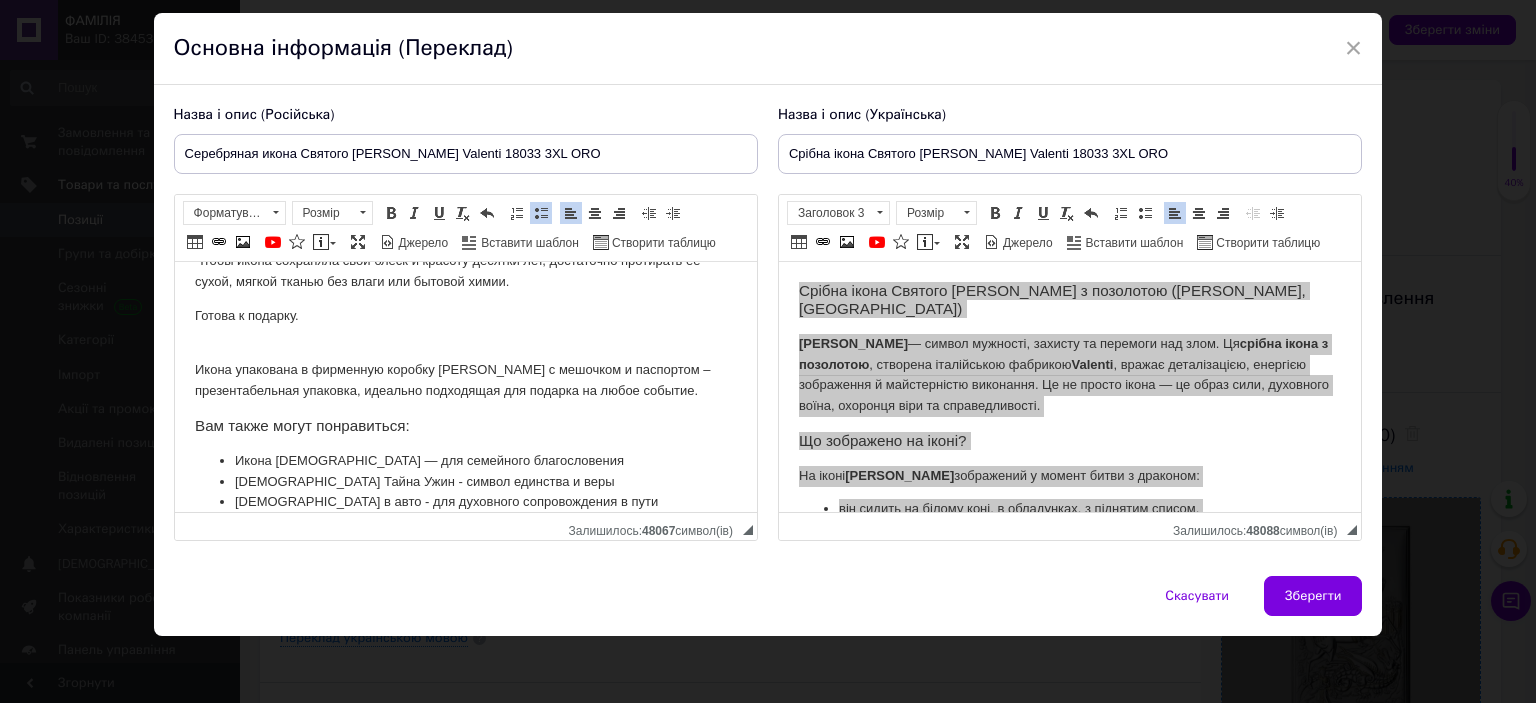 click on "[DEMOGRAPHIC_DATA] Тайна Ужин - символ единства и веры" at bounding box center (465, 482) 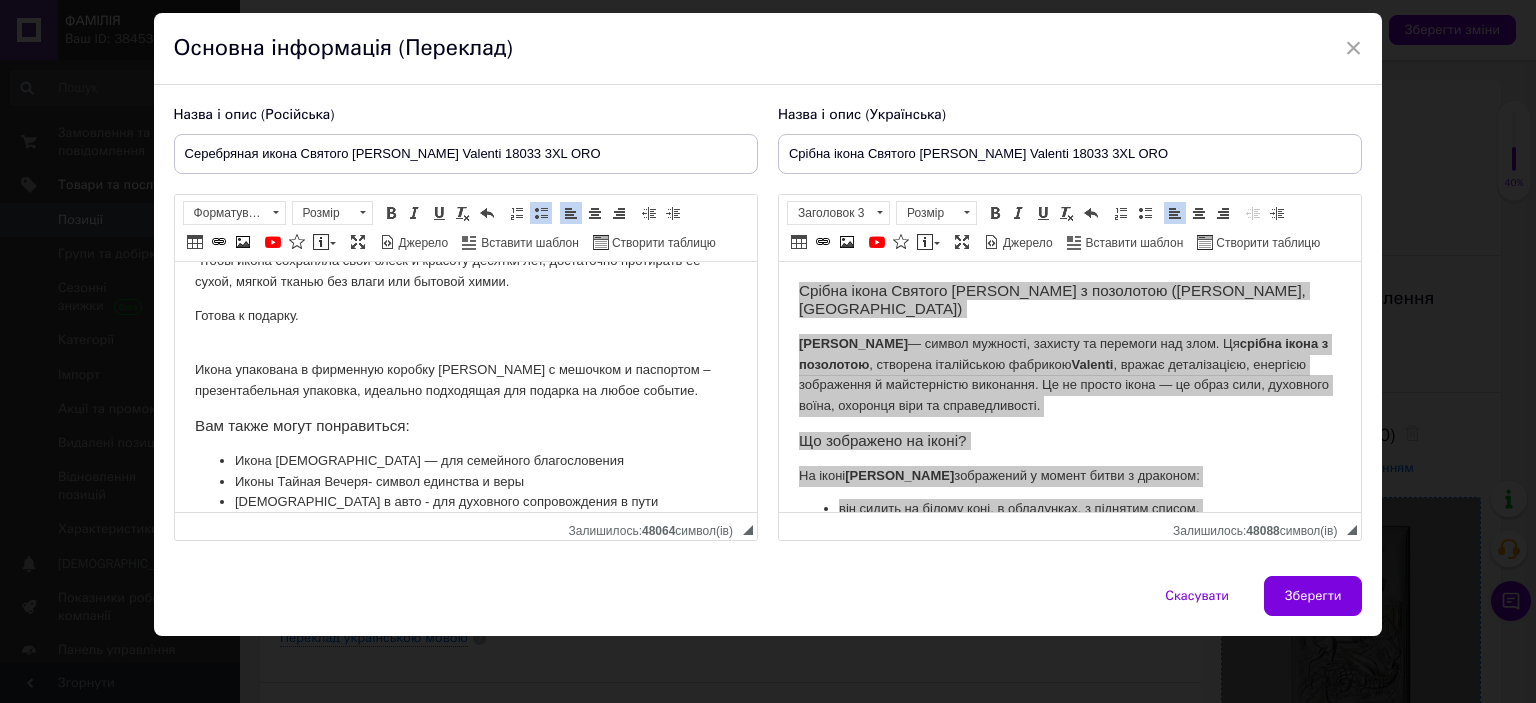 click on "Икона [DEMOGRAPHIC_DATA] — для семейного благословения" at bounding box center [465, 461] 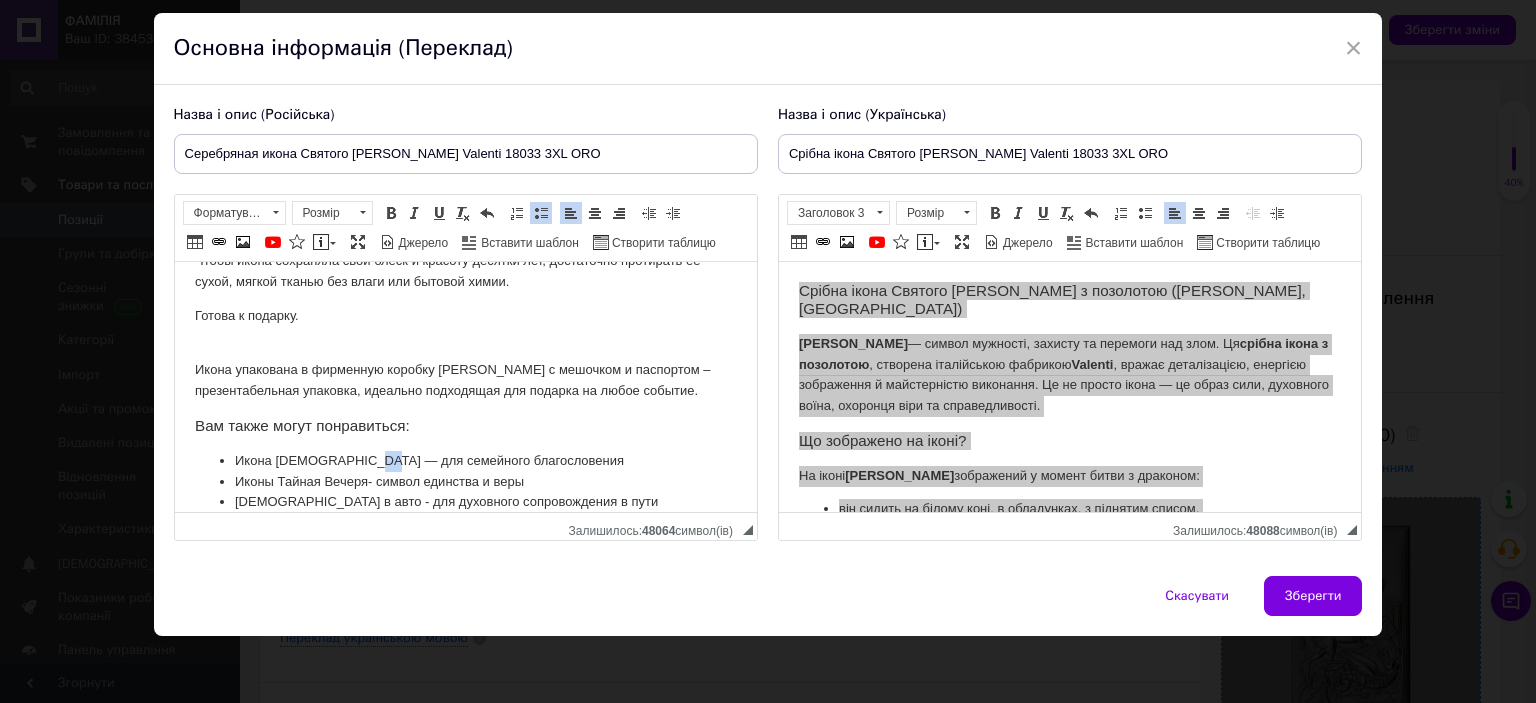 click on "Икона [DEMOGRAPHIC_DATA] — для семейного благословения" at bounding box center (465, 461) 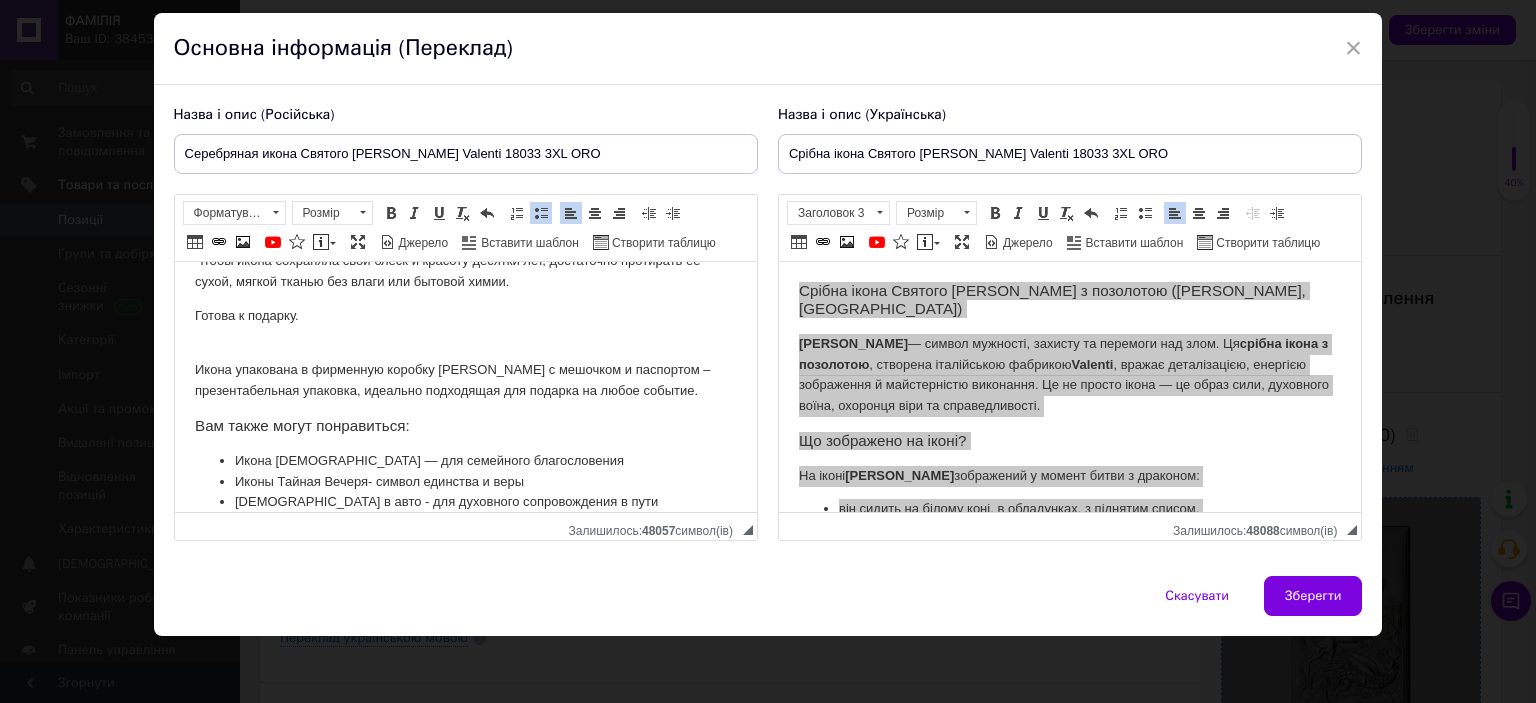 click on "[DEMOGRAPHIC_DATA] Тайная Вечеря  - символ единства и веры" at bounding box center [465, 482] 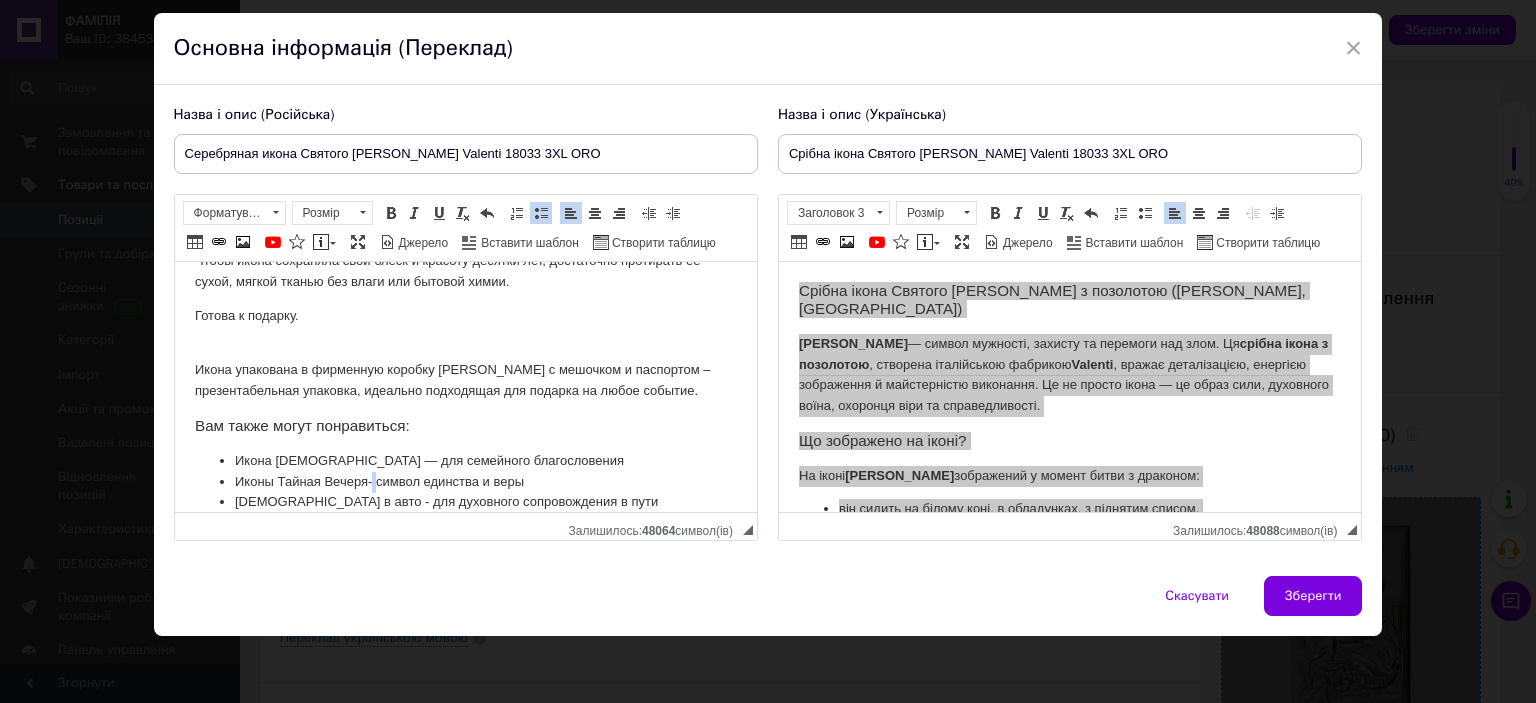 click on "[DEMOGRAPHIC_DATA] Тайная Вечеря  - символ единства и веры" at bounding box center (465, 482) 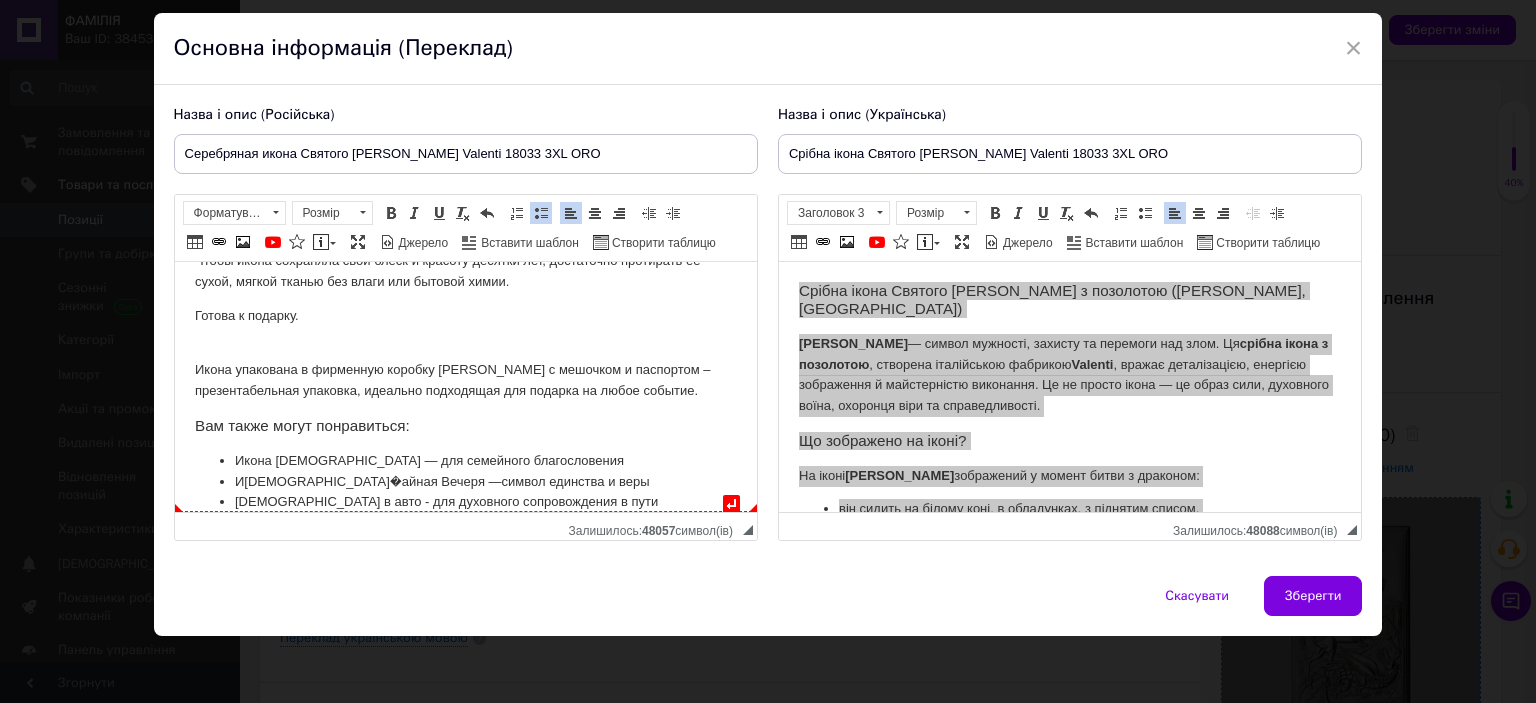 click on "[DEMOGRAPHIC_DATA] в авто - для духовного сопровождения в пути" at bounding box center (465, 502) 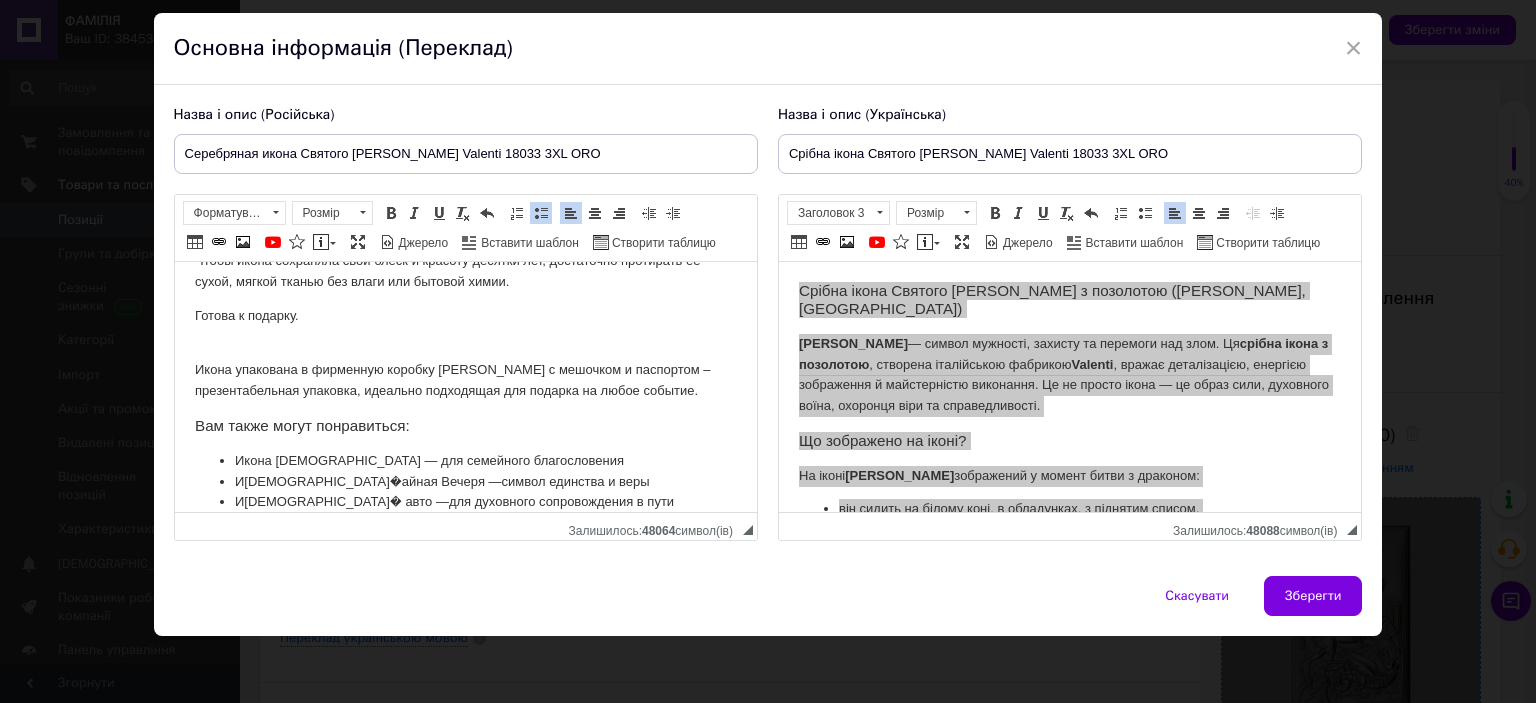 click on "Готова к подарку." at bounding box center (465, 316) 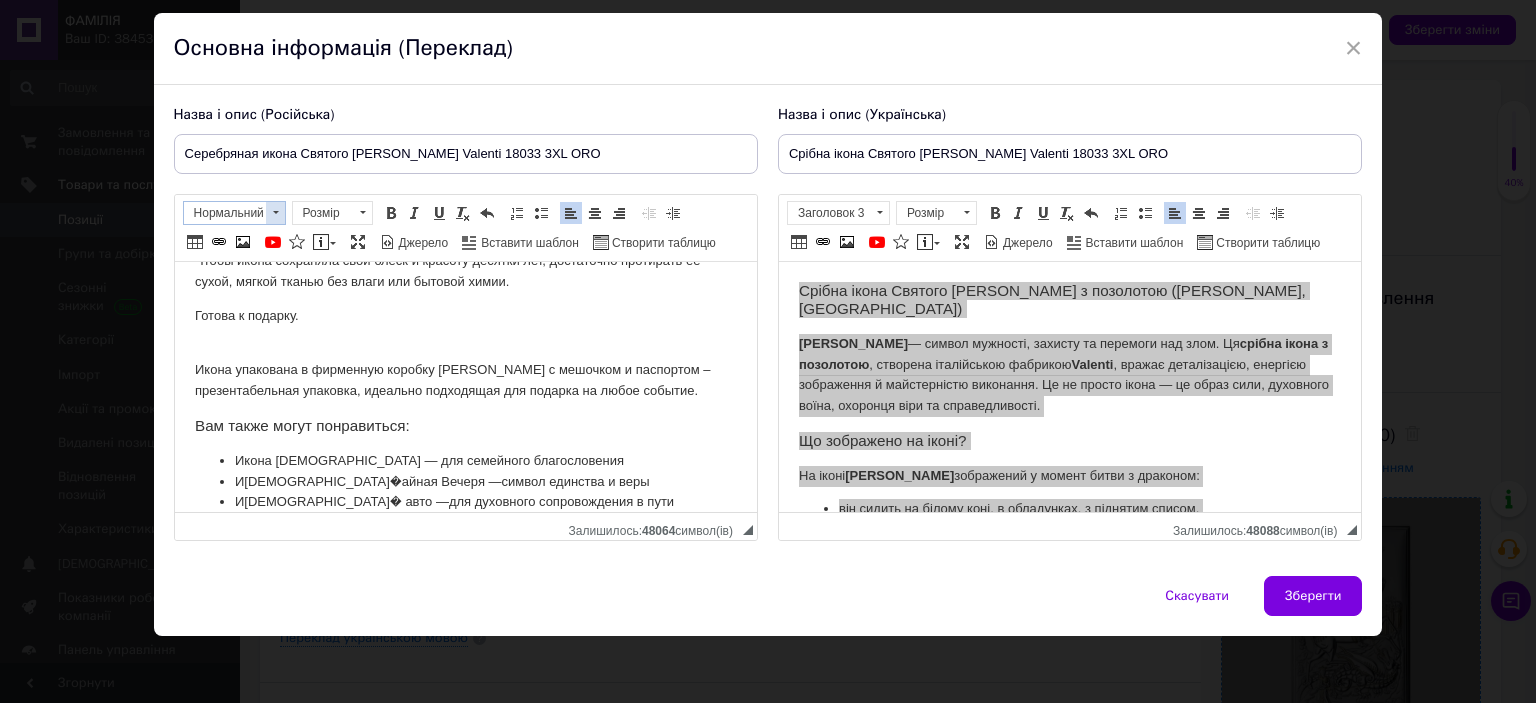 click on "Нормальний" at bounding box center [225, 213] 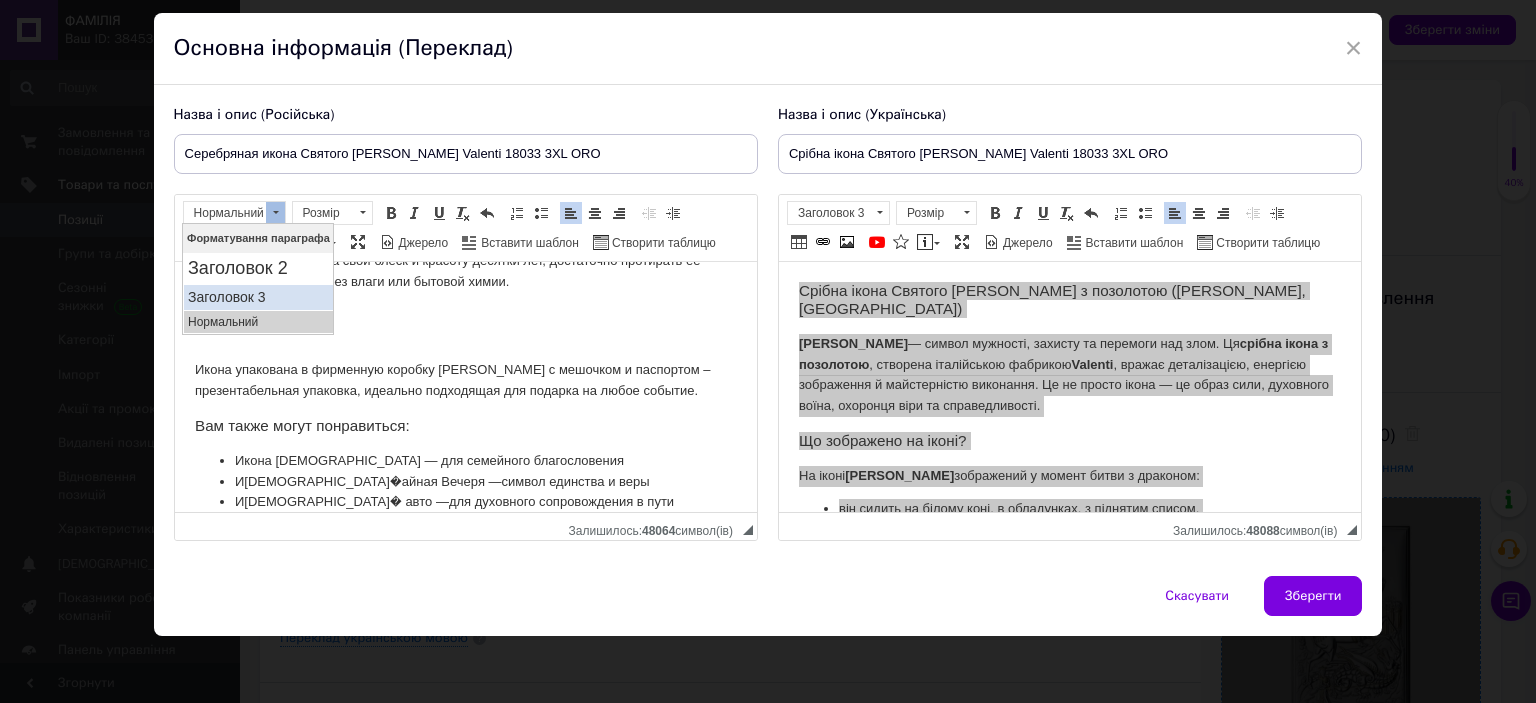 click on "Заголовок 3" at bounding box center (257, 297) 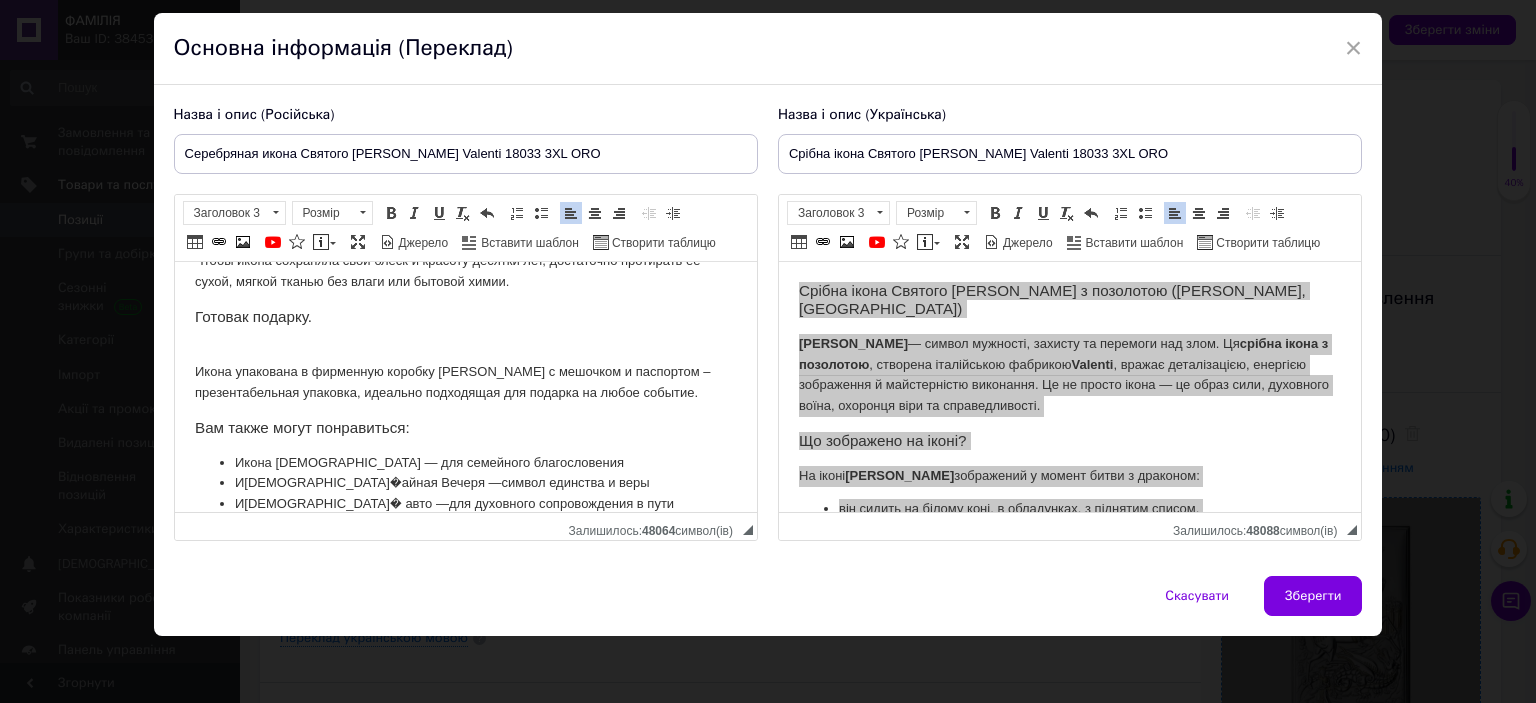 click on "Икона упакована в фирменную коробку [PERSON_NAME] с мешочком и паспортом – презентабельная упаковка, идеально подходящая для подарка на любое событие." at bounding box center (465, 373) 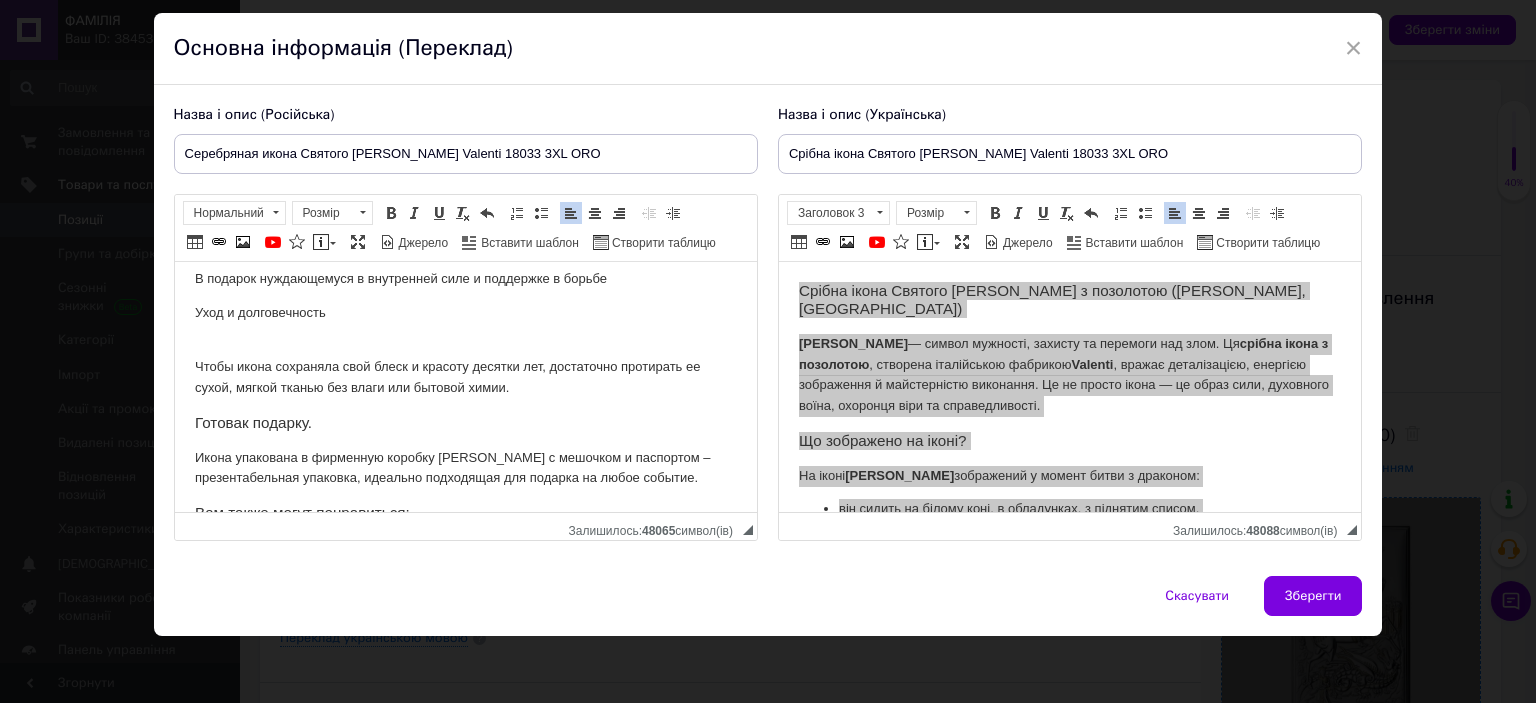 scroll, scrollTop: 719, scrollLeft: 0, axis: vertical 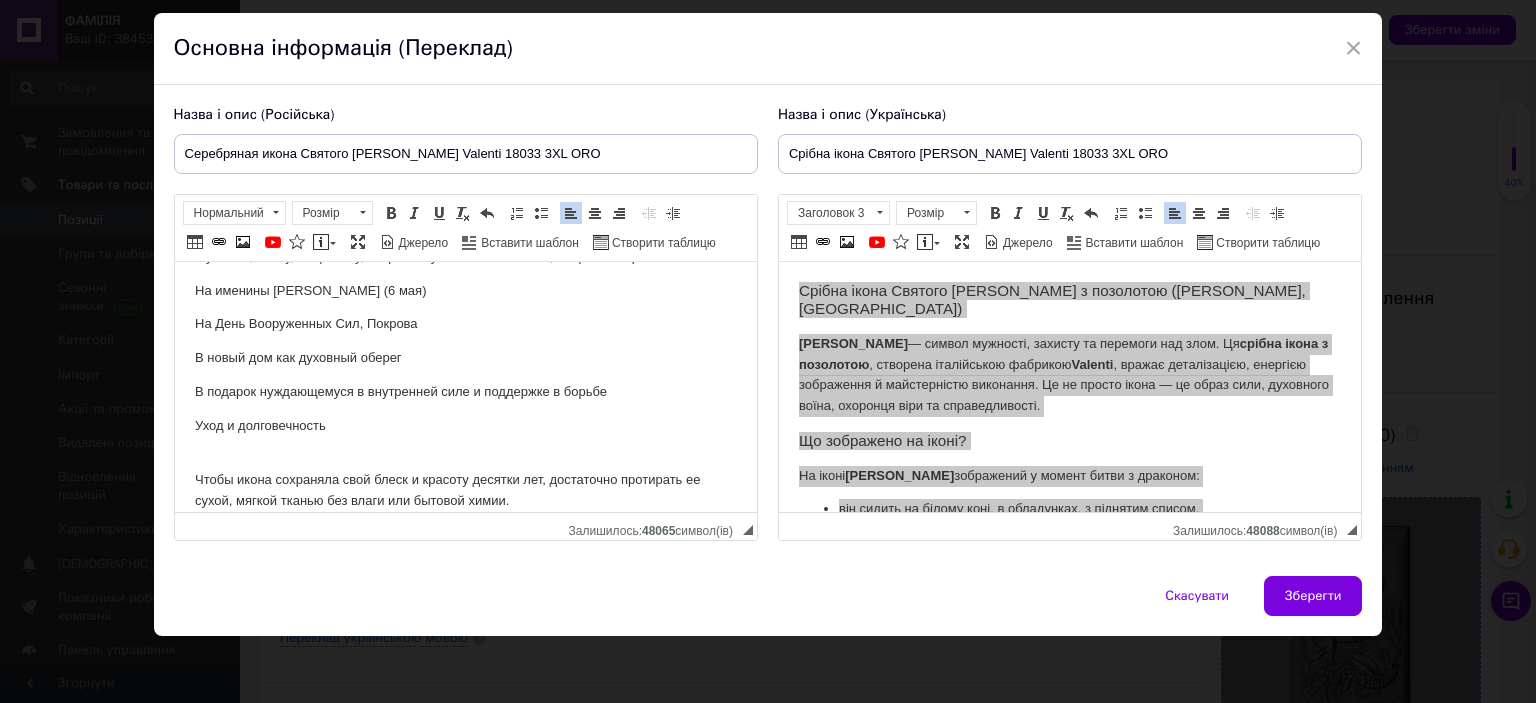 click on "Серебряная икона Святого [PERSON_NAME] с позолотой (Valenti, Италия) Святой [PERSON_NAME] Победитель – символ мужества, защиты и победы над злом. Эта серебряная икона с позолотой, созданная итальянской фабрикой Valenti, поражает детализацией, энергией изображения и мастерством исполнения. Это не просто икона – это образ силы, духовного воина, блюстителя веры и справедливости. Что изображено на иконе? На иконе святой [PERSON_NAME] изображен в момент битвы с драконом: он сидит на белом коне, в доспехах, с поднятым копьем, Материалы премиум-класса Уход и долговечность" at bounding box center (465, 138) 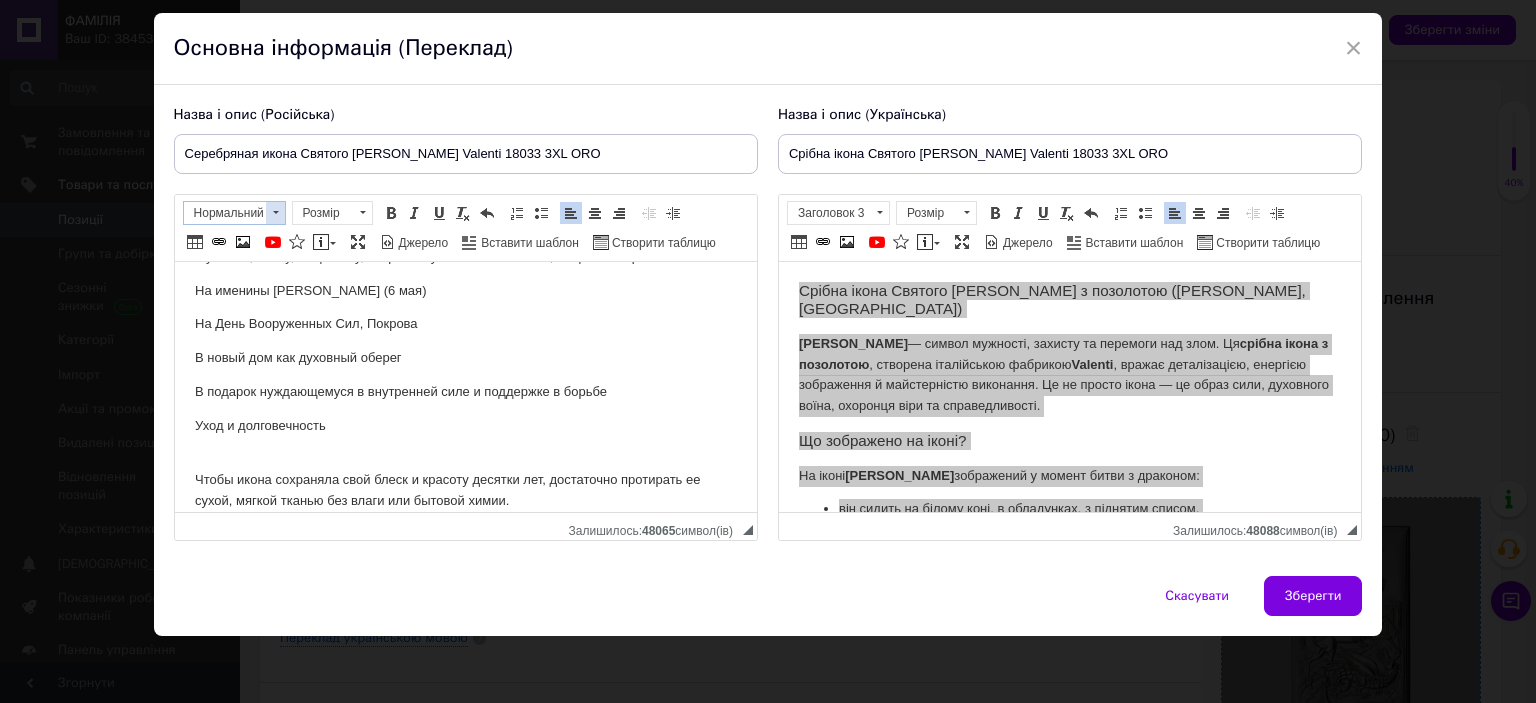 click on "Нормальний" at bounding box center (225, 213) 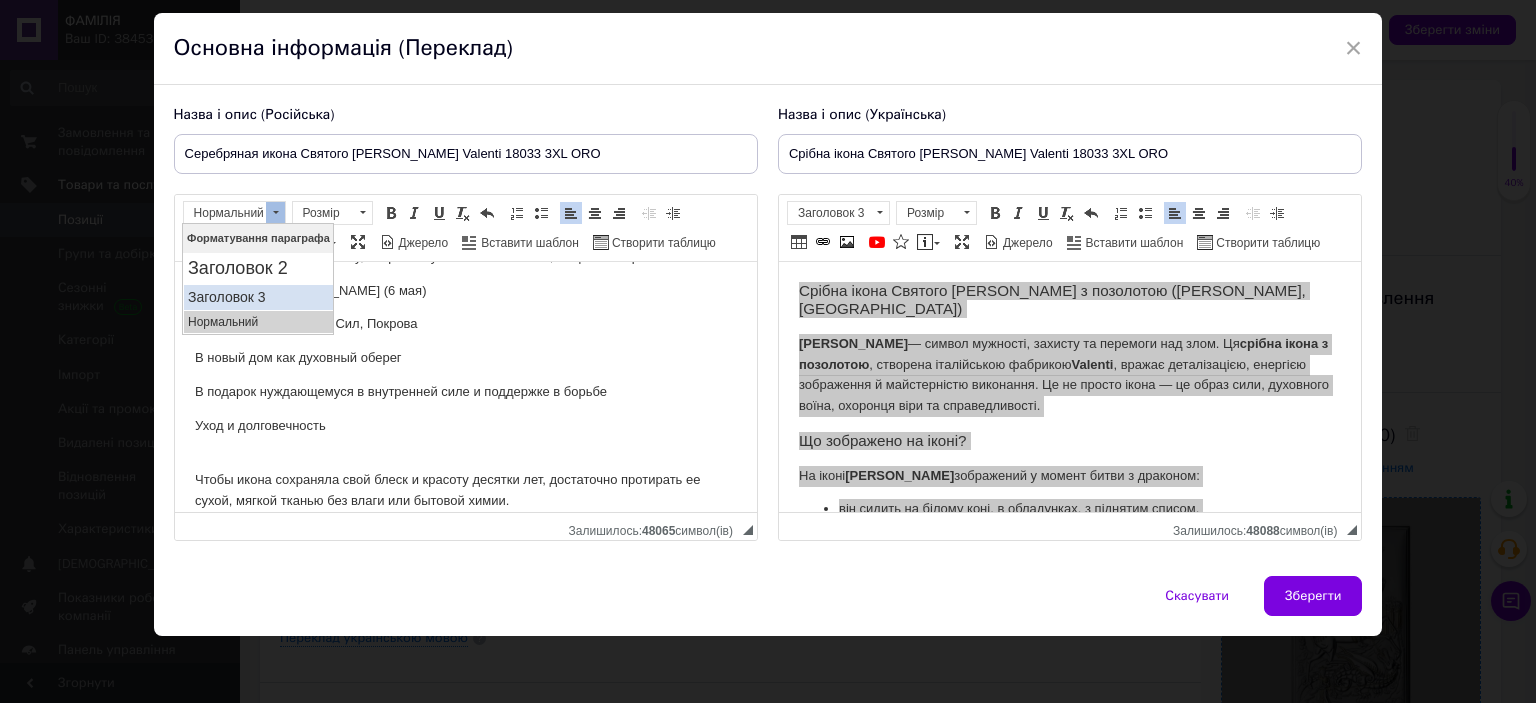 click on "Заголовок 3" at bounding box center (257, 297) 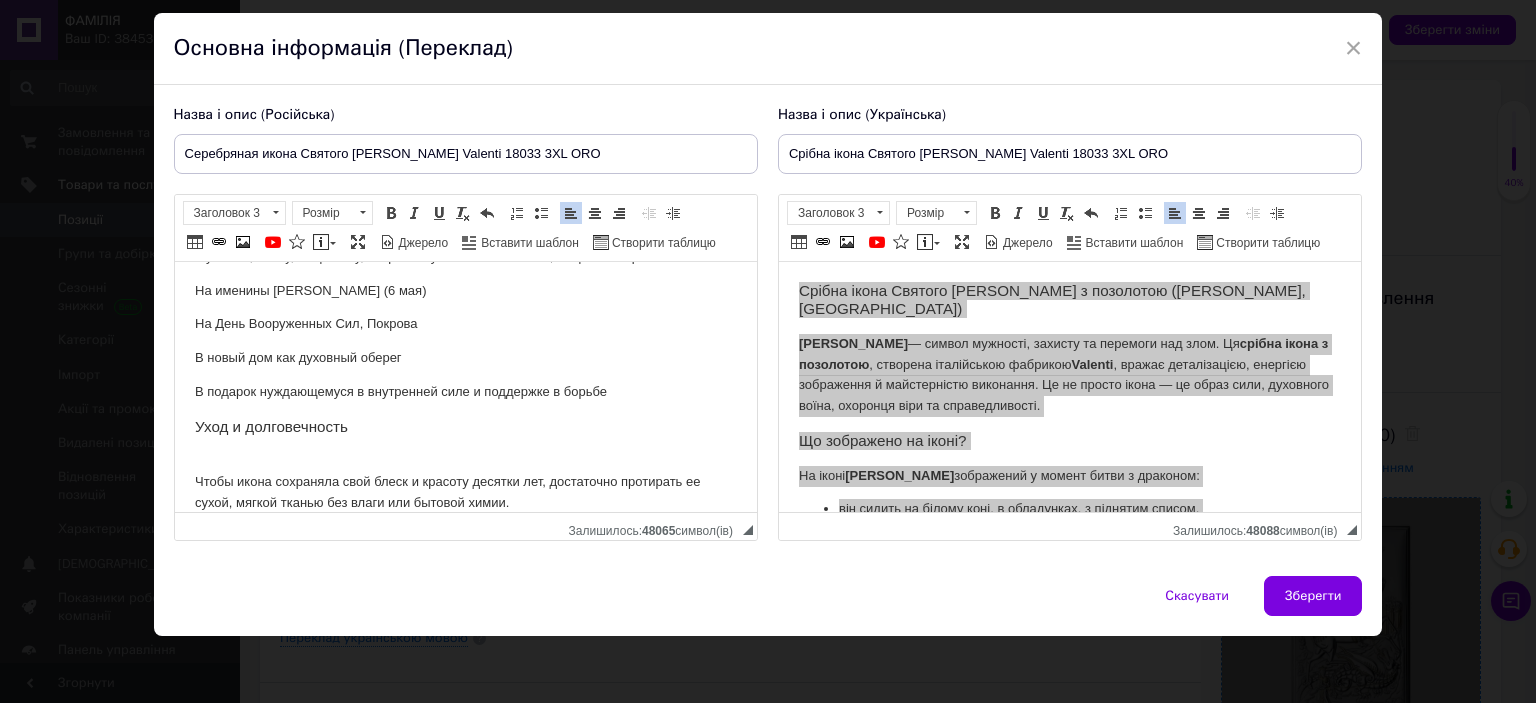 click on "Чтобы икона сохраняла свой блеск и красоту десятки лет, достаточно протирать ее сухой, мягкой тканью без влаги или бытовой химии." at bounding box center (465, 482) 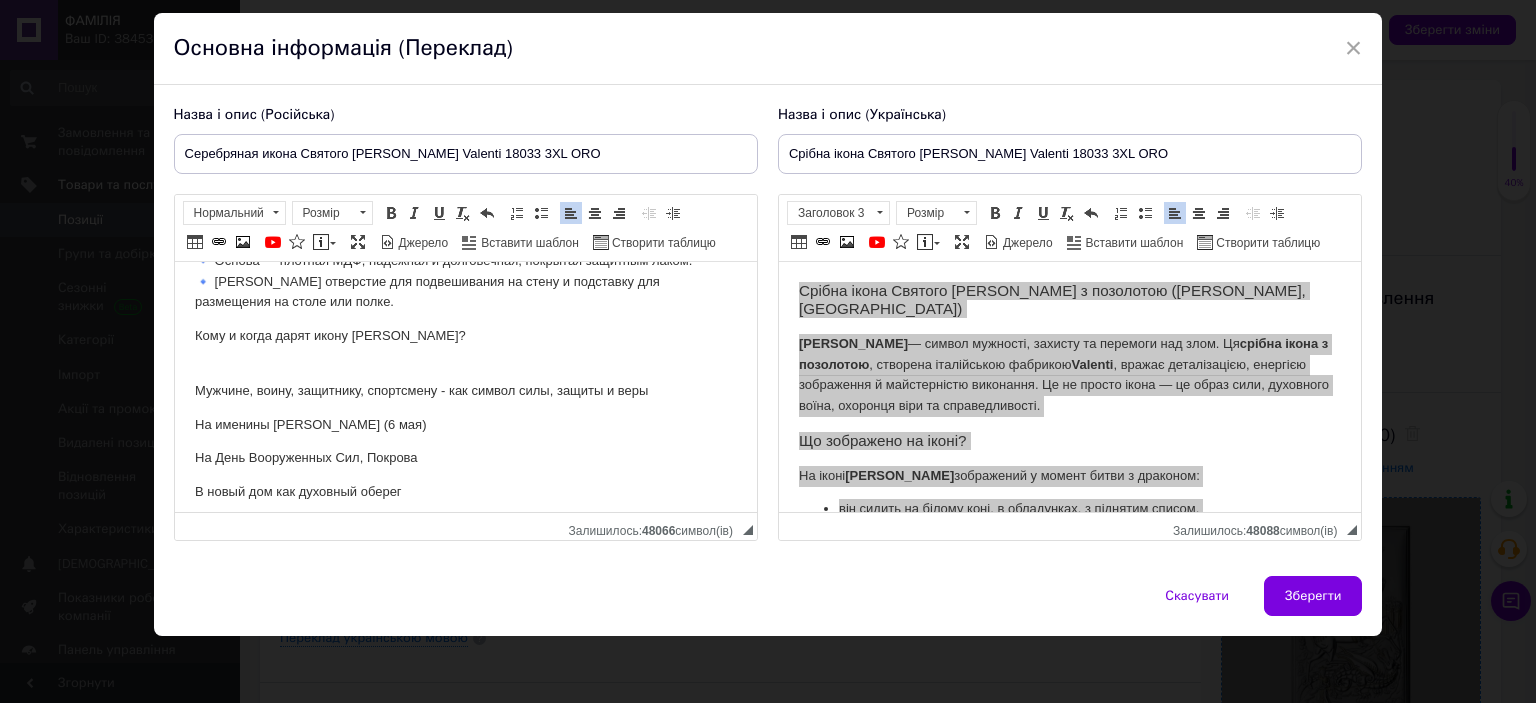 scroll, scrollTop: 619, scrollLeft: 0, axis: vertical 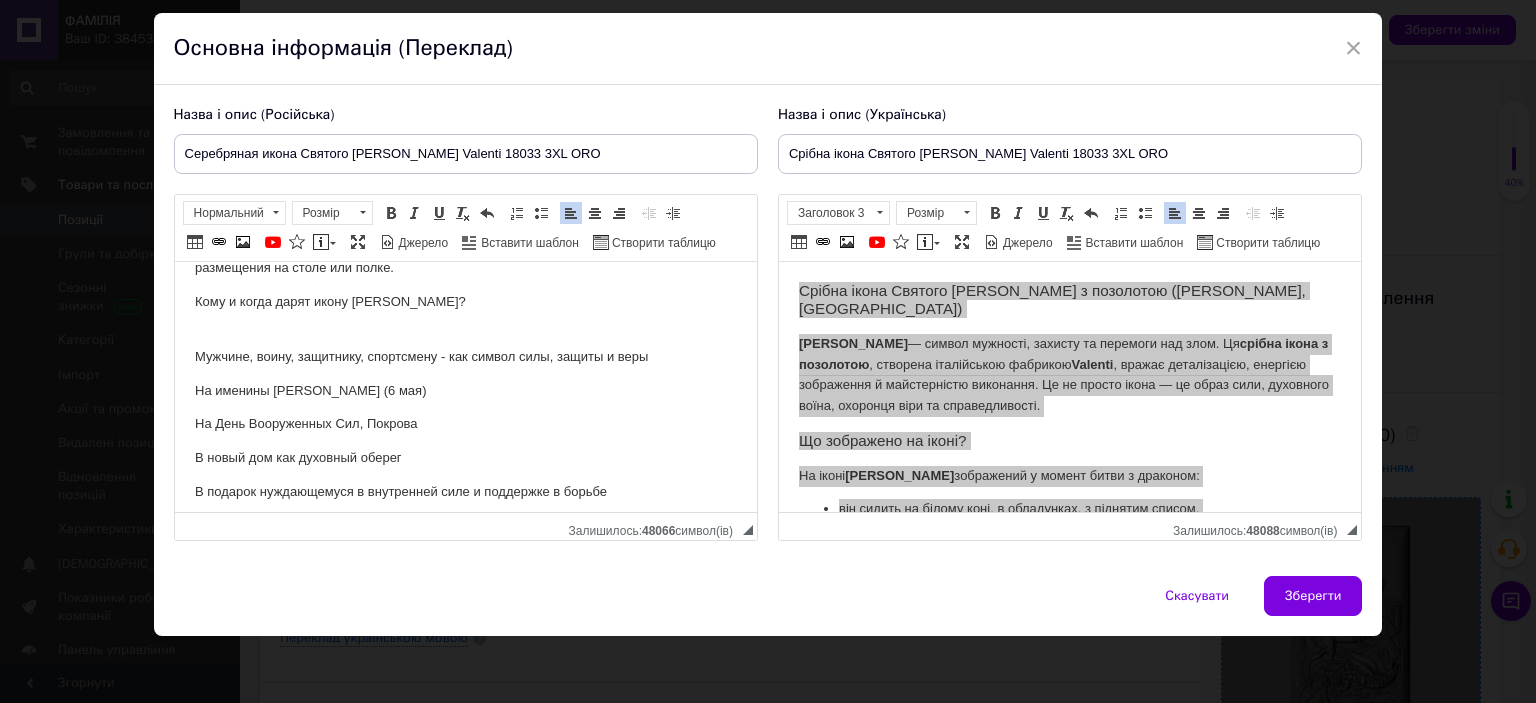 click on "Кому и когда дарят икону [PERSON_NAME]?" at bounding box center [465, 302] 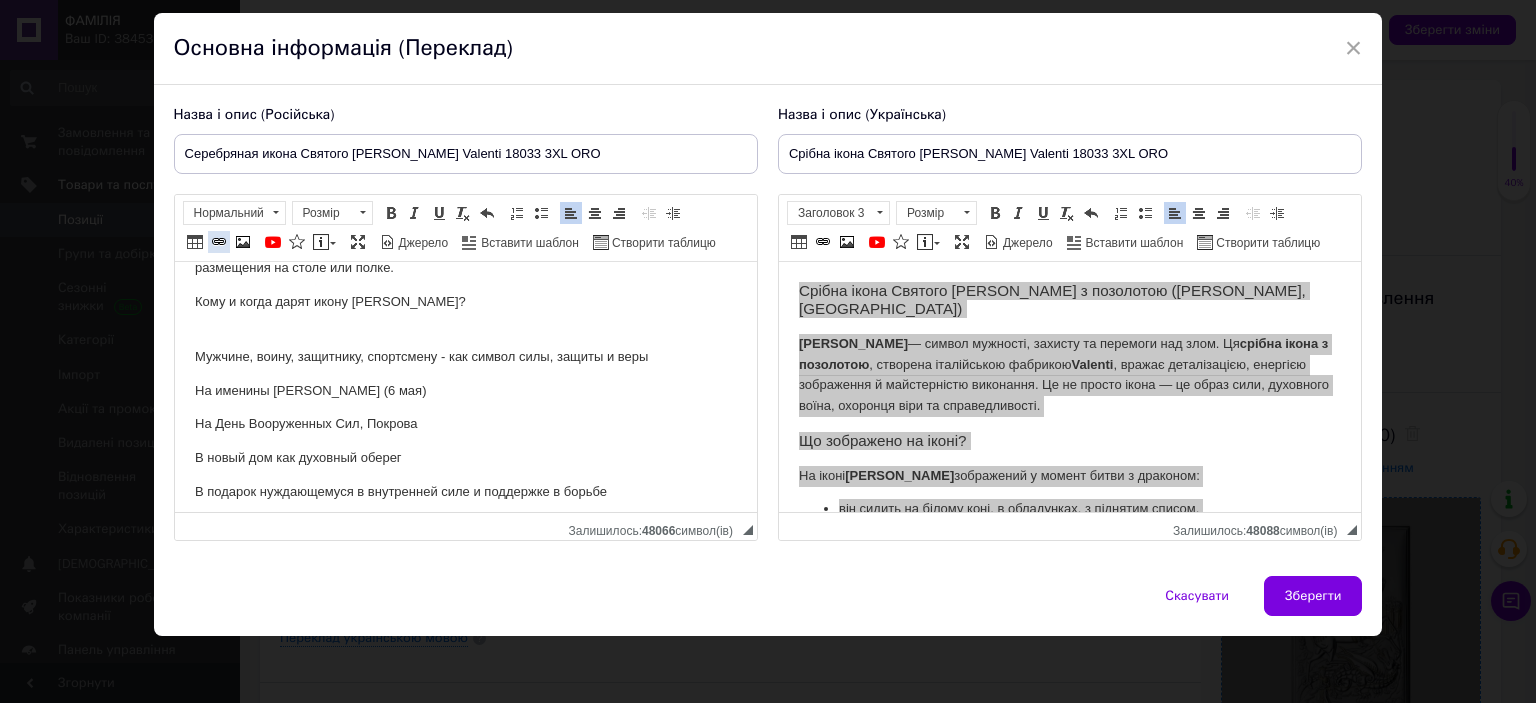 click on "Нормальний" at bounding box center [225, 213] 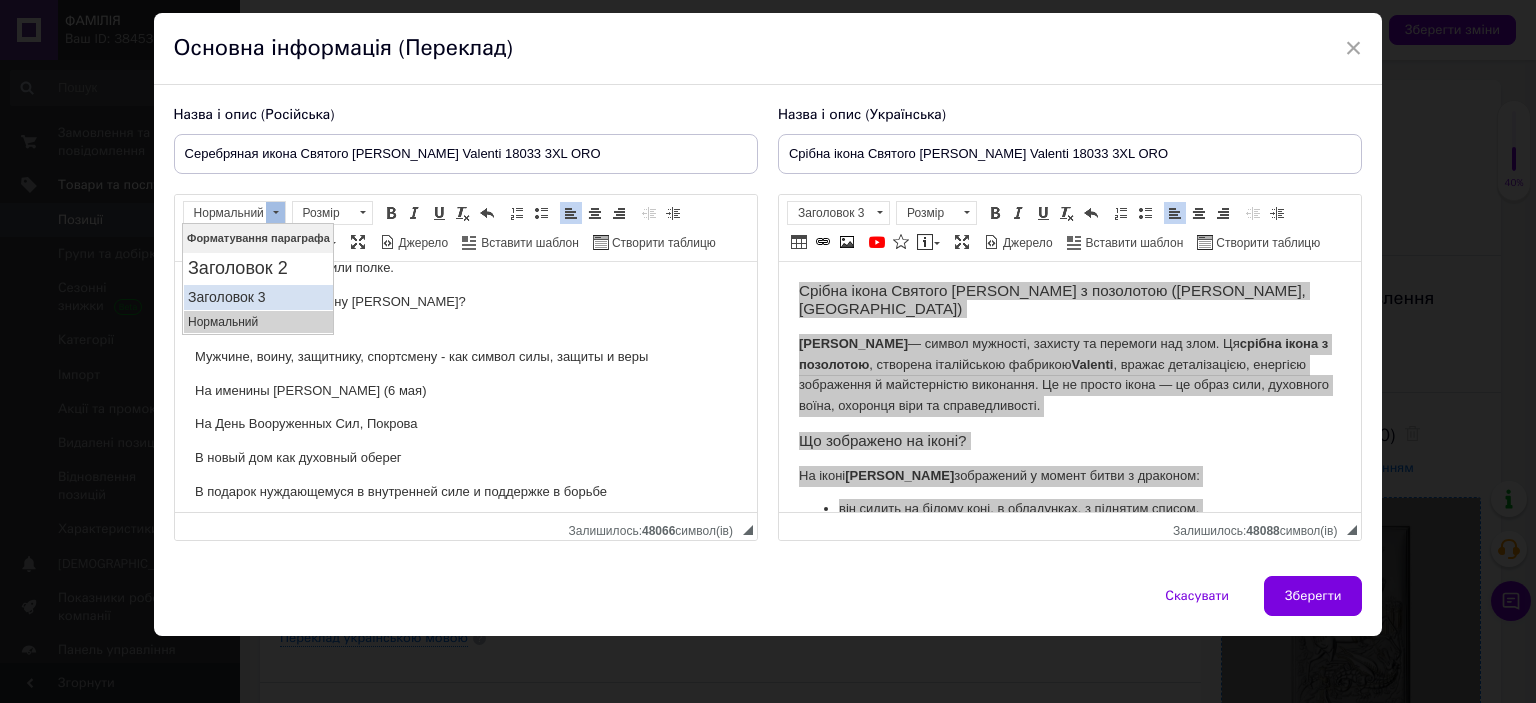 click on "Заголовок 3" at bounding box center (257, 297) 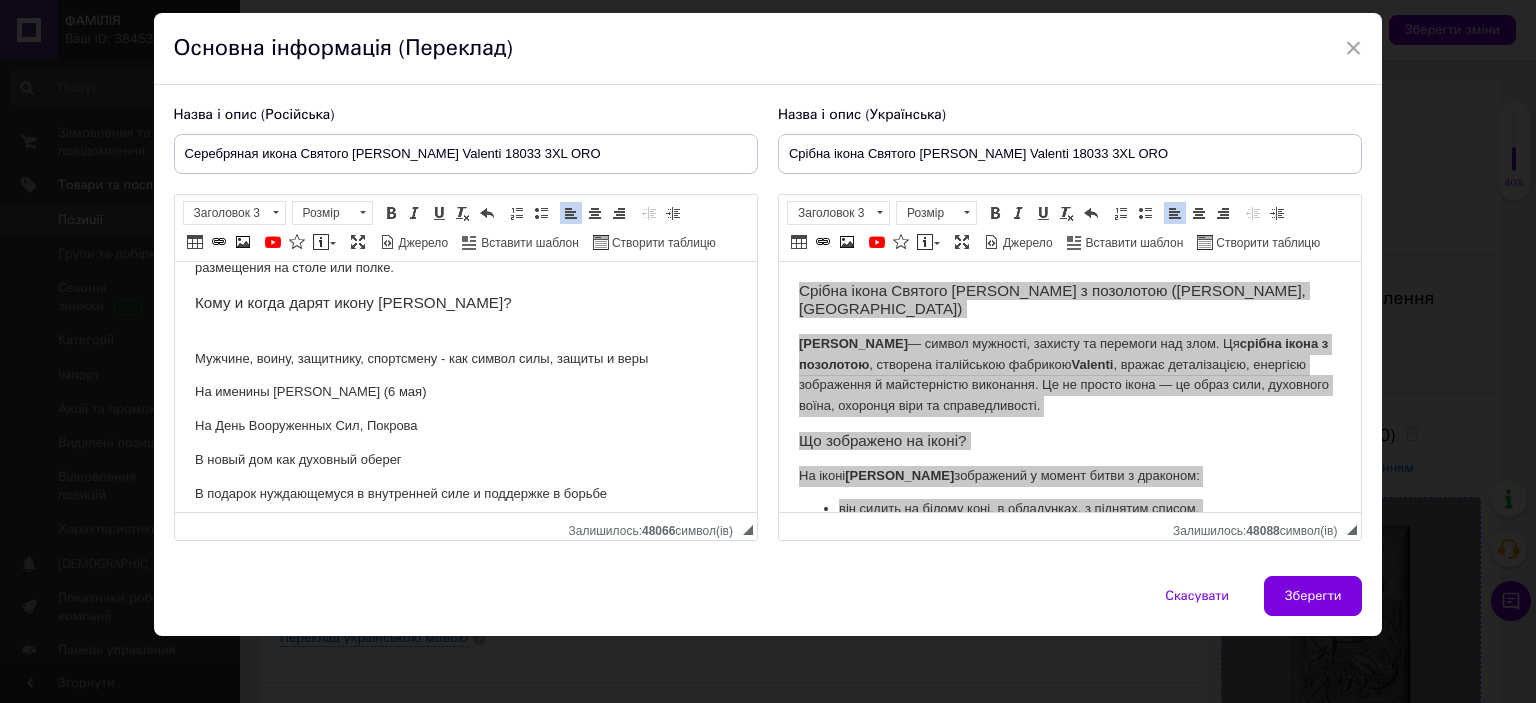 click on "Мужчине, воину, защитнику, спортсмену - как символ силы, защиты и веры" at bounding box center [465, 349] 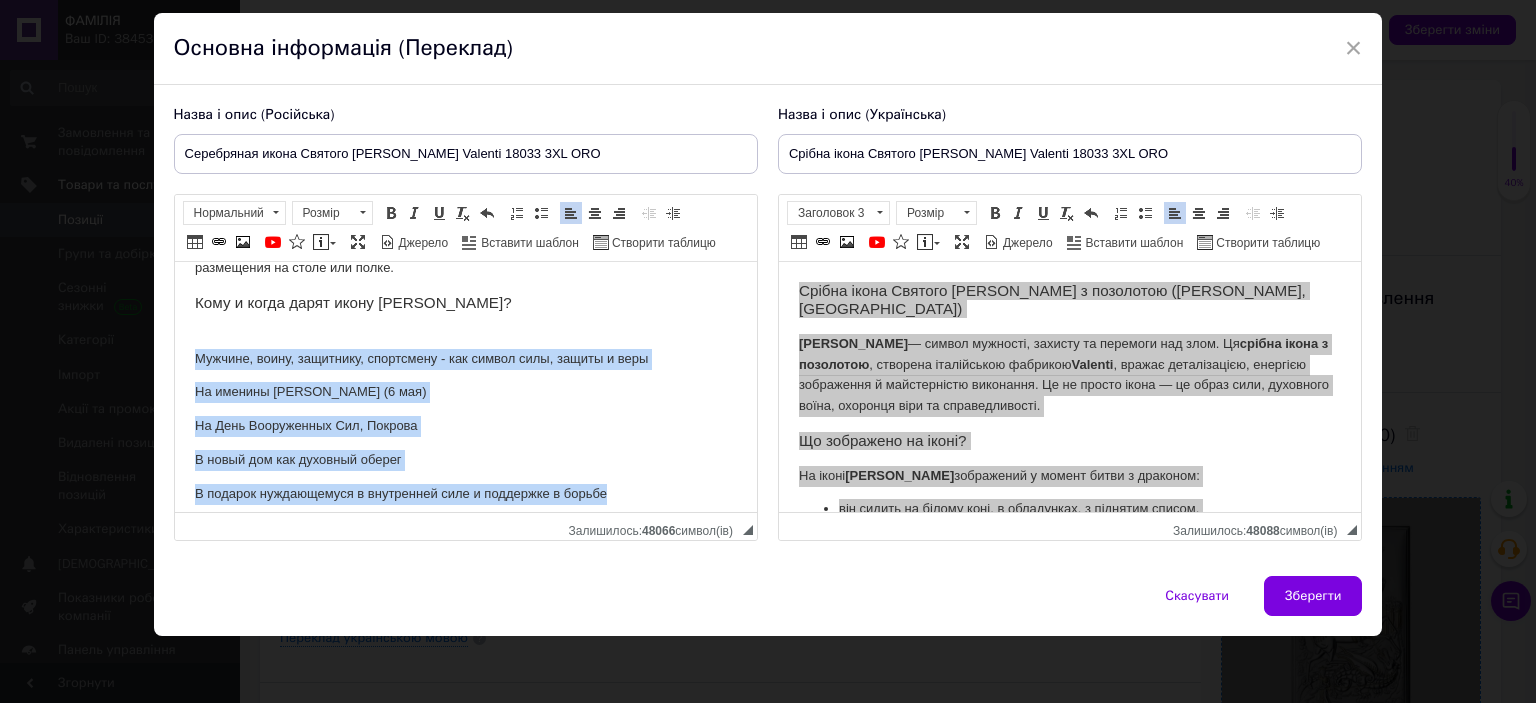 drag, startPoint x: 194, startPoint y: 337, endPoint x: 695, endPoint y: 459, distance: 515.6404 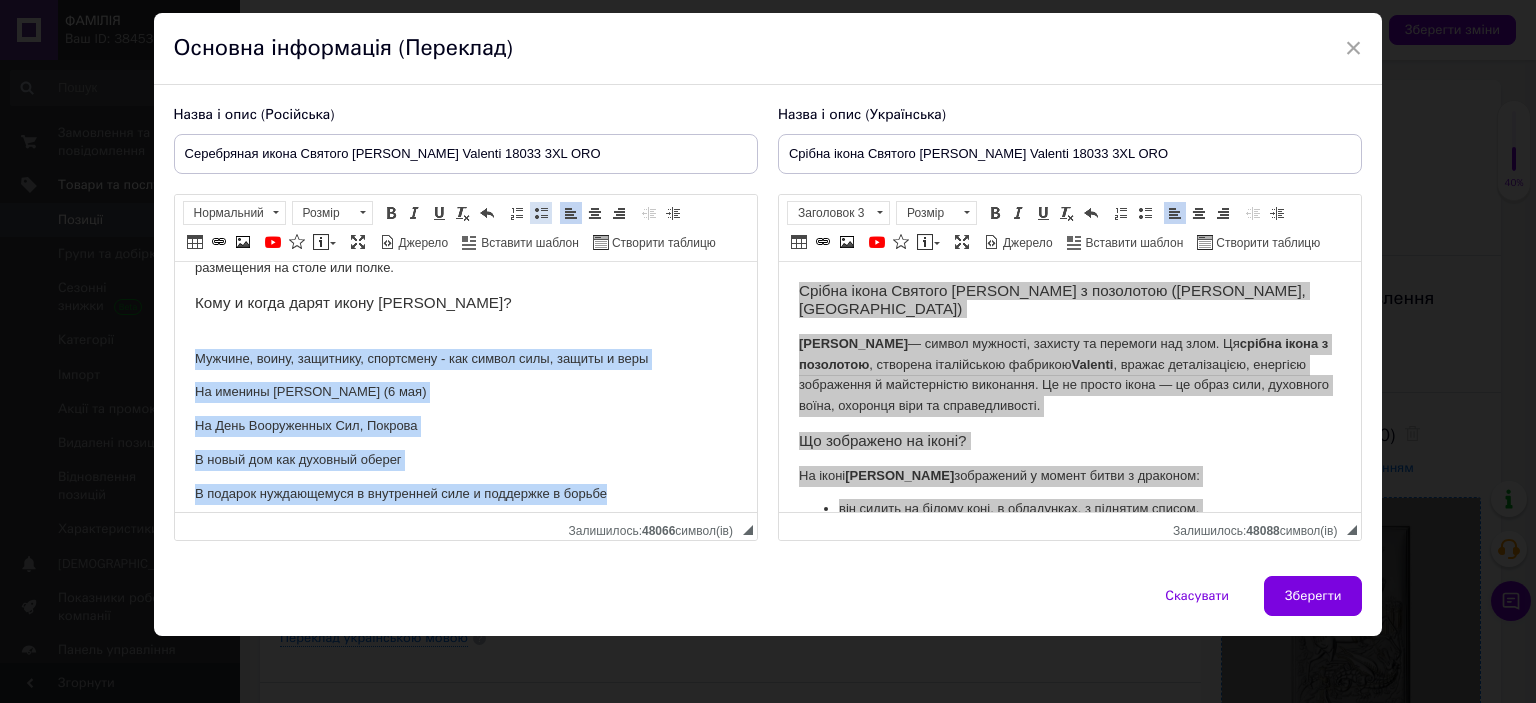 click at bounding box center [541, 213] 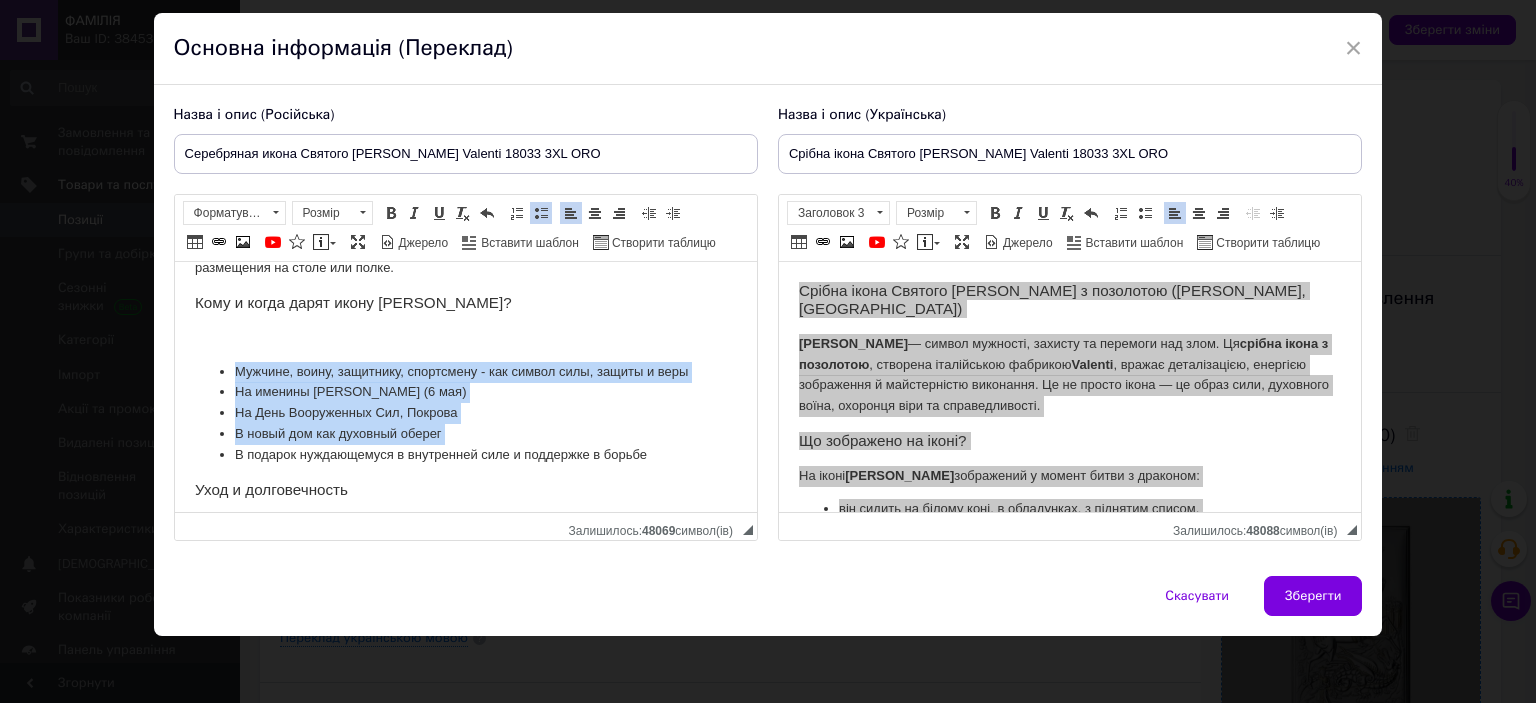 click at bounding box center [465, 338] 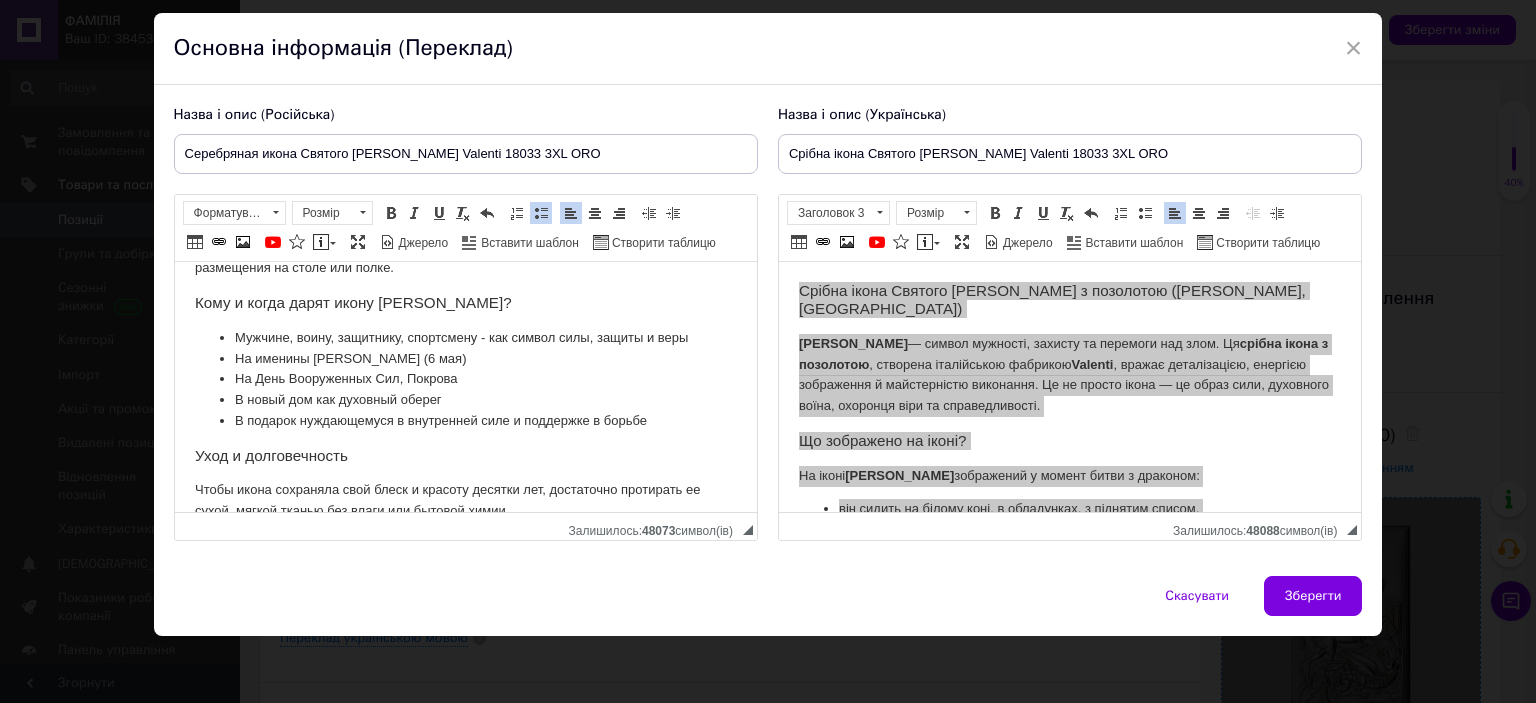 click on "На День Вооруженных Сил, Покрова" at bounding box center (465, 379) 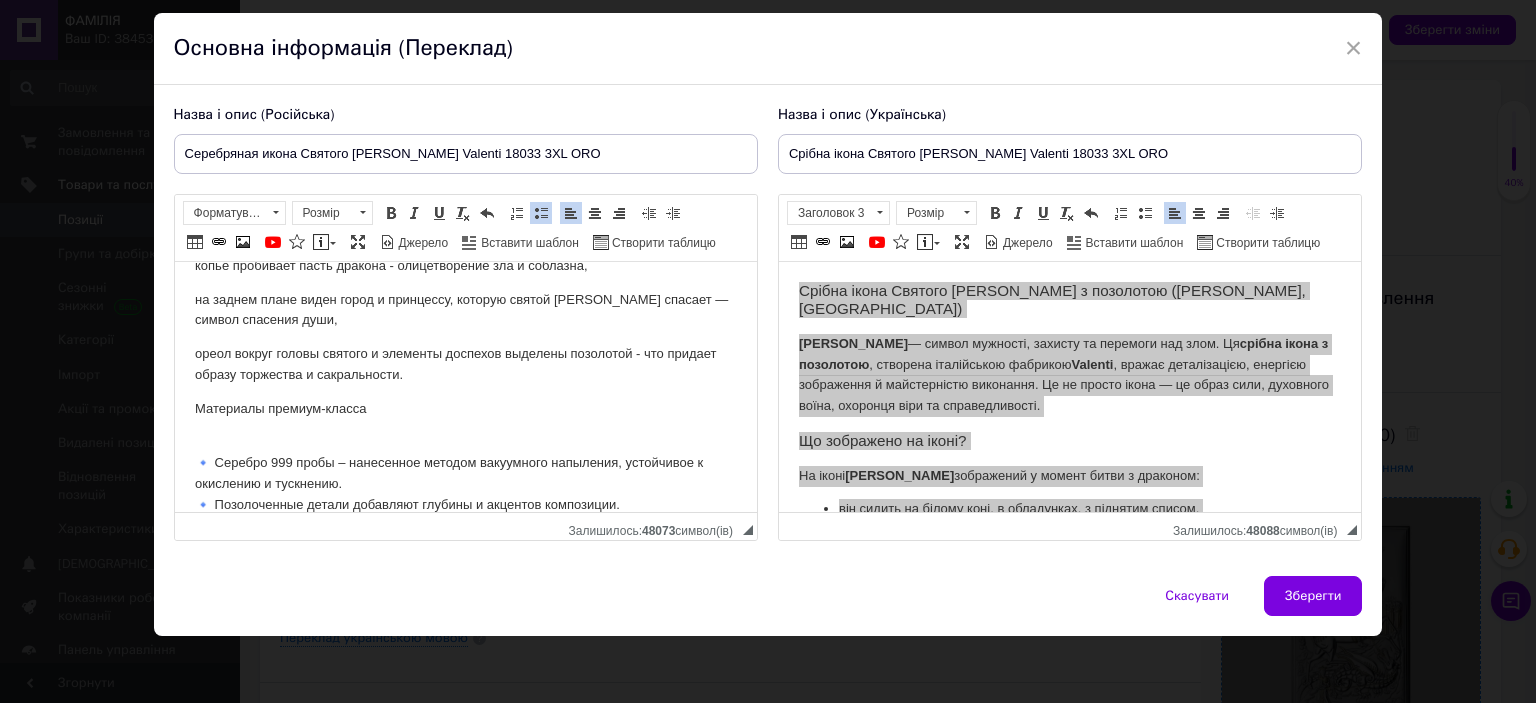 scroll, scrollTop: 319, scrollLeft: 0, axis: vertical 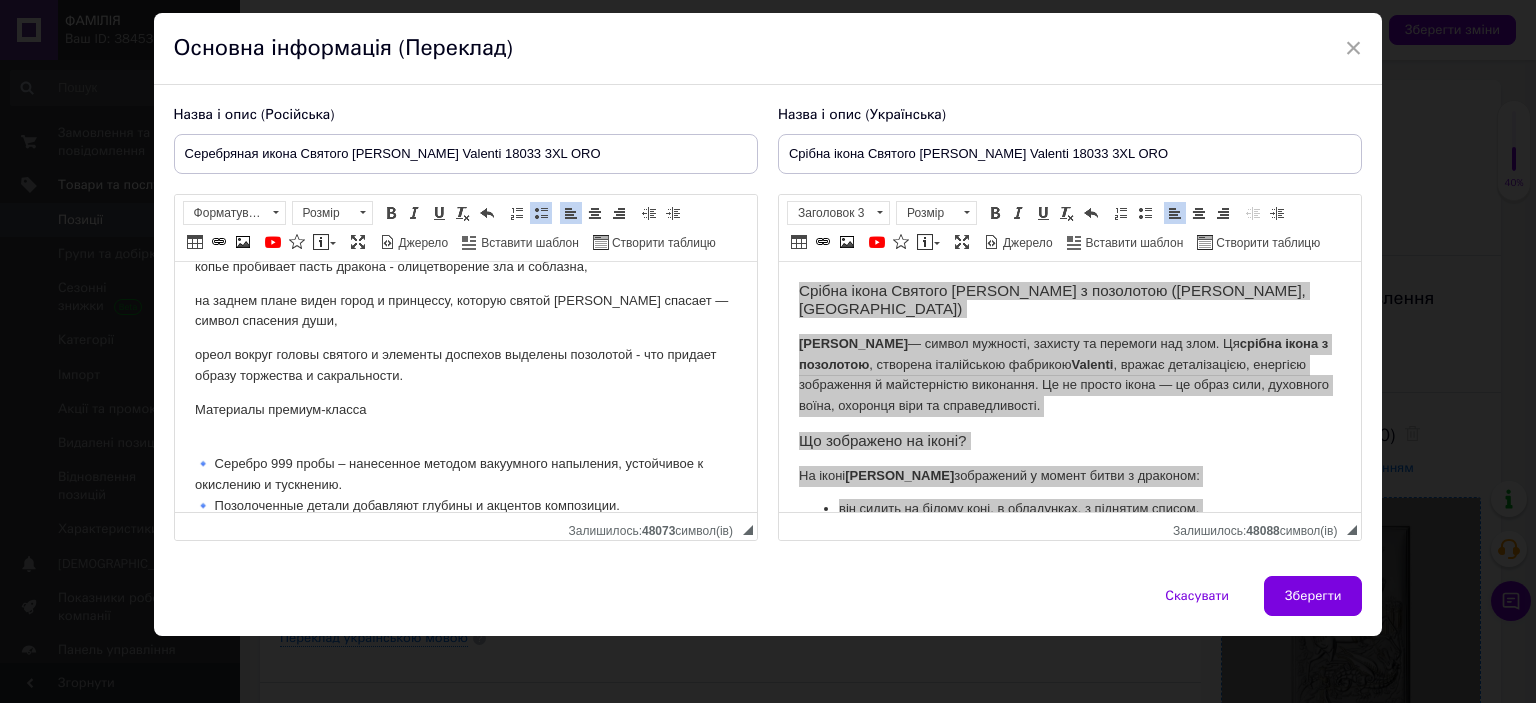 click on "Материалы премиум-класса" at bounding box center (465, 410) 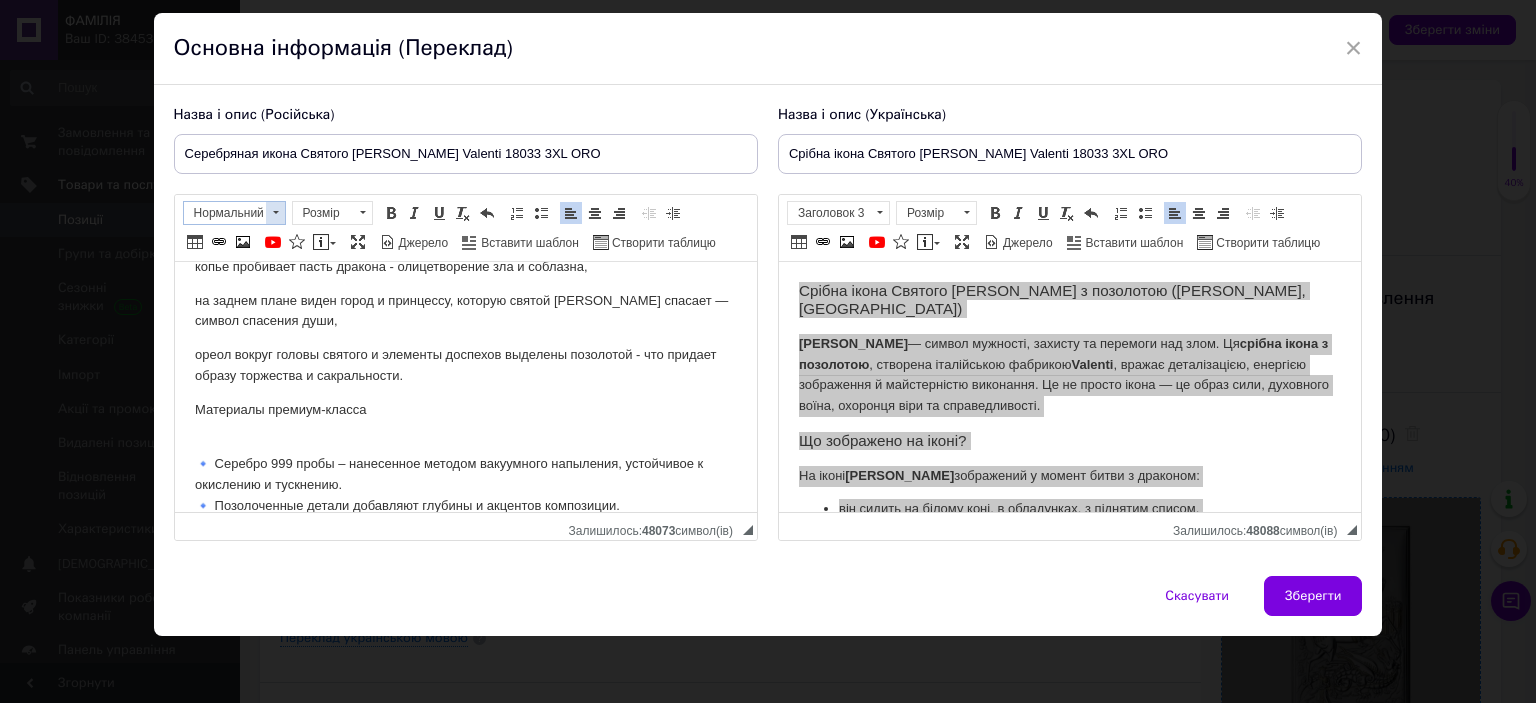 click on "Нормальний" at bounding box center [225, 213] 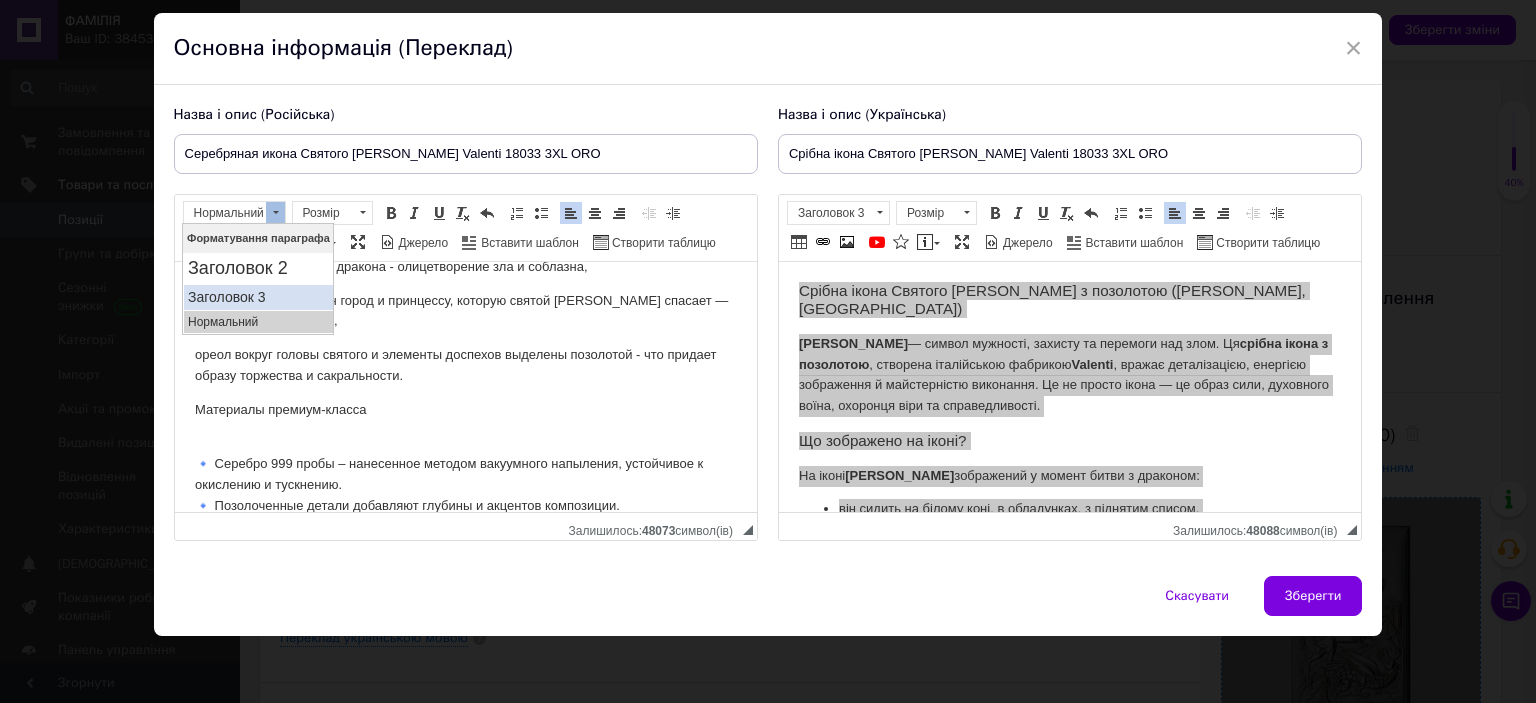 click on "Заголовок 3" at bounding box center (257, 297) 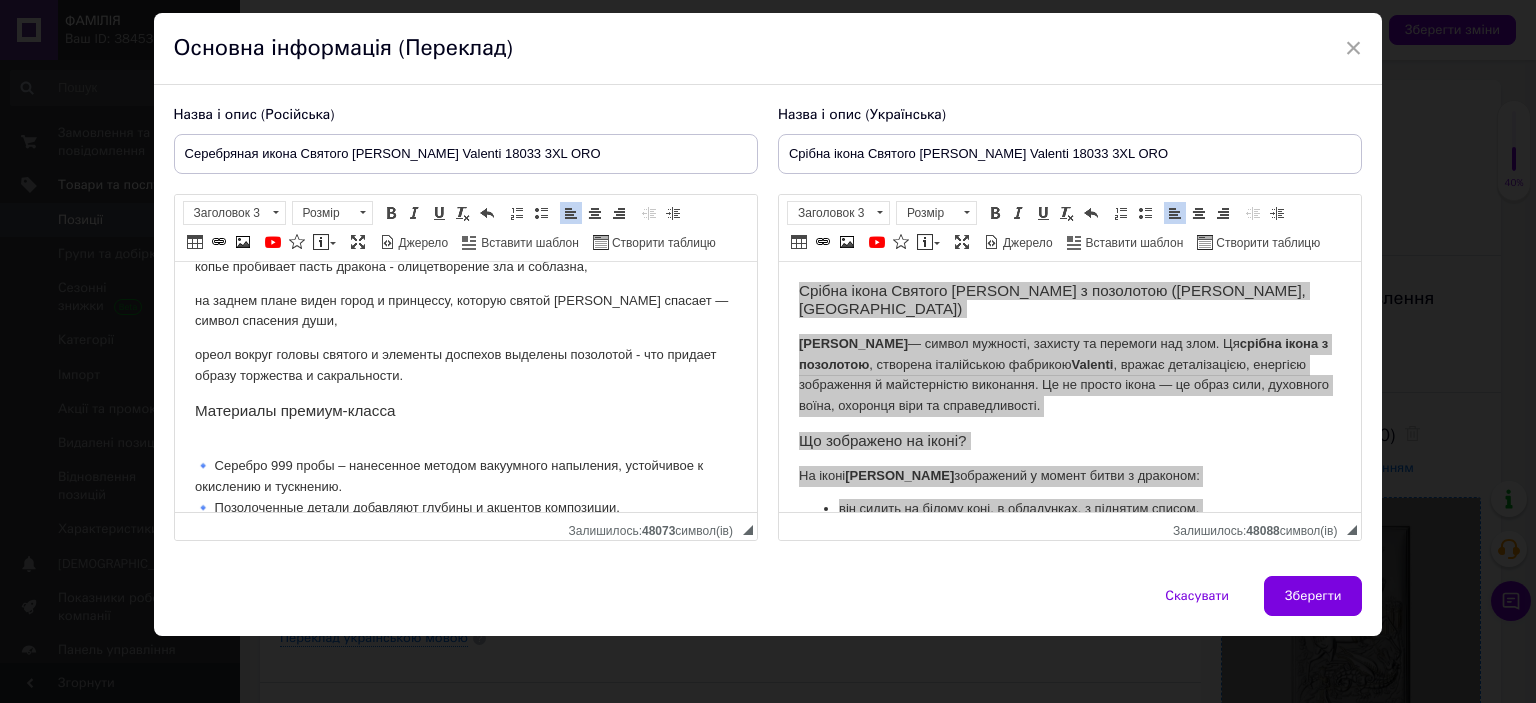 click on "🔹 Серебро 999 пробы – нанесенное методом вакуумного напыления, устойчивое к окислению и тускнению. 🔹 Позолоченные детали добавляют глубины и акцентов композиции. 🔹 Основа — плотная МДФ, надежная и долговечная, покрытая защитным лаком. 🔹 [PERSON_NAME] отверстие для подвешивания на стену и подставку для размещения на столе или полке." at bounding box center (465, 508) 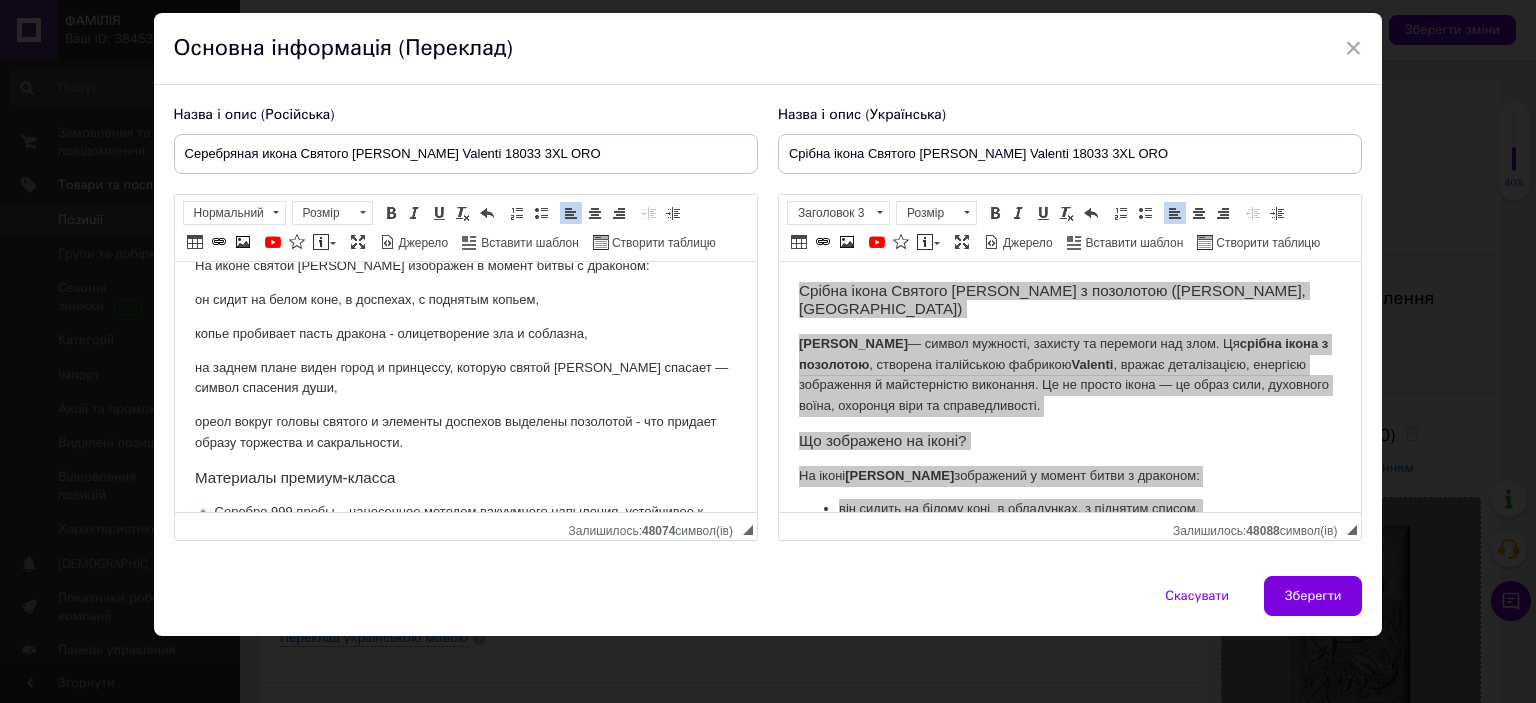 scroll, scrollTop: 219, scrollLeft: 0, axis: vertical 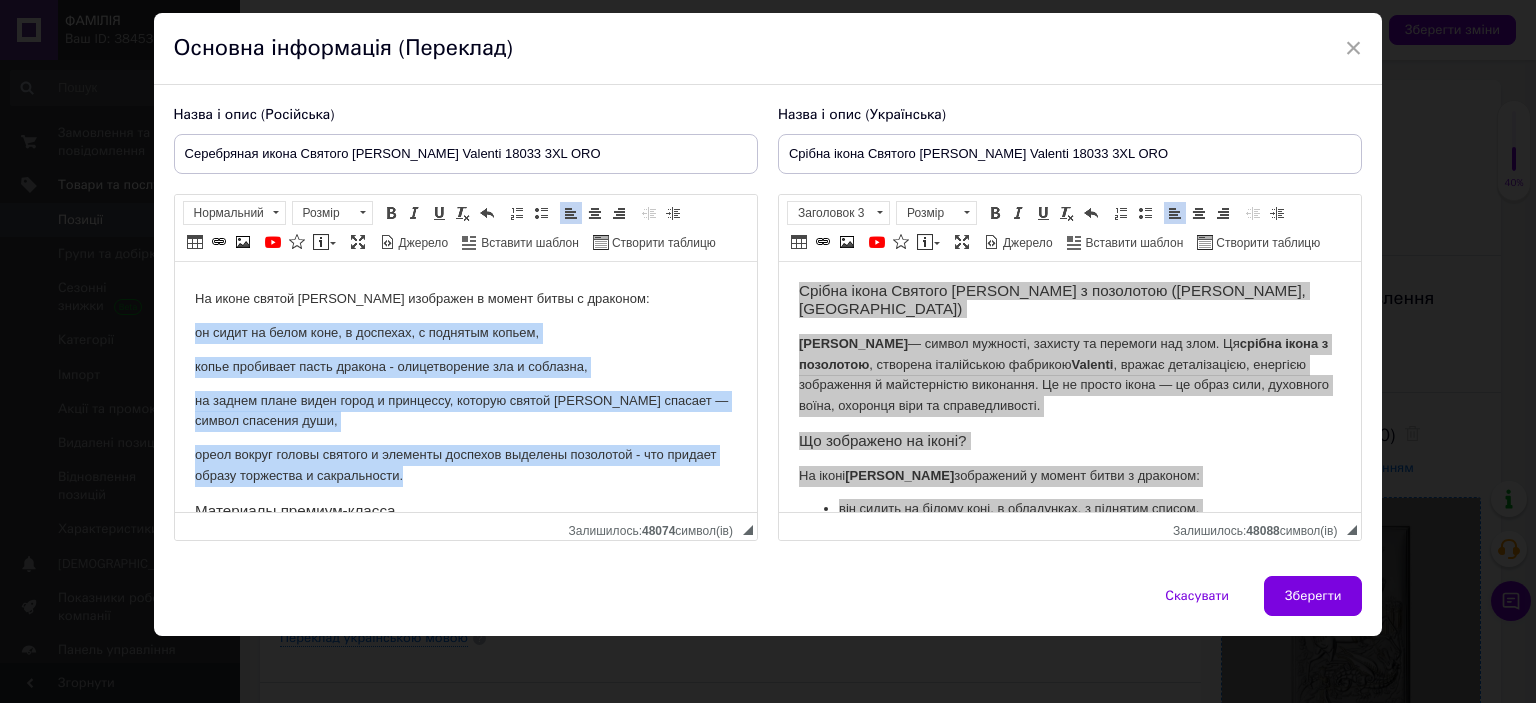 drag, startPoint x: 405, startPoint y: 459, endPoint x: 188, endPoint y: 300, distance: 269.01672 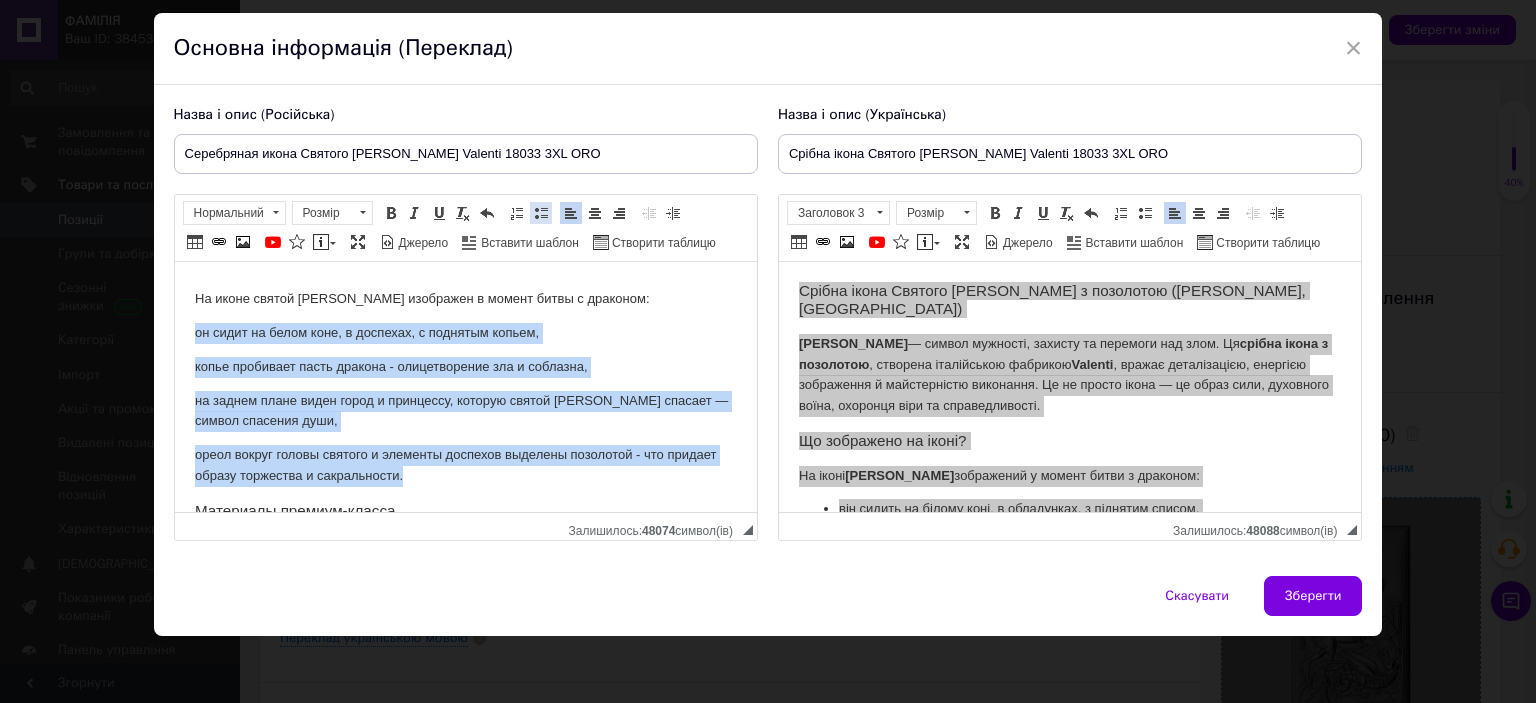 click at bounding box center (541, 213) 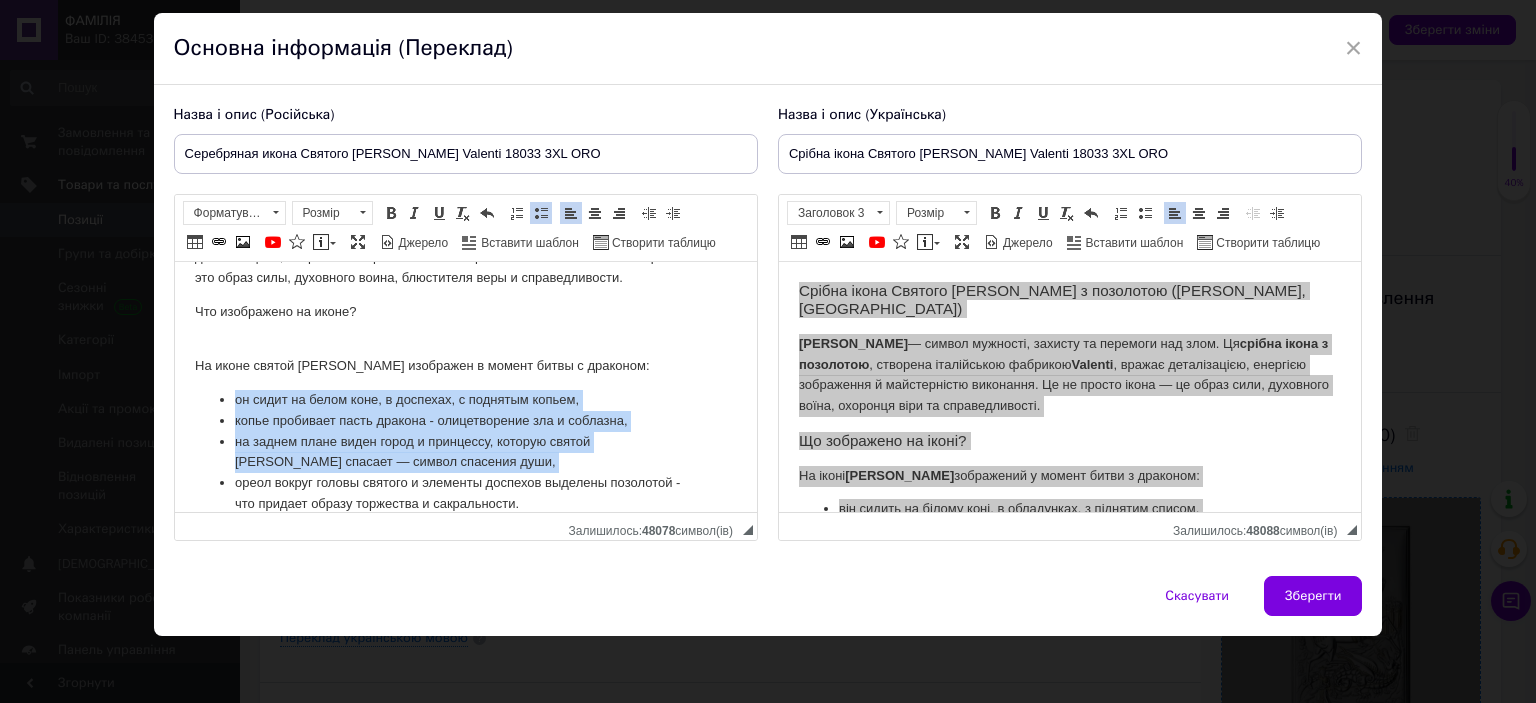 scroll, scrollTop: 119, scrollLeft: 0, axis: vertical 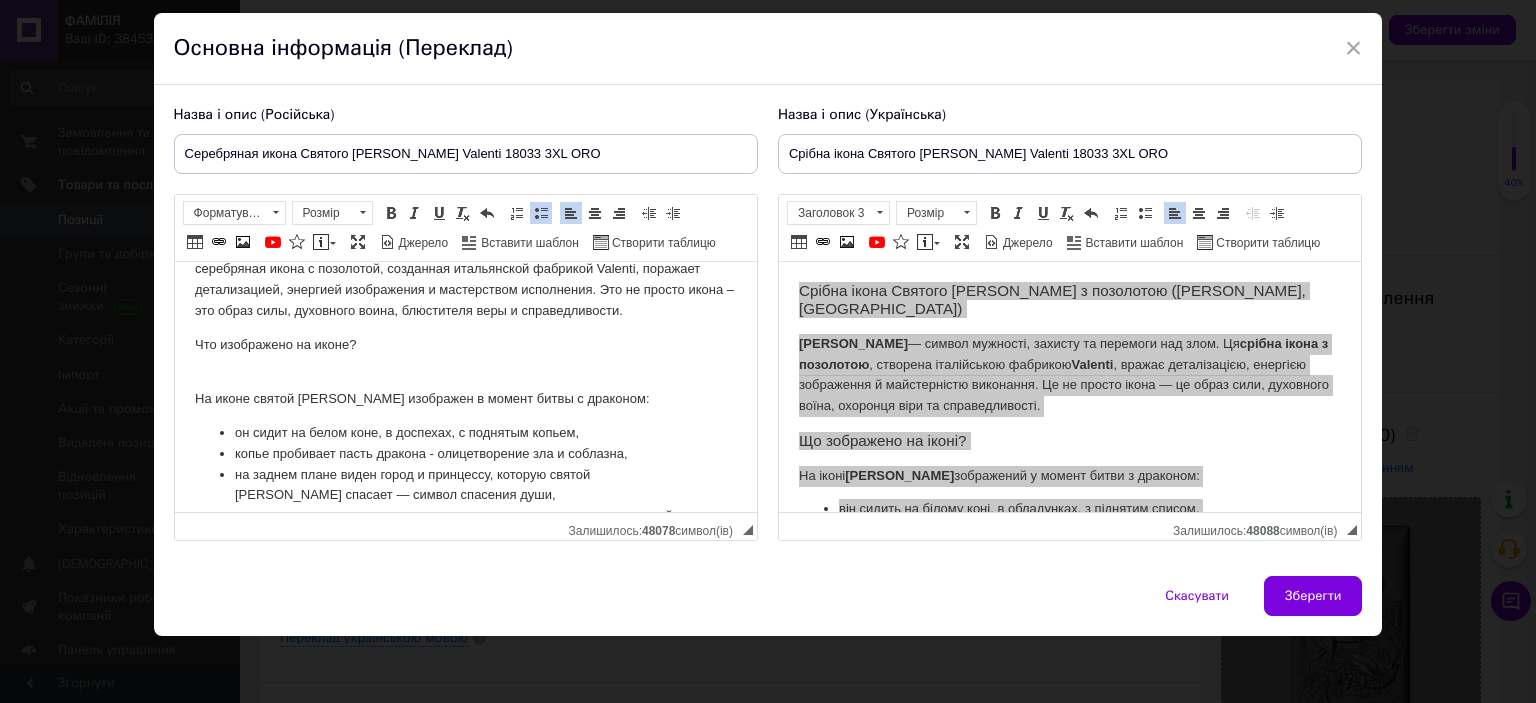 click on "Что изображено на иконе?" at bounding box center (465, 345) 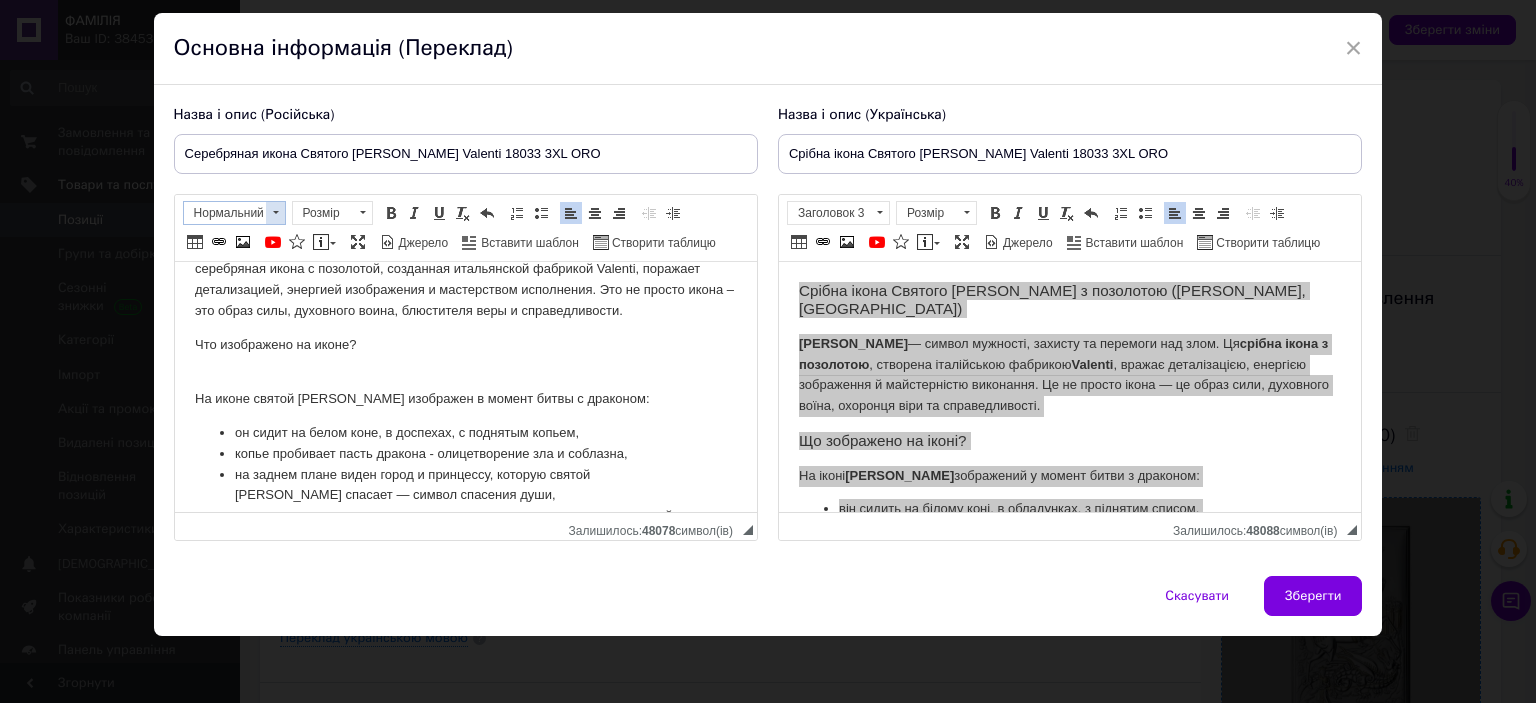click on "Нормальний" at bounding box center (225, 213) 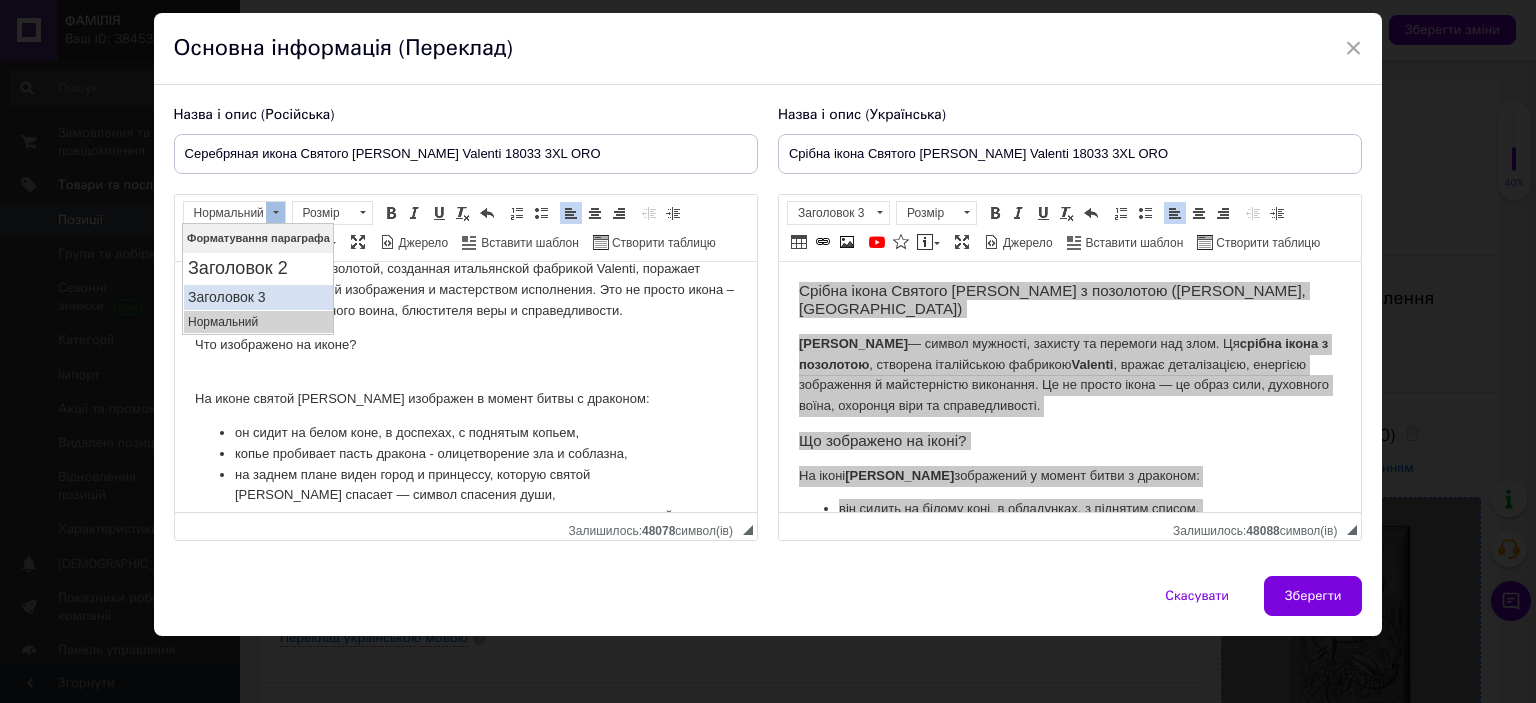 click on "Заголовок 3" at bounding box center (257, 297) 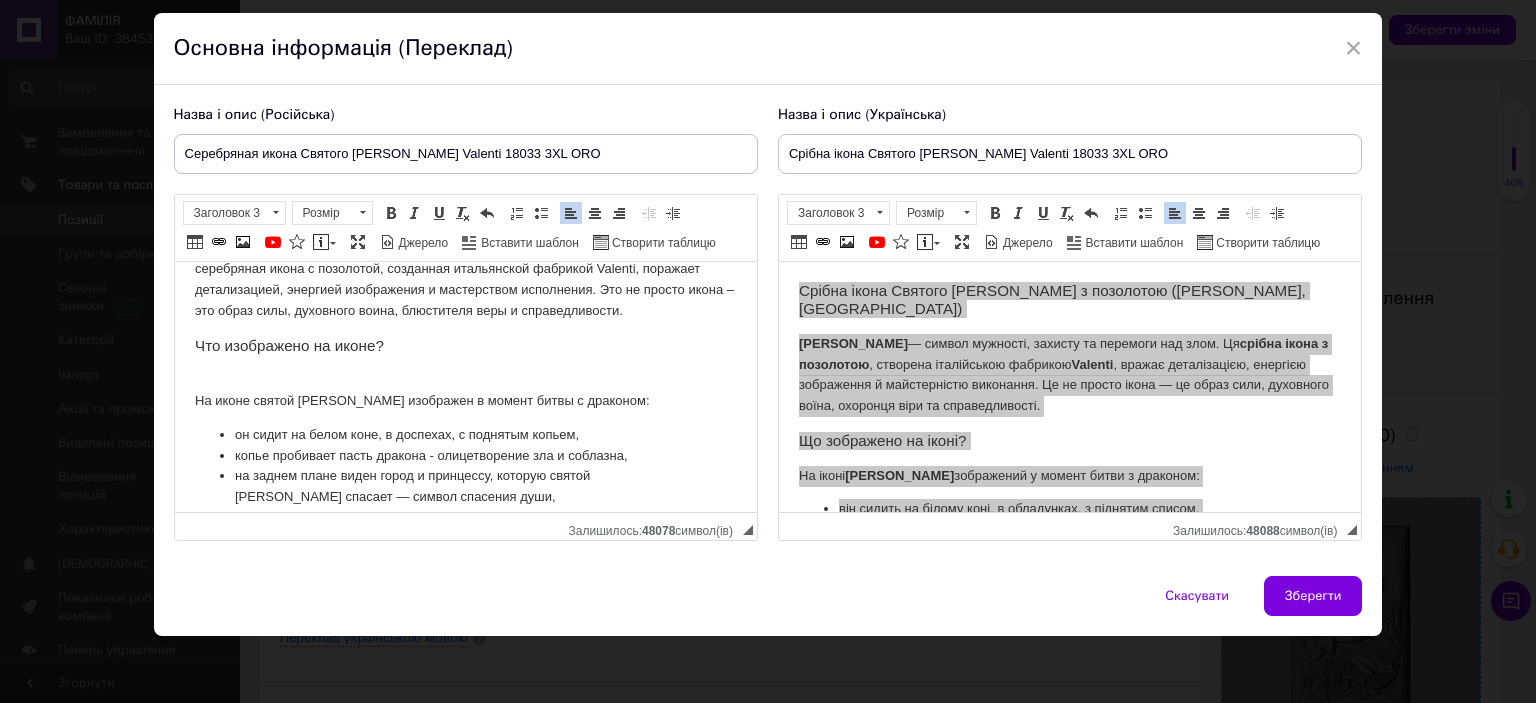 click on "На иконе святой [PERSON_NAME] изображен в момент битвы с драконом:" at bounding box center [465, 391] 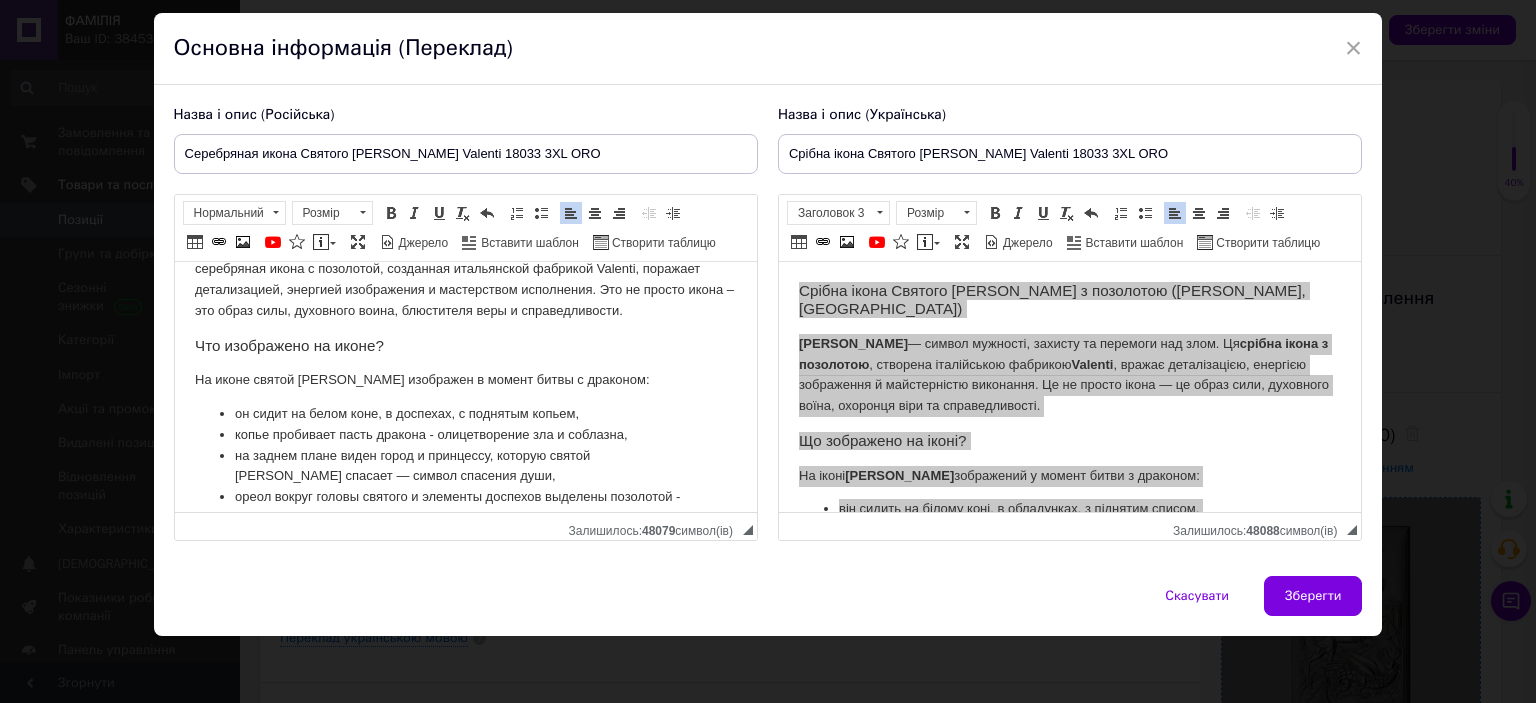 scroll, scrollTop: 19, scrollLeft: 0, axis: vertical 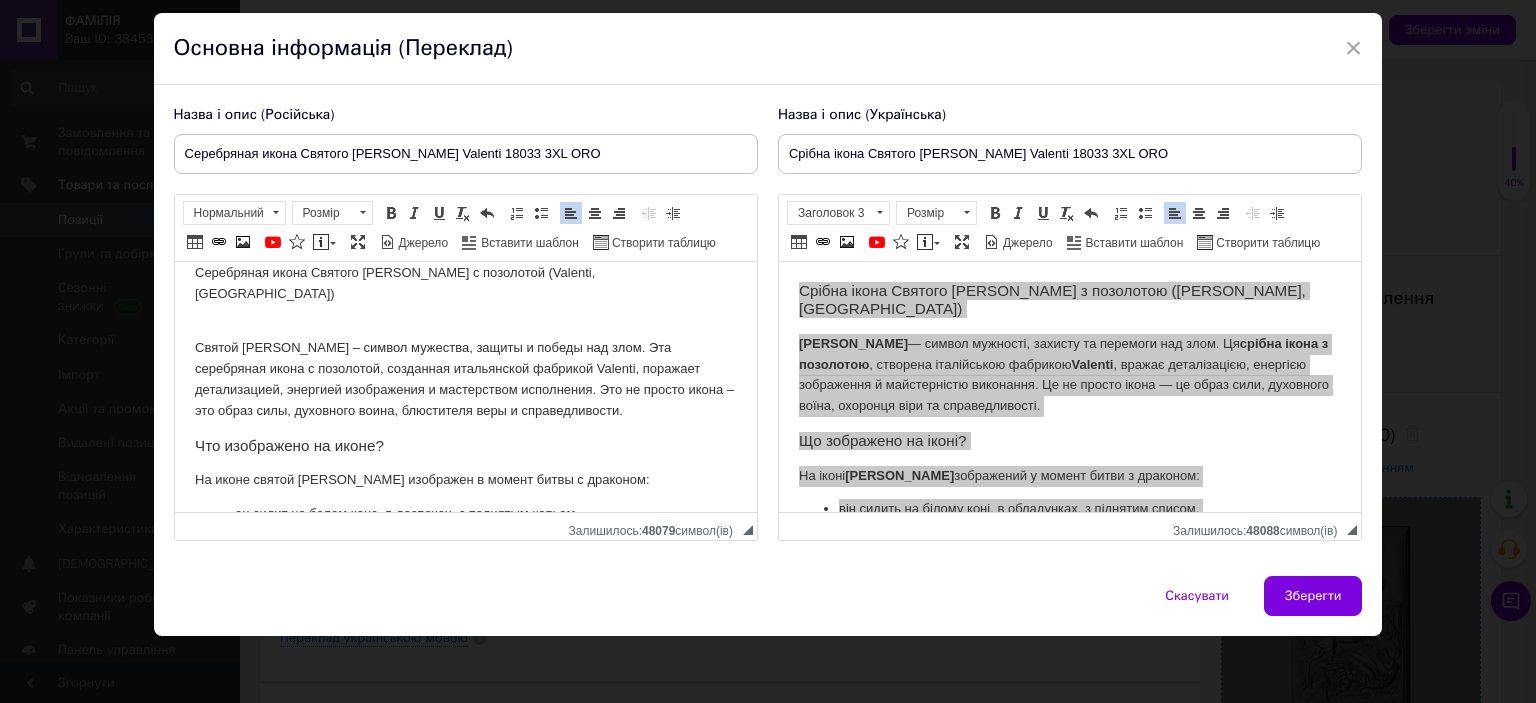 click on "Святой [PERSON_NAME] – символ мужества, защиты и победы над злом. Эта серебряная икона с позолотой, созданная итальянской фабрикой Valenti, поражает детализацией, энергией изображения и мастерством исполнения. Это не просто икона – это образ силы, духовного воина, блюстителя веры и справедливости." at bounding box center (465, 370) 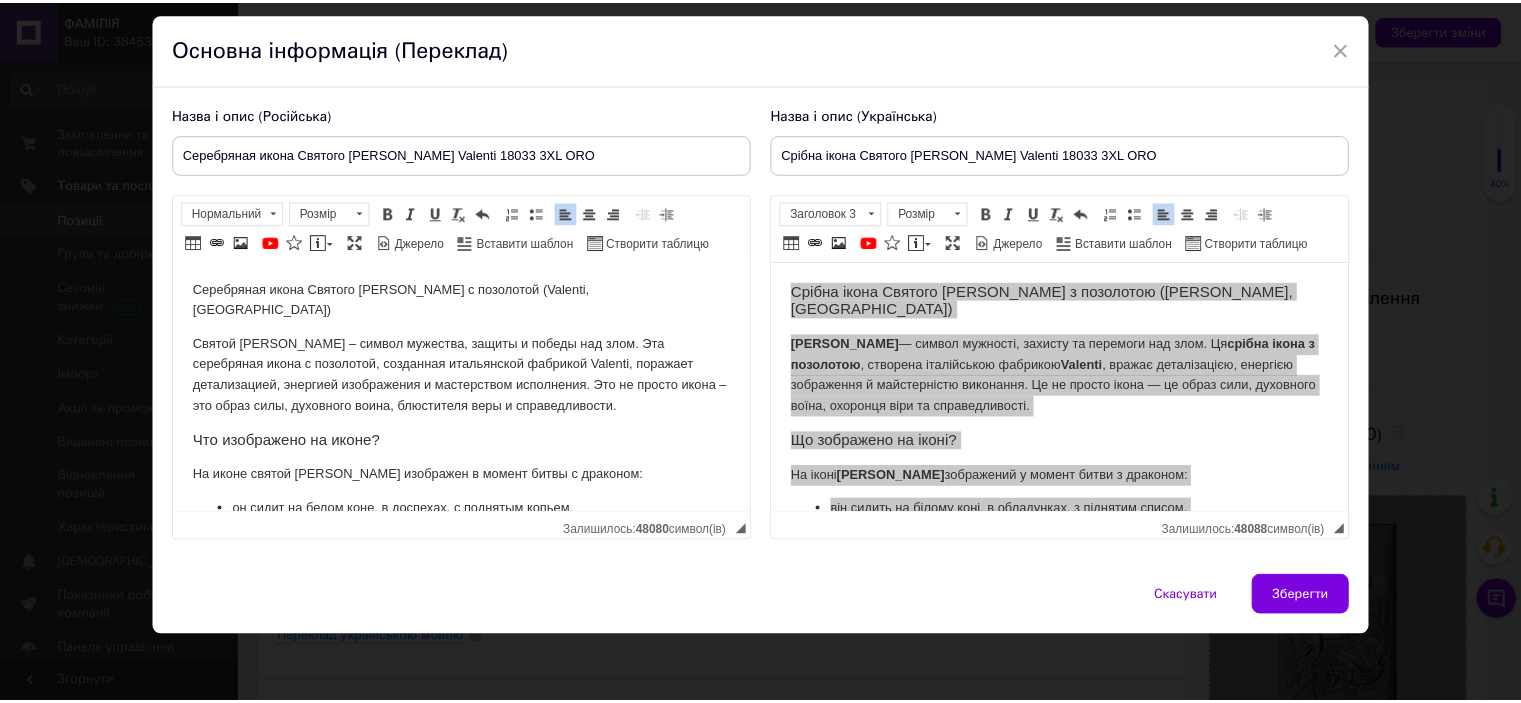 scroll, scrollTop: 0, scrollLeft: 0, axis: both 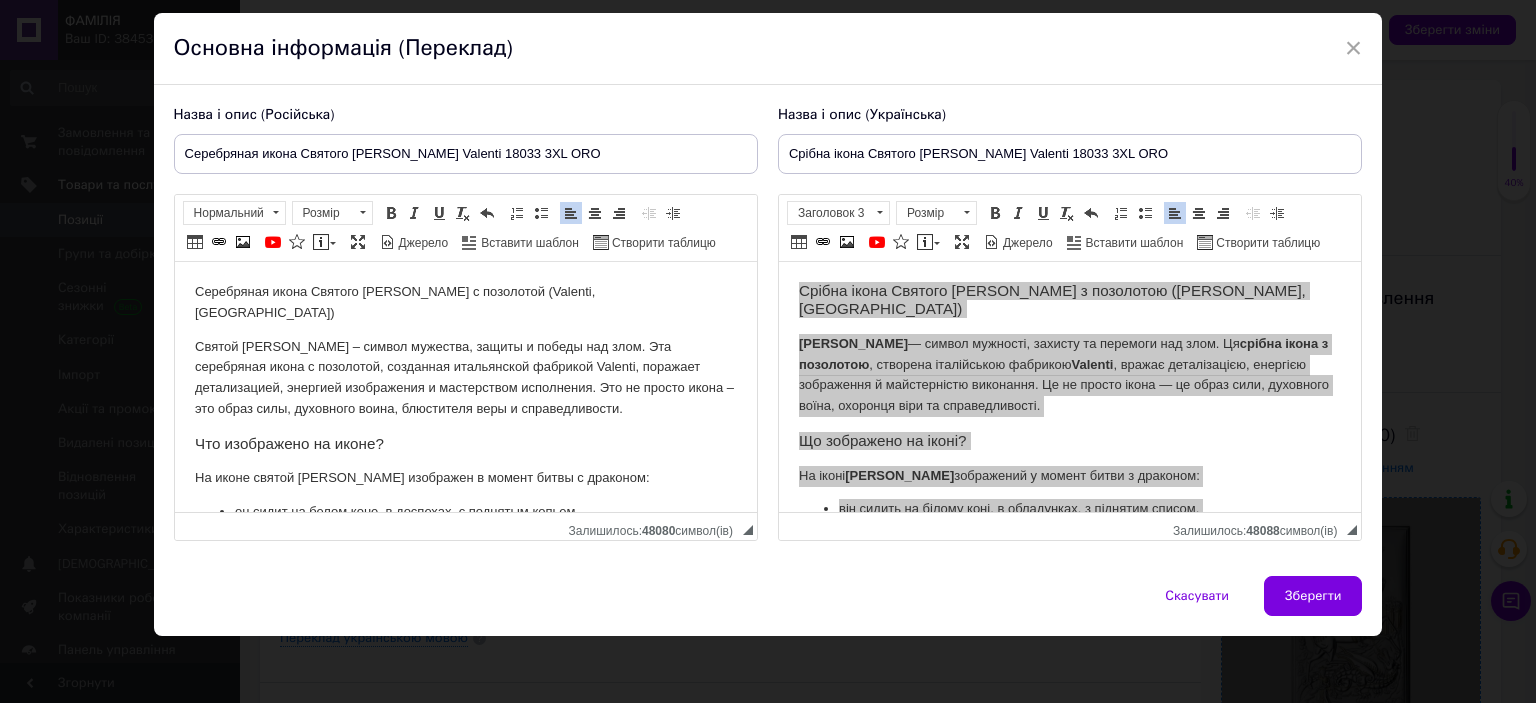 click on "Серебряная икона Святого [PERSON_NAME] с позолотой (Valenti, [GEOGRAPHIC_DATA])" at bounding box center (465, 303) 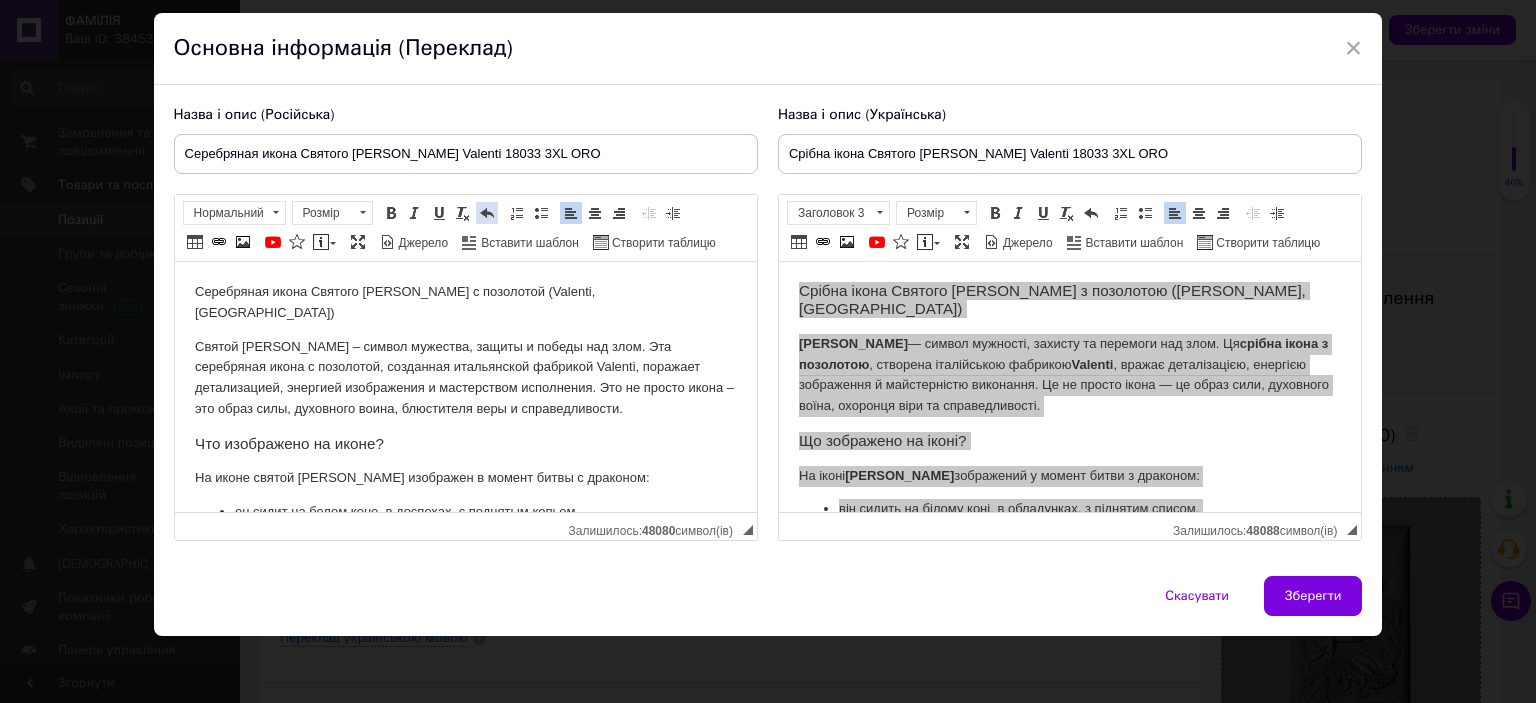 click at bounding box center (487, 213) 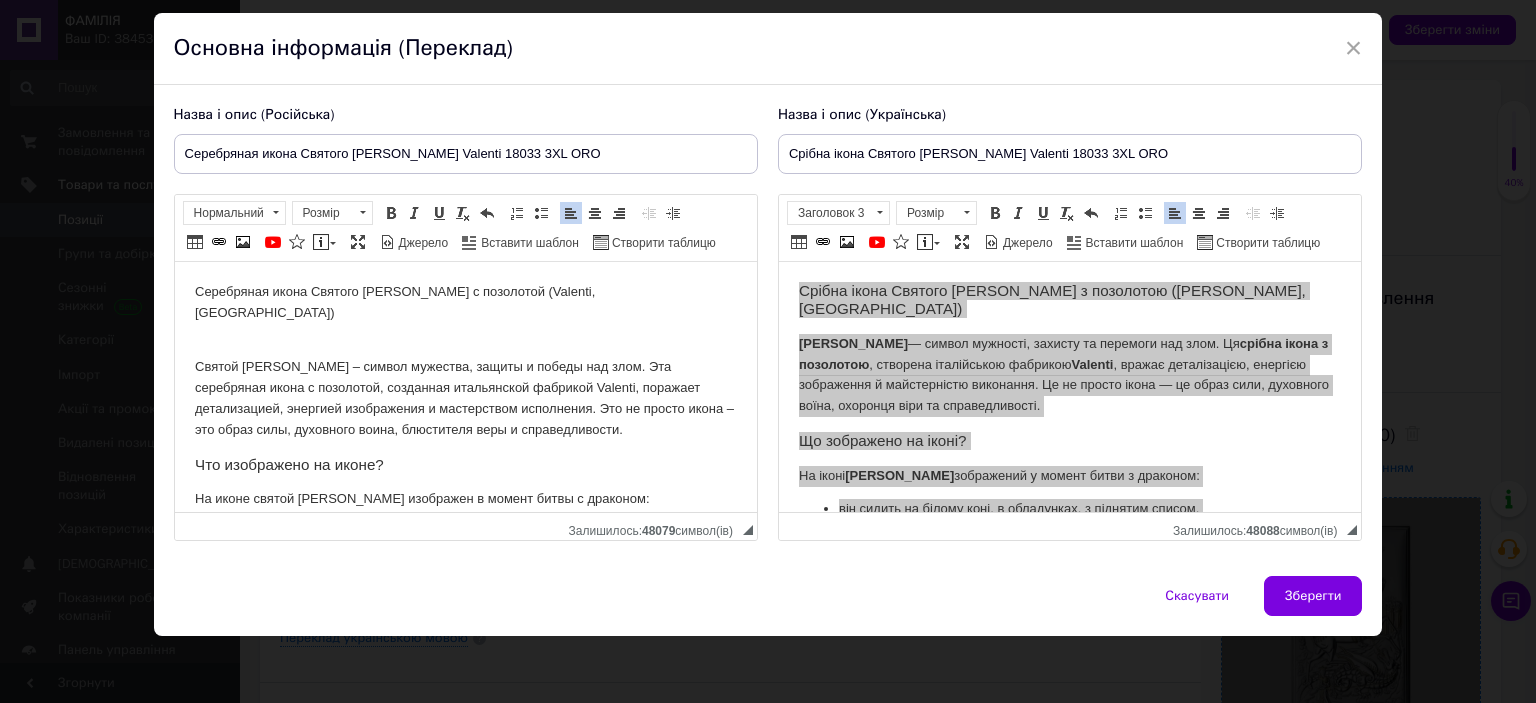 click on "Серебряная икона Святого [PERSON_NAME] с позолотой (Valenti, [GEOGRAPHIC_DATA])" at bounding box center (465, 303) 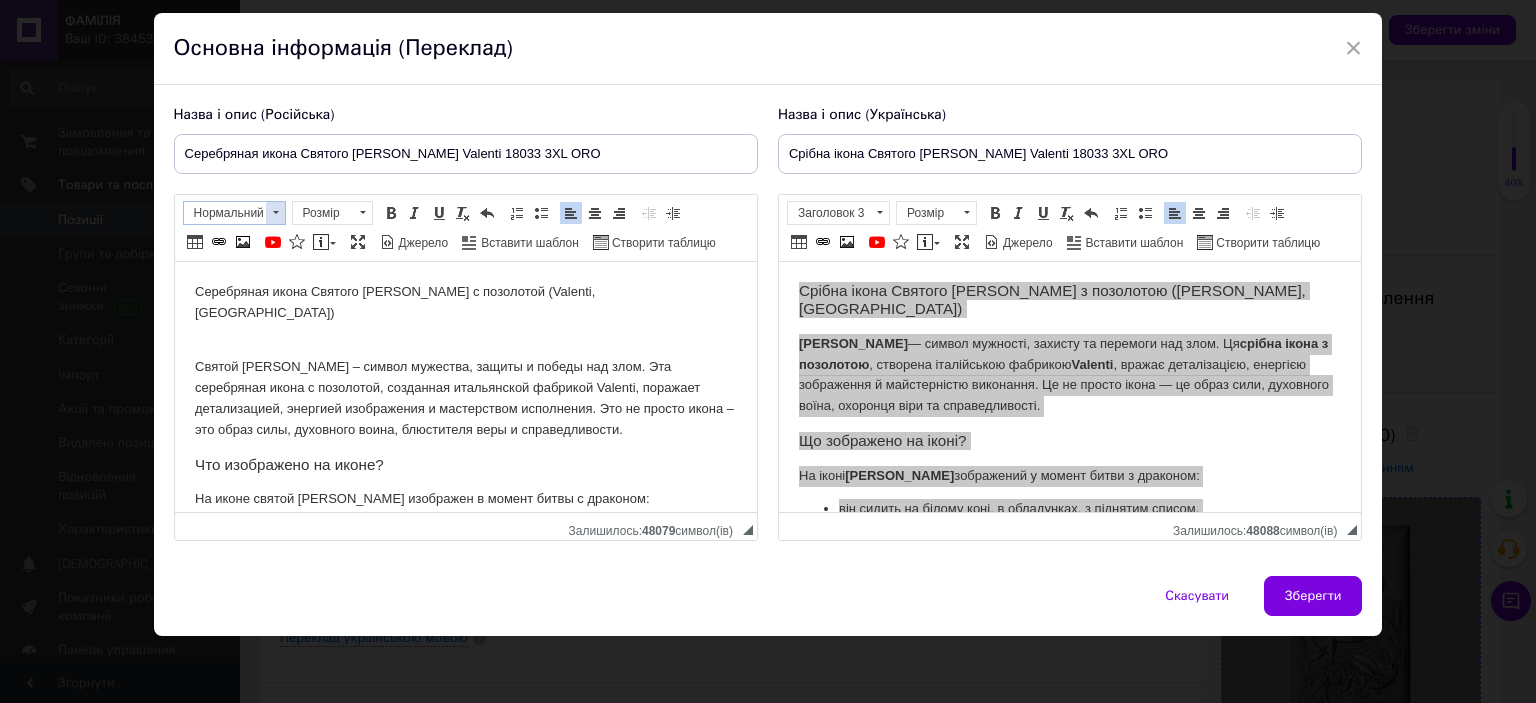 click on "Нормальний" at bounding box center [225, 213] 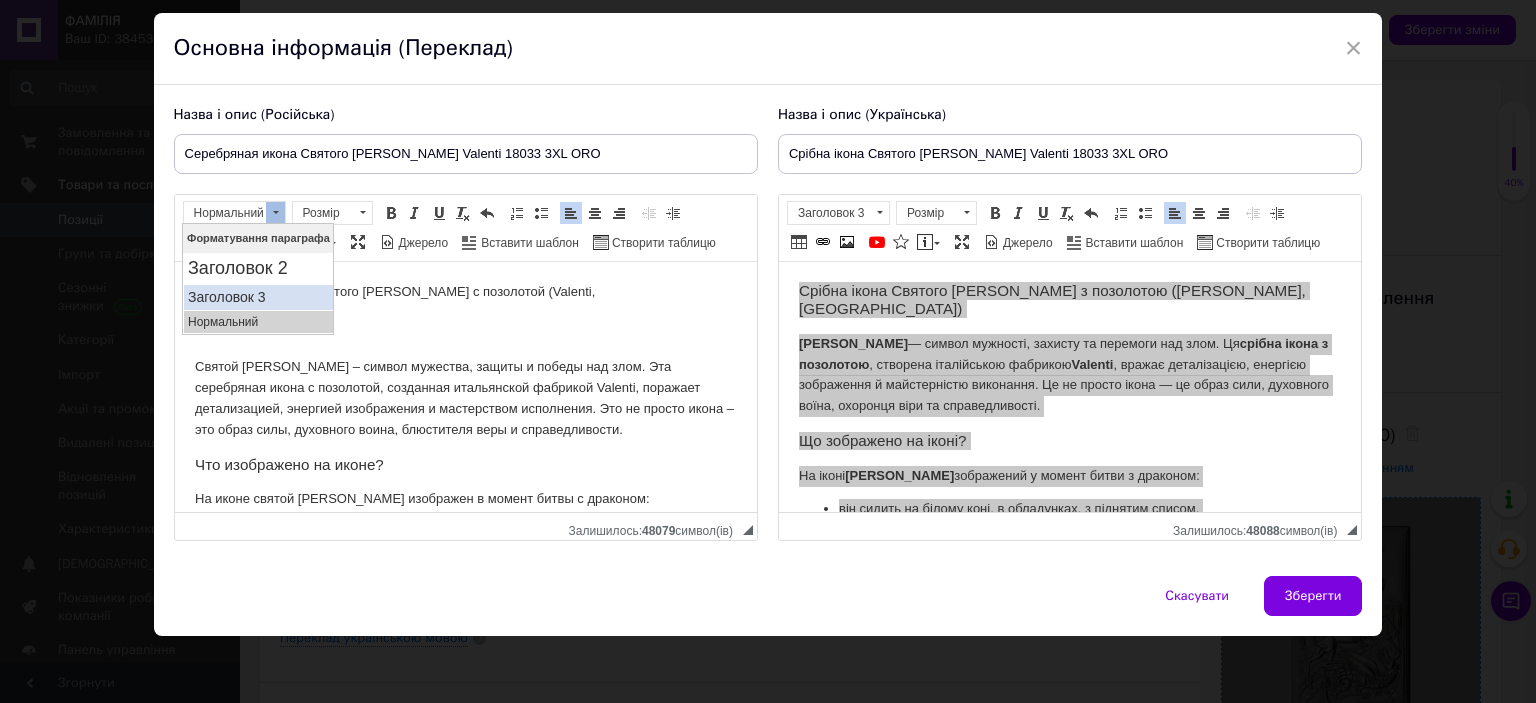 click on "Заголовок 3" at bounding box center (257, 297) 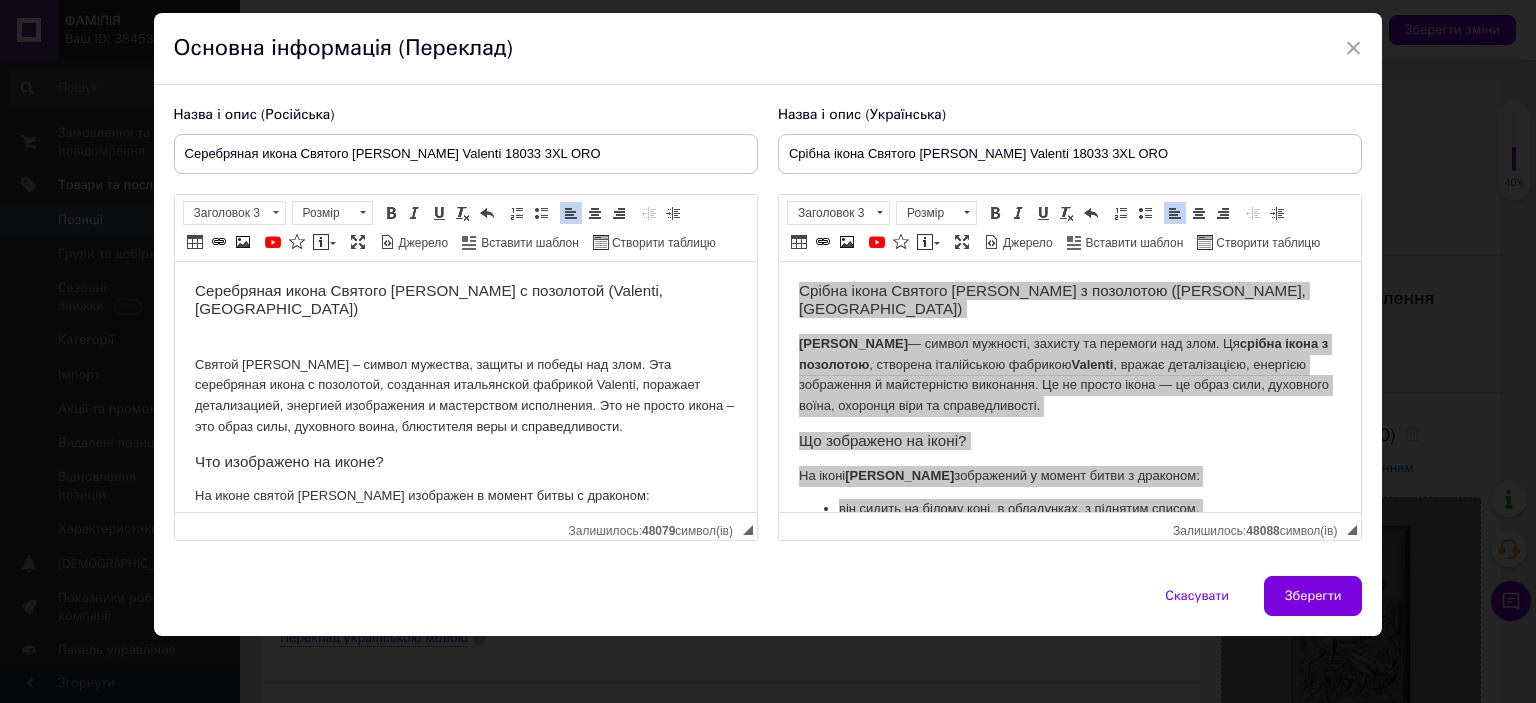 click on "Святой [PERSON_NAME] – символ мужества, защиты и победы над злом. Эта серебряная икона с позолотой, созданная итальянской фабрикой Valenti, поражает детализацией, энергией изображения и мастерством исполнения. Это не просто икона – это образ силы, духовного воина, блюстителя веры и справедливости." at bounding box center (465, 386) 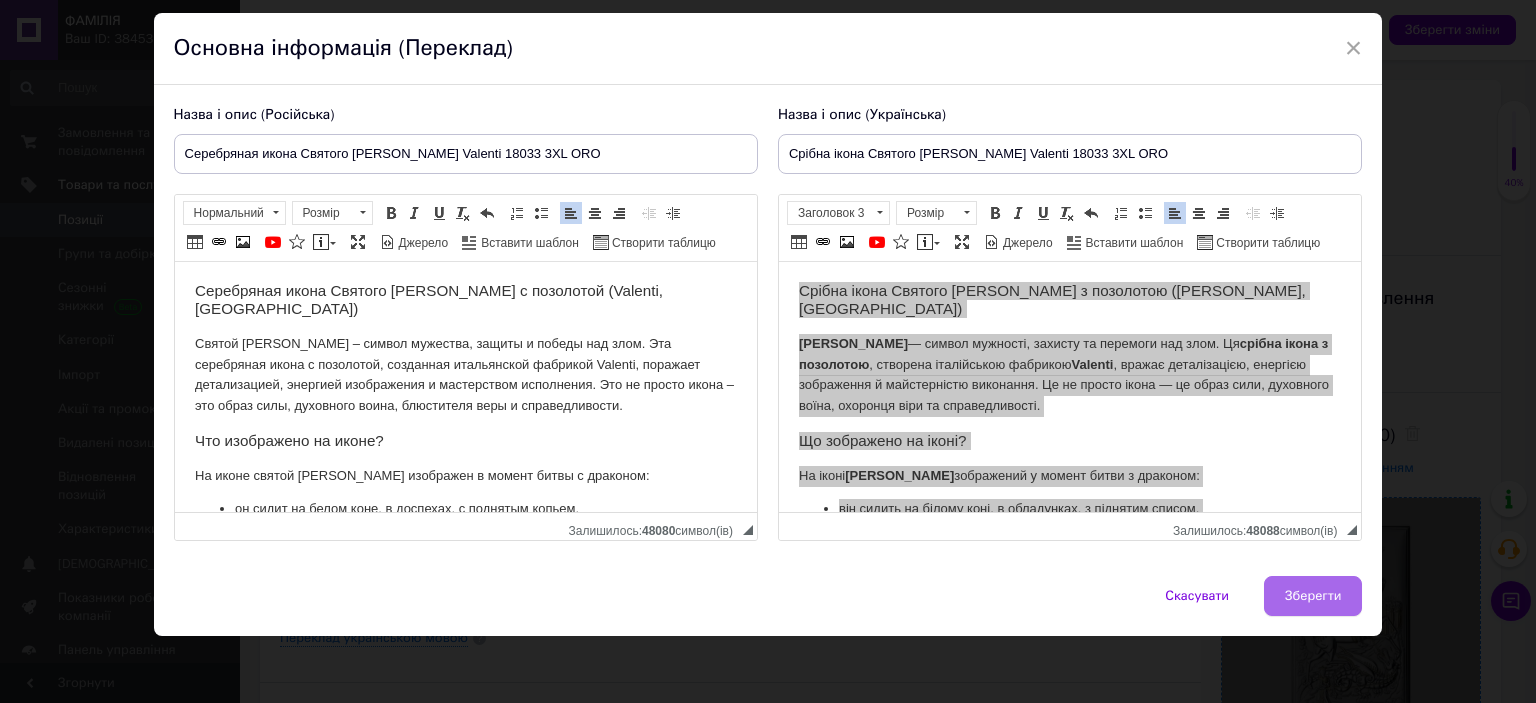 click on "Зберегти" at bounding box center [1313, 596] 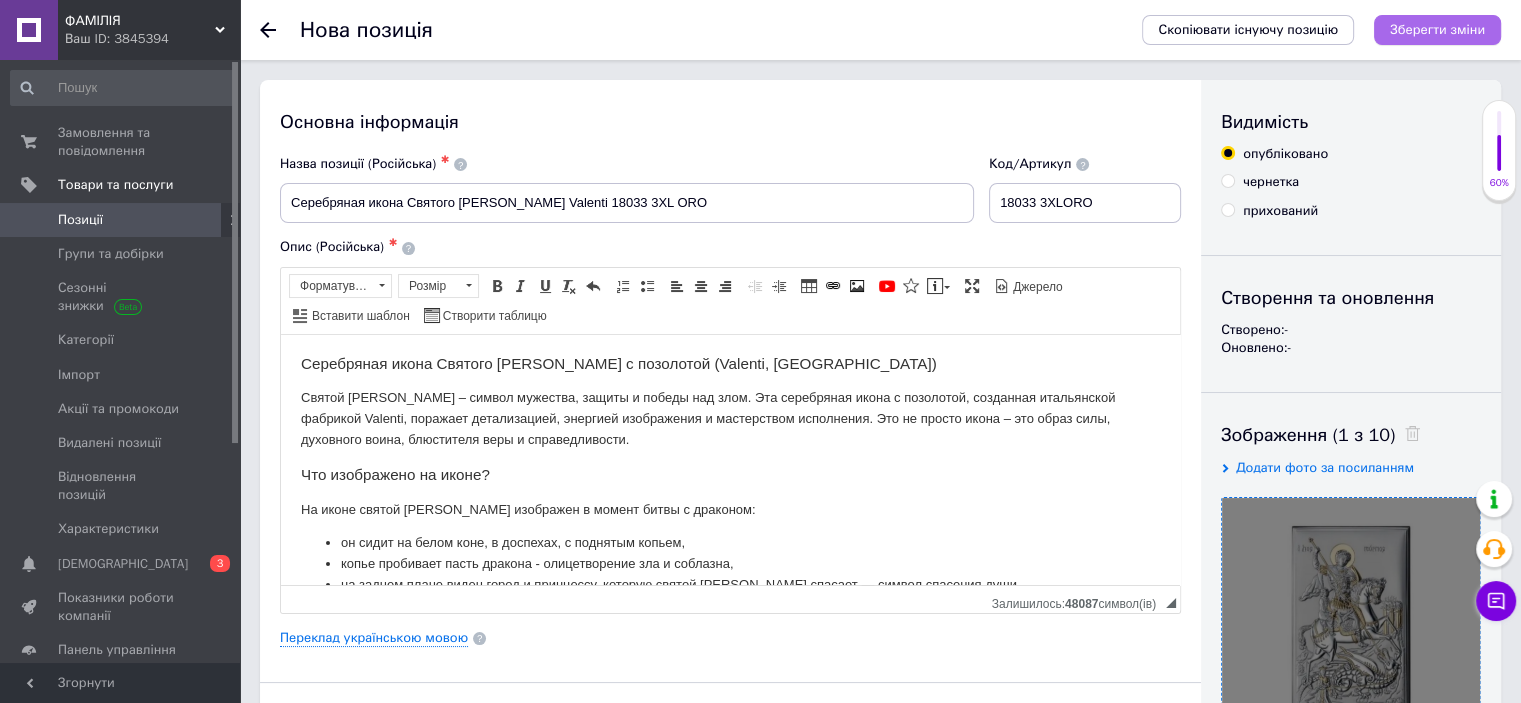 click on "Зберегти зміни" at bounding box center [1437, 29] 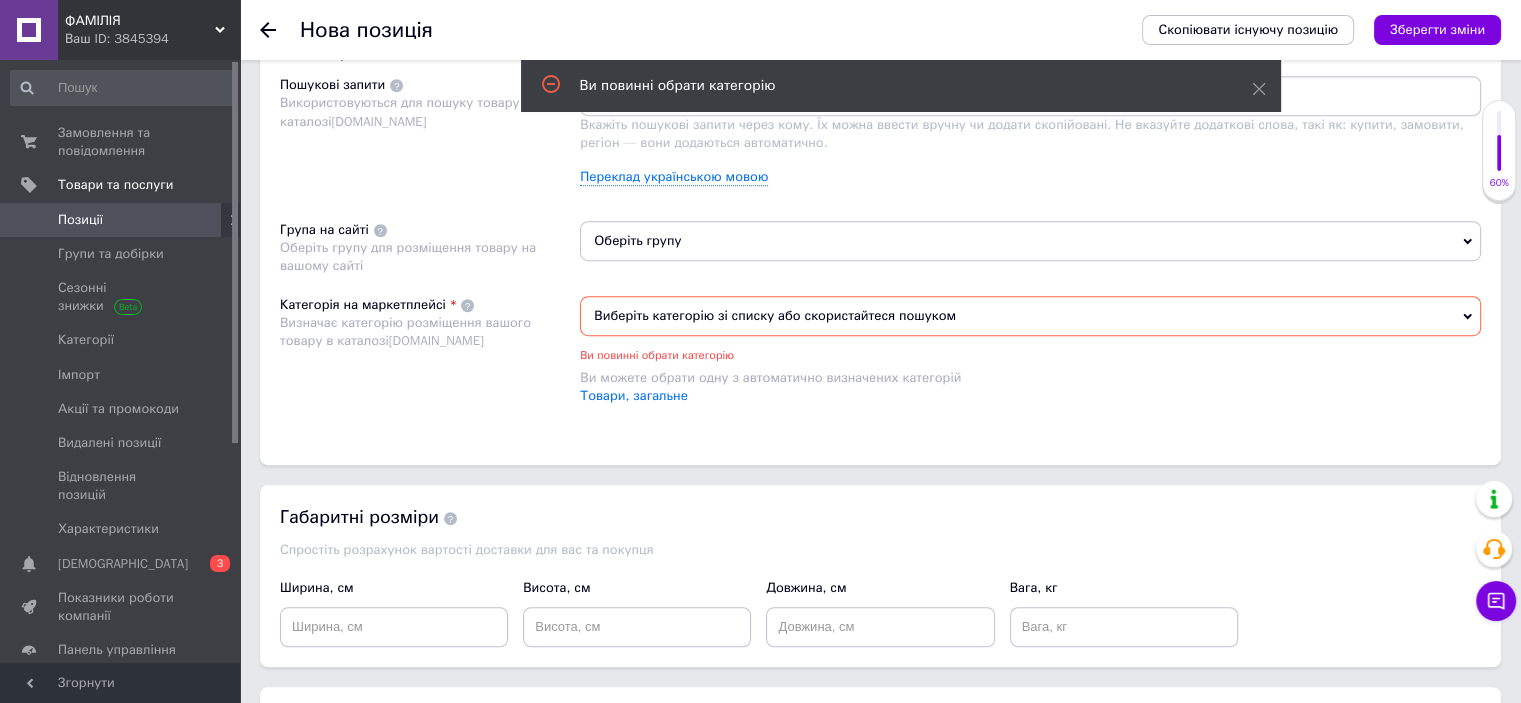 scroll, scrollTop: 1196, scrollLeft: 0, axis: vertical 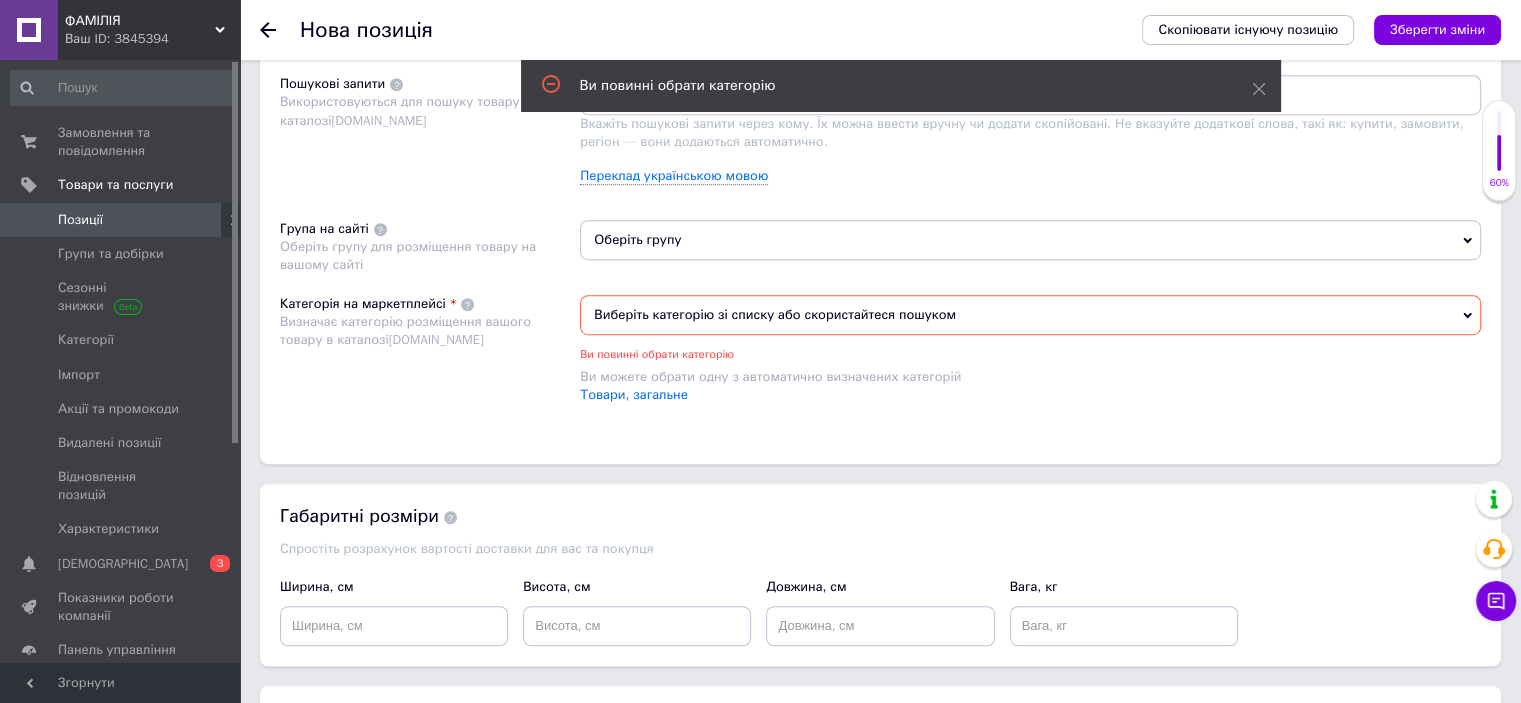 click on "Виберіть категорію зі списку або скористайтеся пошуком" at bounding box center [1030, 315] 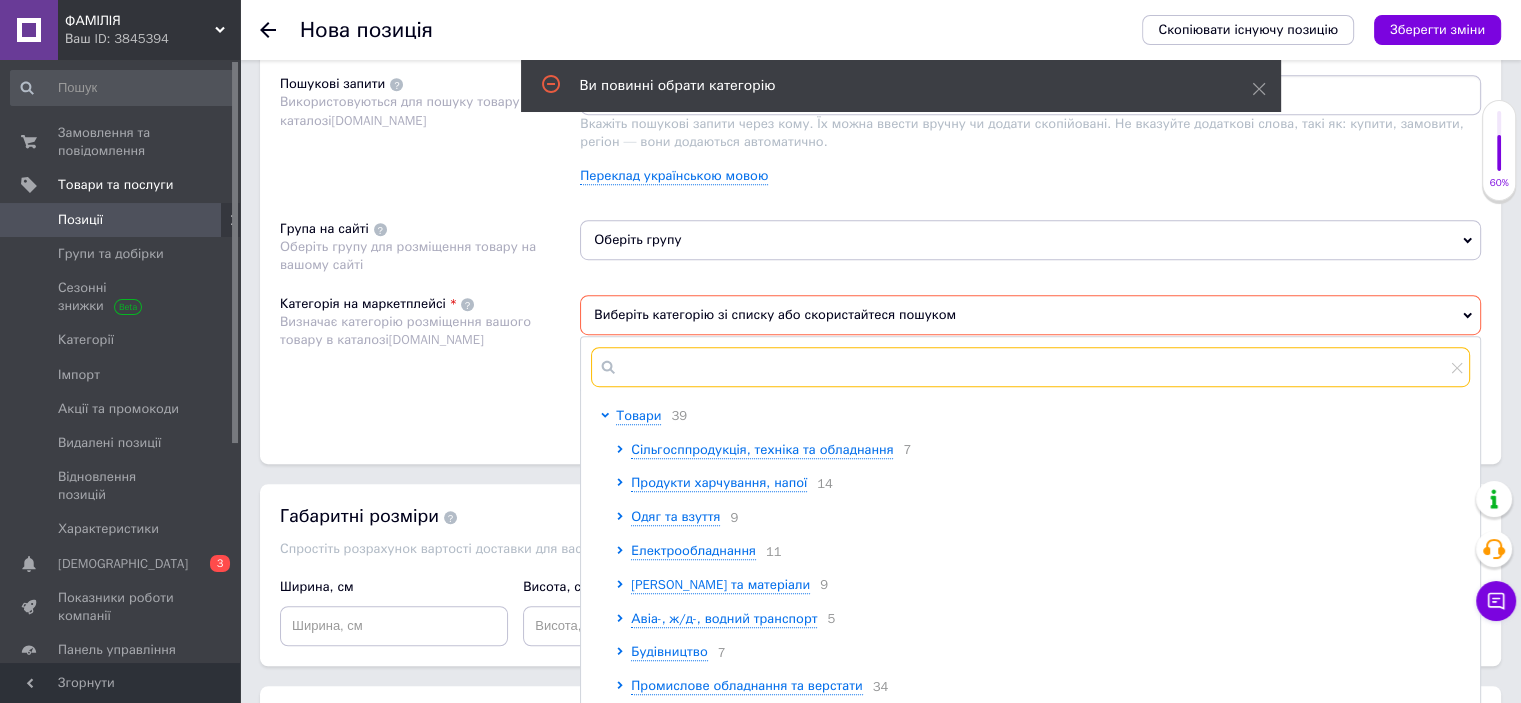 click at bounding box center [1030, 367] 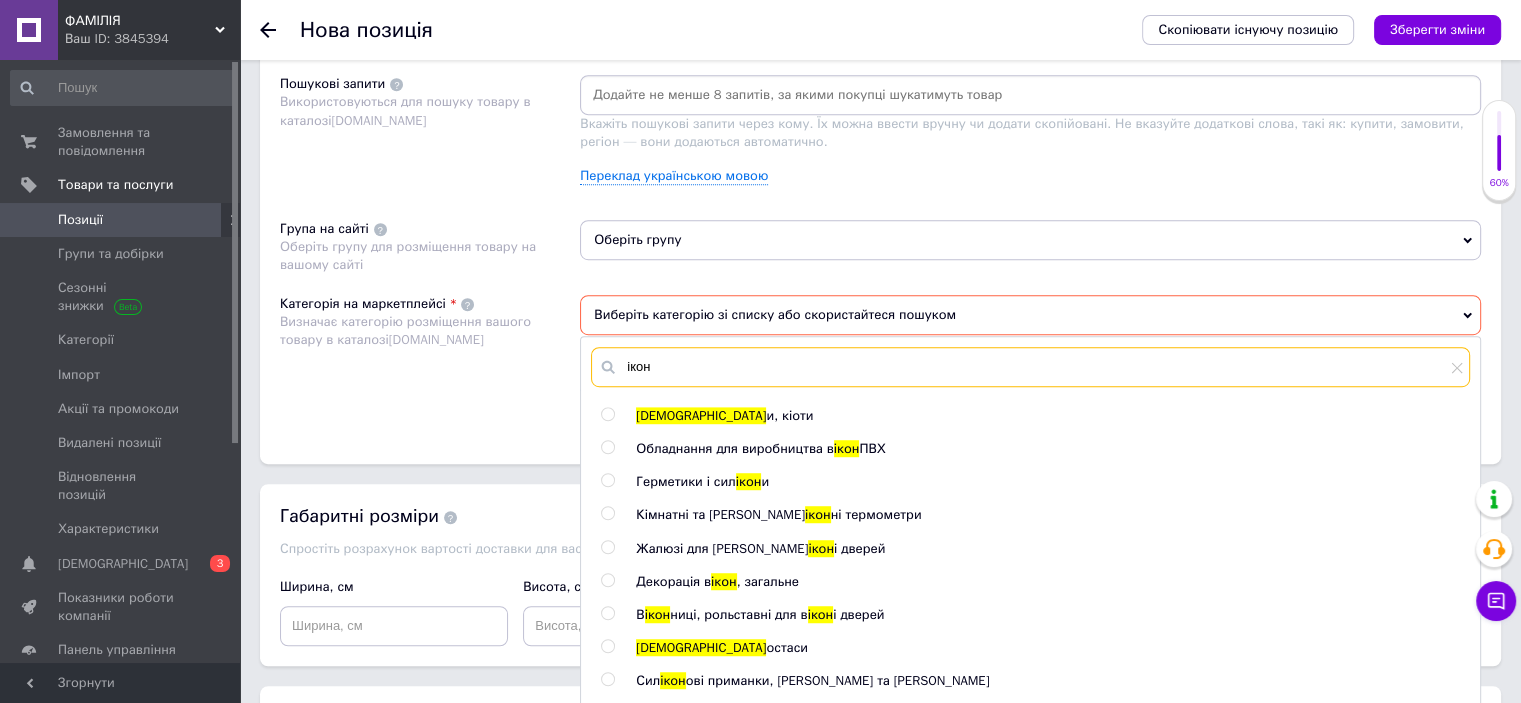 type on "ікон" 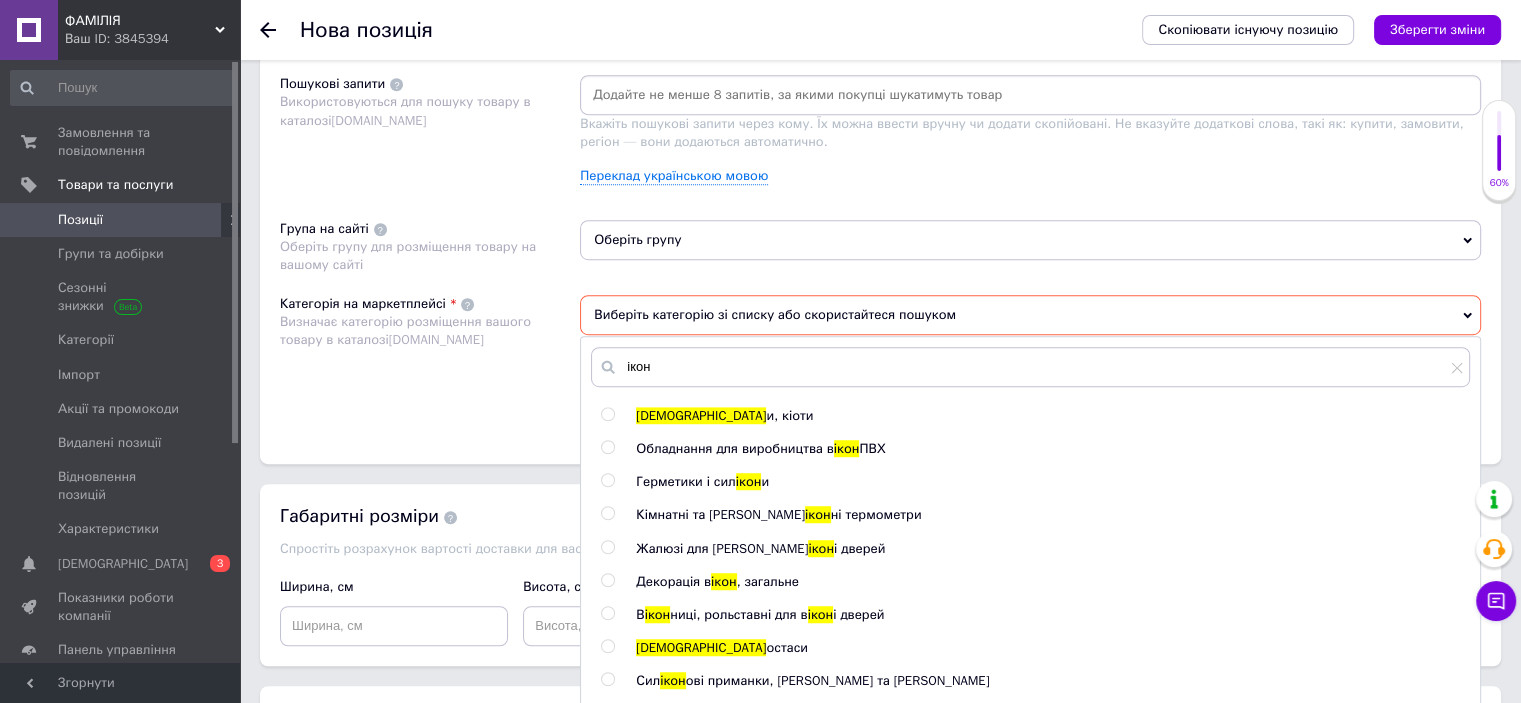 click at bounding box center [607, 414] 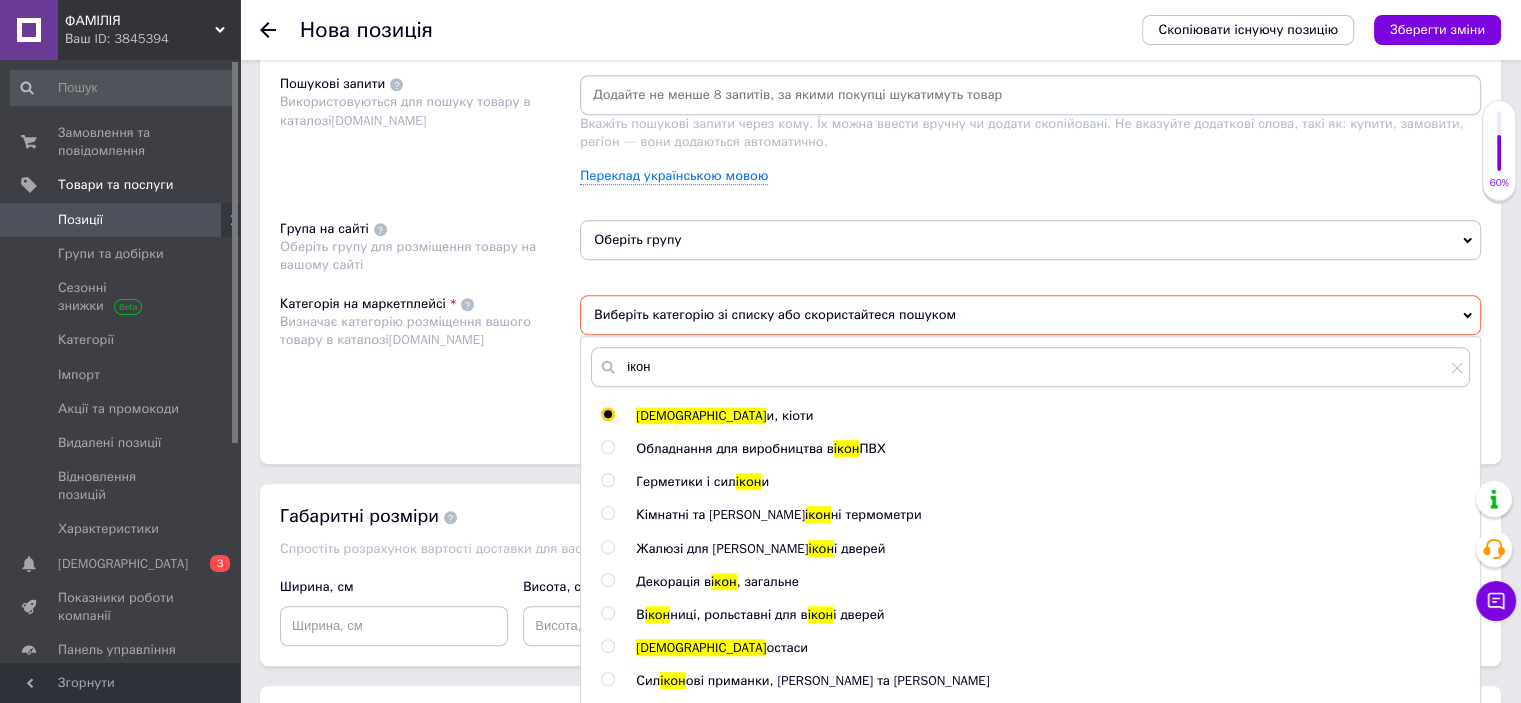 radio on "true" 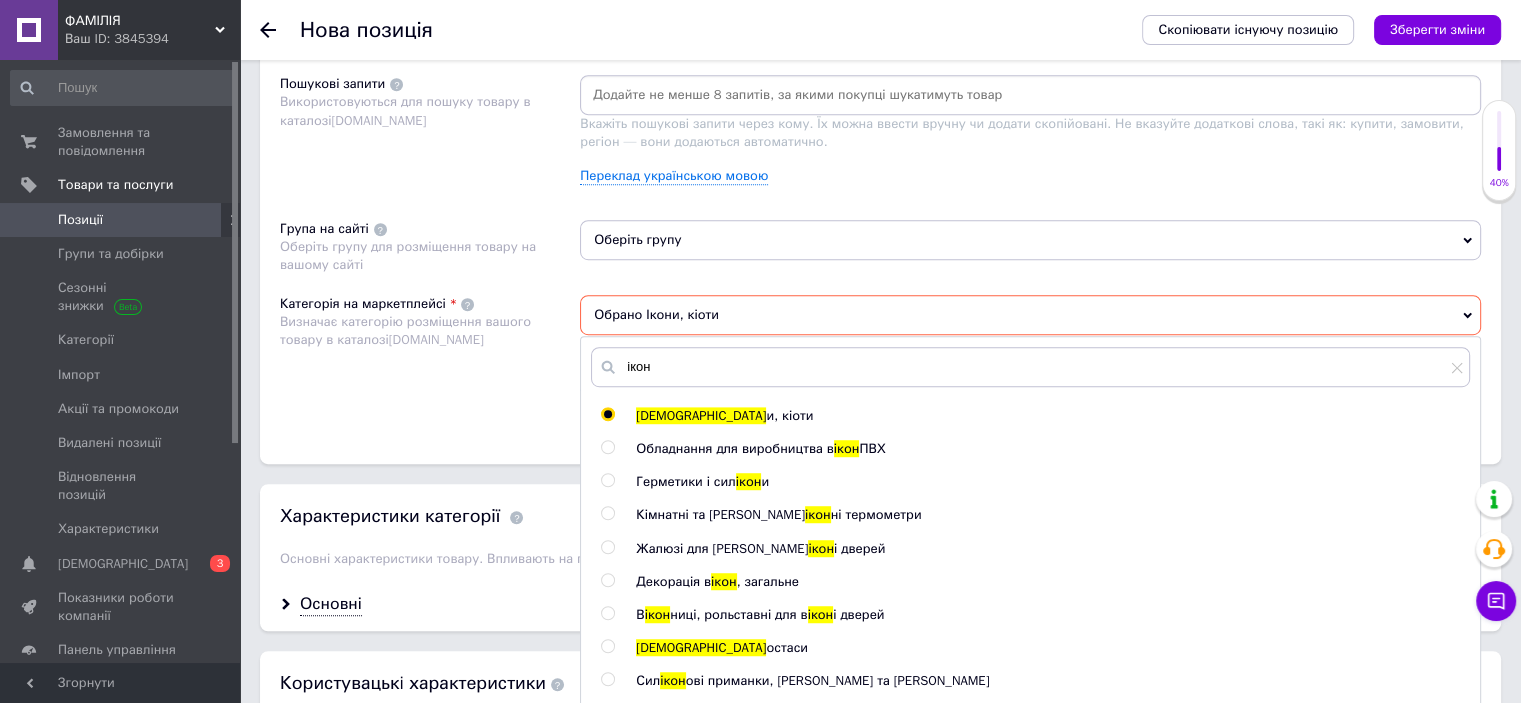 click on "Оберіть групу" at bounding box center (1030, 240) 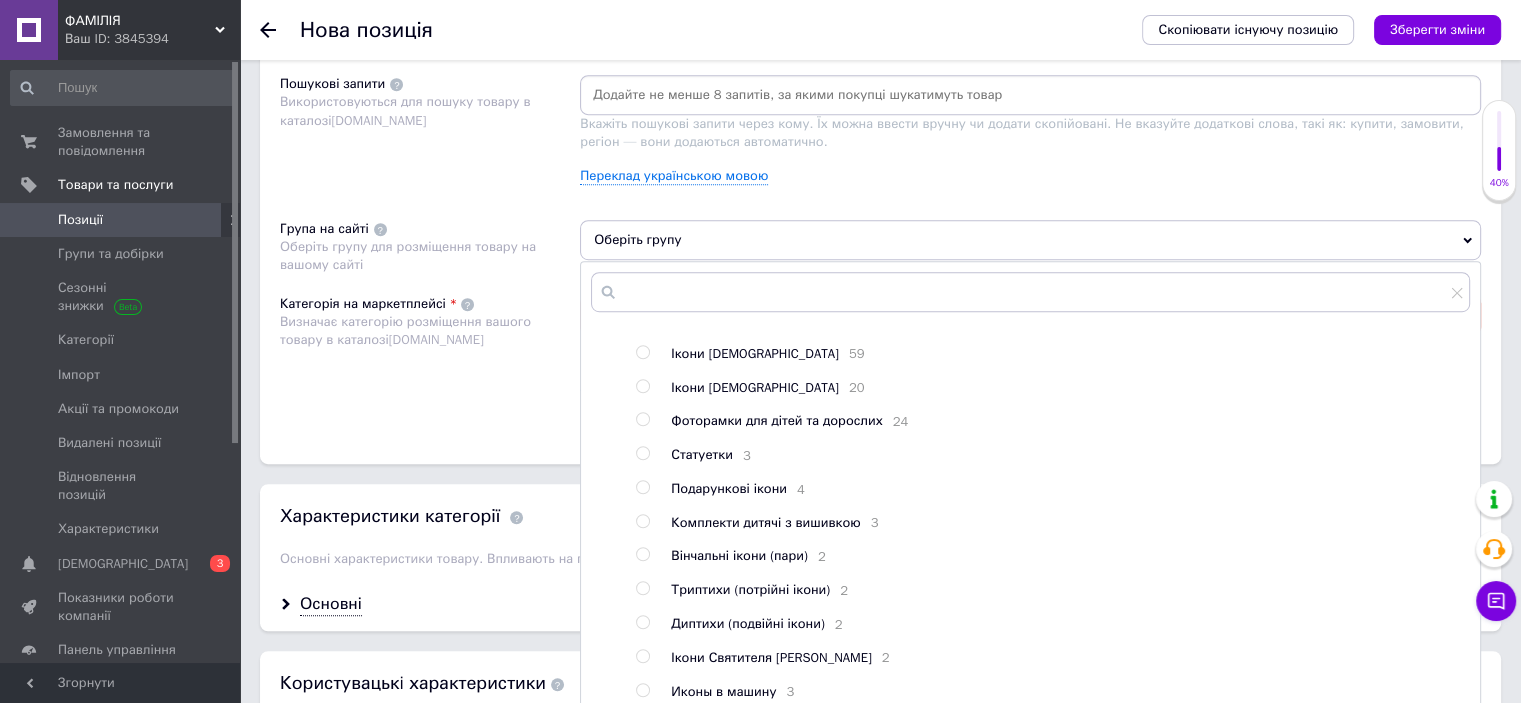 scroll, scrollTop: 178, scrollLeft: 0, axis: vertical 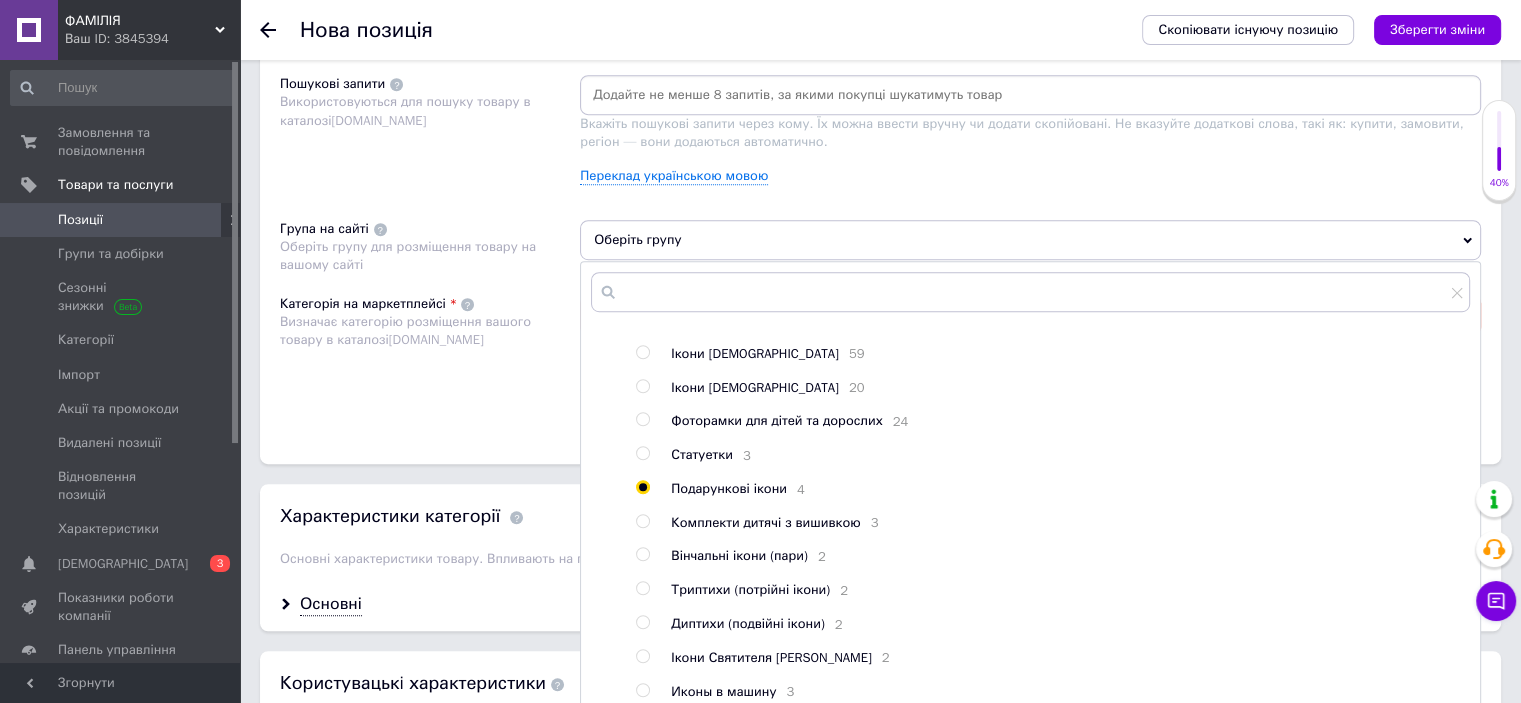 radio on "true" 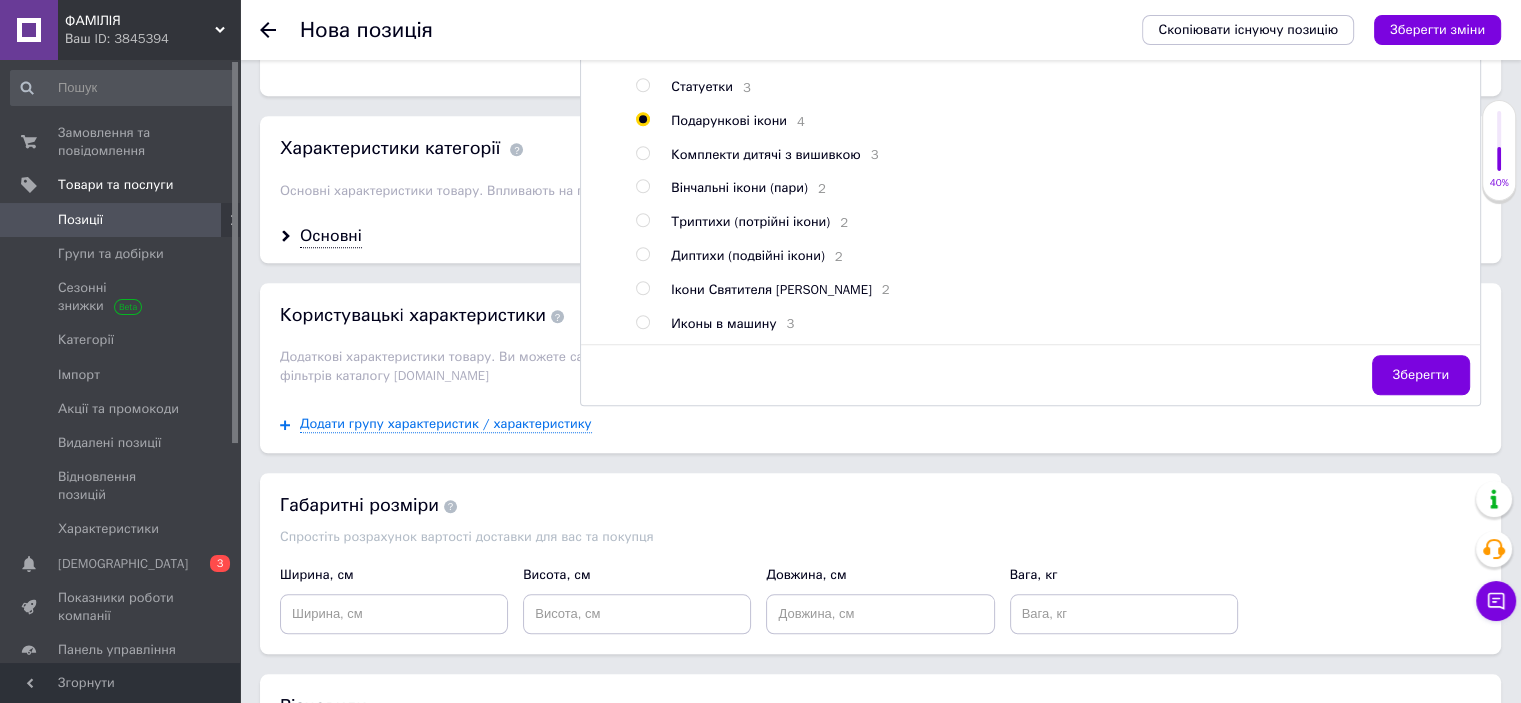 scroll, scrollTop: 1696, scrollLeft: 0, axis: vertical 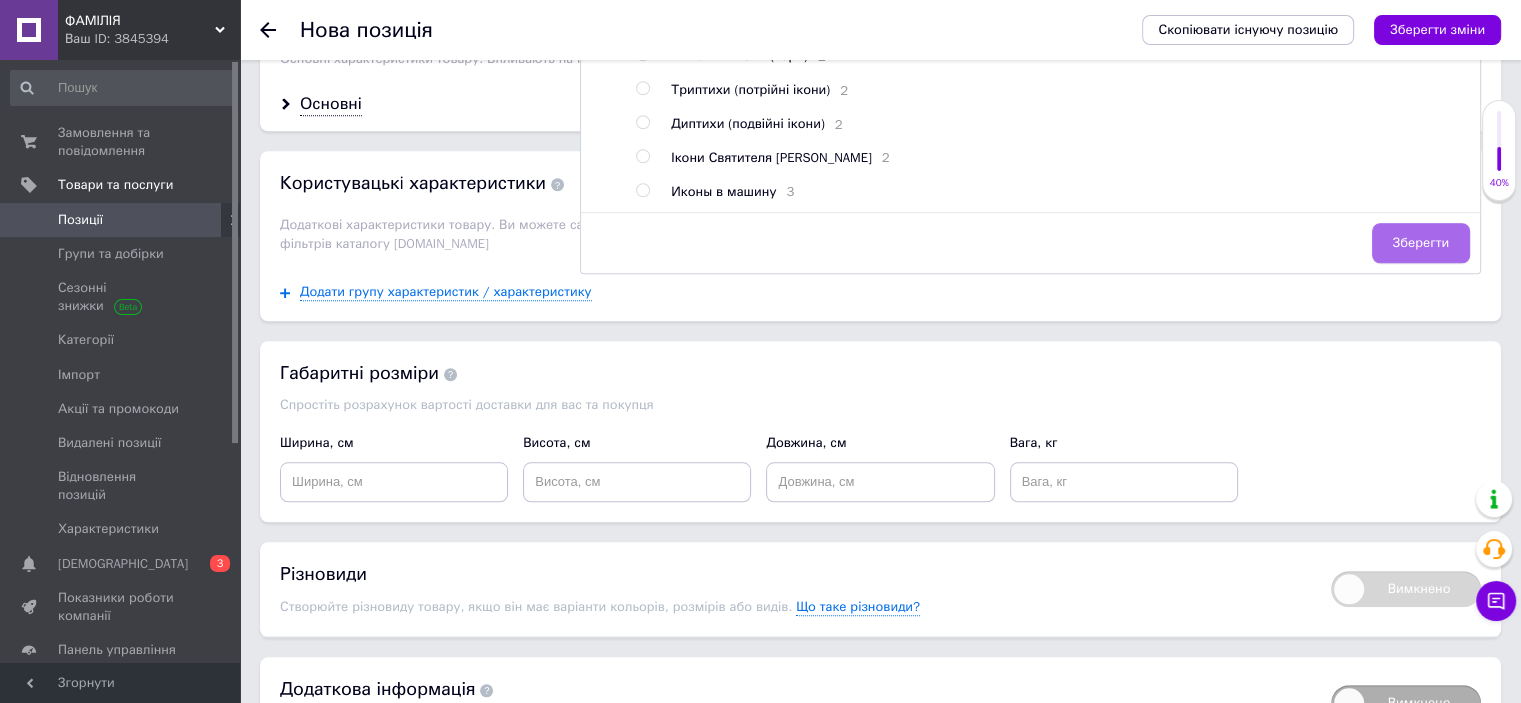 click on "Зберегти" at bounding box center [1421, 243] 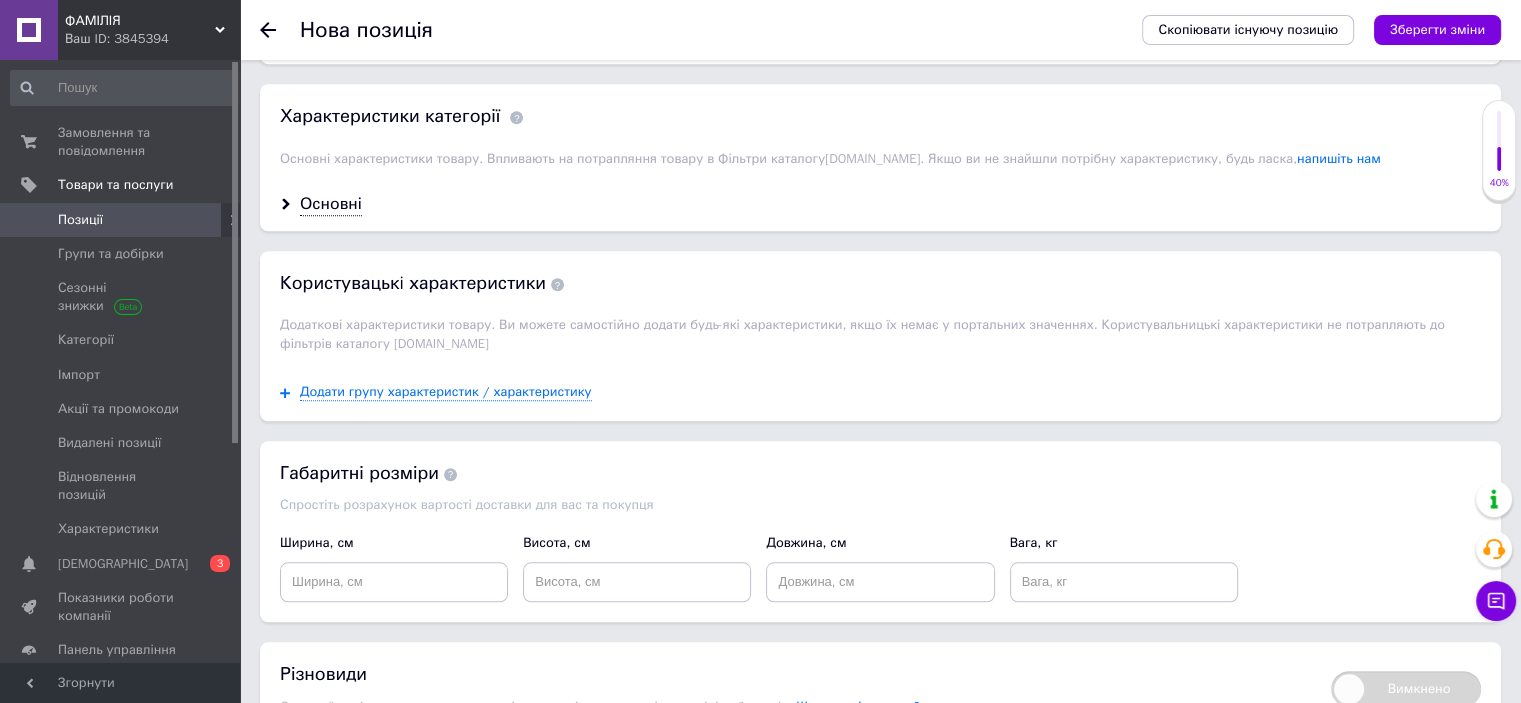 scroll, scrollTop: 1396, scrollLeft: 0, axis: vertical 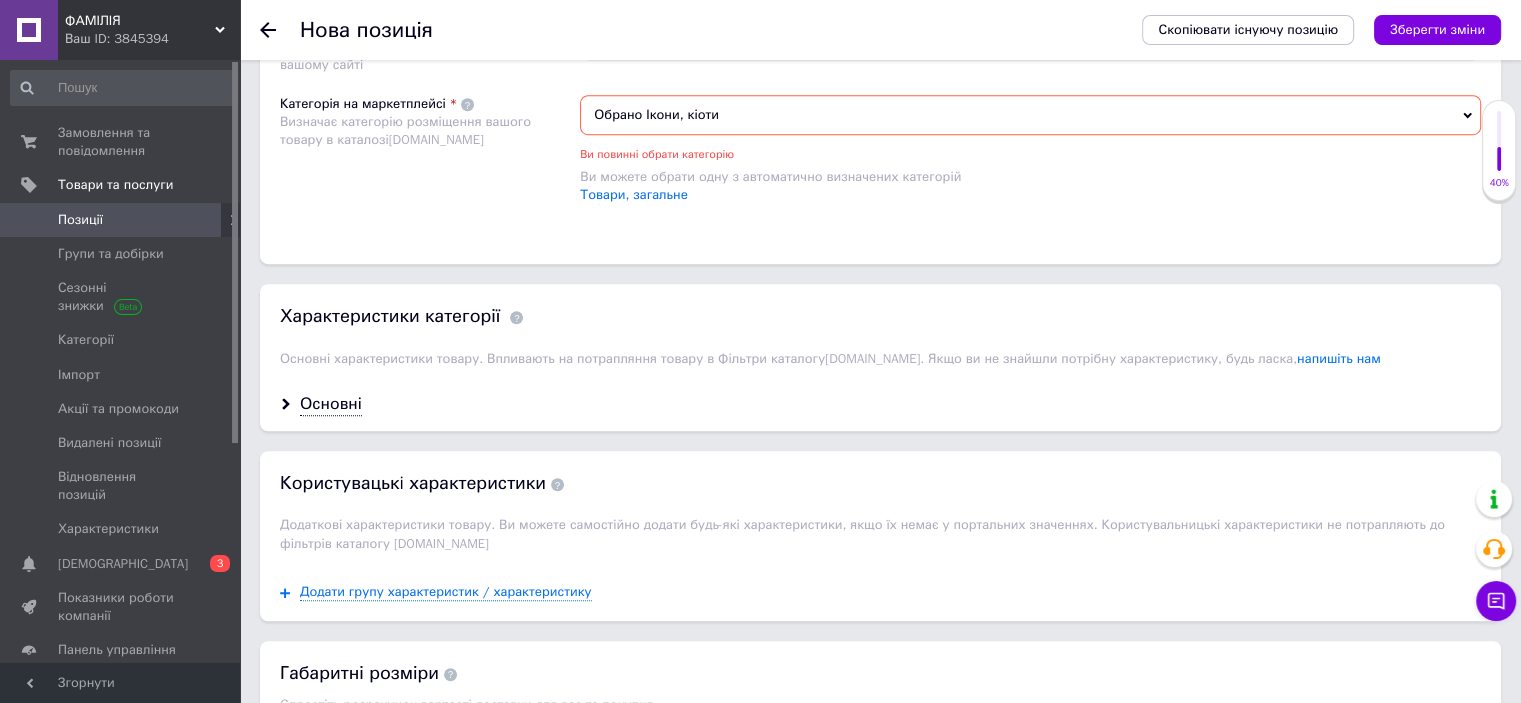 click on "Ви можете обрати одну з автоматично визначених категорій" at bounding box center (1030, 177) 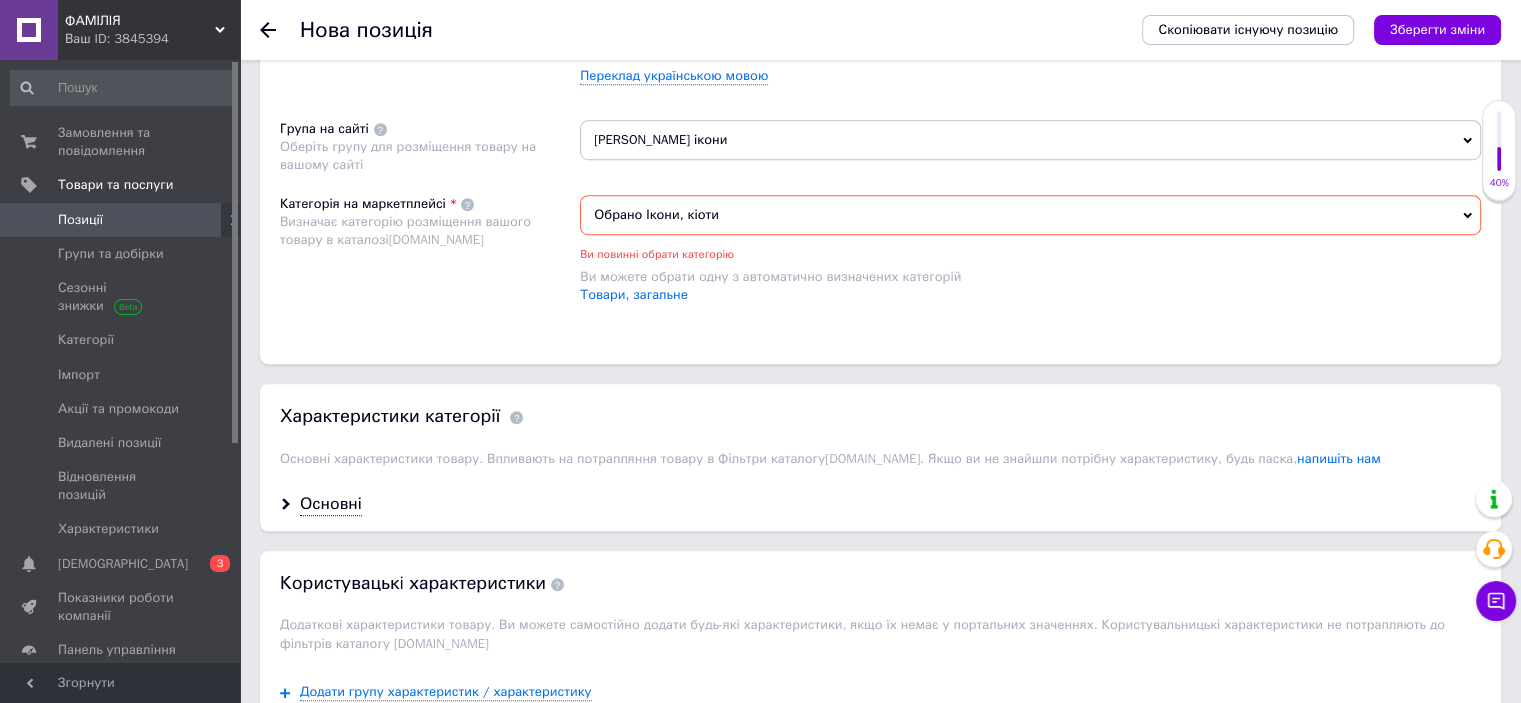 scroll, scrollTop: 1196, scrollLeft: 0, axis: vertical 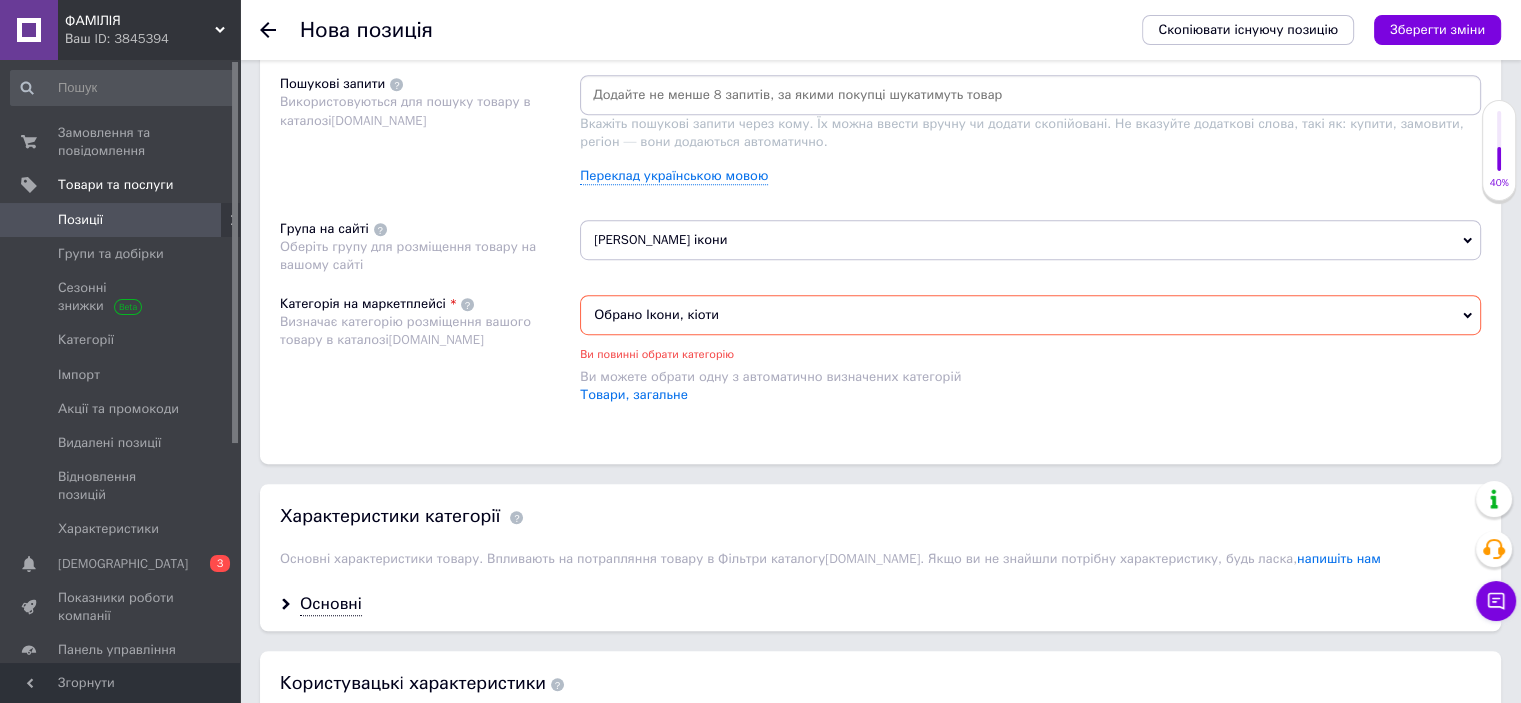 click on "[PERSON_NAME] ікони" at bounding box center (1030, 247) 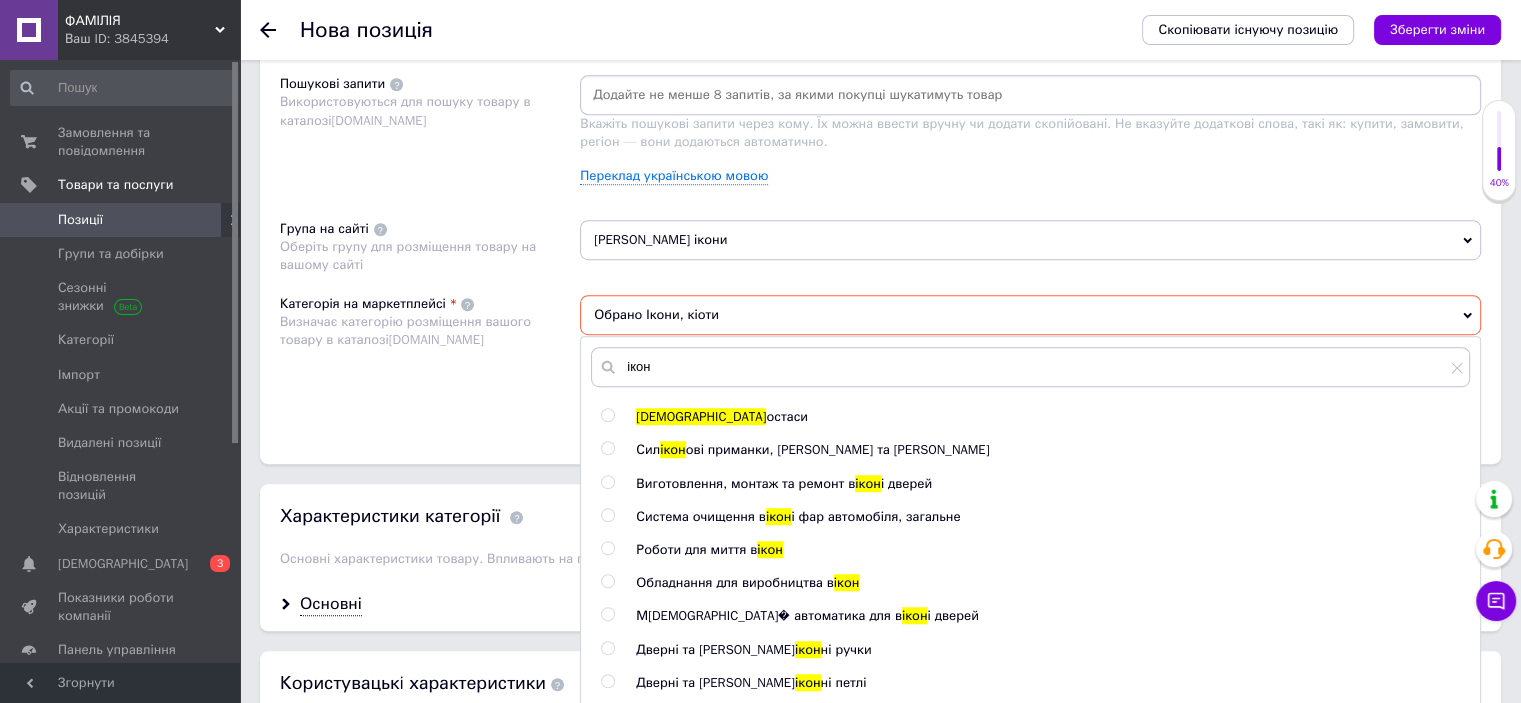 scroll, scrollTop: 278, scrollLeft: 0, axis: vertical 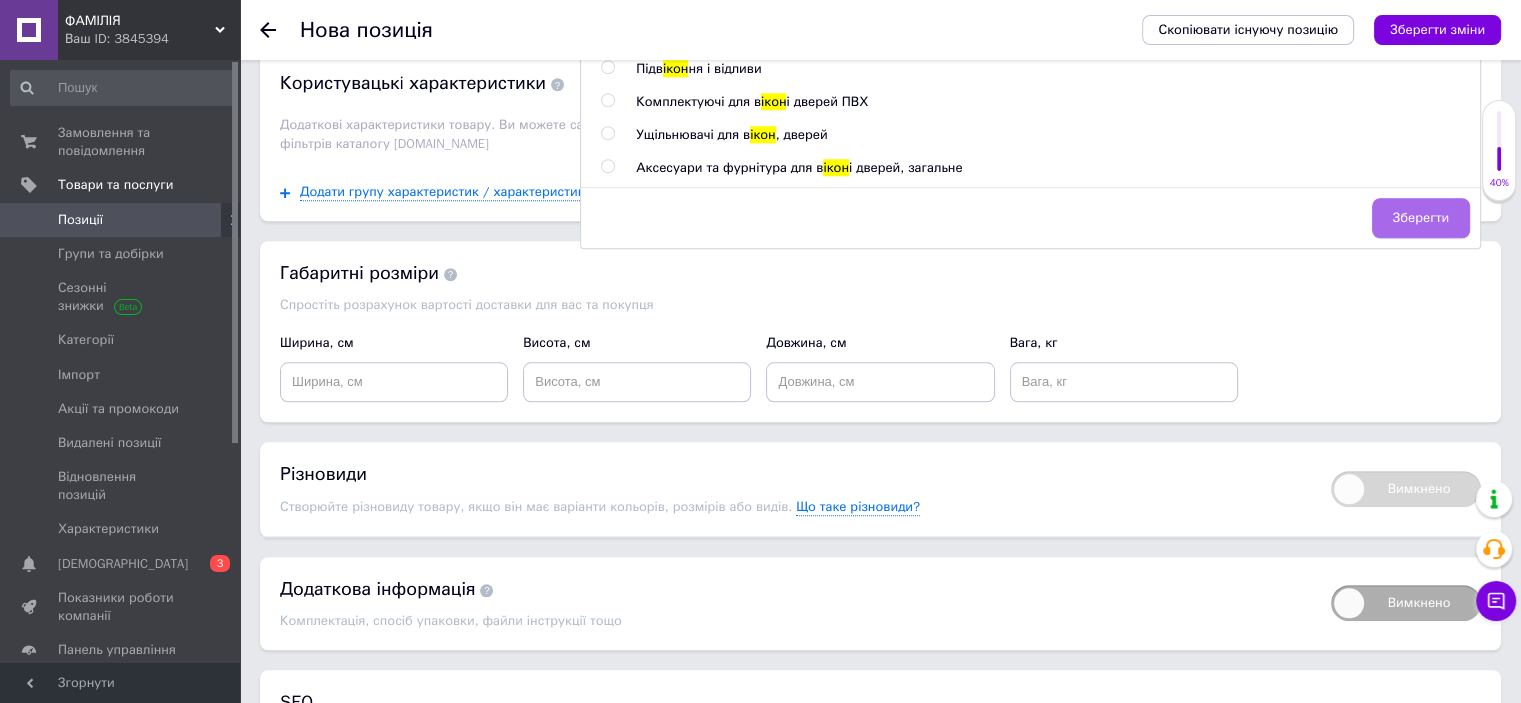 click on "Зберегти" at bounding box center (1421, 218) 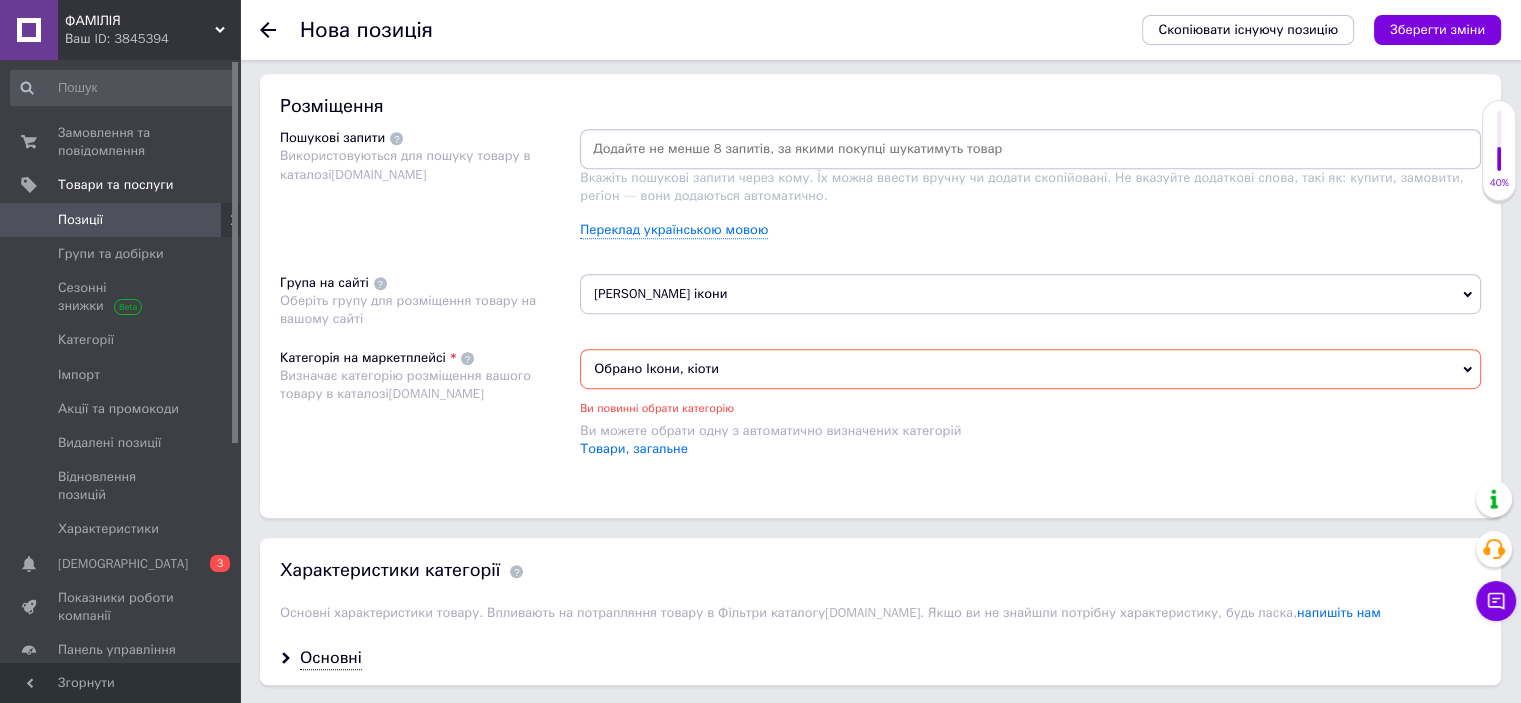 scroll, scrollTop: 1496, scrollLeft: 0, axis: vertical 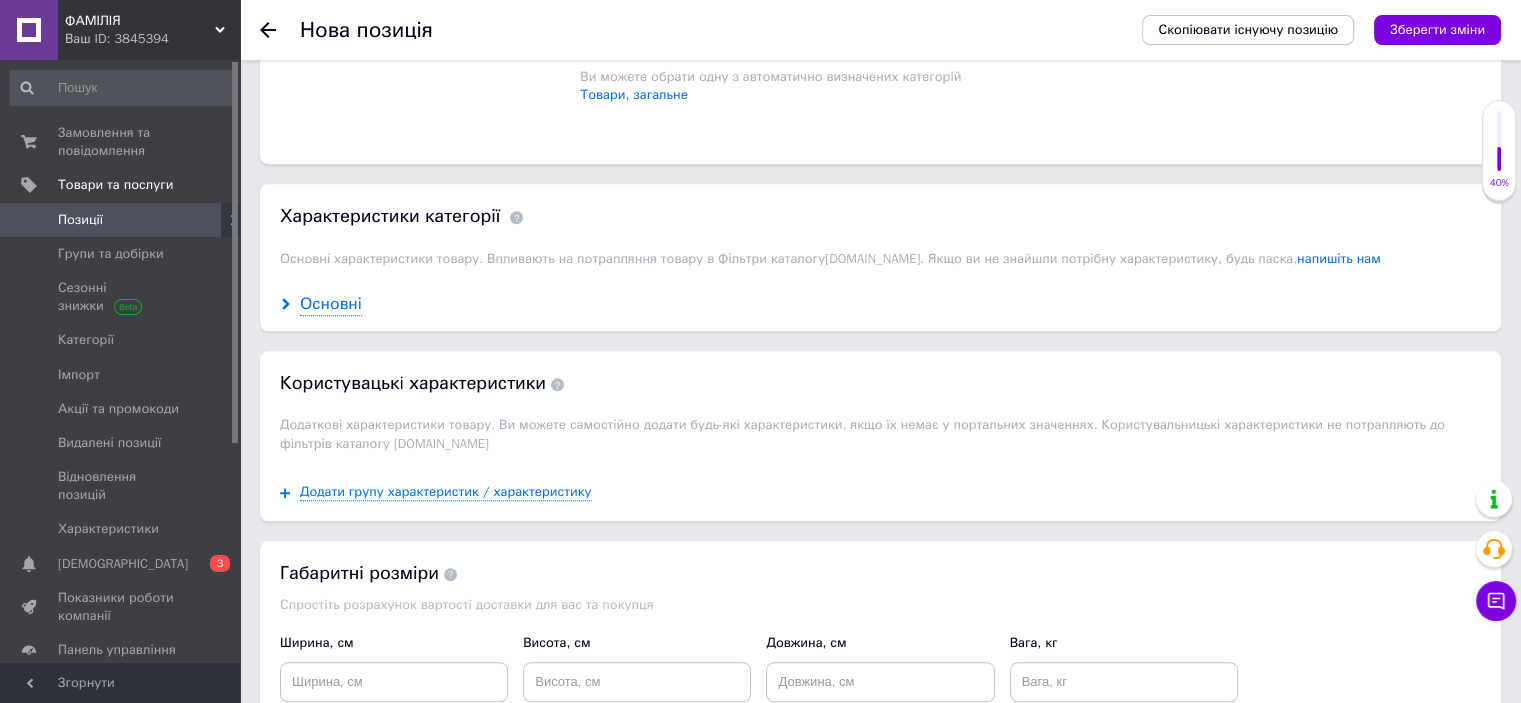 click on "Основні" at bounding box center (331, 304) 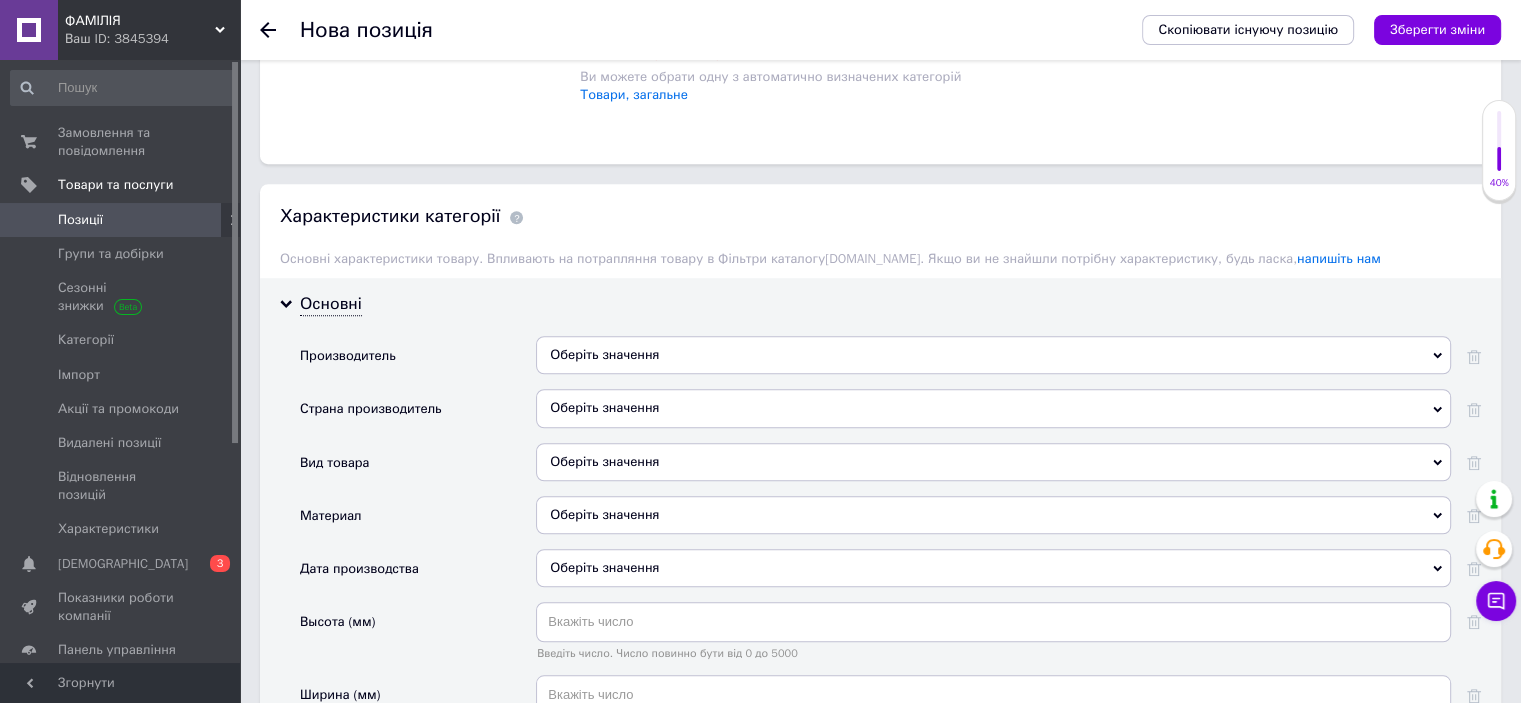 click on "Оберіть значення" at bounding box center (993, 355) 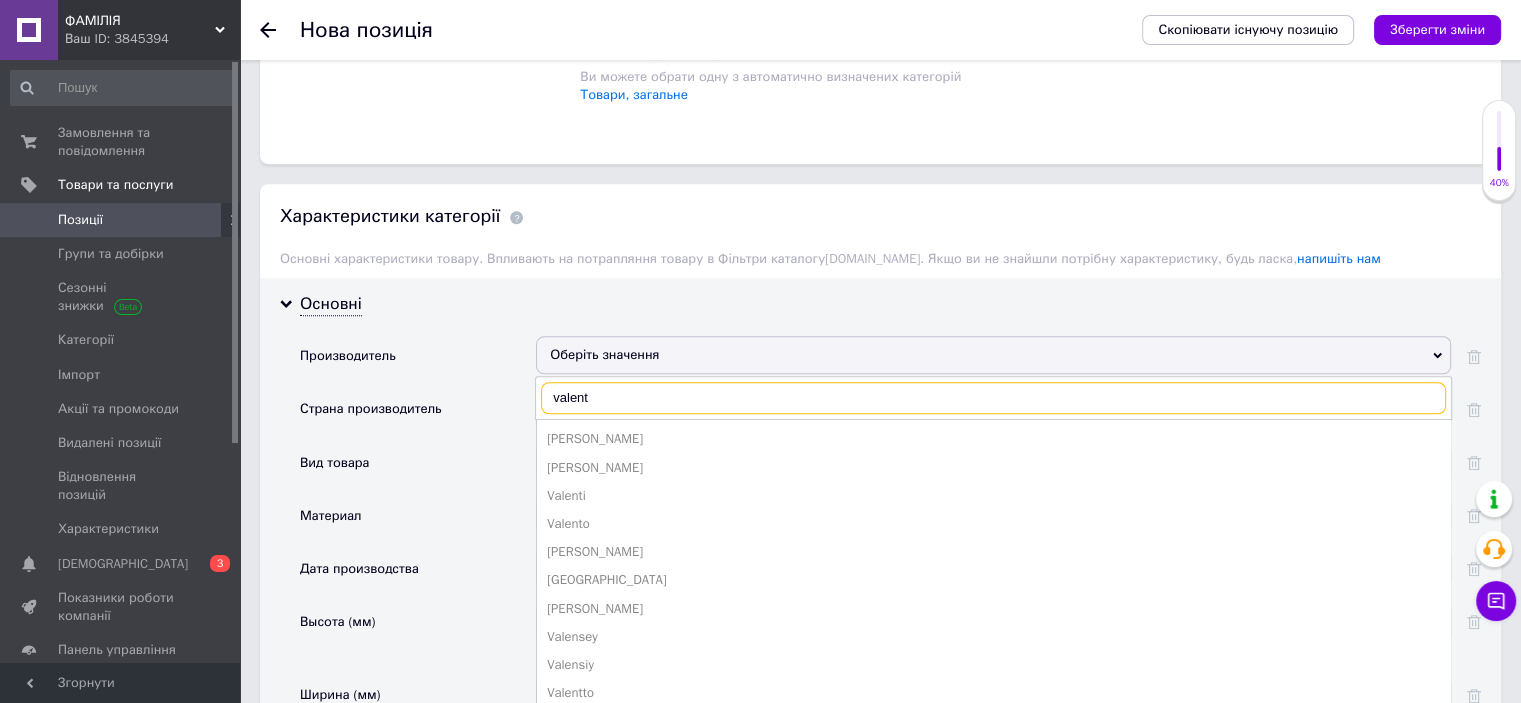 type on "valenti" 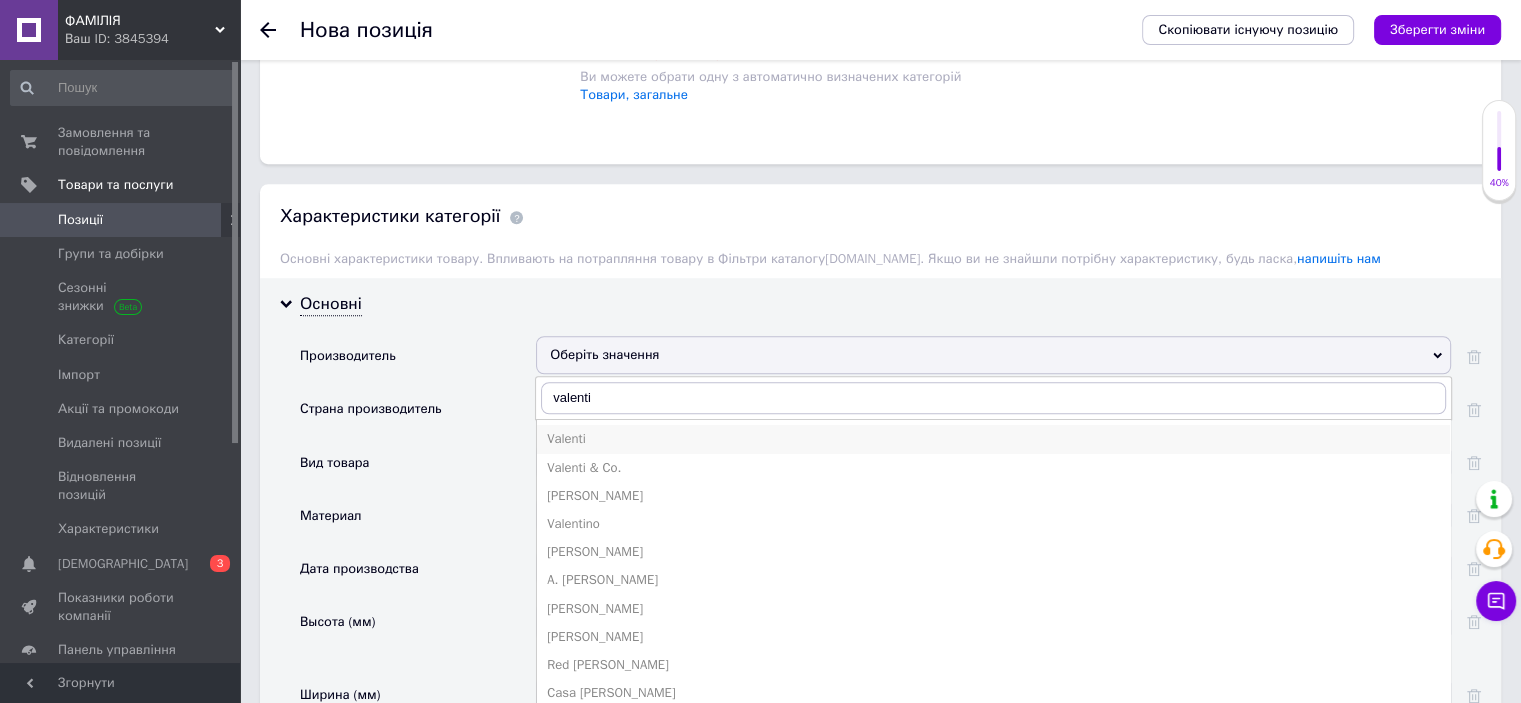 click on "Valenti" at bounding box center [993, 439] 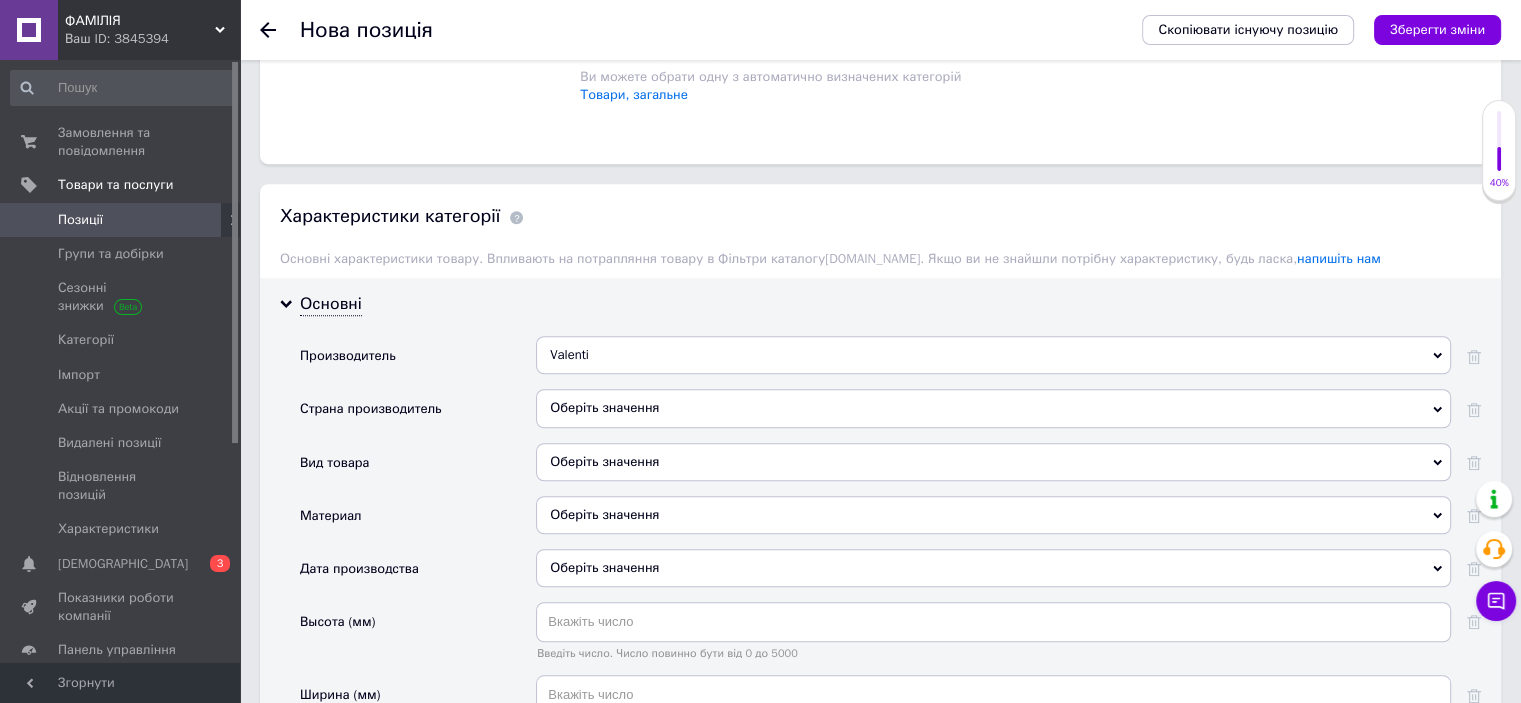click on "Оберіть значення" at bounding box center (993, 408) 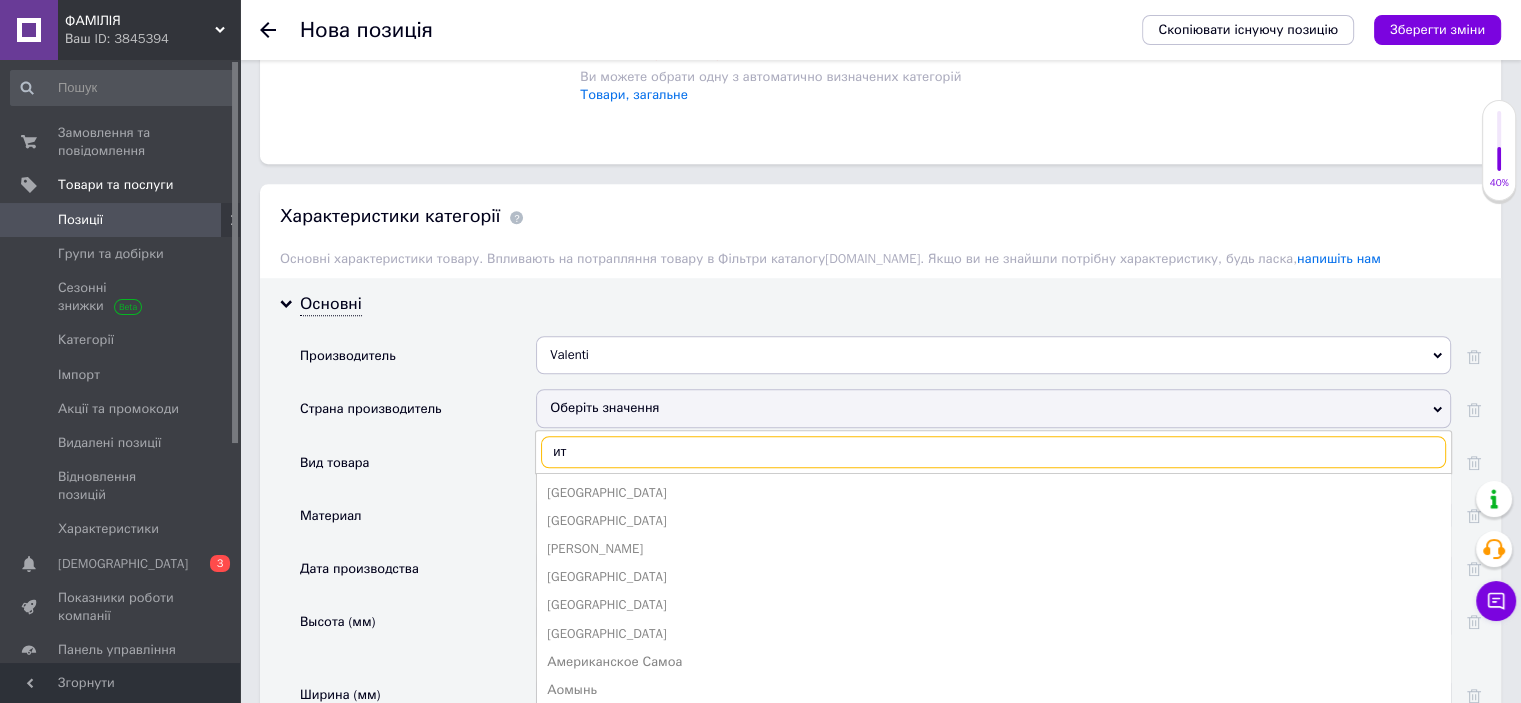 type on "ита" 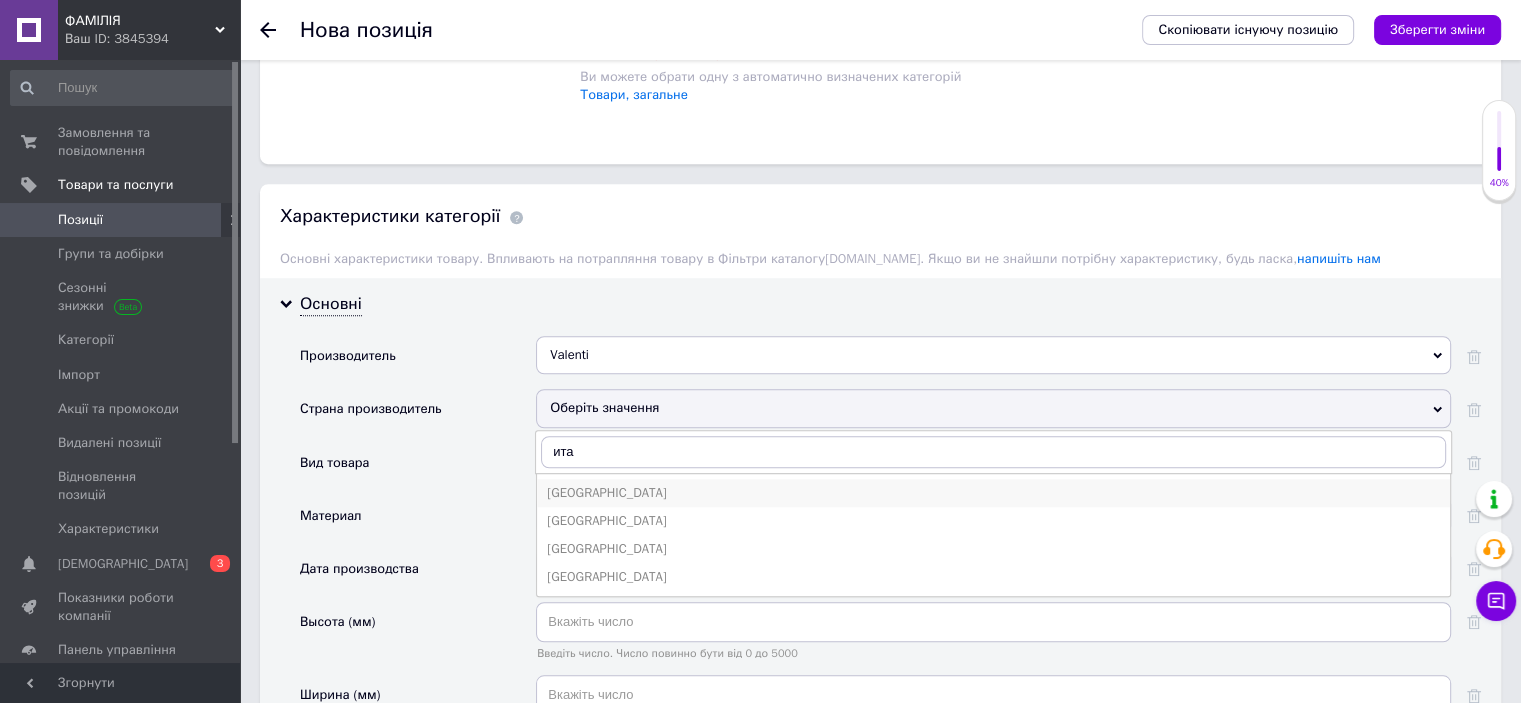 click on "[GEOGRAPHIC_DATA]" at bounding box center [993, 493] 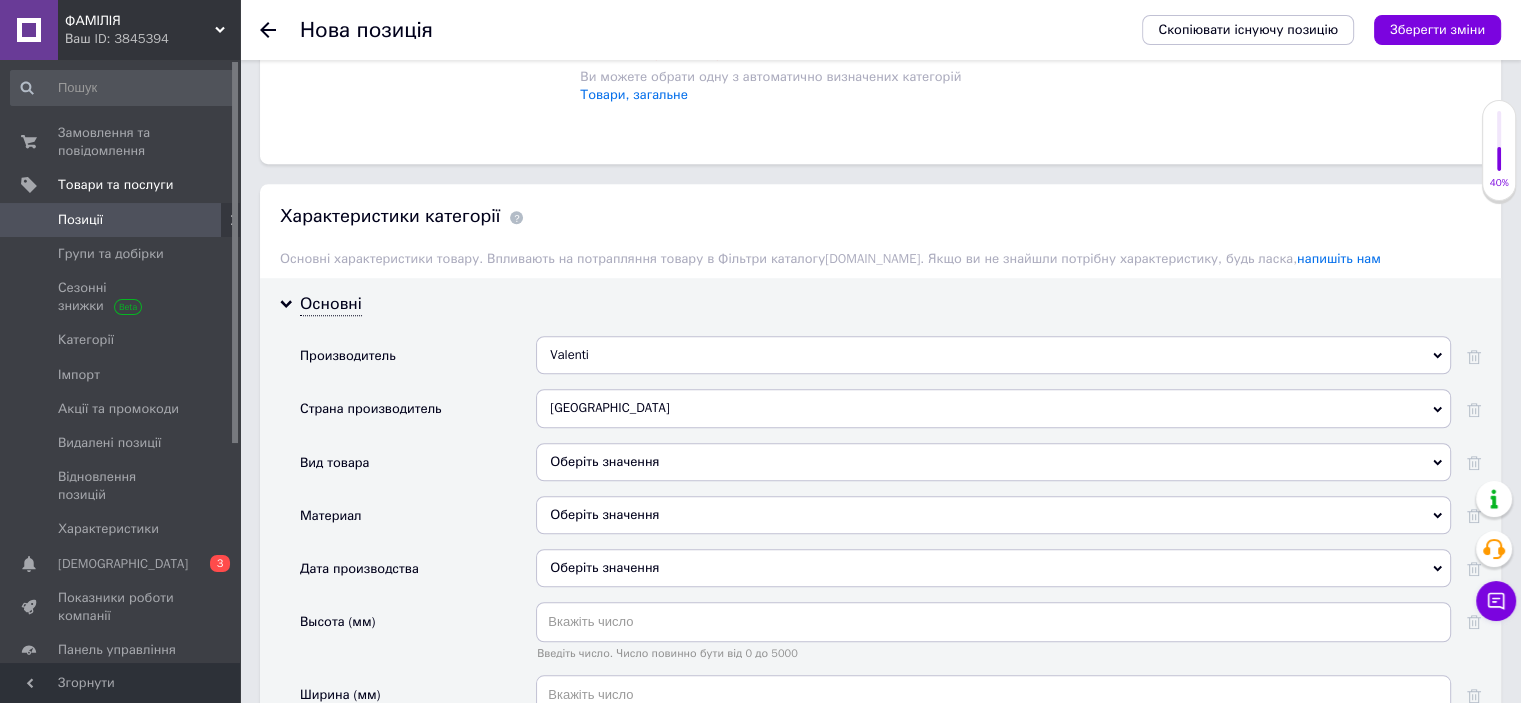 click on "Оберіть значення" at bounding box center (993, 515) 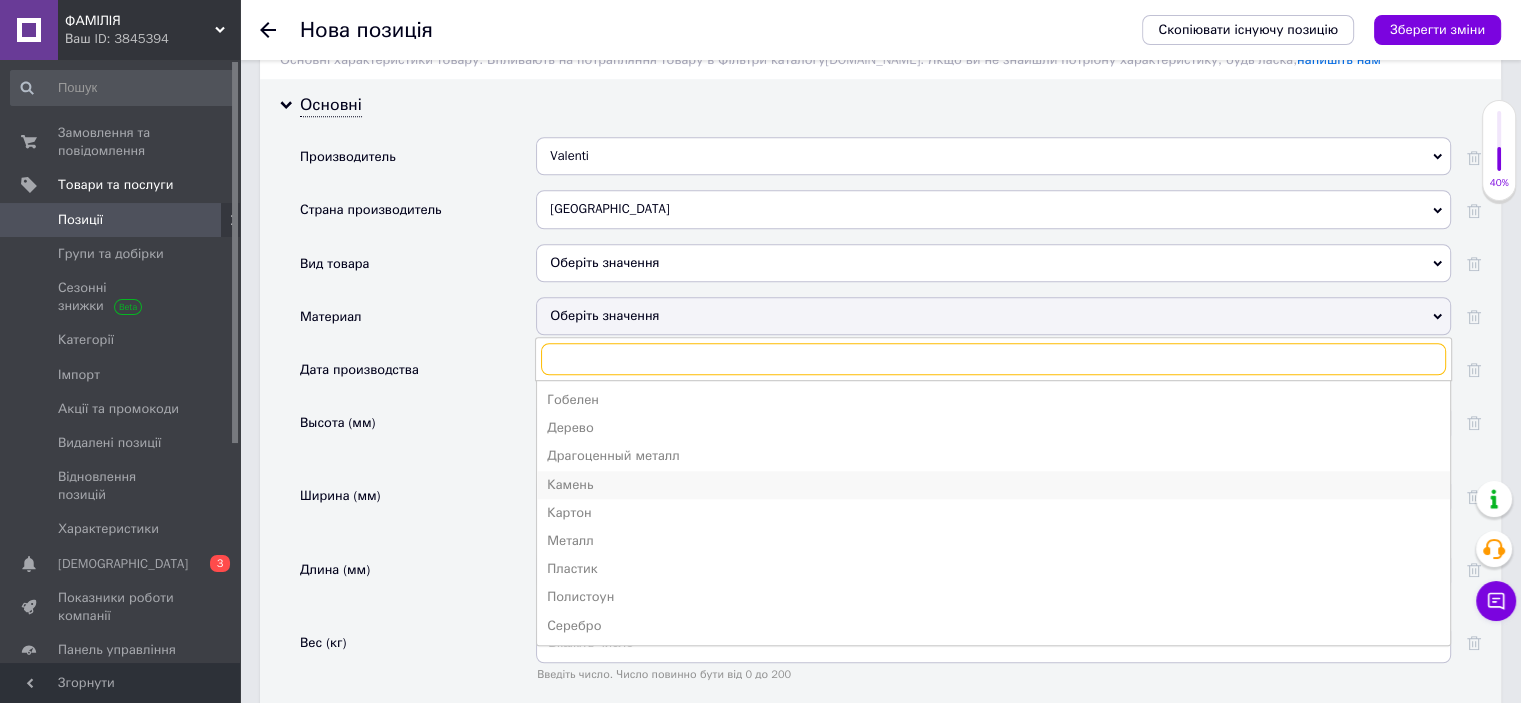scroll, scrollTop: 1696, scrollLeft: 0, axis: vertical 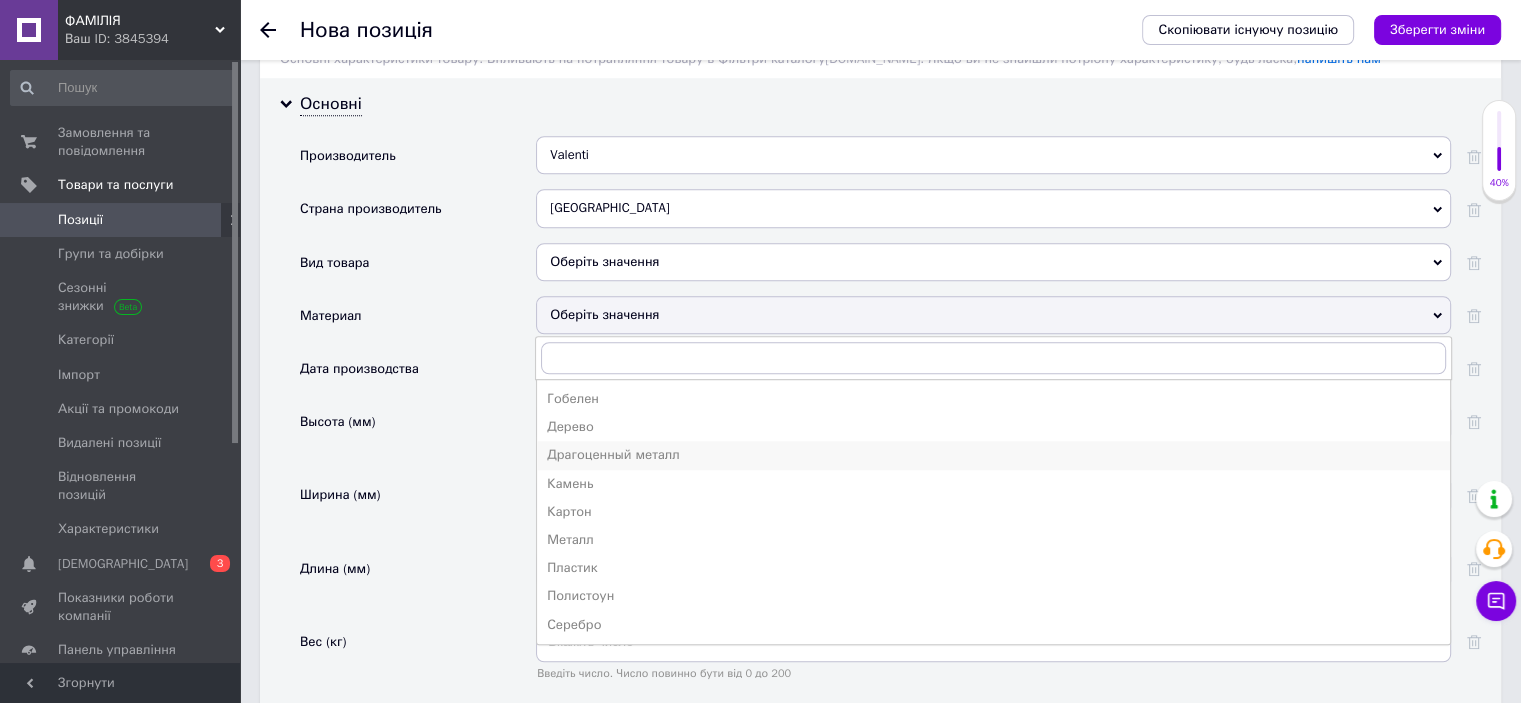 click on "Драгоценный металл" at bounding box center [993, 455] 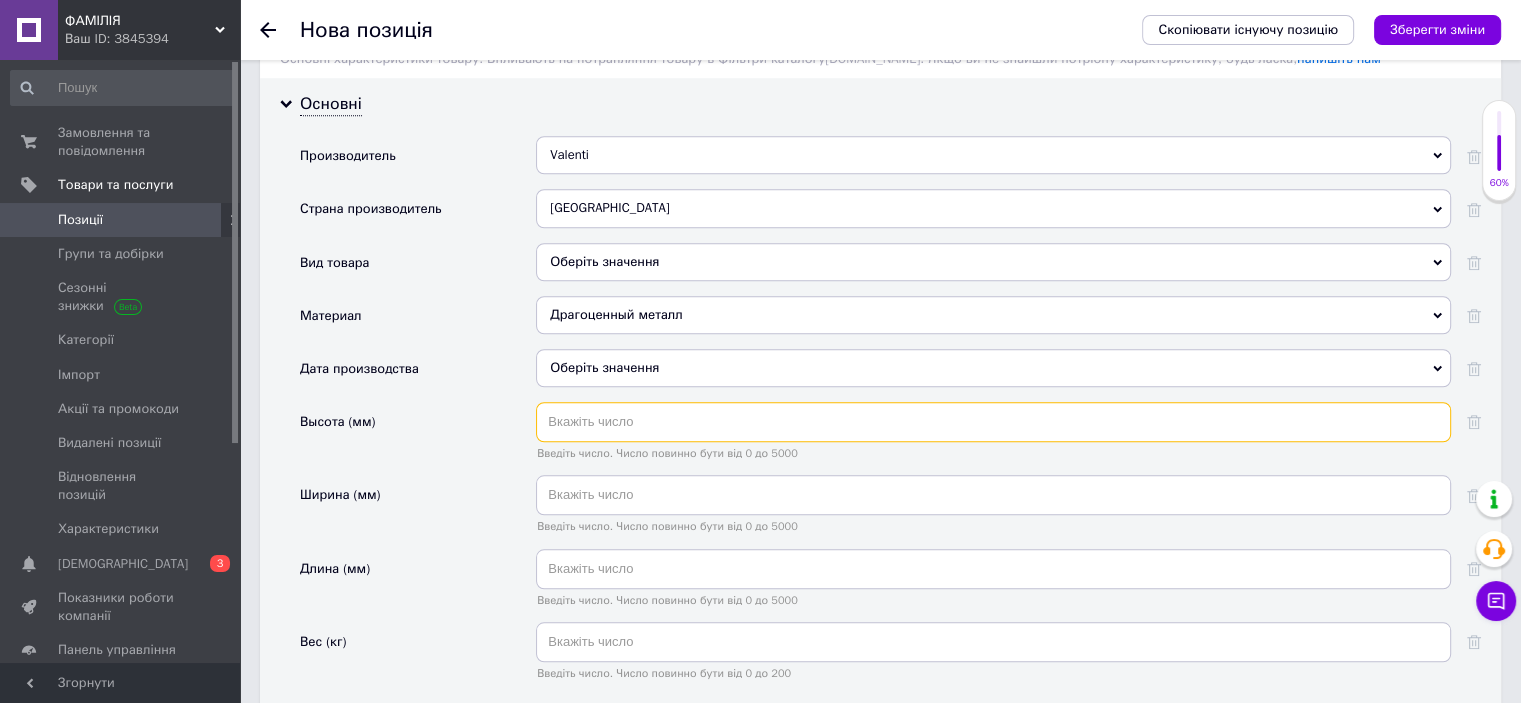 click at bounding box center [993, 422] 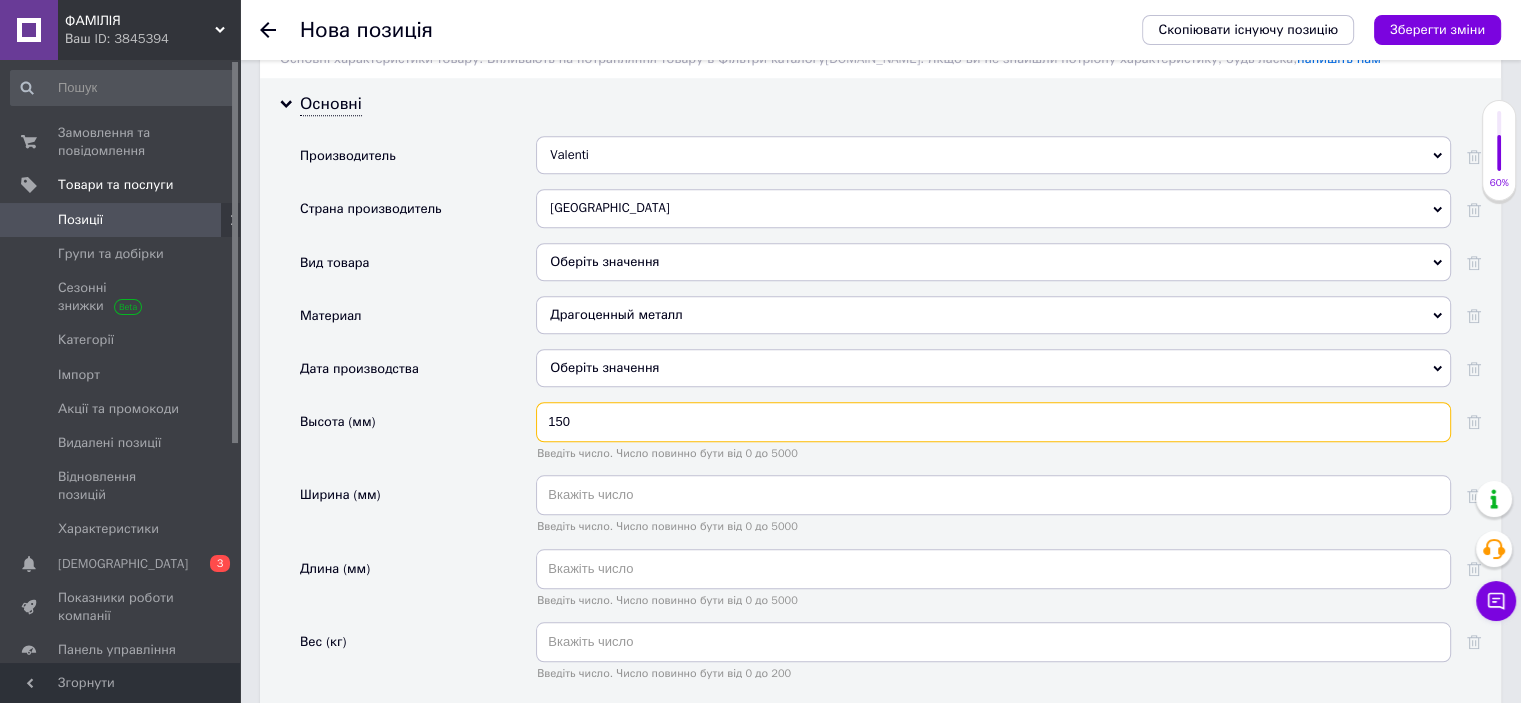 type on "150" 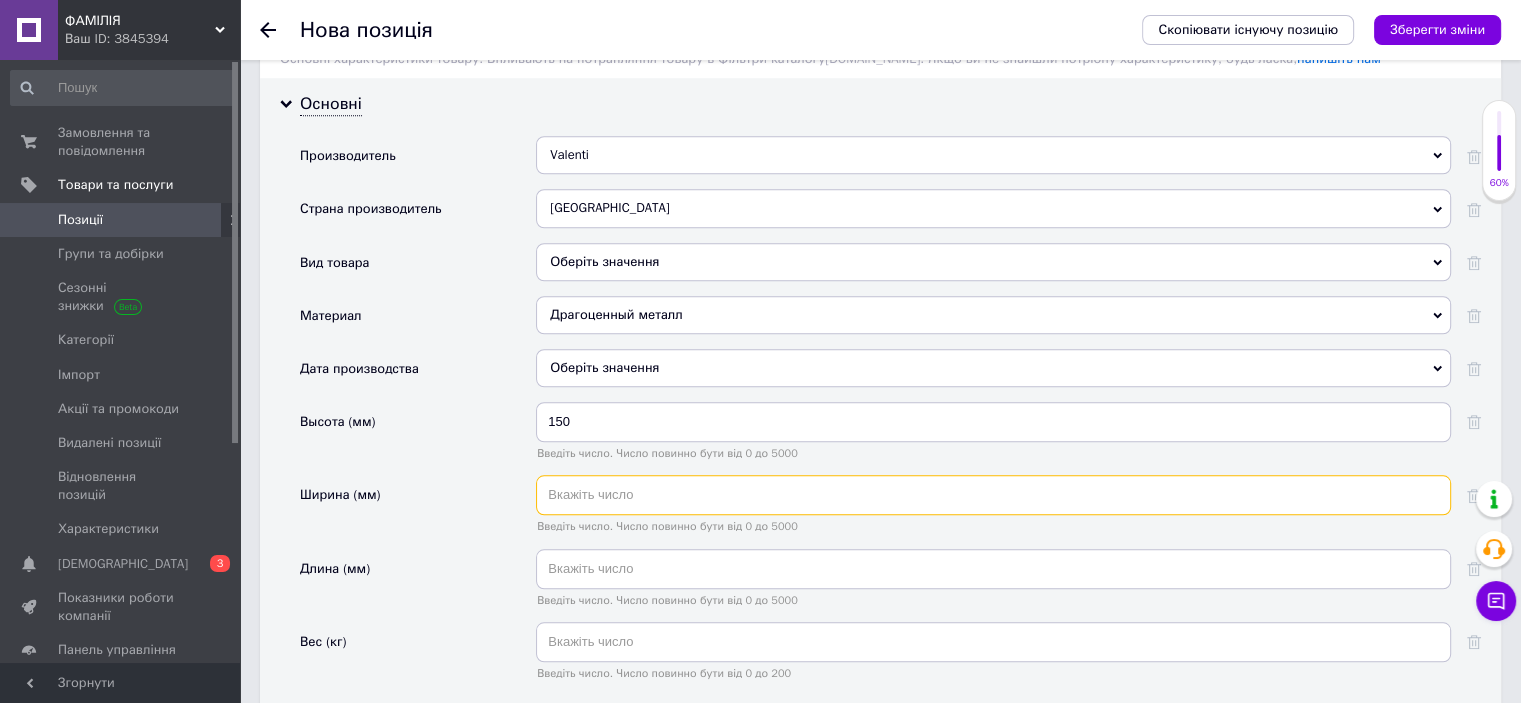 click at bounding box center [993, 495] 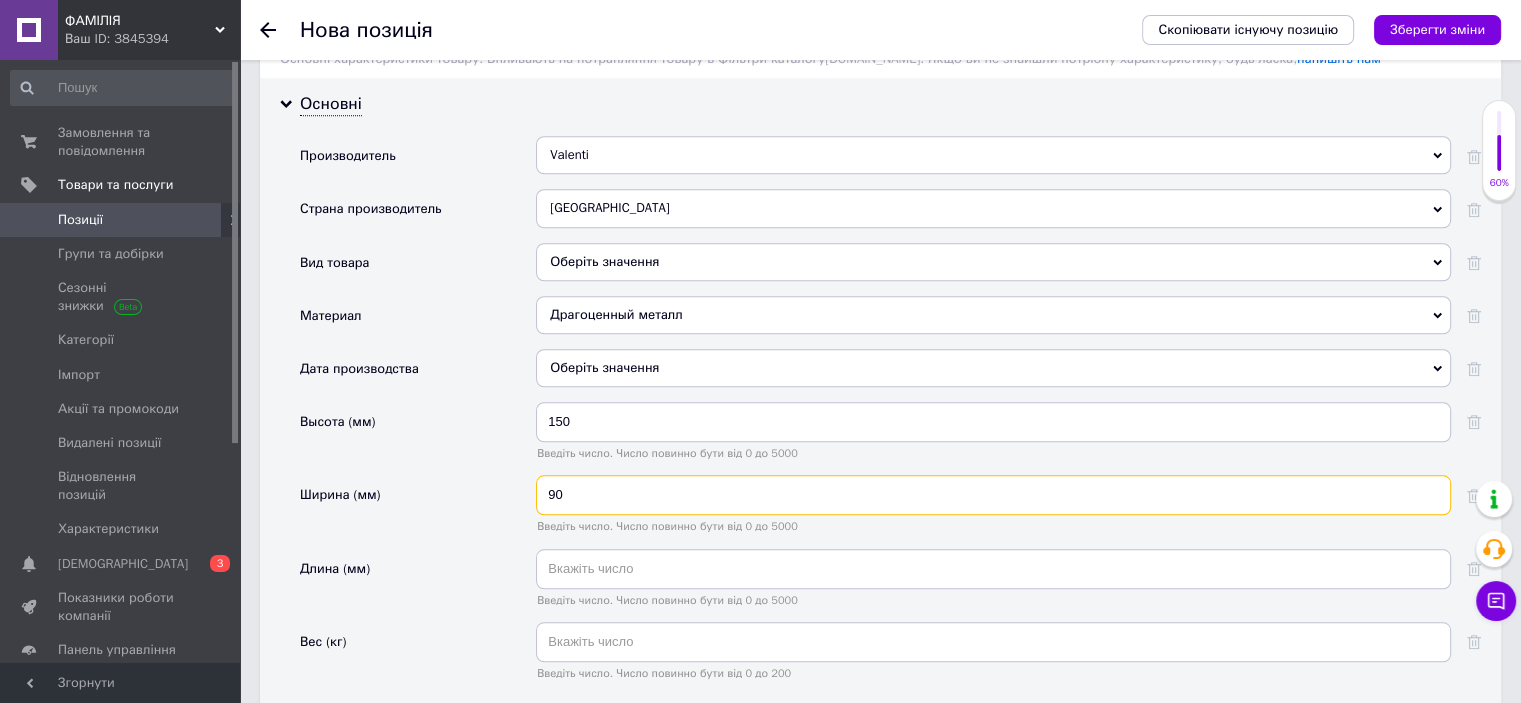 type on "90" 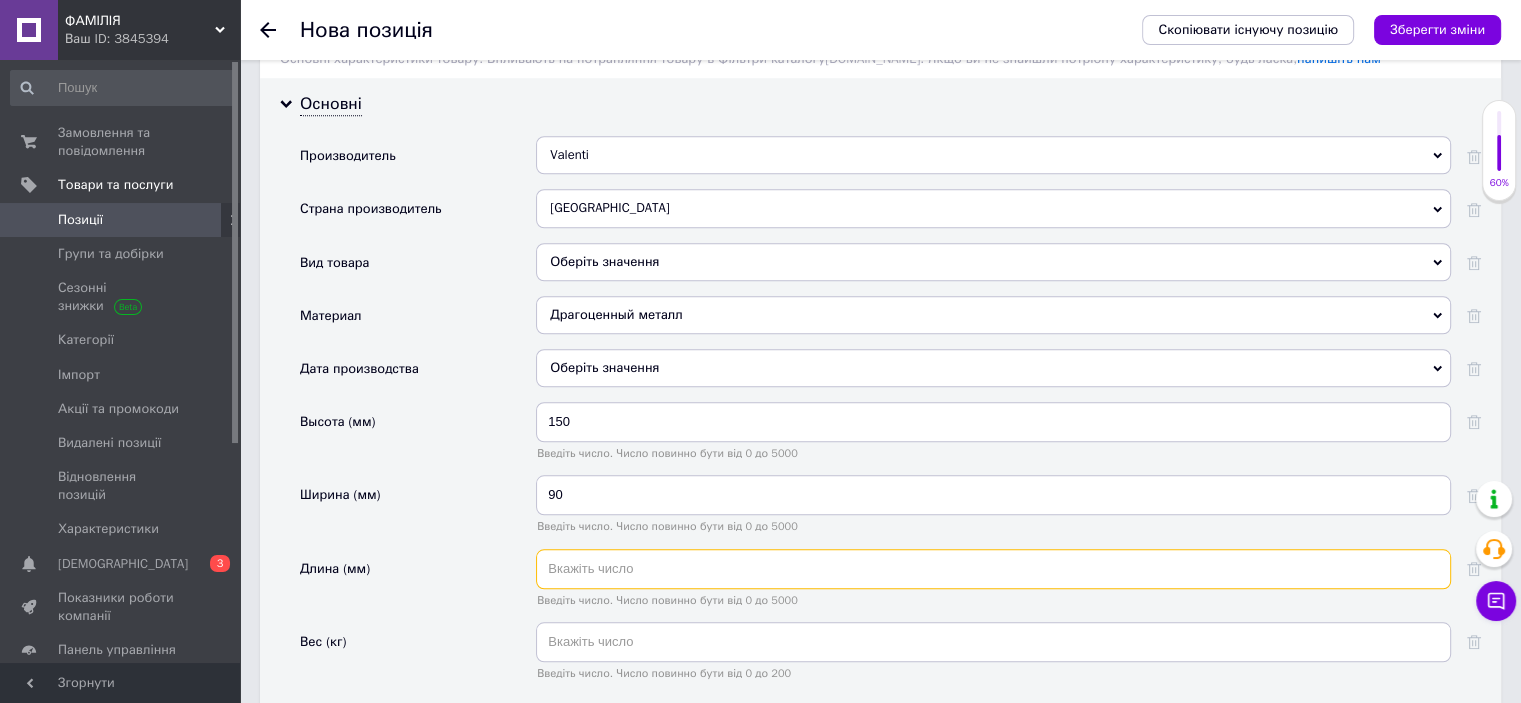 click at bounding box center (993, 569) 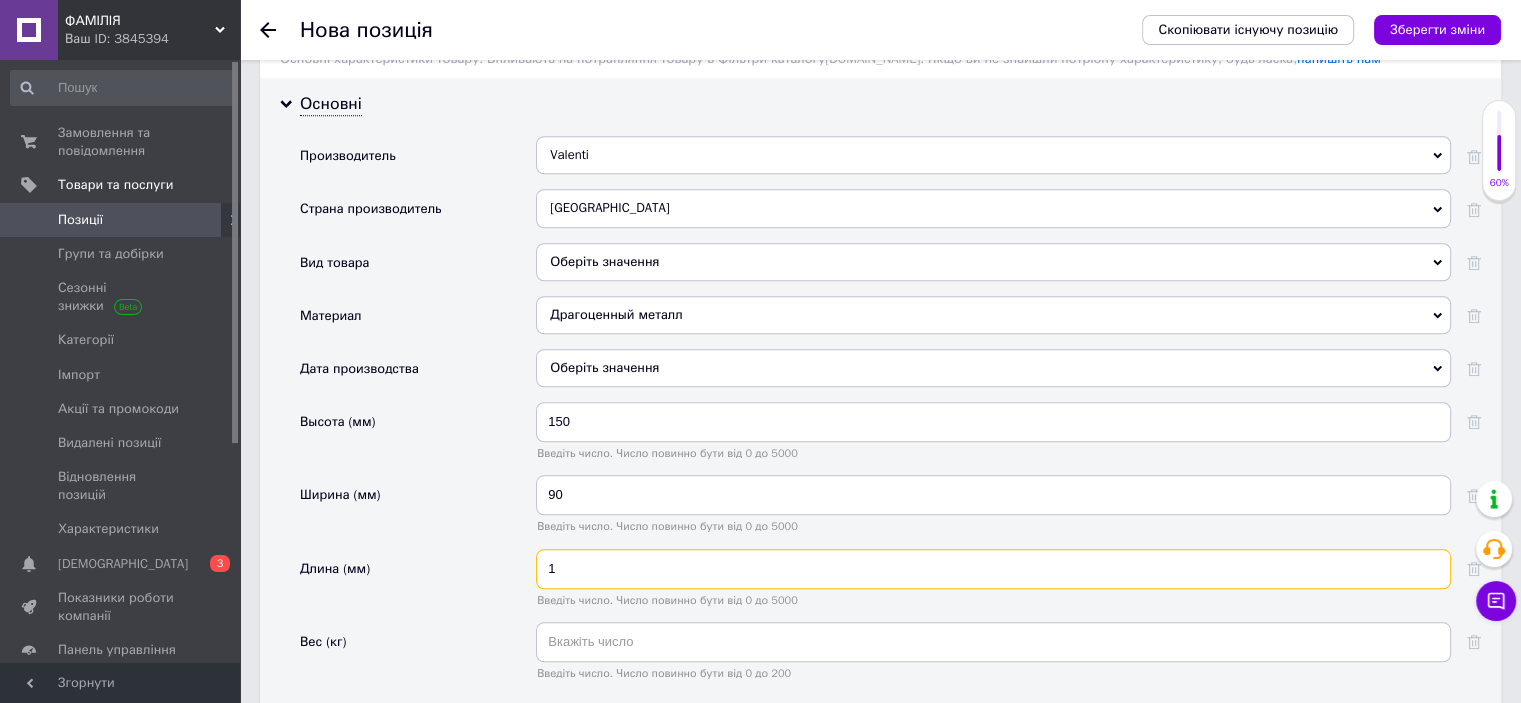 type on "1" 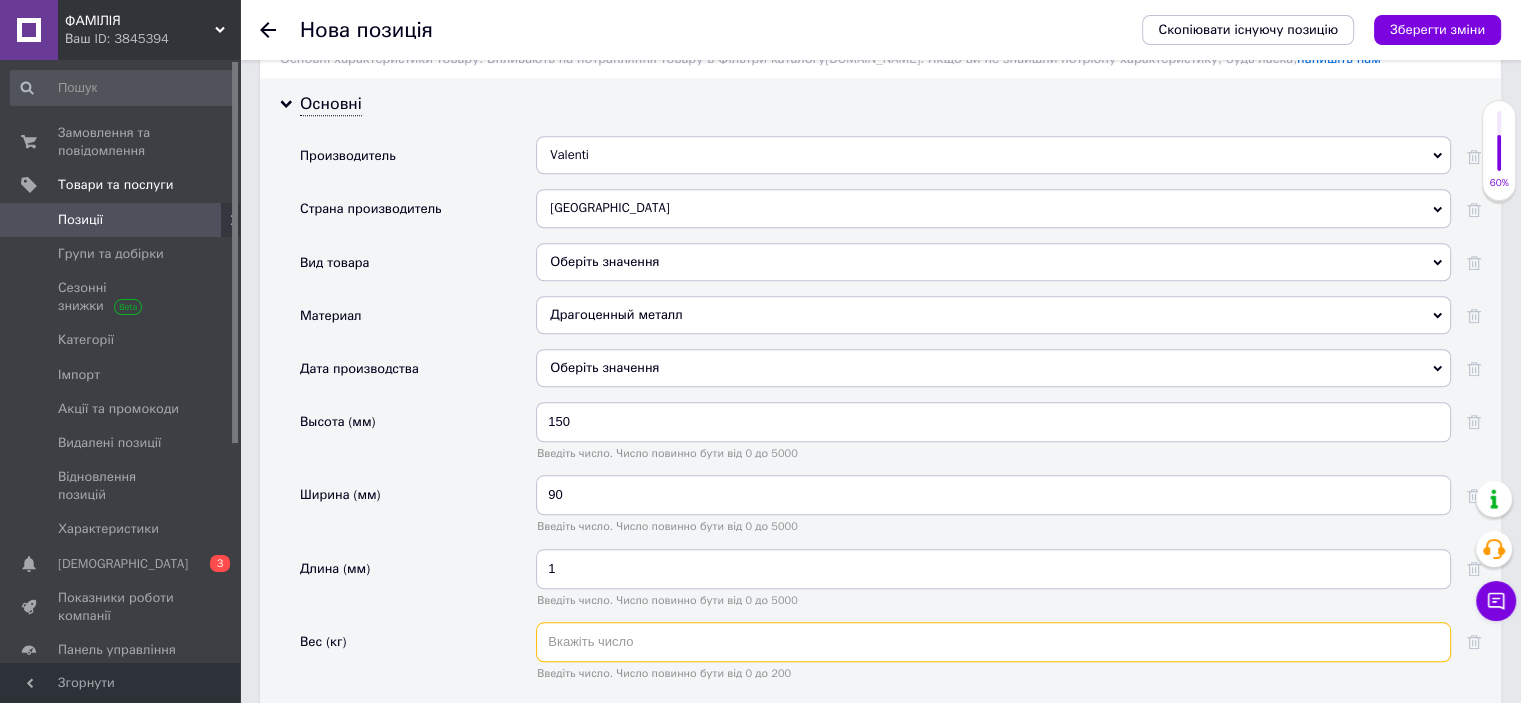 click at bounding box center [993, 642] 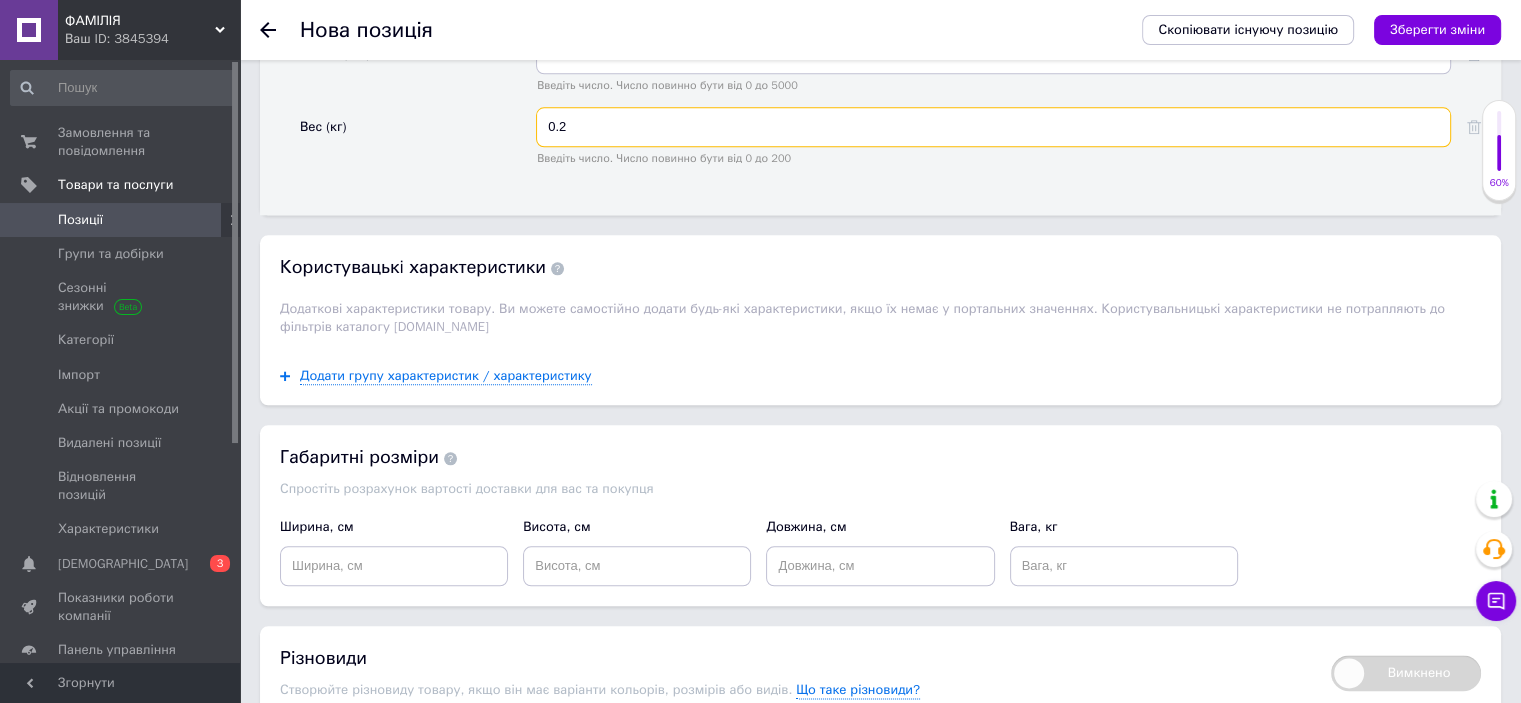 scroll, scrollTop: 2296, scrollLeft: 0, axis: vertical 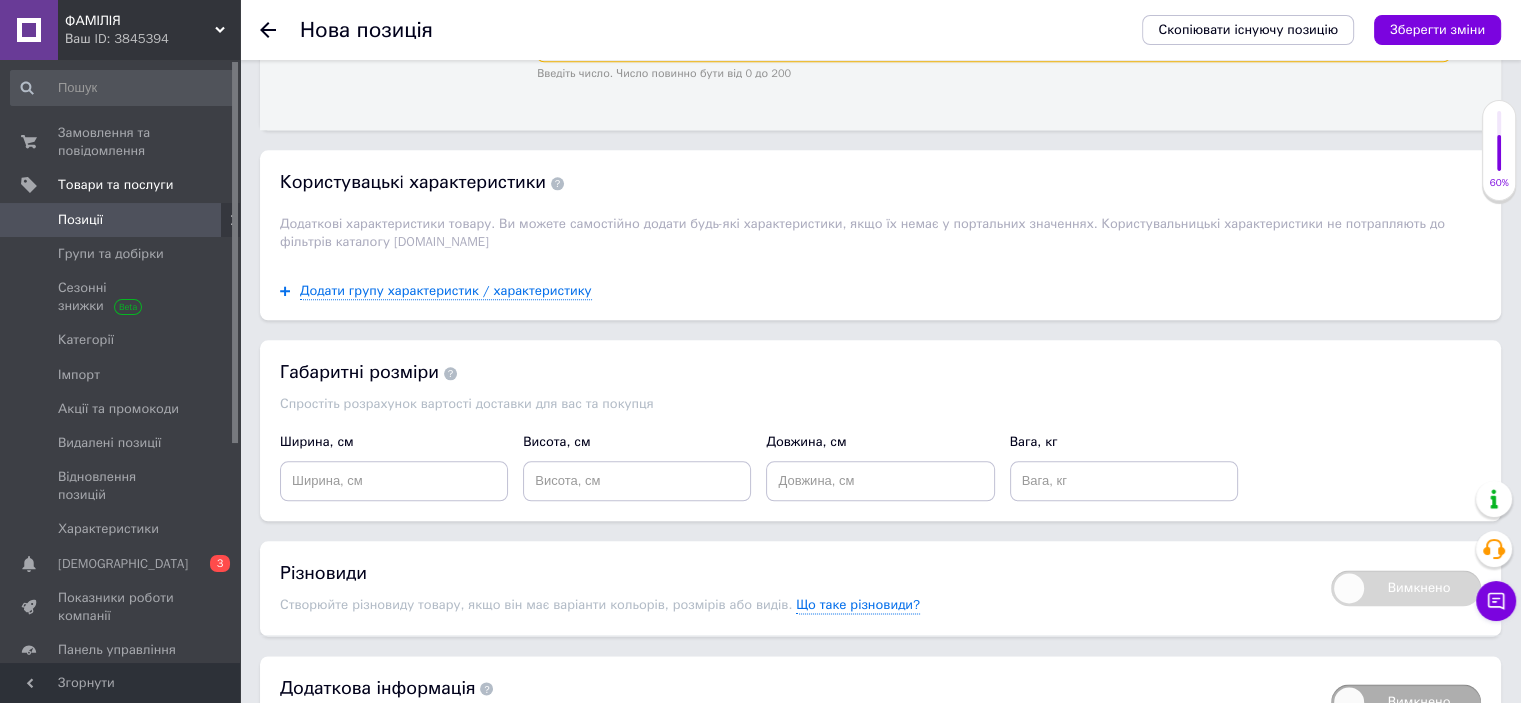 type on "0.2" 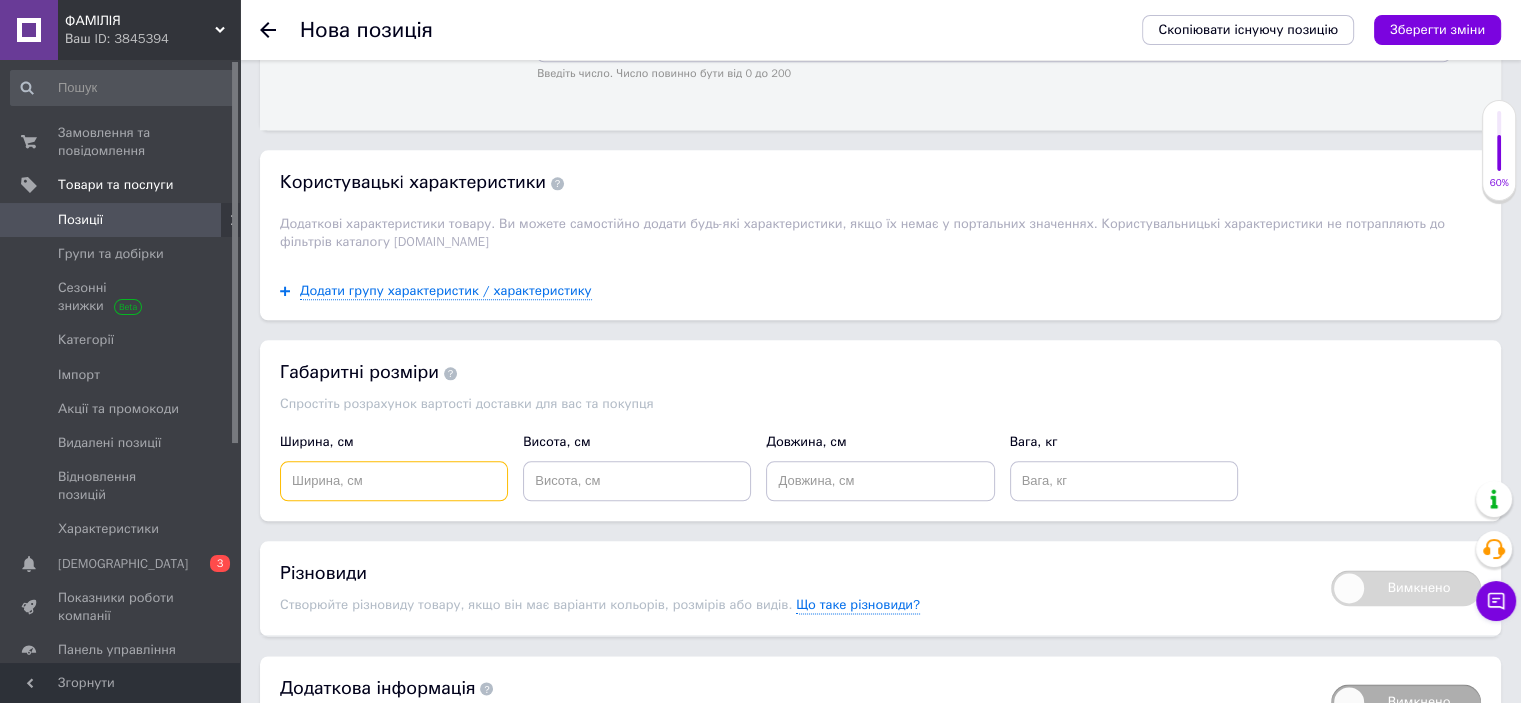 click at bounding box center [394, 481] 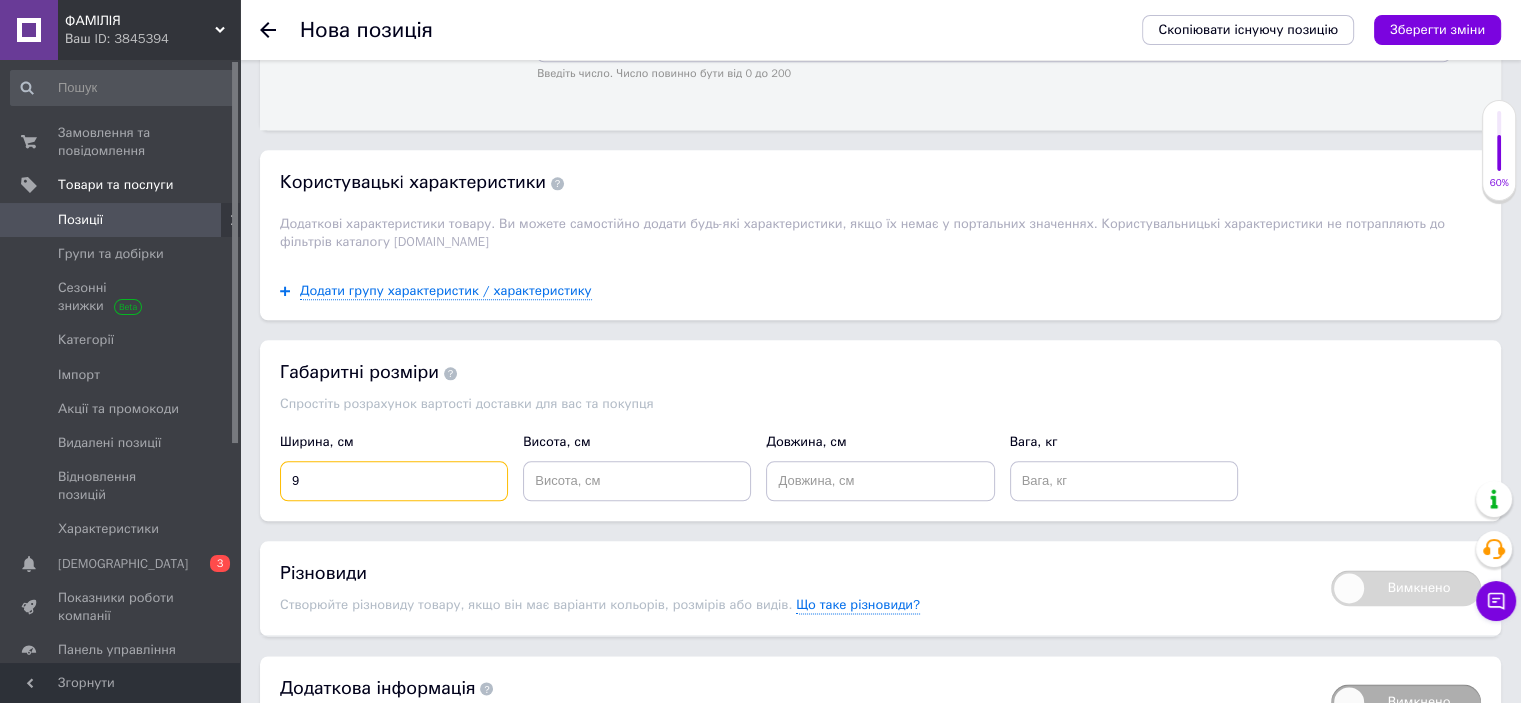 type on "9" 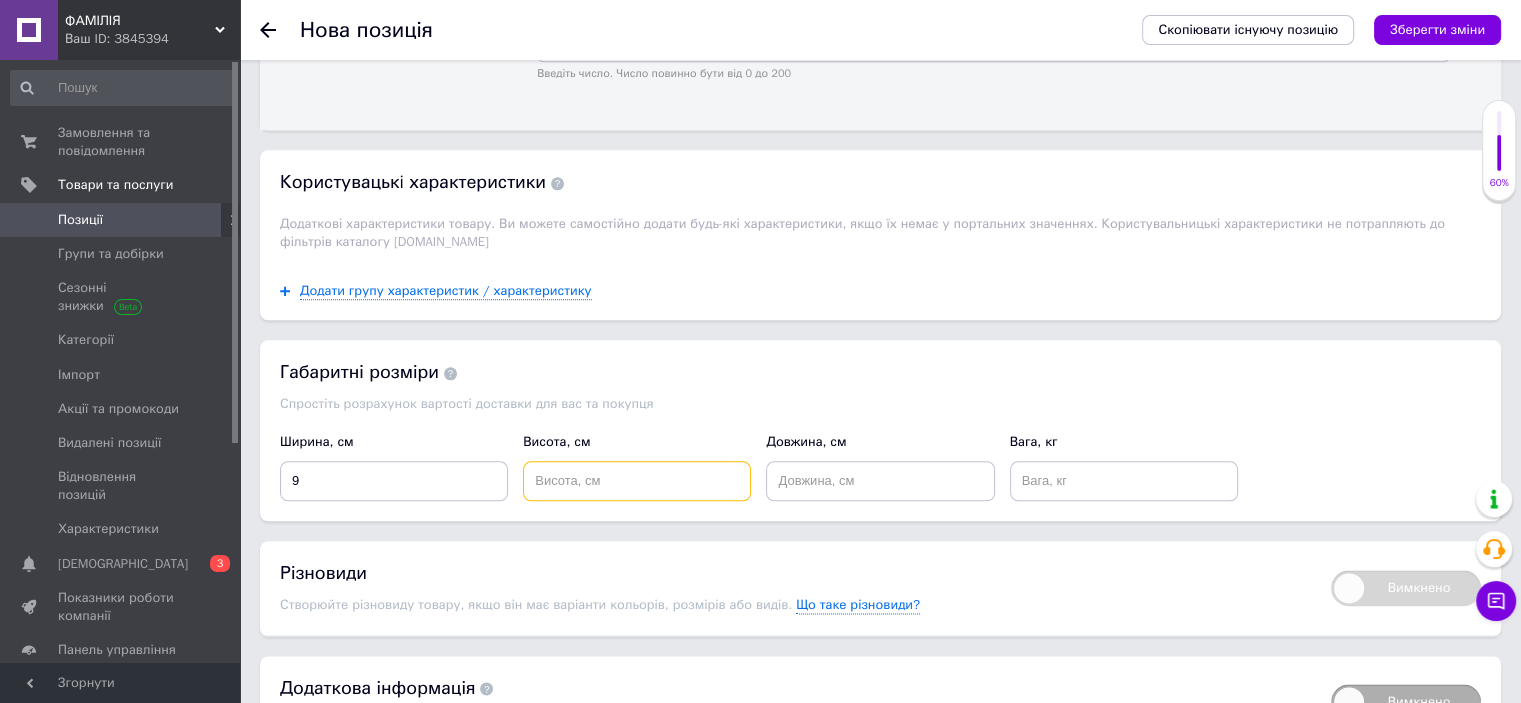 click at bounding box center [637, 481] 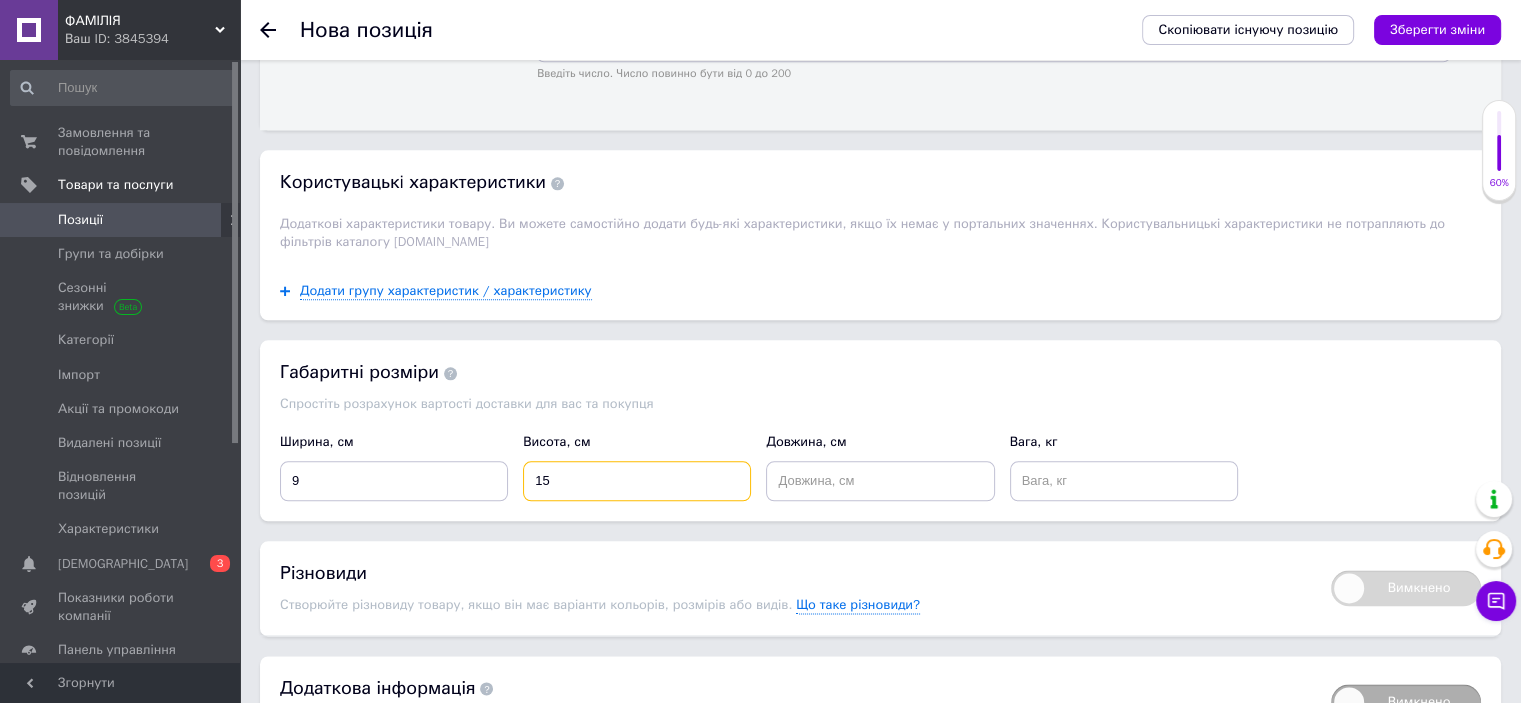 type on "15" 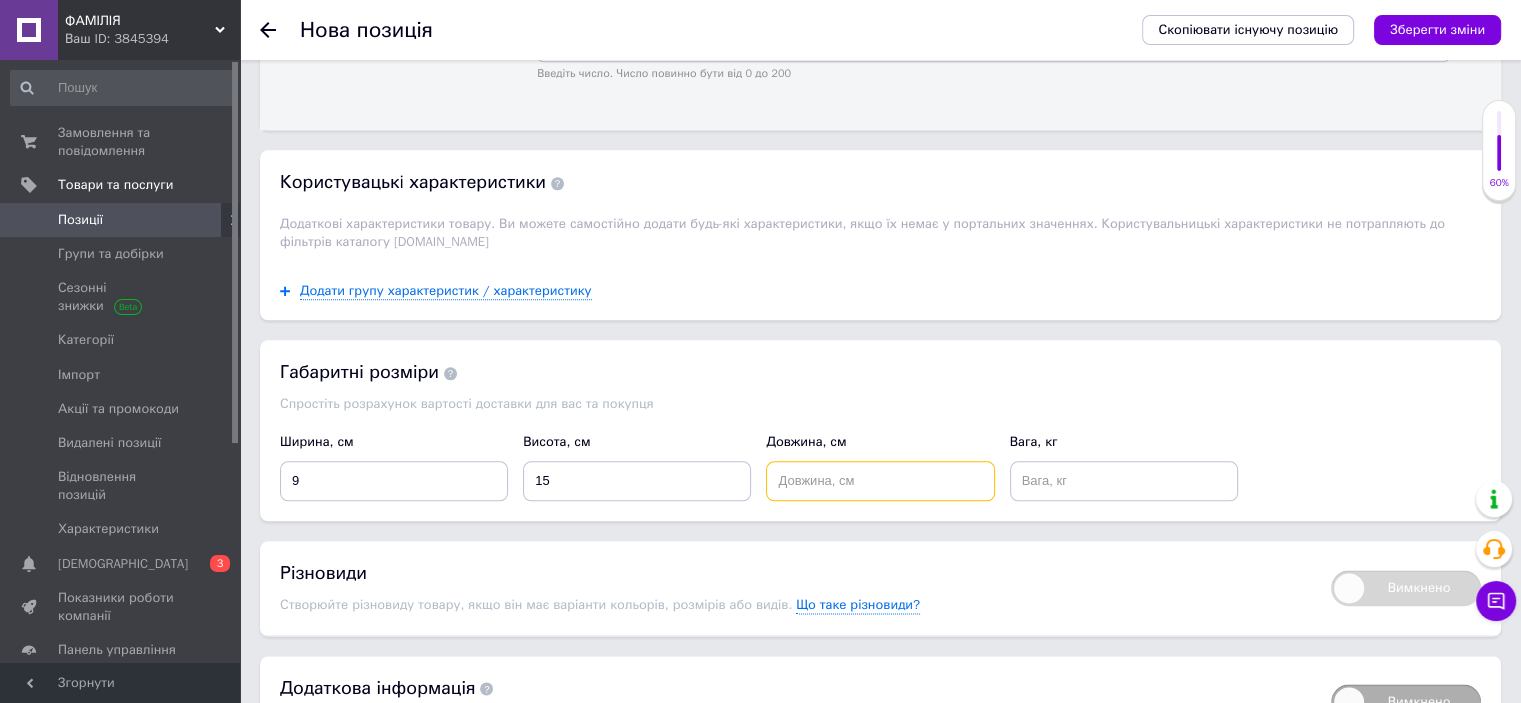 click at bounding box center [880, 481] 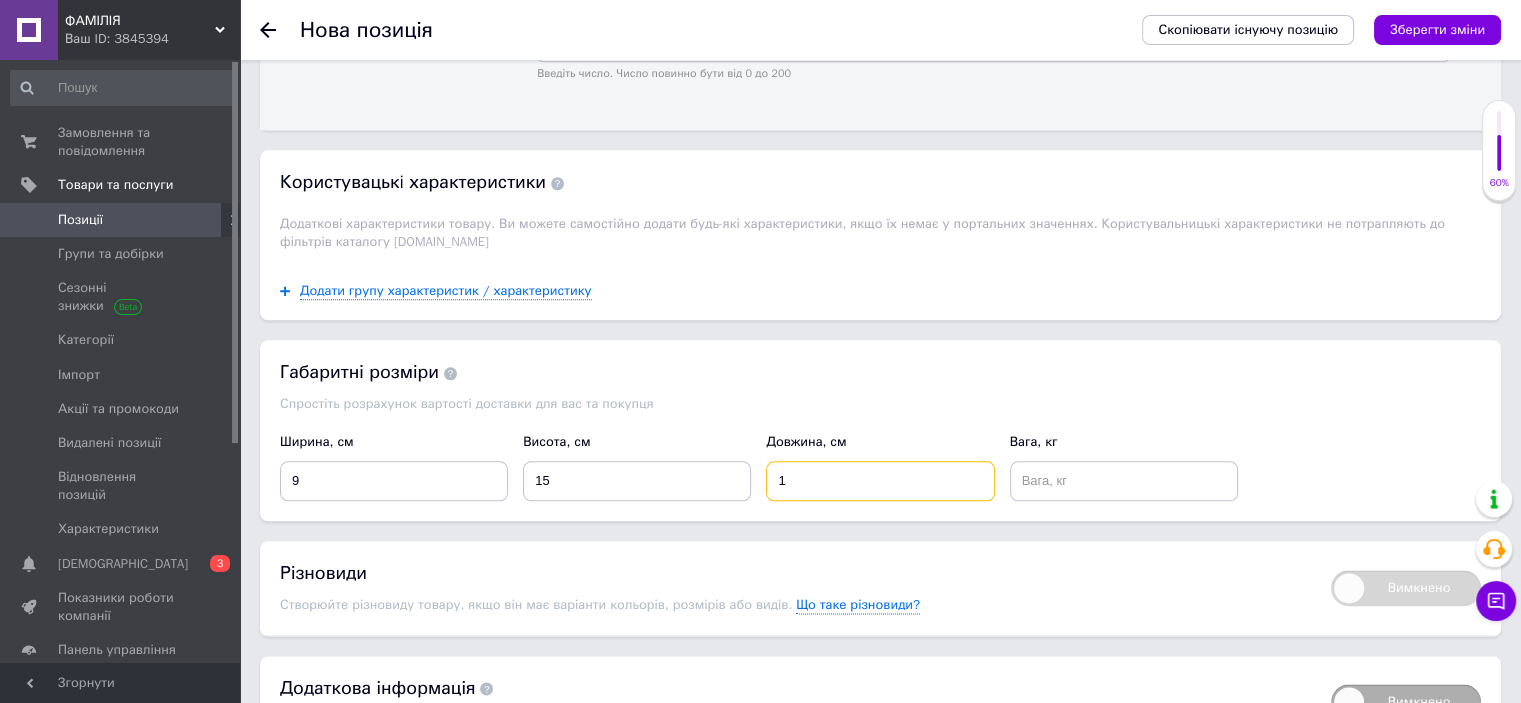type on "1" 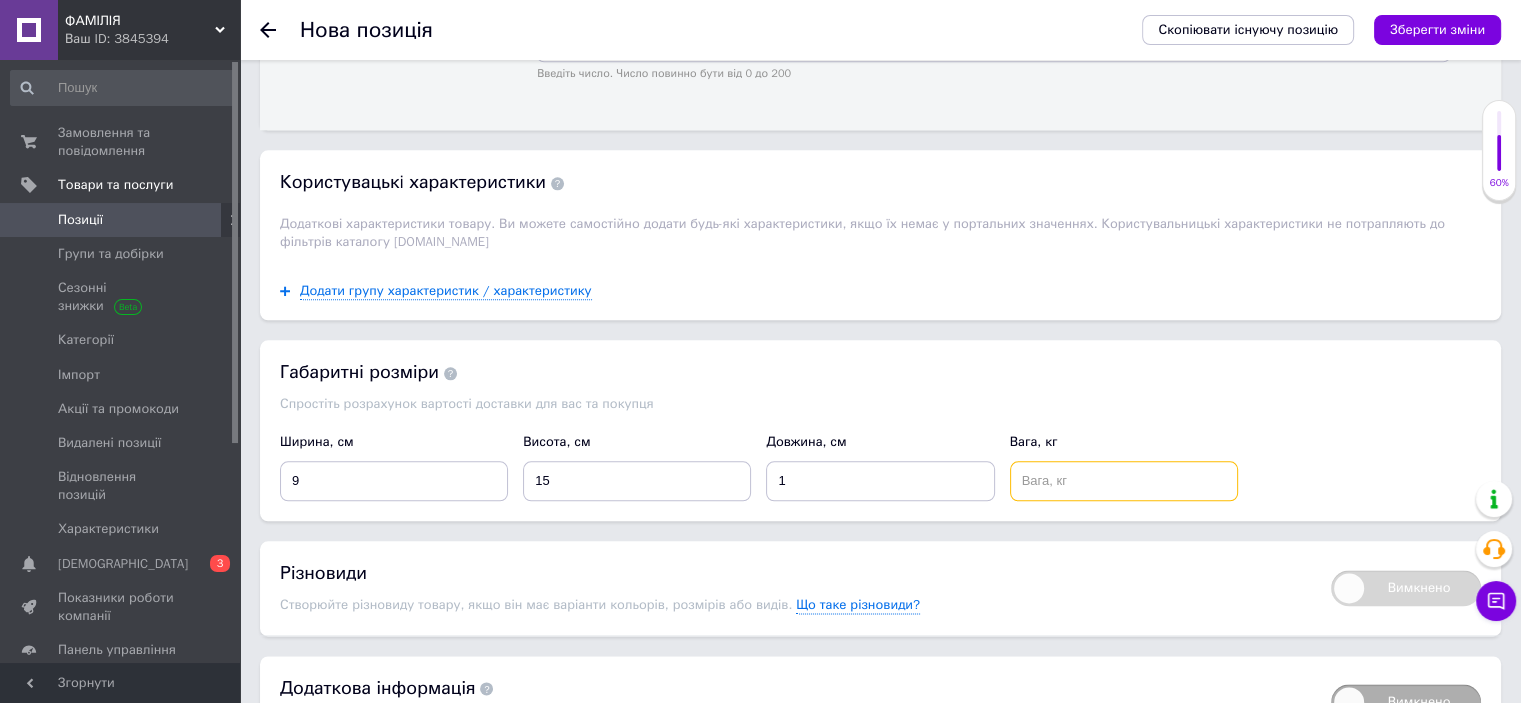 click at bounding box center (1124, 481) 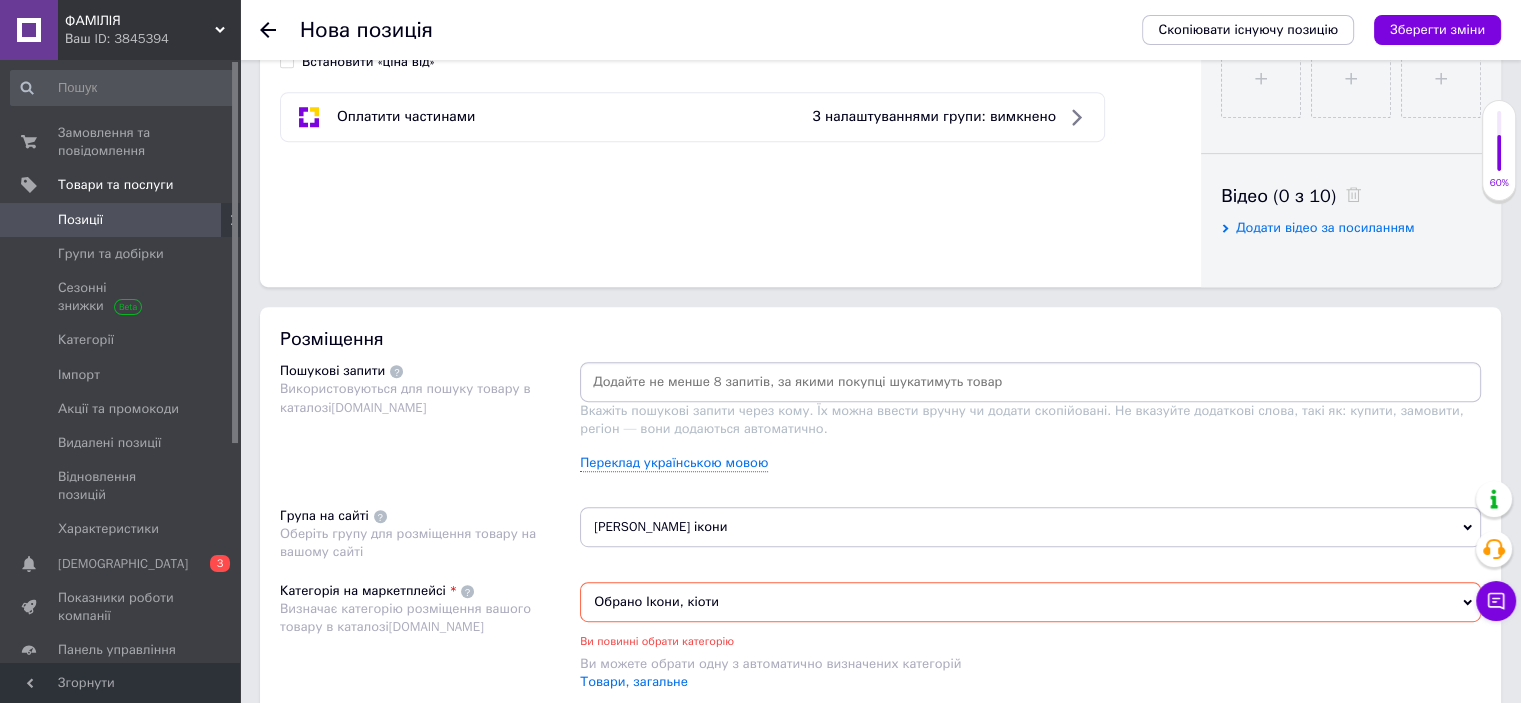 scroll, scrollTop: 696, scrollLeft: 0, axis: vertical 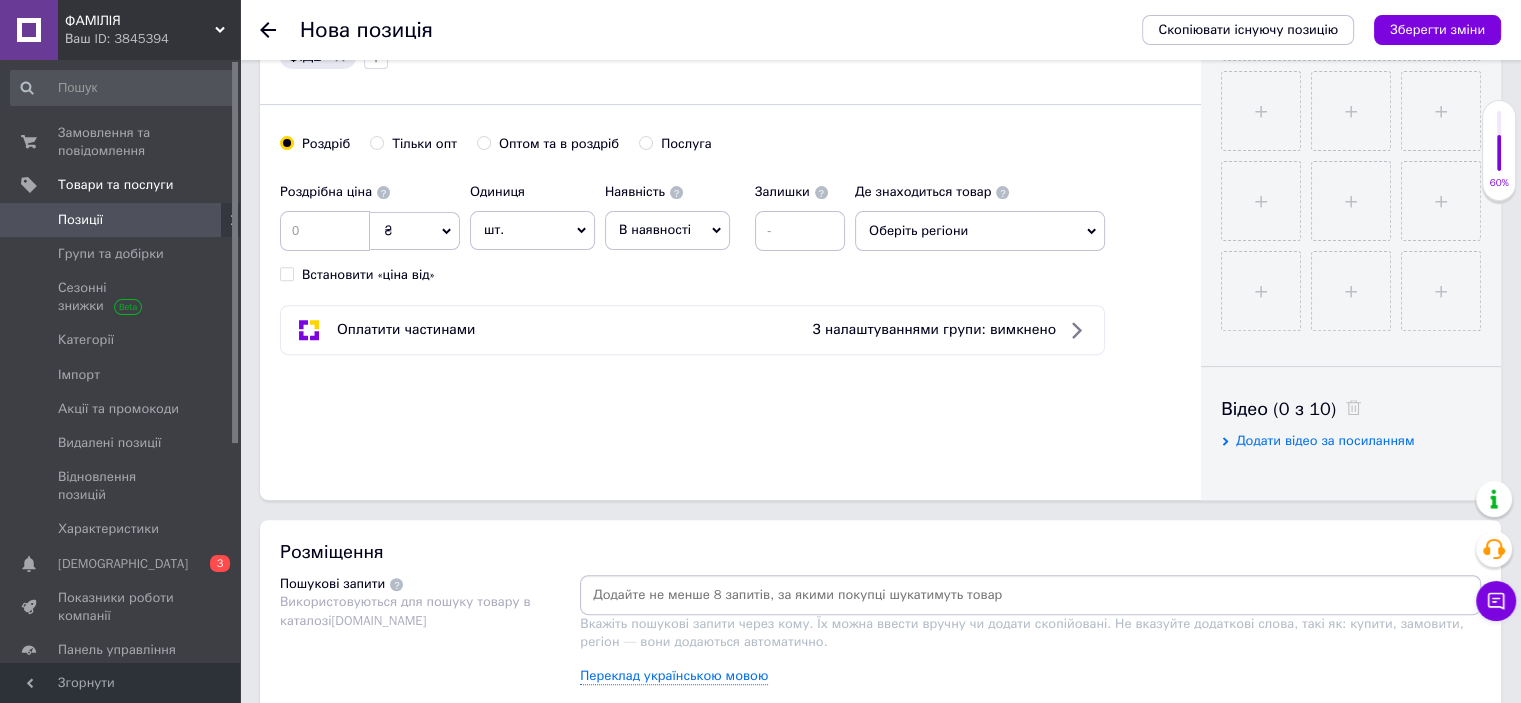 type on "0.2" 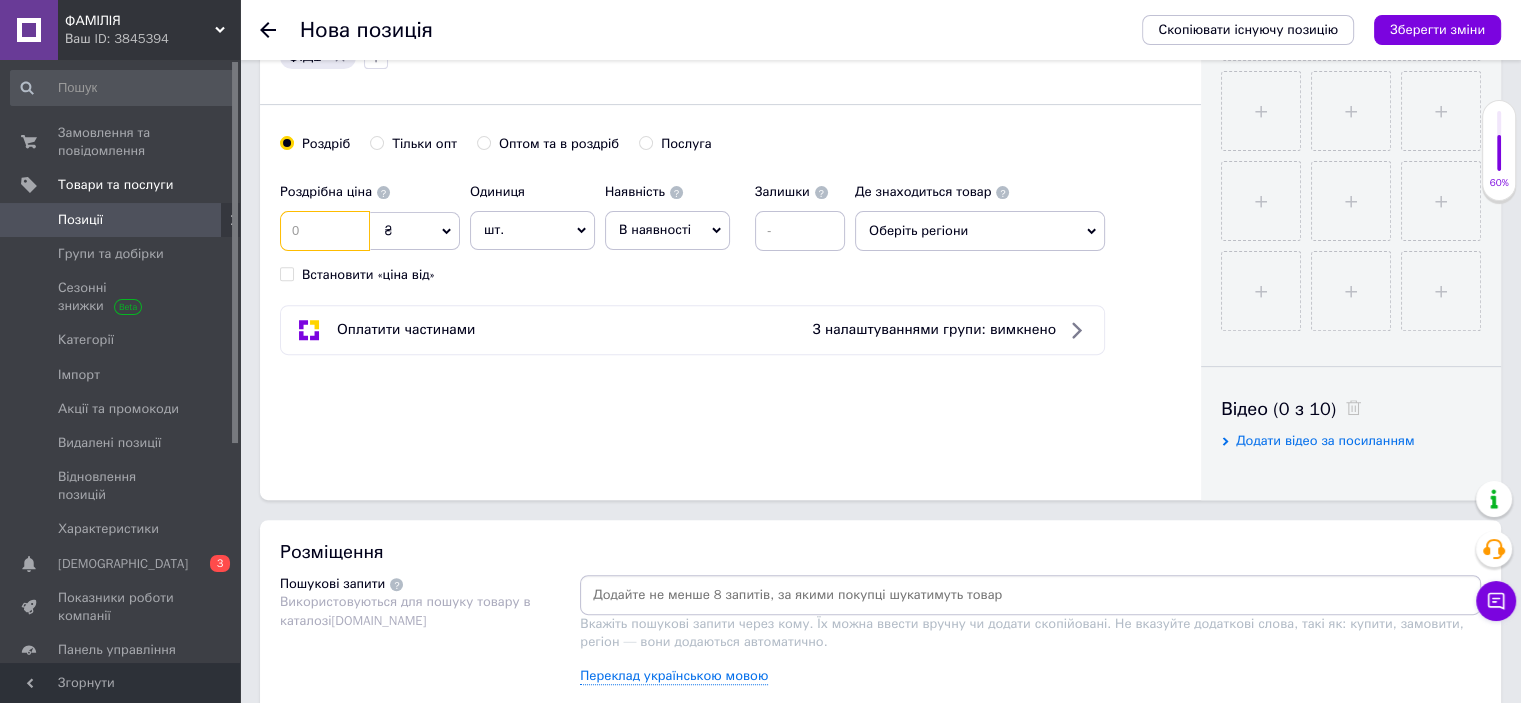 click at bounding box center (325, 231) 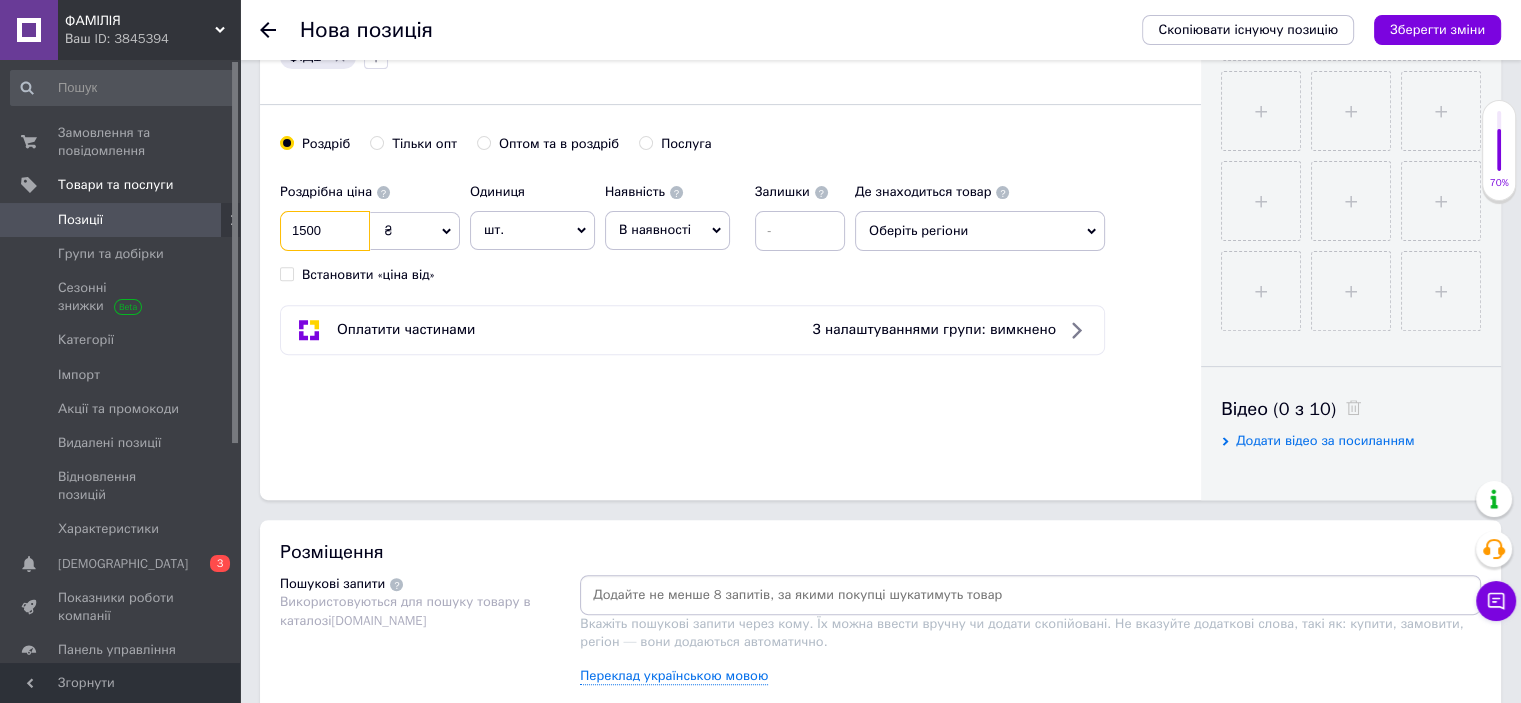type on "1500" 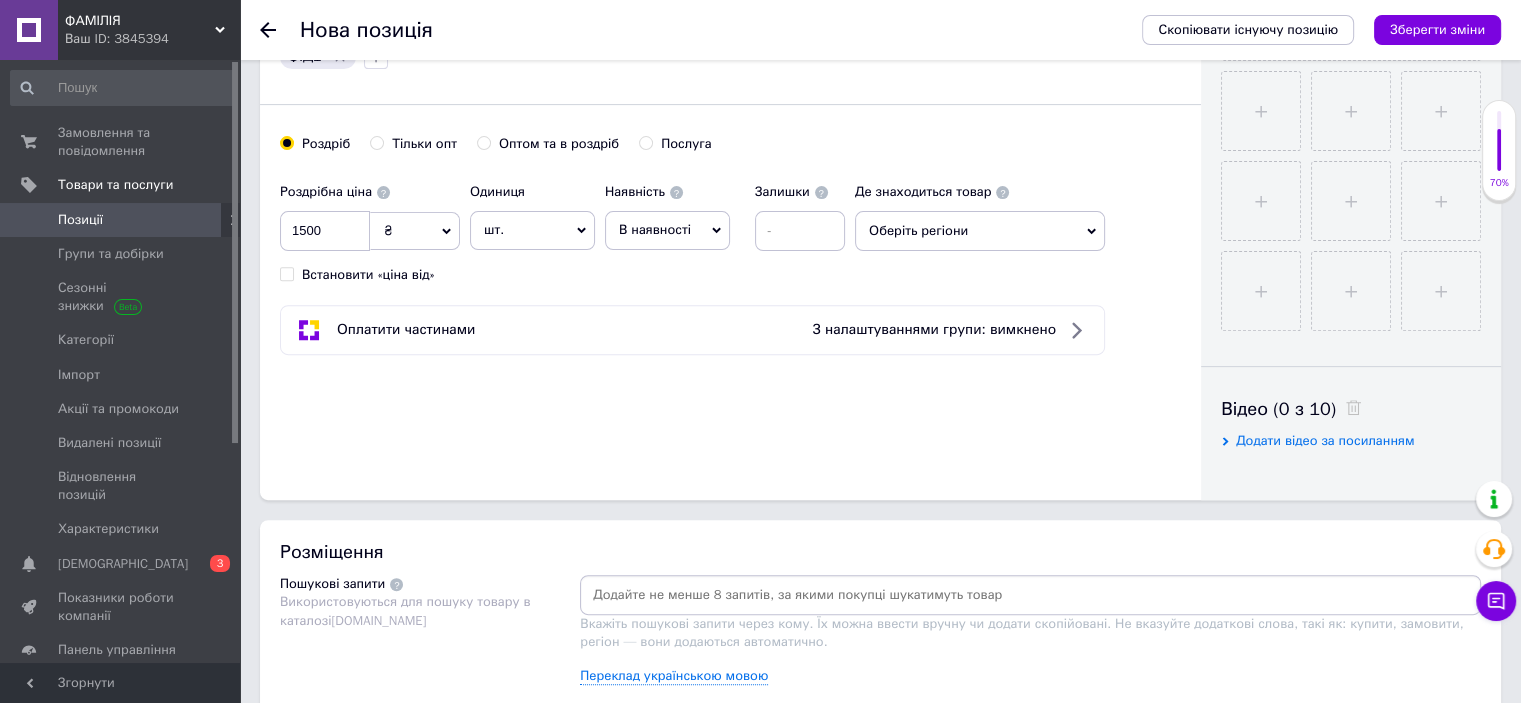 click on "В наявності" at bounding box center [667, 230] 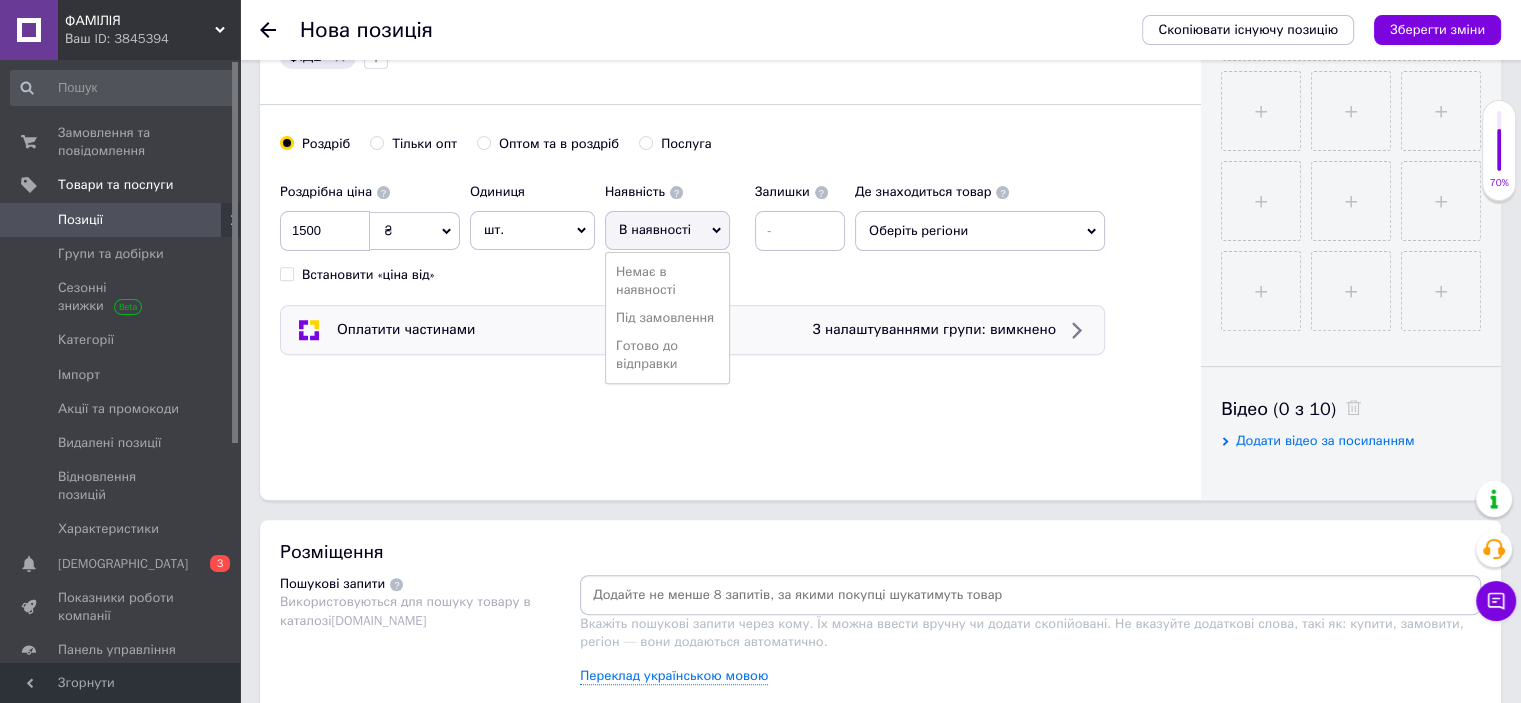 click on "Готово до відправки" at bounding box center [667, 355] 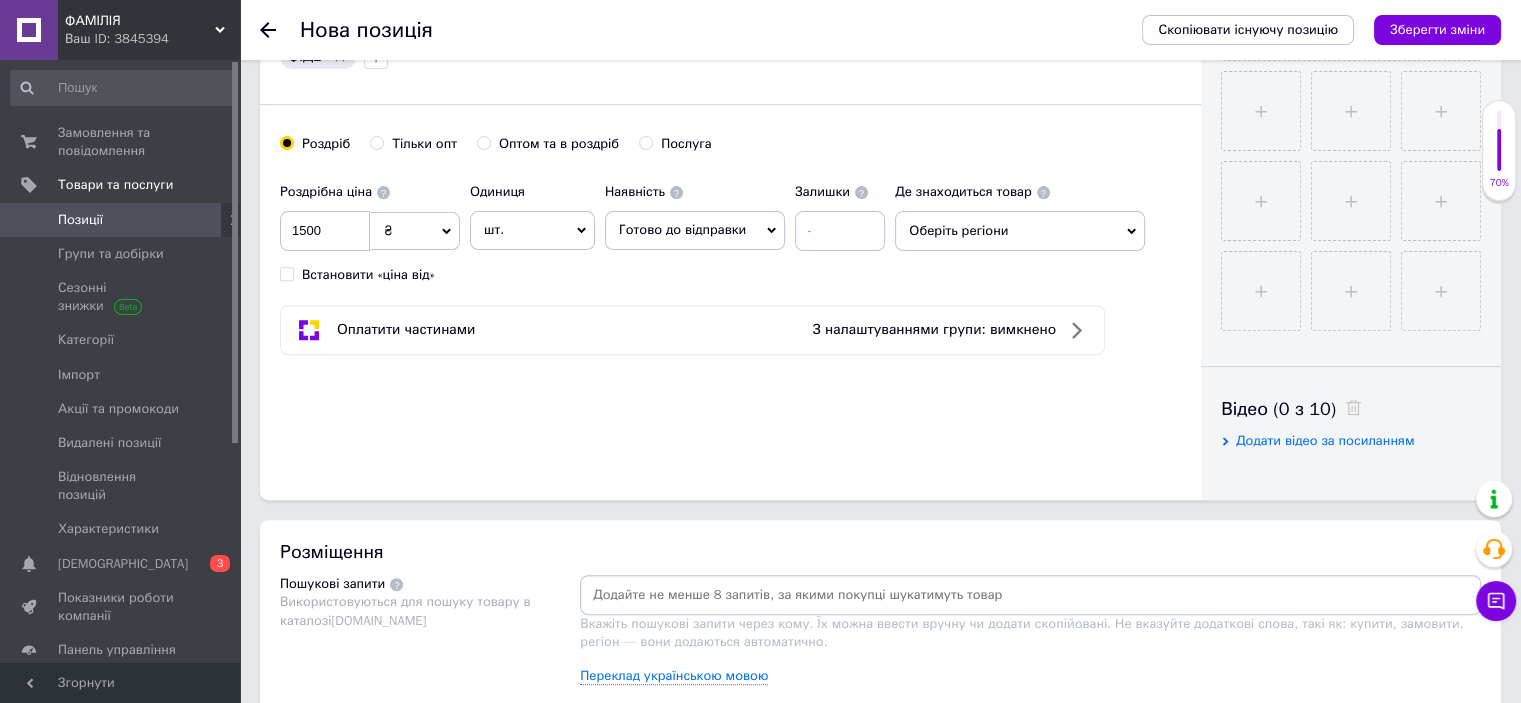 click on "Оберіть регіони" at bounding box center (1020, 231) 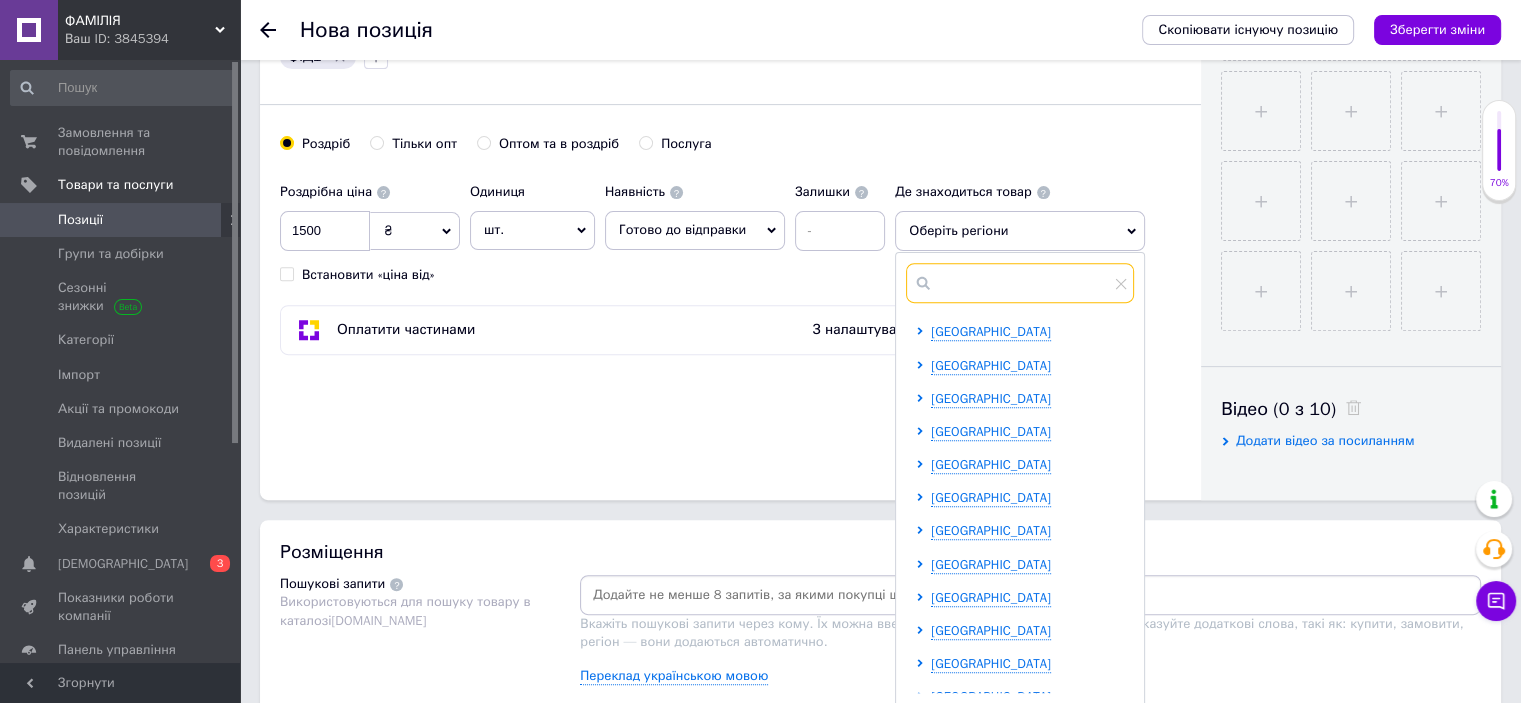 click at bounding box center [1020, 283] 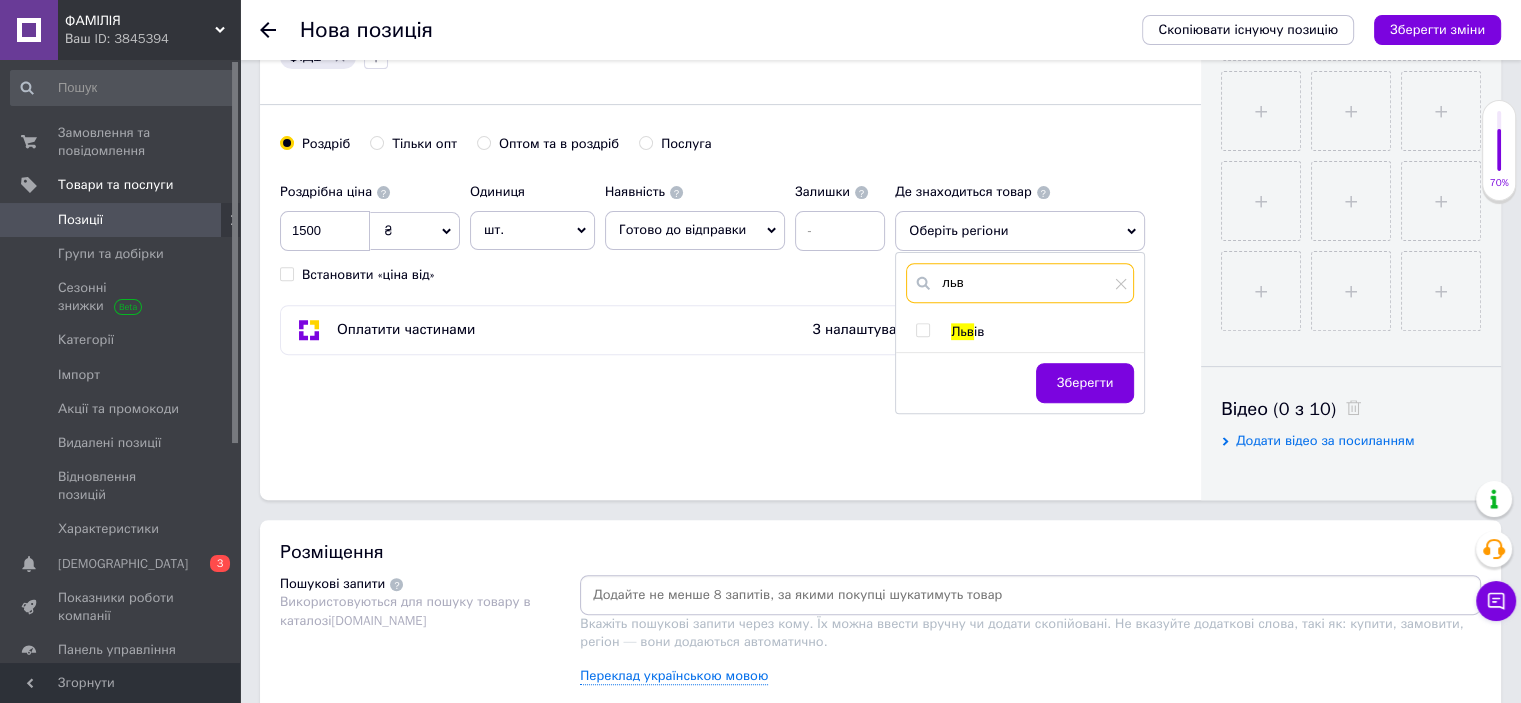 type on "льв" 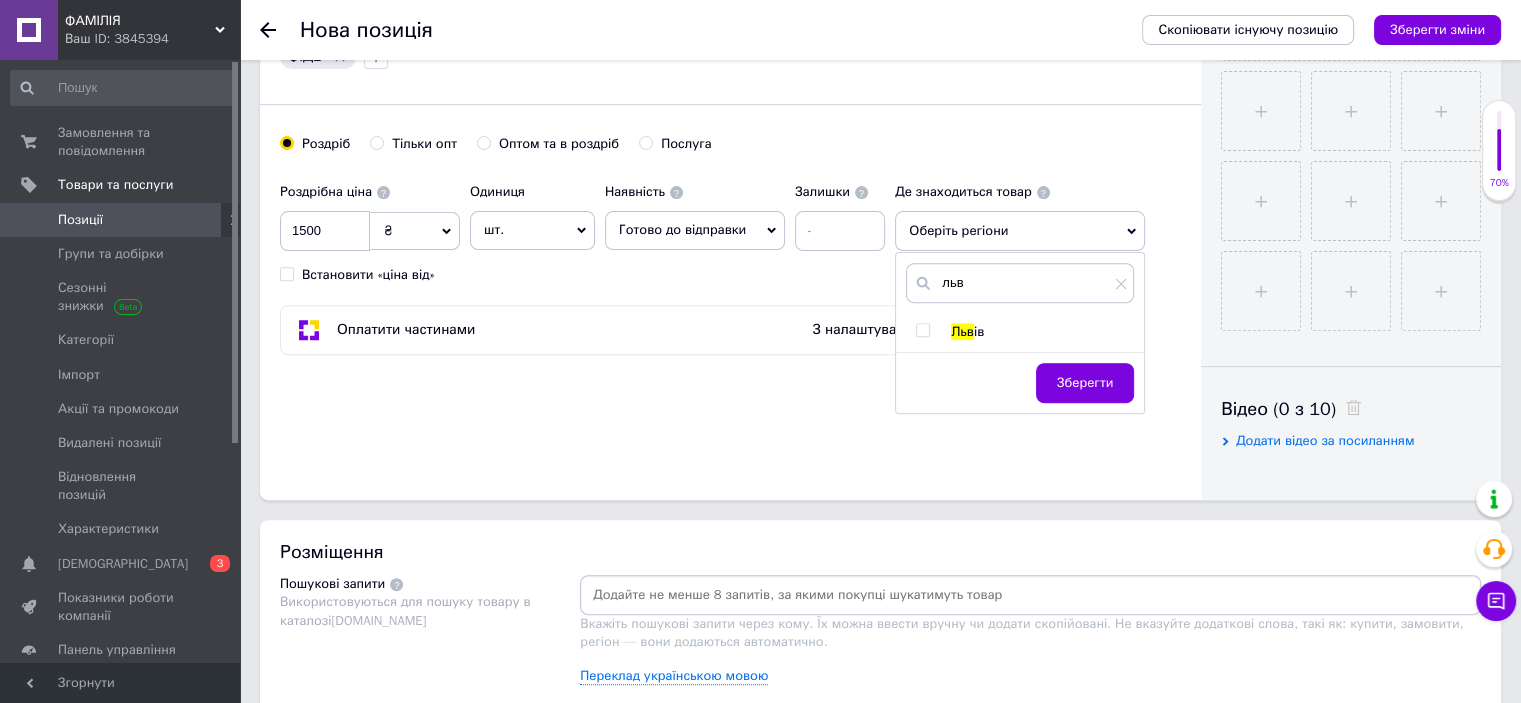 click at bounding box center (922, 330) 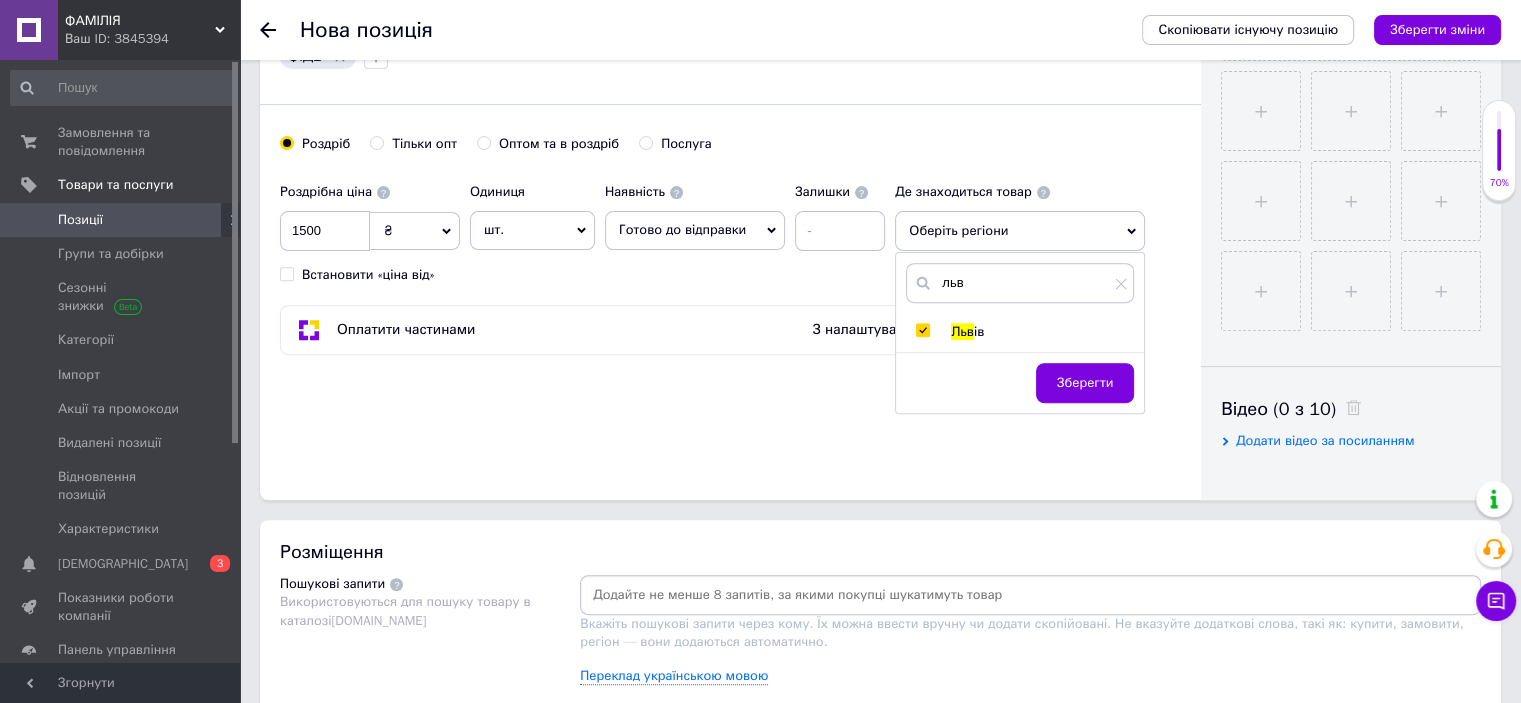checkbox on "true" 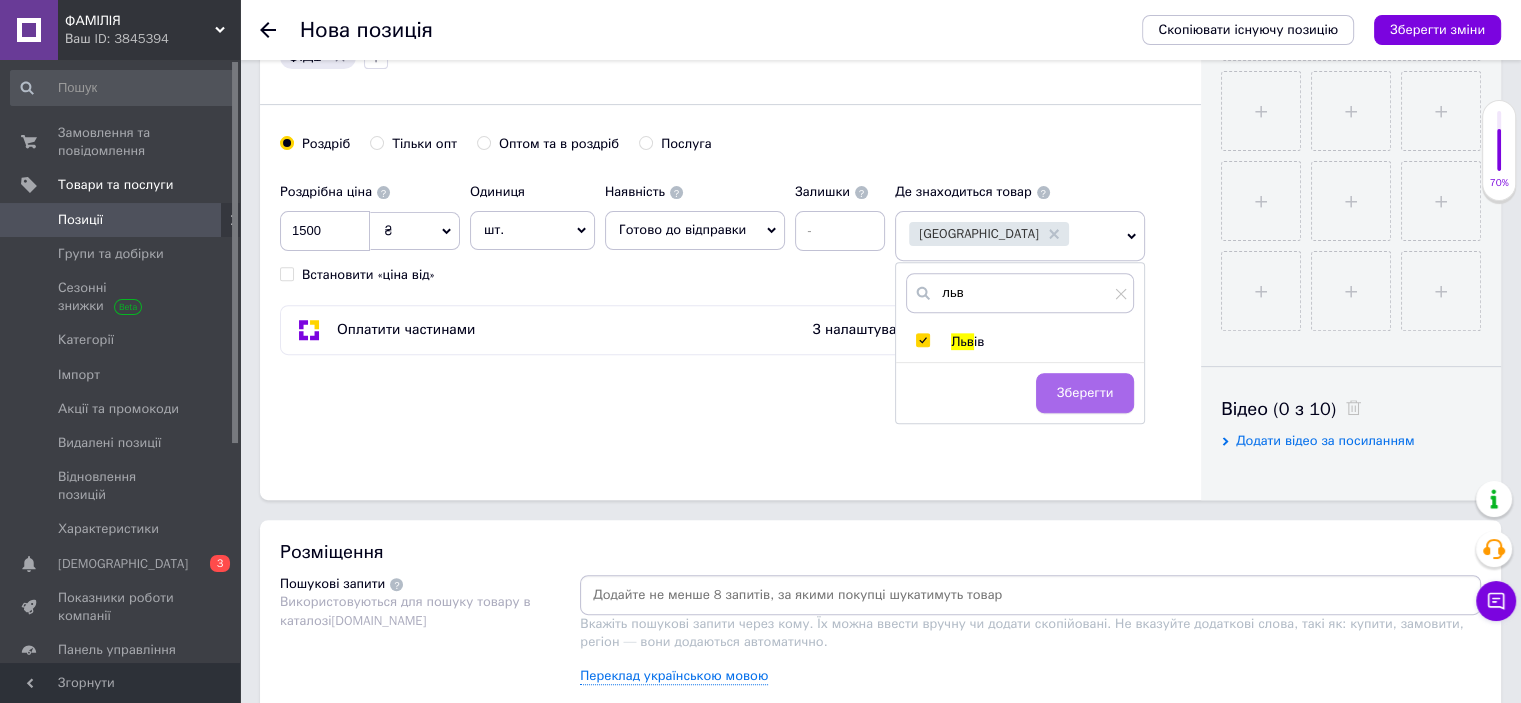 click on "Зберегти" at bounding box center (1085, 393) 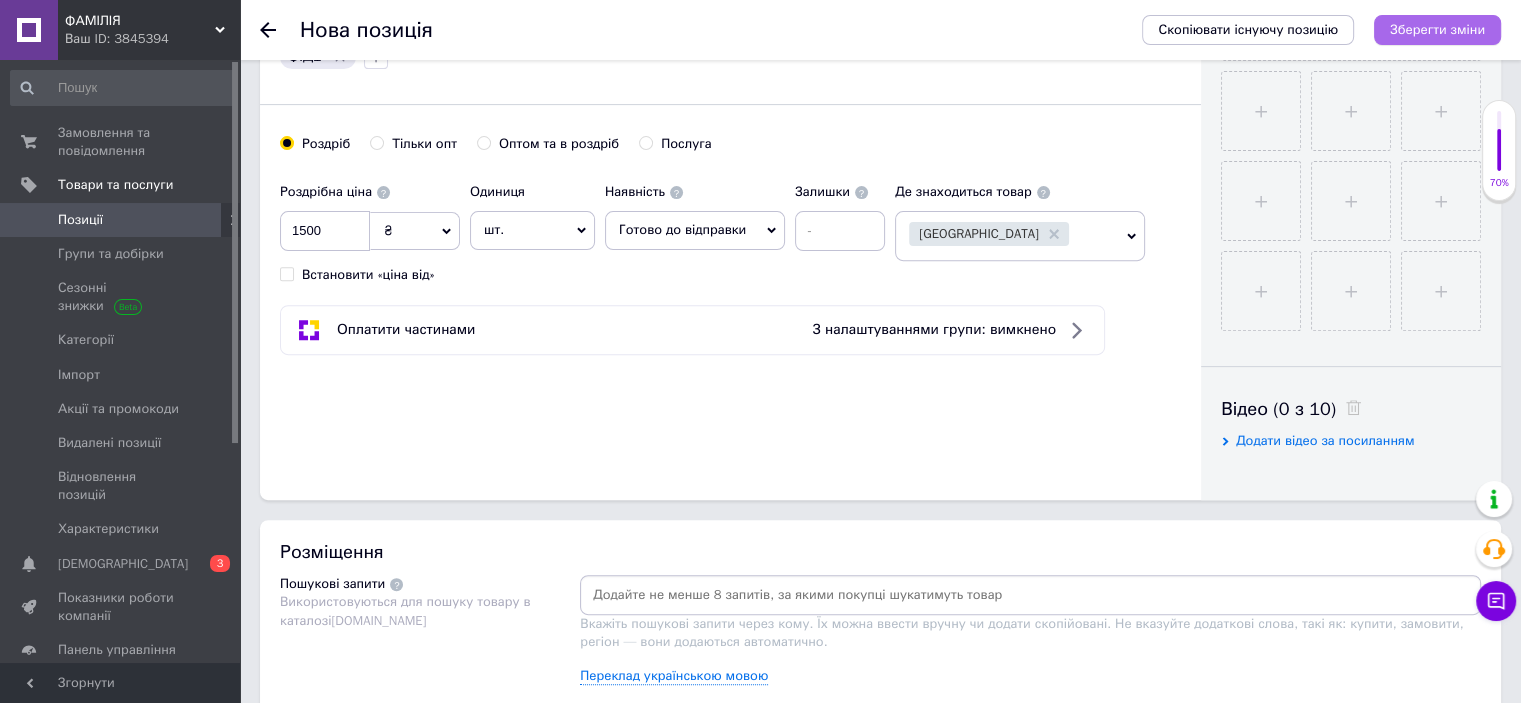 click on "Зберегти зміни" at bounding box center [1437, 29] 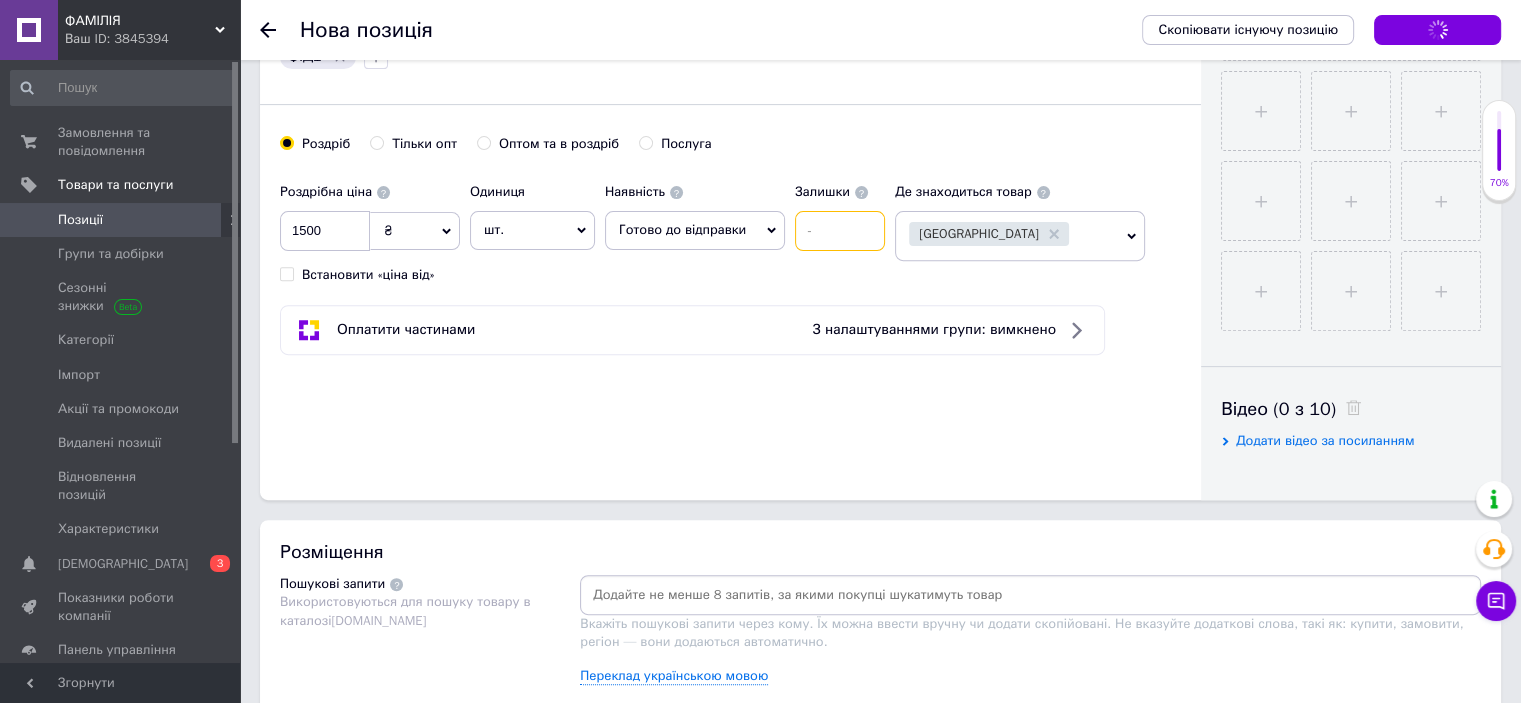 click at bounding box center [840, 231] 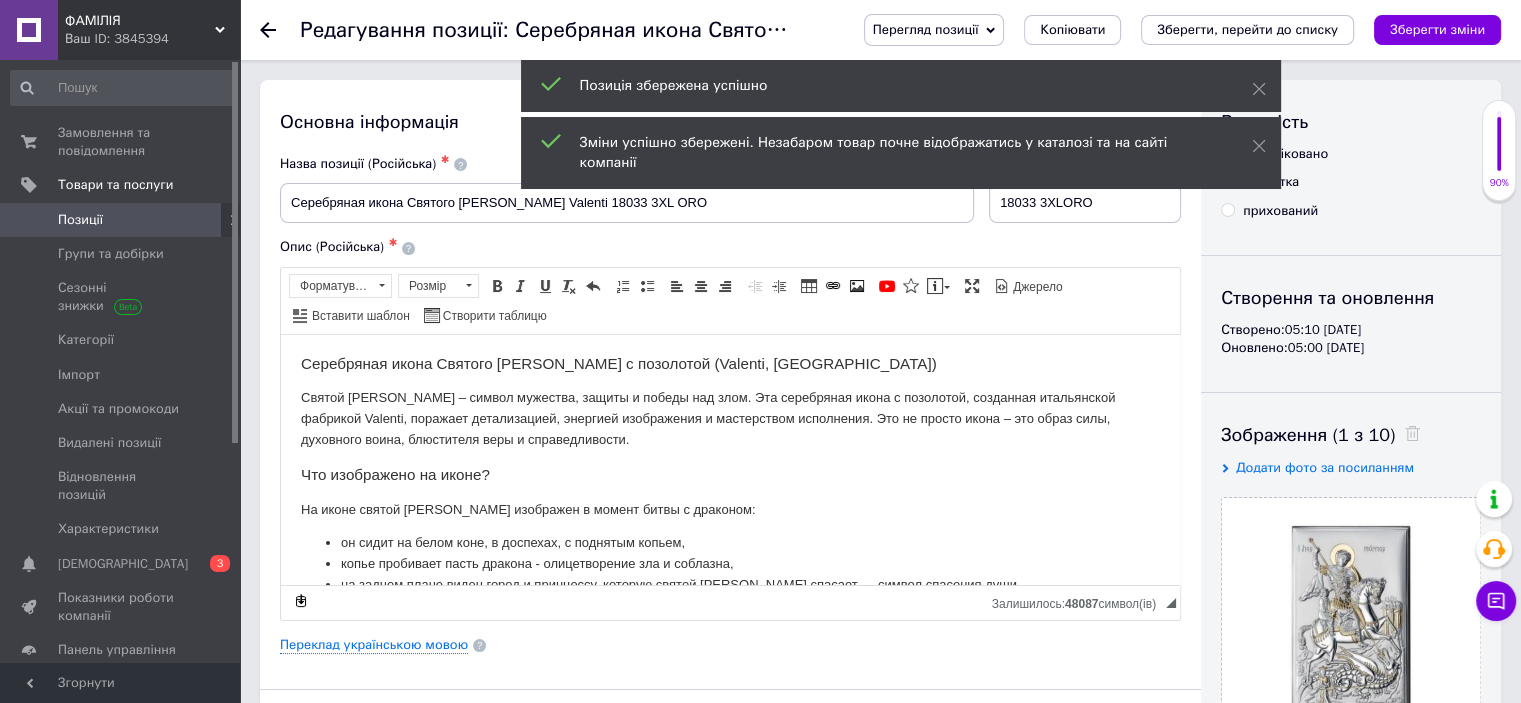 scroll, scrollTop: 300, scrollLeft: 0, axis: vertical 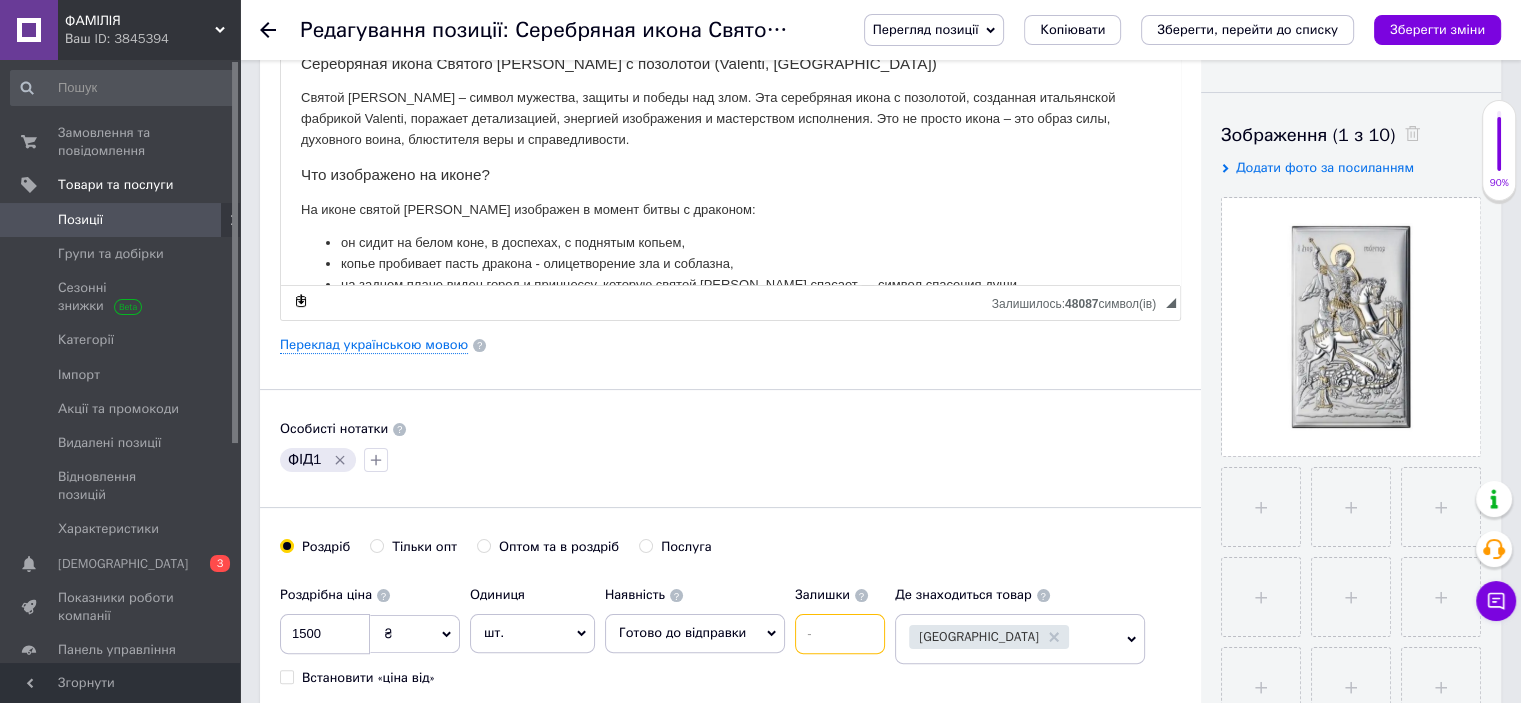 click at bounding box center [840, 634] 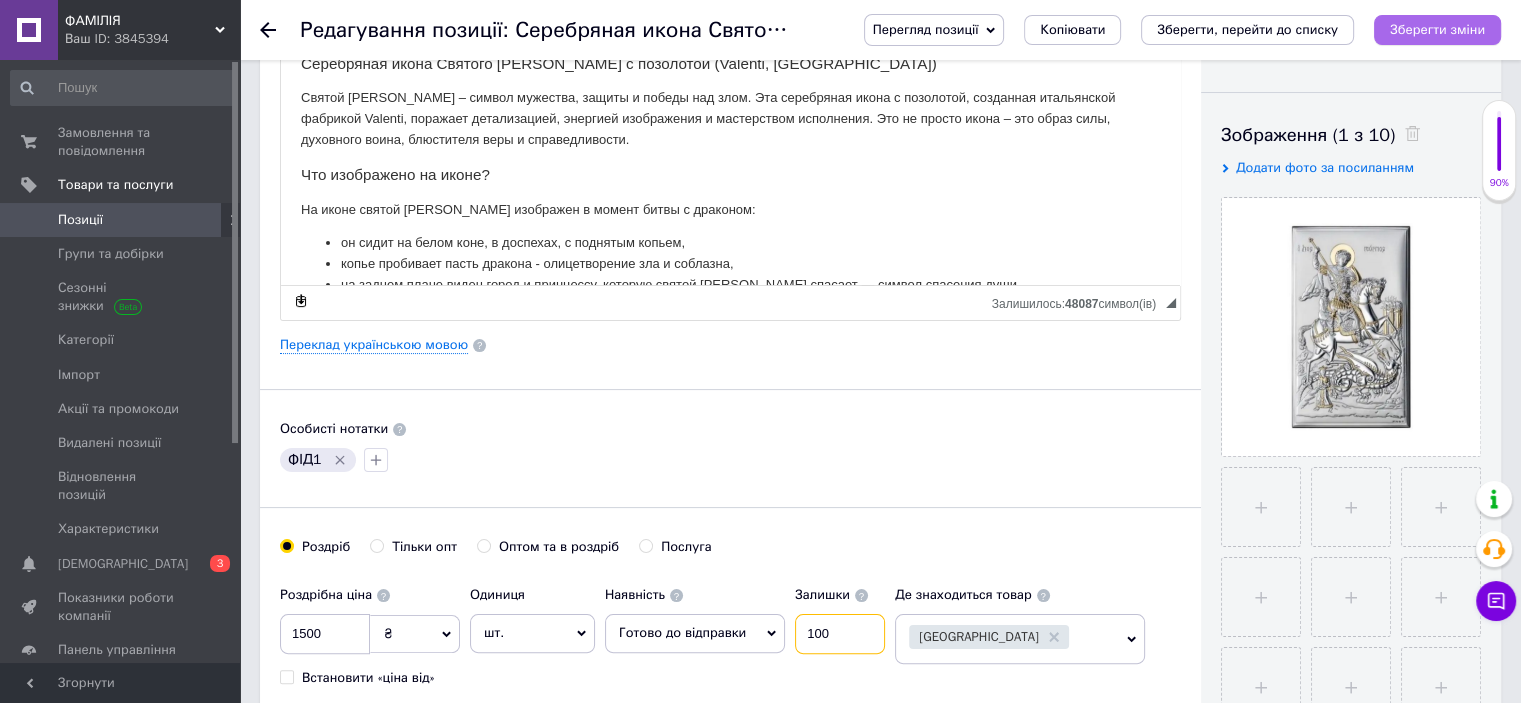 type on "100" 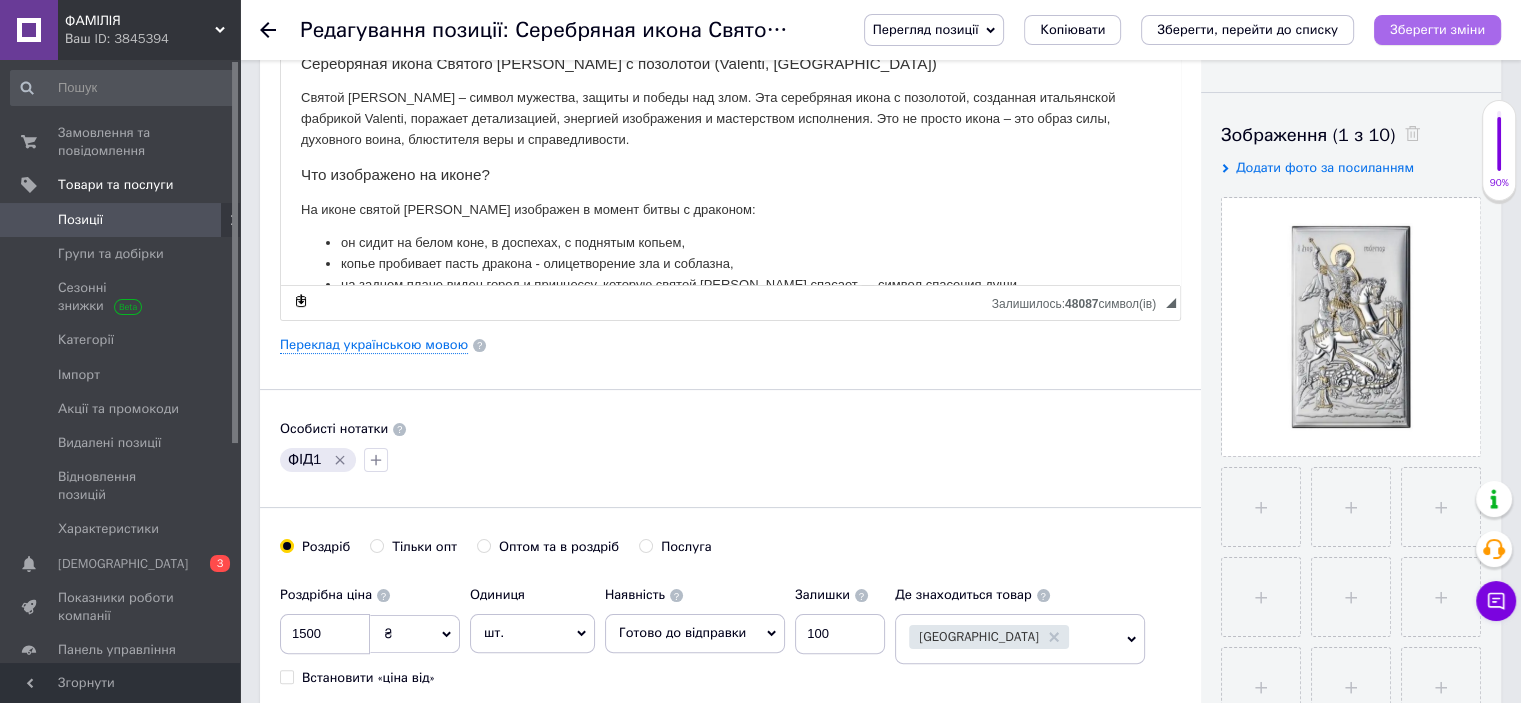 click on "Зберегти зміни" at bounding box center [1437, 29] 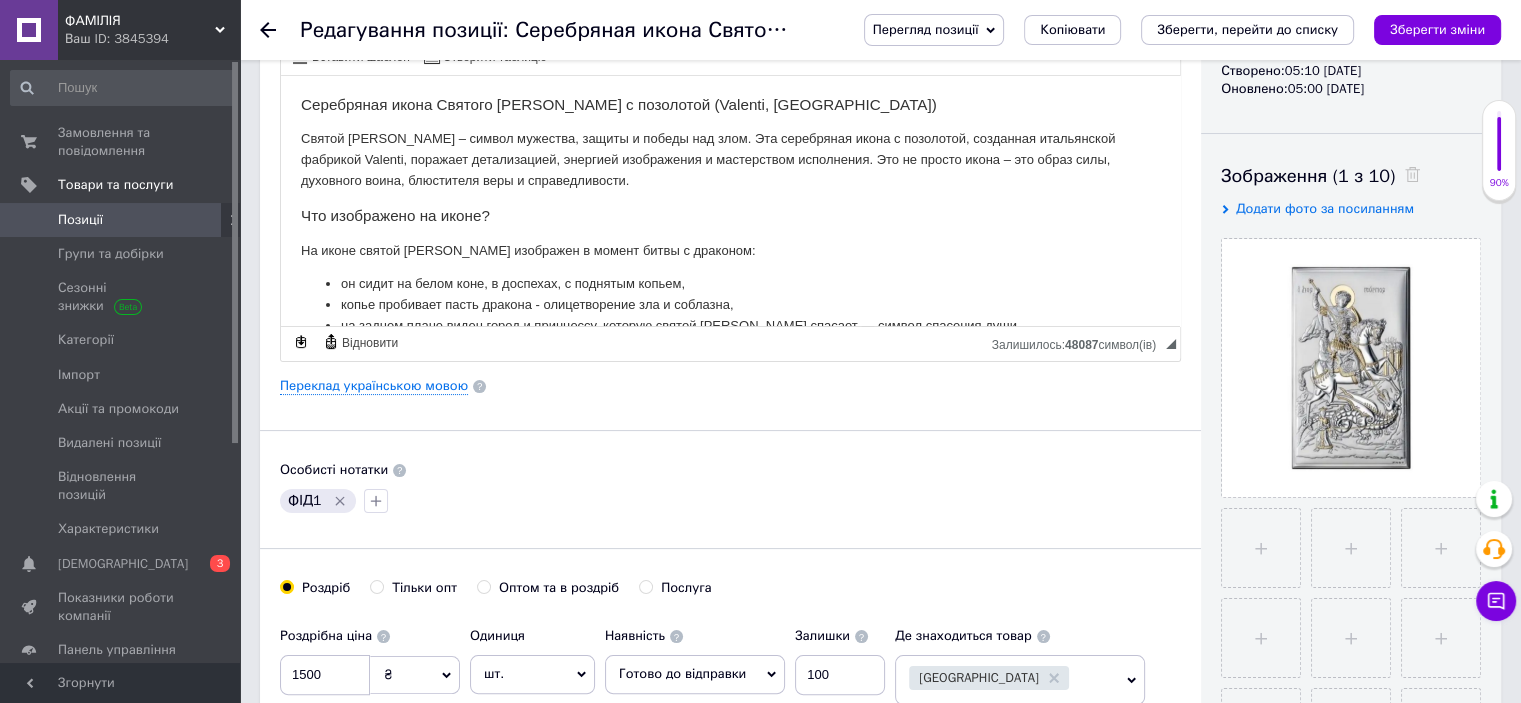 scroll, scrollTop: 100, scrollLeft: 0, axis: vertical 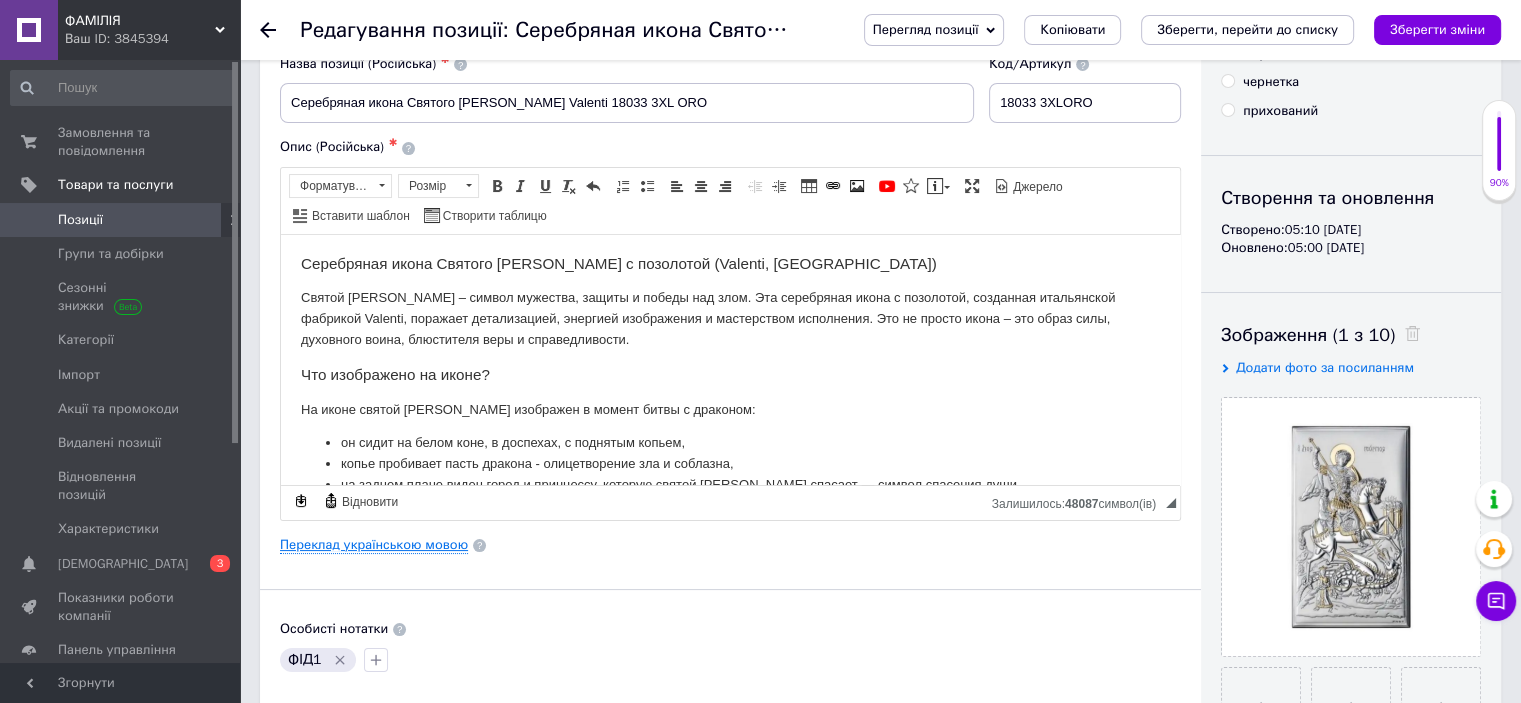 click on "Переклад українською мовою" at bounding box center (374, 545) 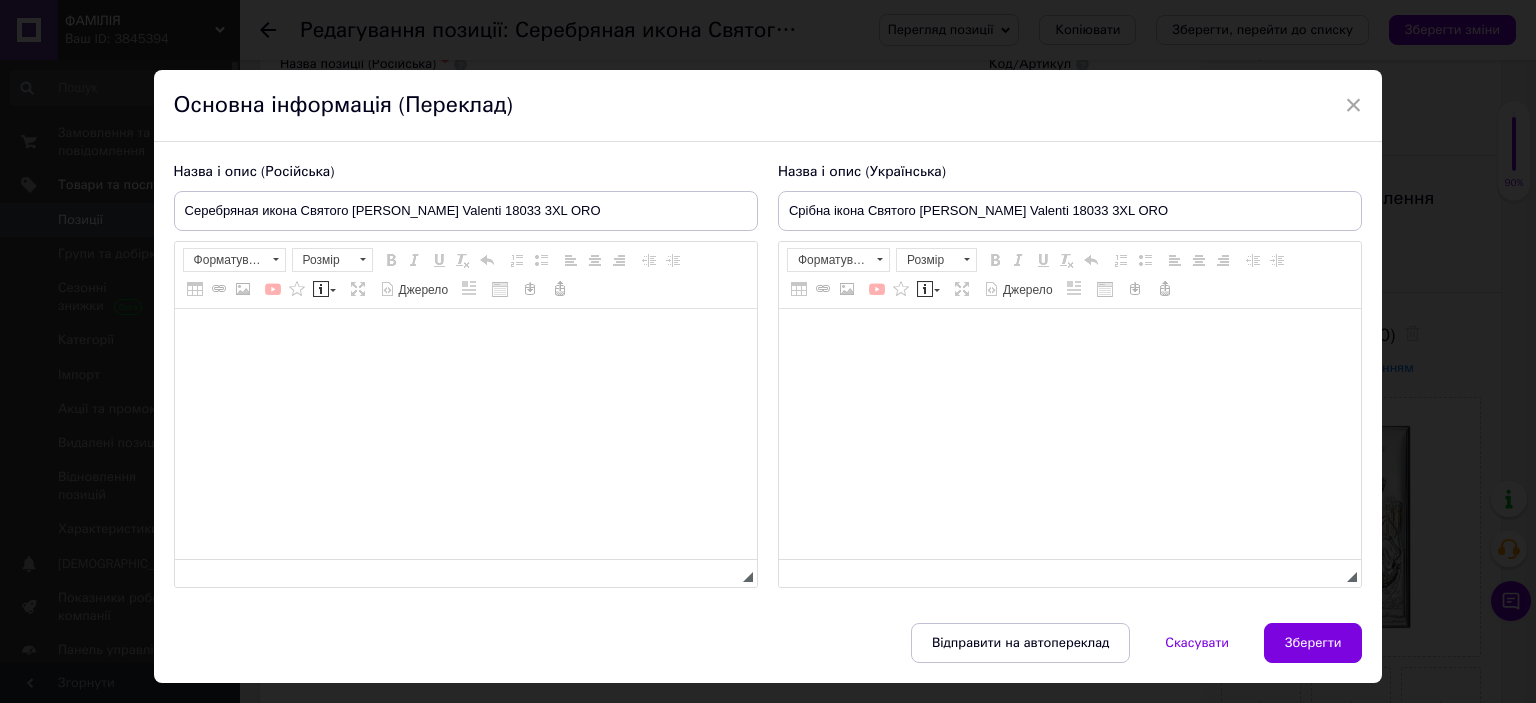 type on "Срібна ікона Святого [PERSON_NAME] Valenti 18033 3XL ORO" 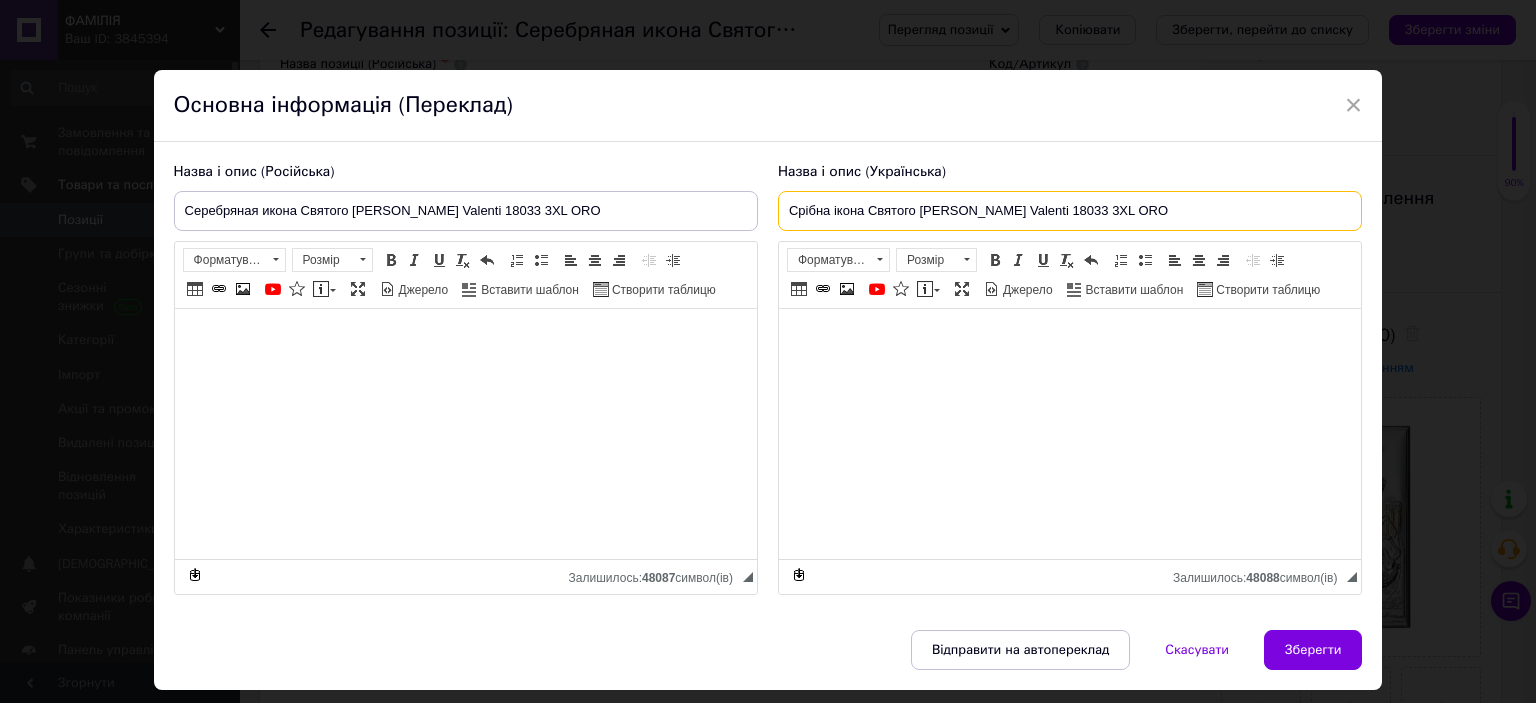 click on "Срібна ікона Святого [PERSON_NAME] Valenti 18033 3XL ORO" at bounding box center [1070, 211] 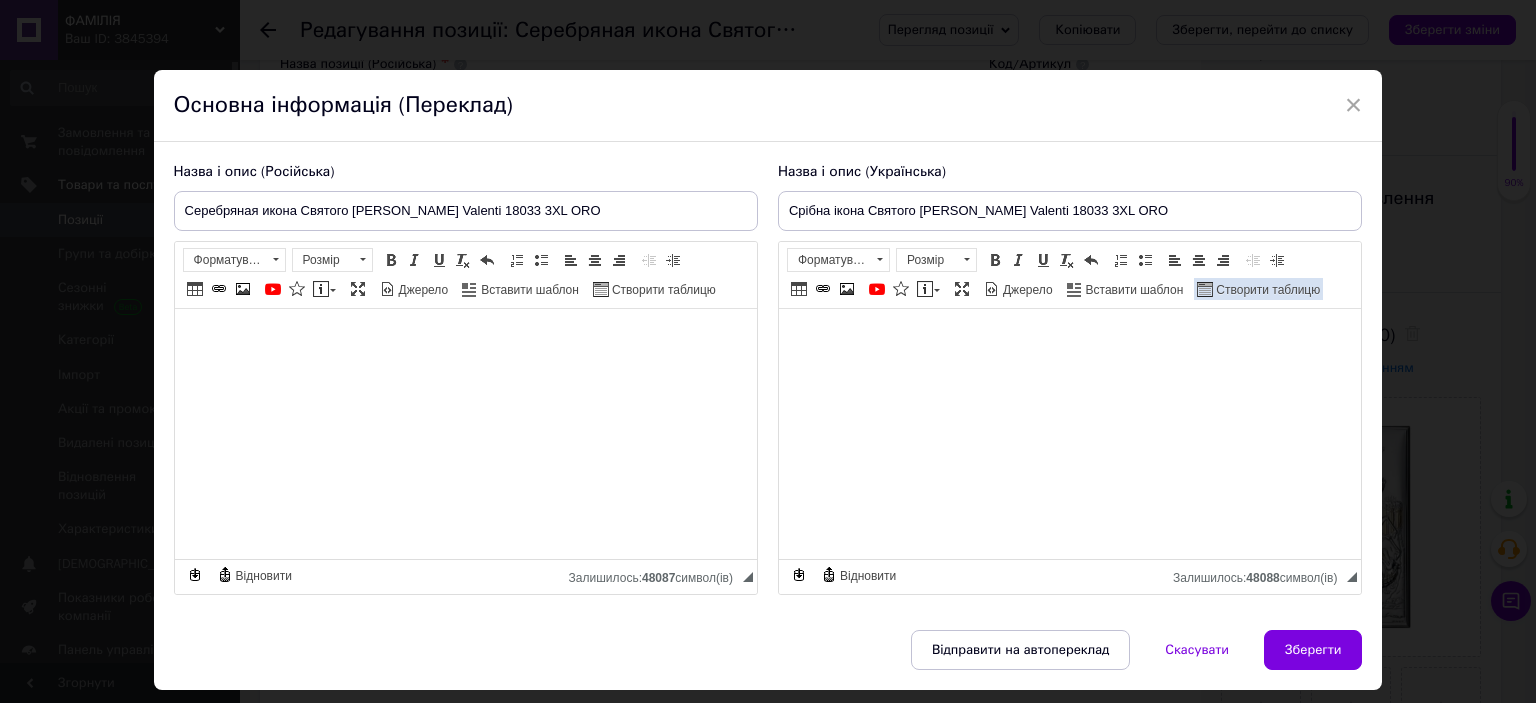 drag, startPoint x: 1225, startPoint y: 111, endPoint x: 1194, endPoint y: 290, distance: 181.66452 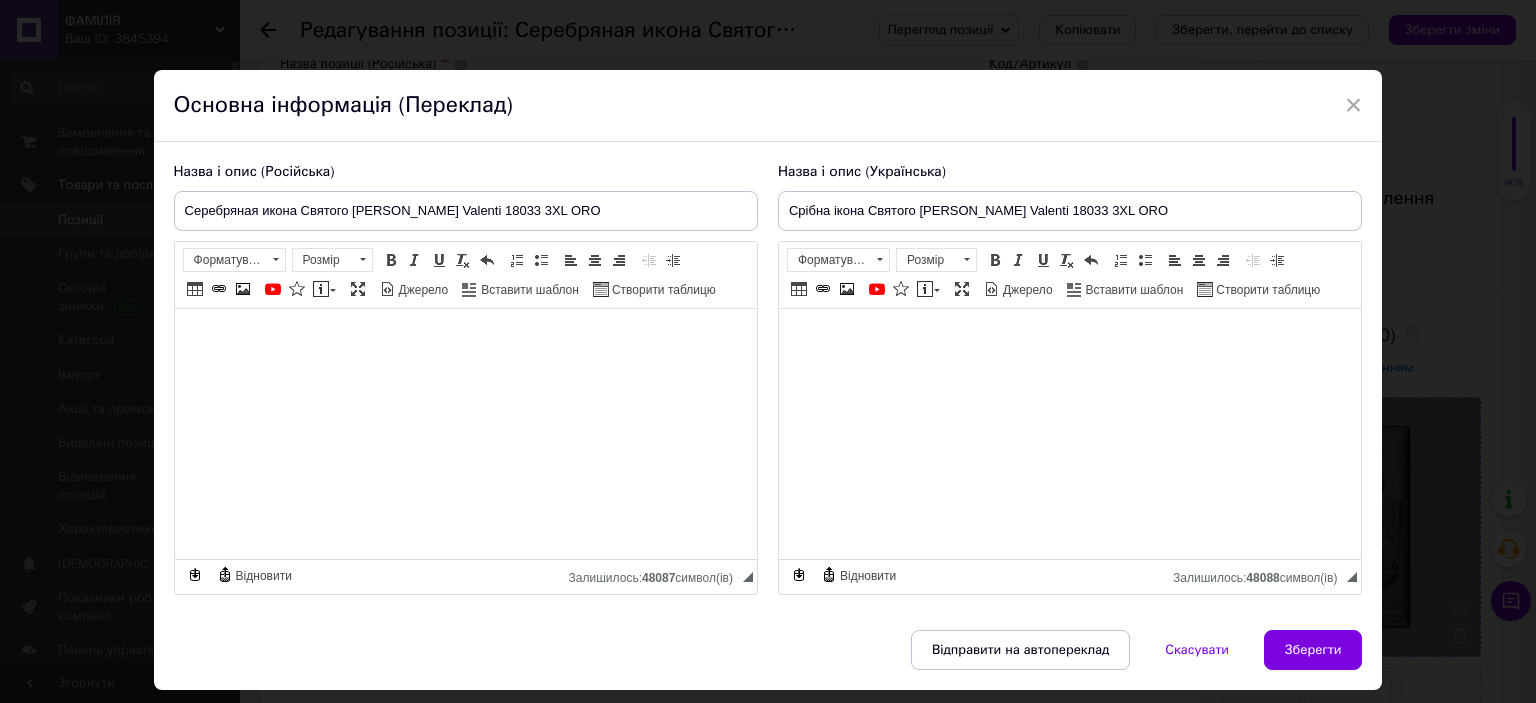 click on "Скасувати" at bounding box center [1197, 650] 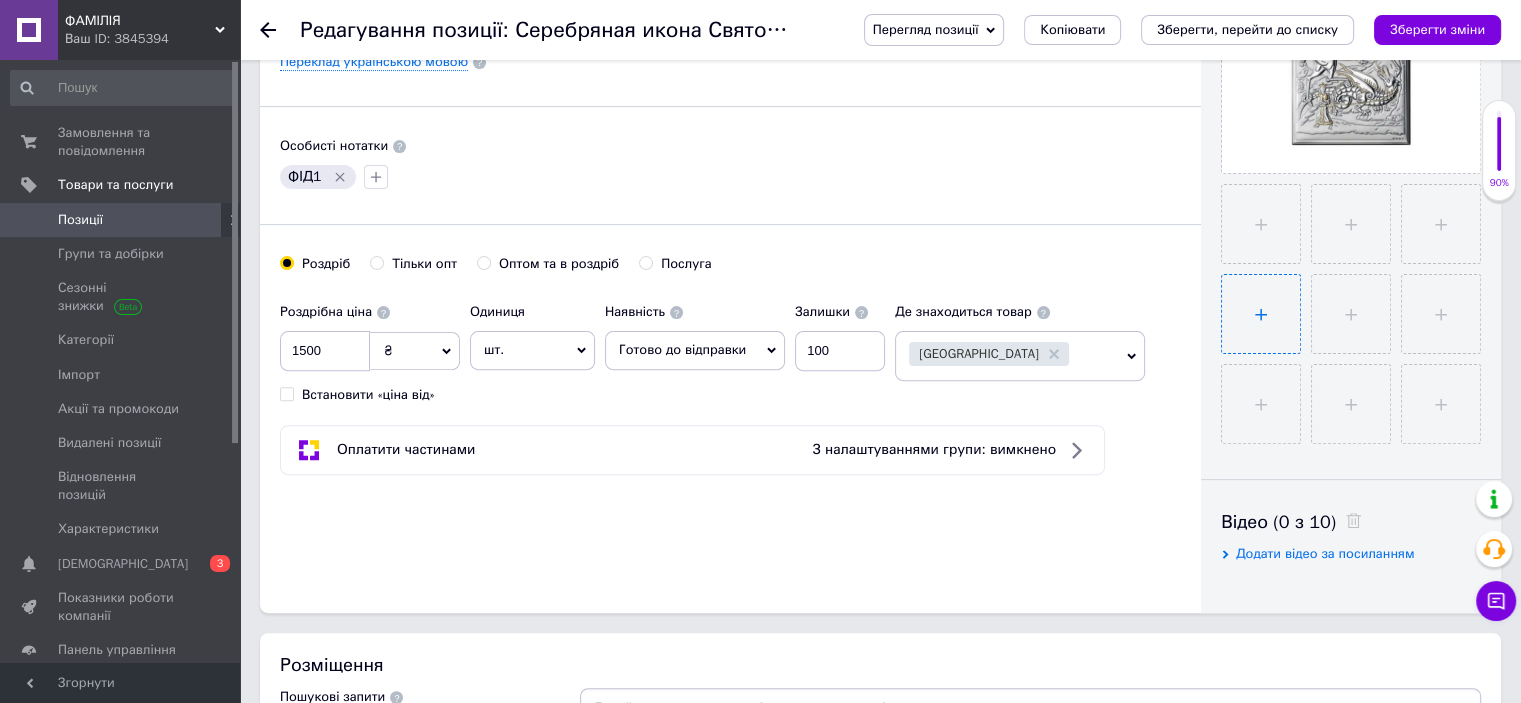 scroll, scrollTop: 600, scrollLeft: 0, axis: vertical 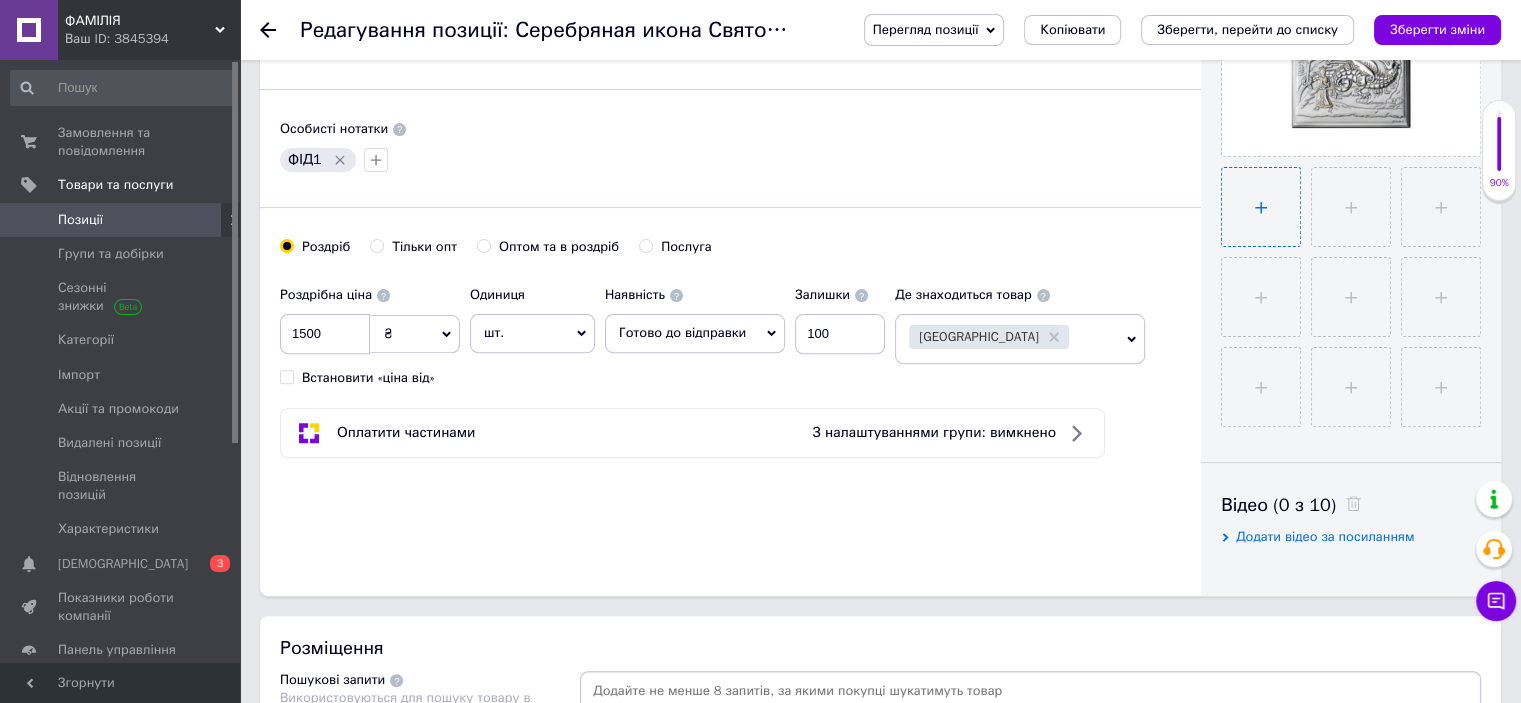 click at bounding box center (1261, 207) 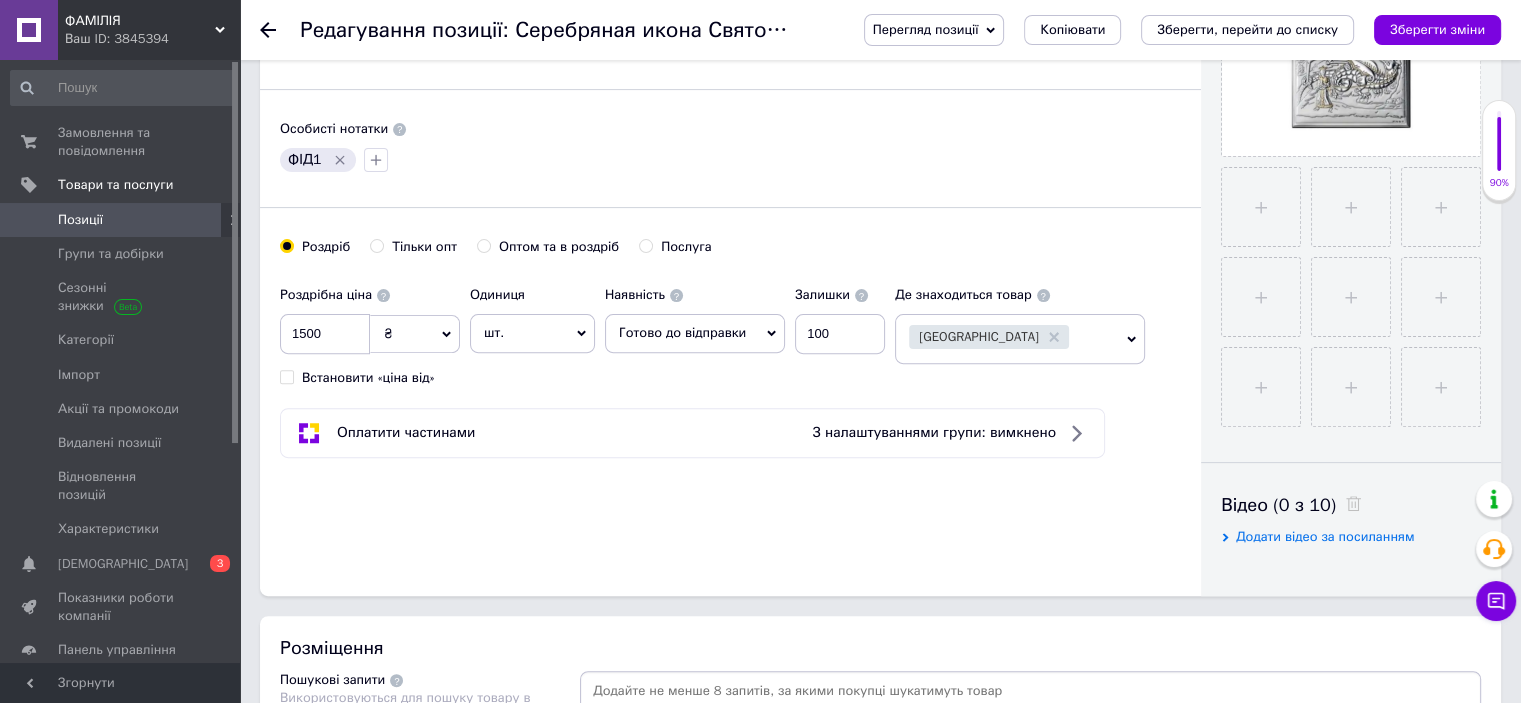 type 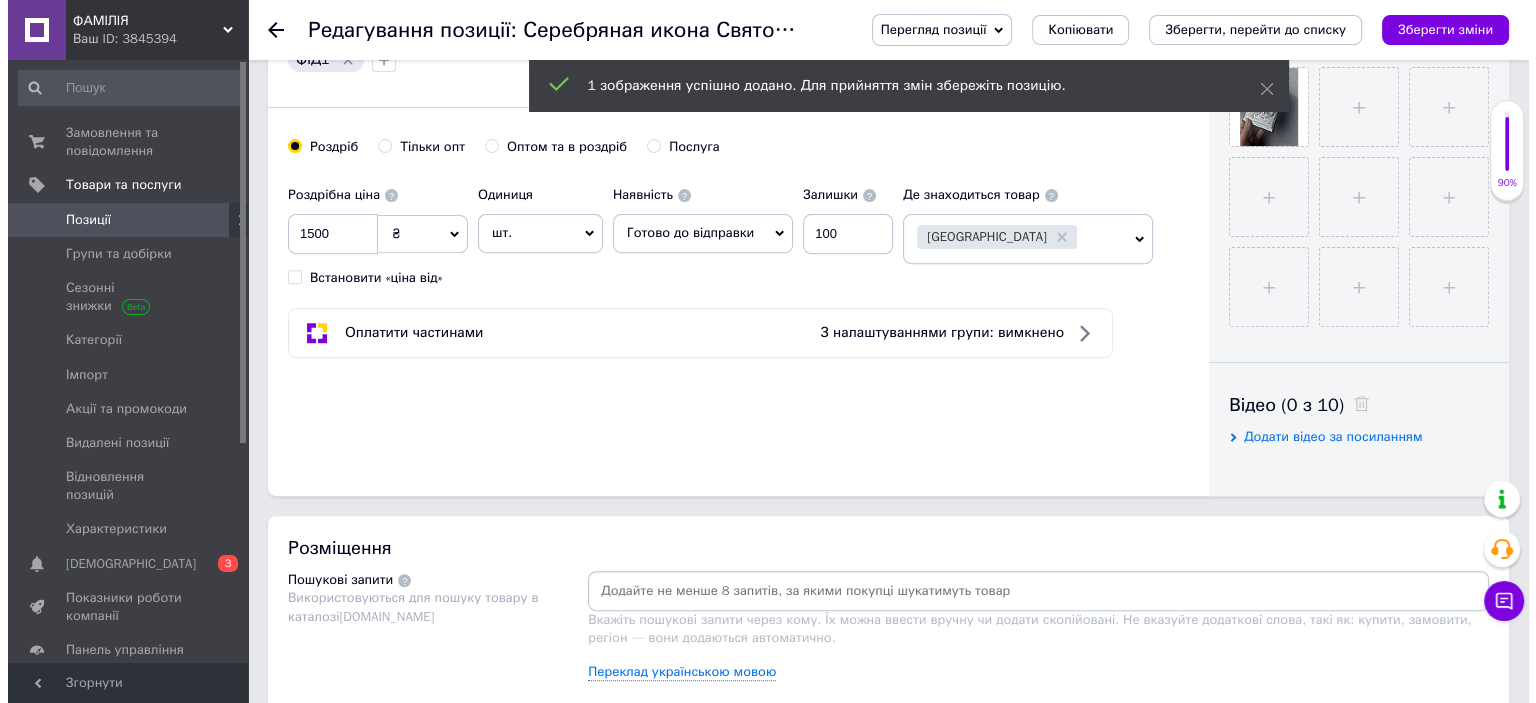 scroll, scrollTop: 800, scrollLeft: 0, axis: vertical 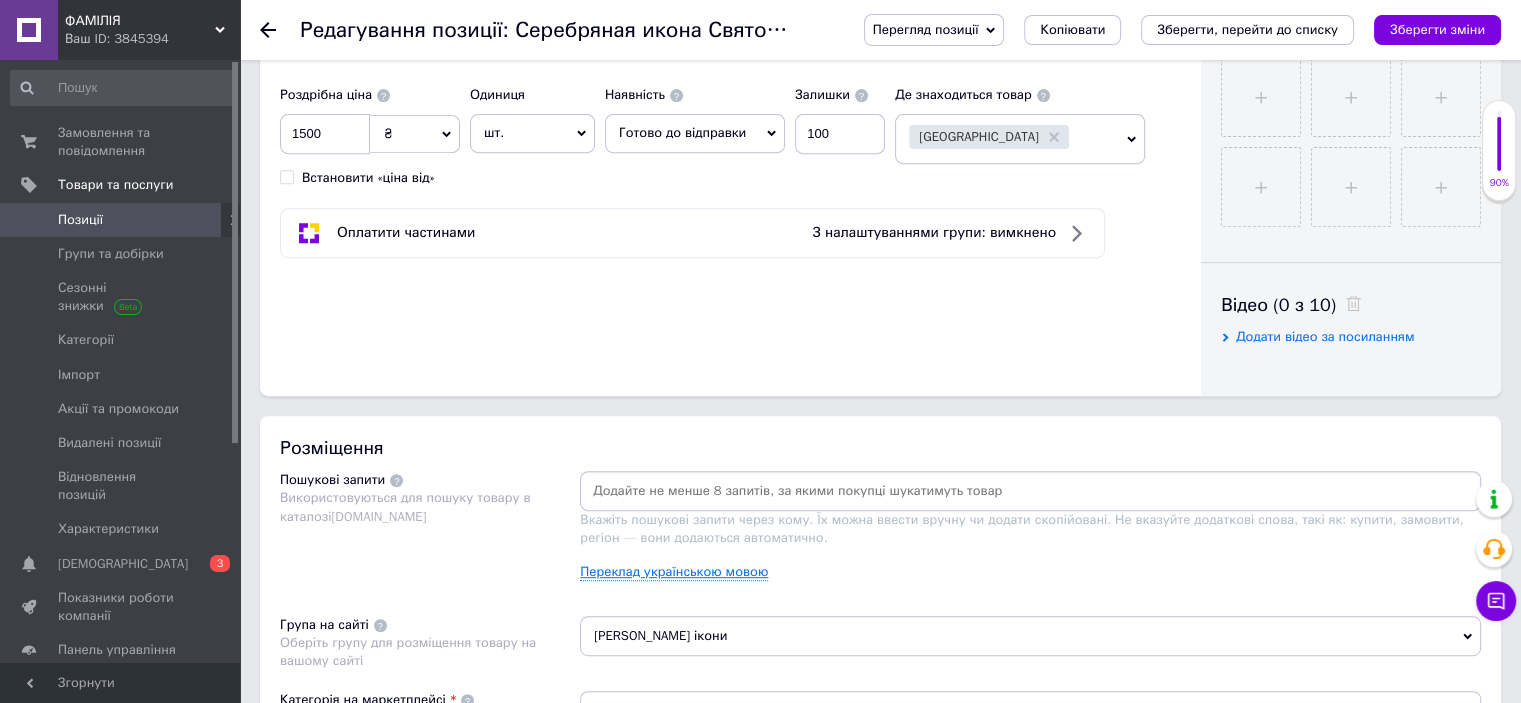 click on "Переклад українською мовою" at bounding box center [674, 572] 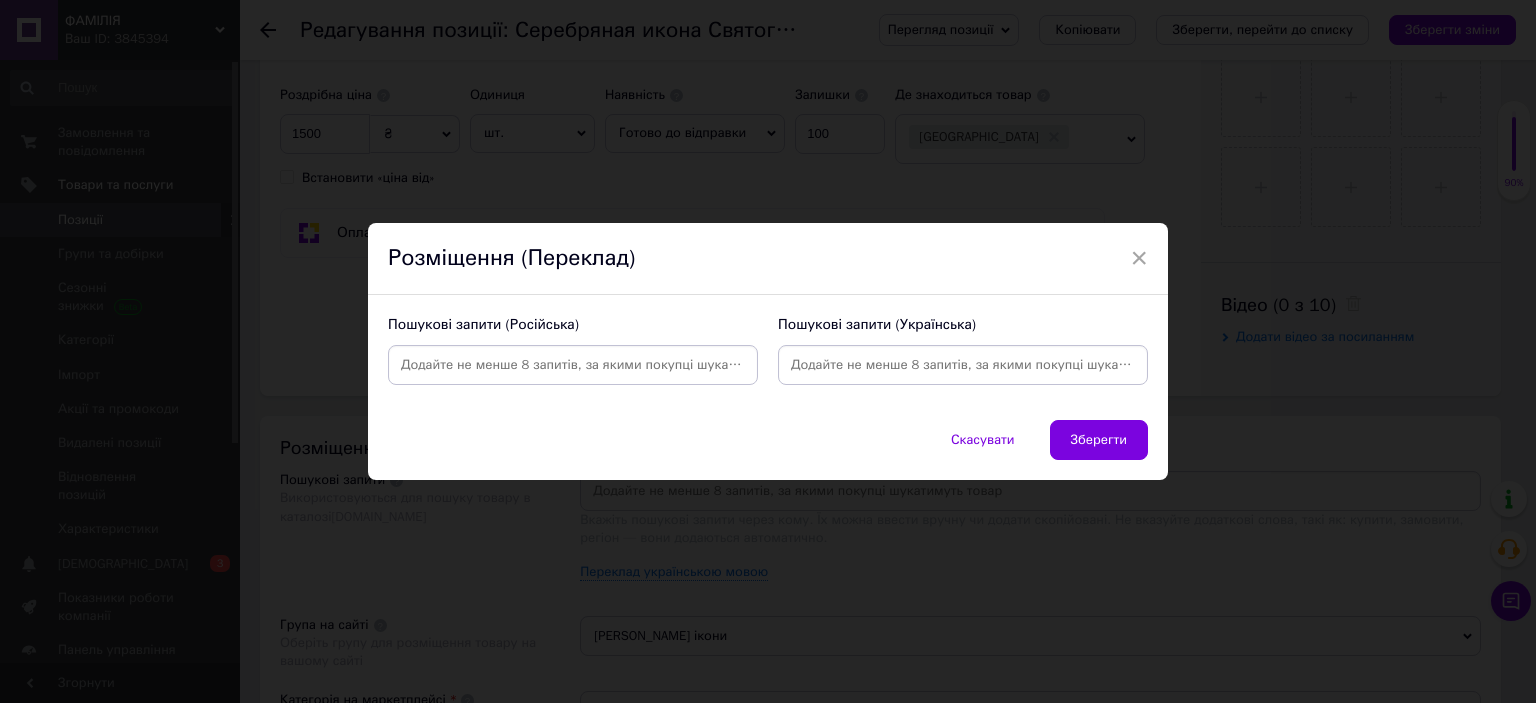 click at bounding box center (573, 365) 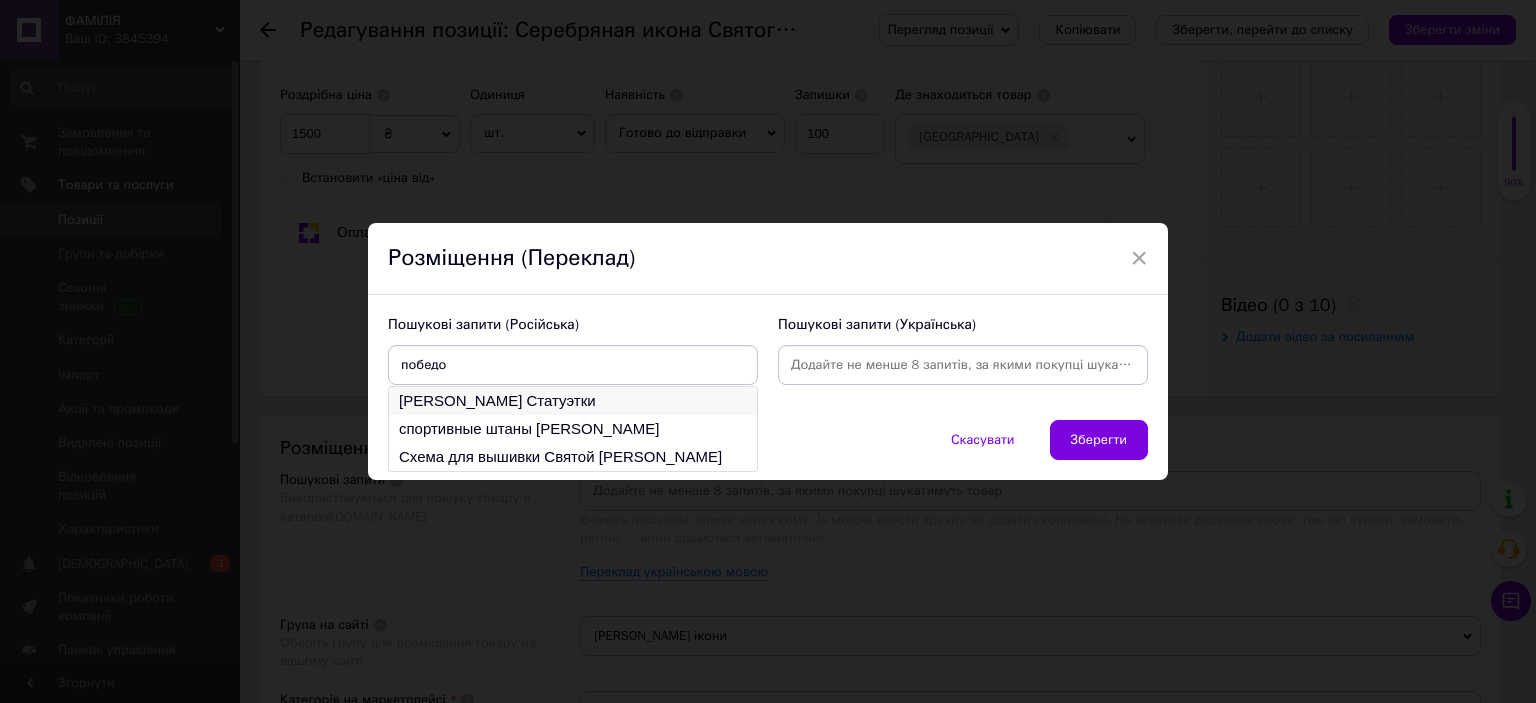 type on "победо" 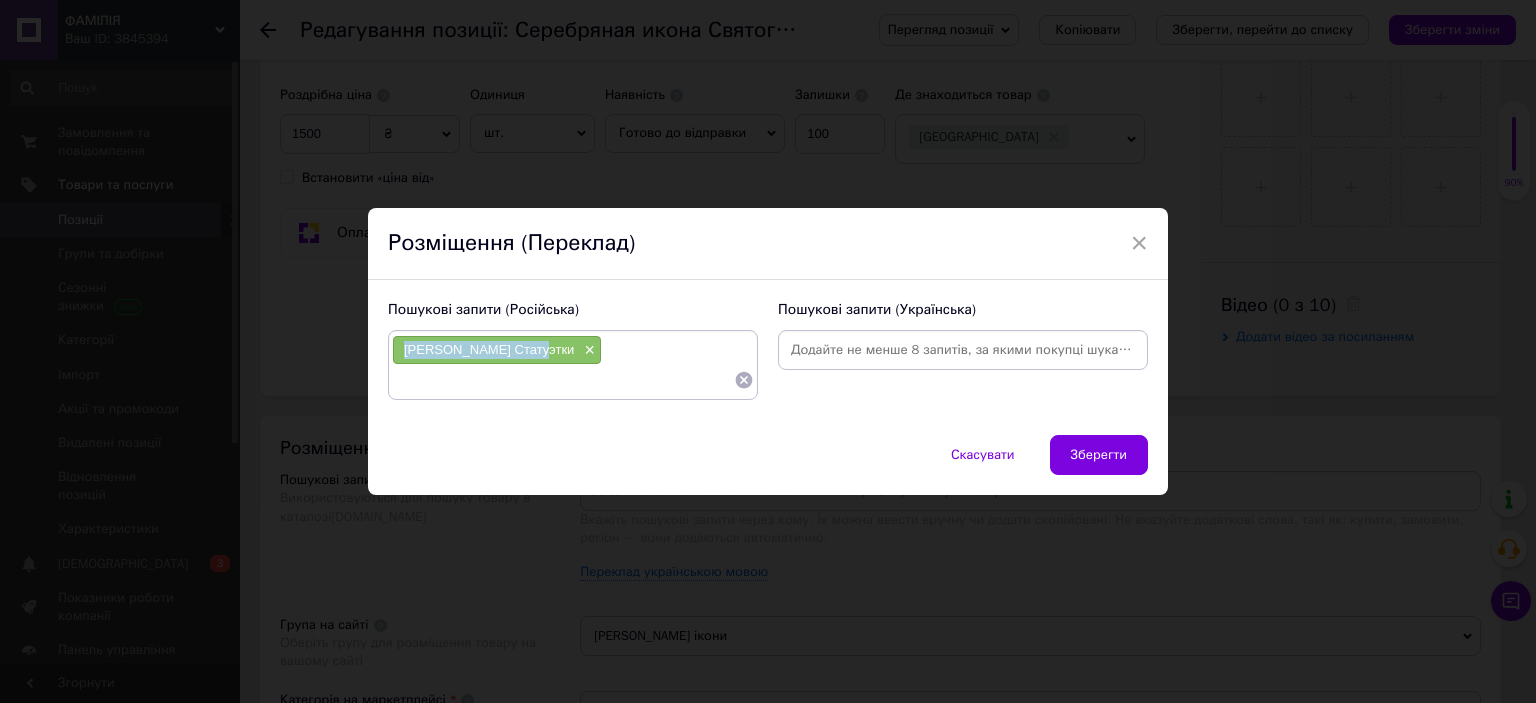 drag, startPoint x: 400, startPoint y: 343, endPoint x: 533, endPoint y: 350, distance: 133.18408 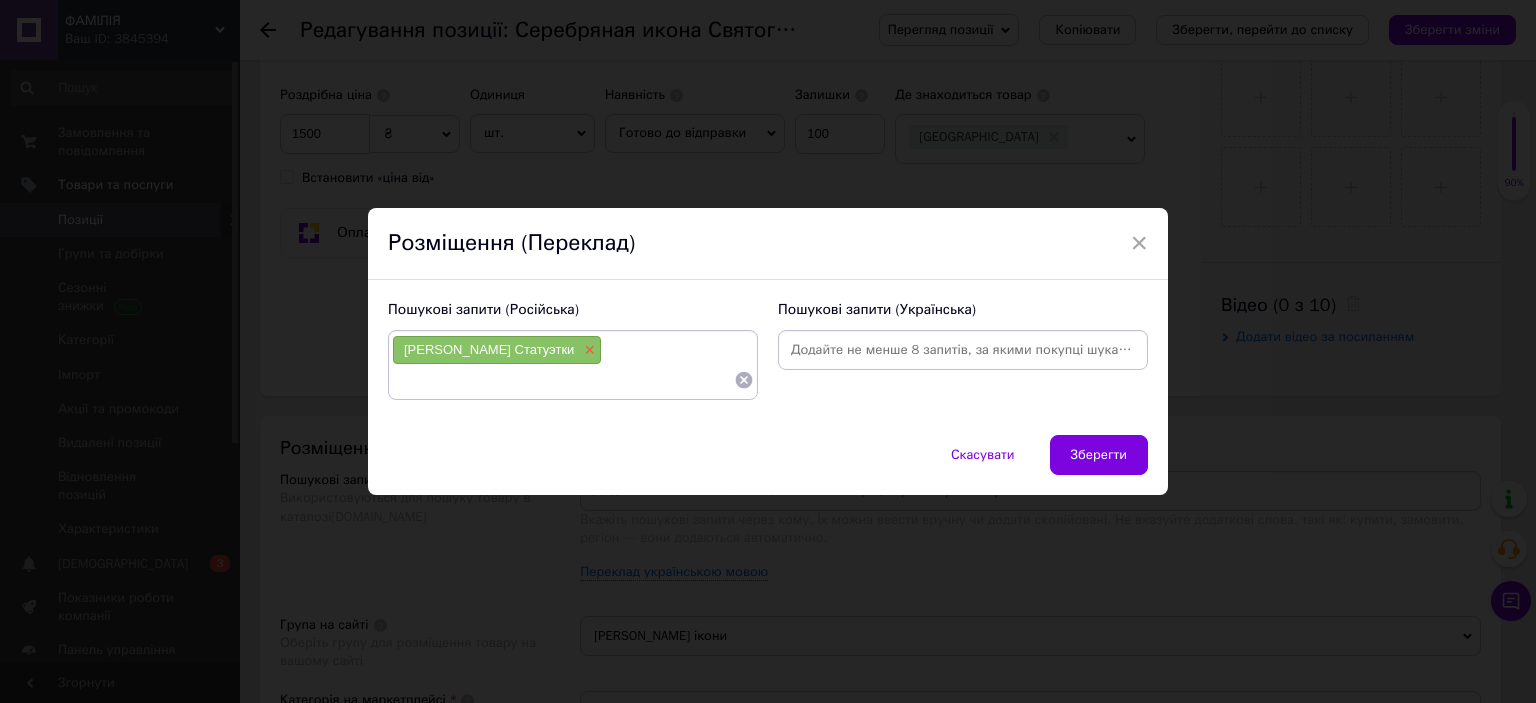 click on "×" at bounding box center (587, 350) 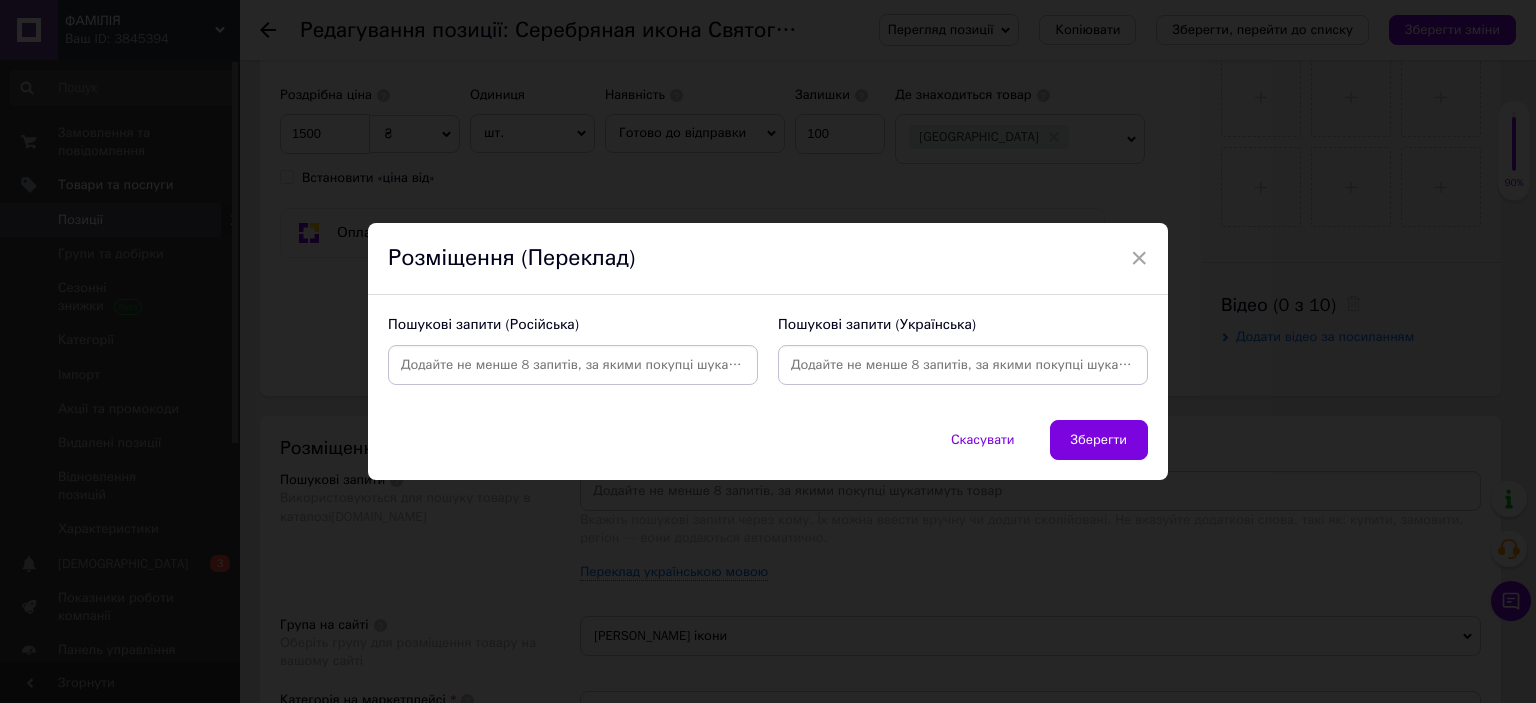 click at bounding box center [573, 365] 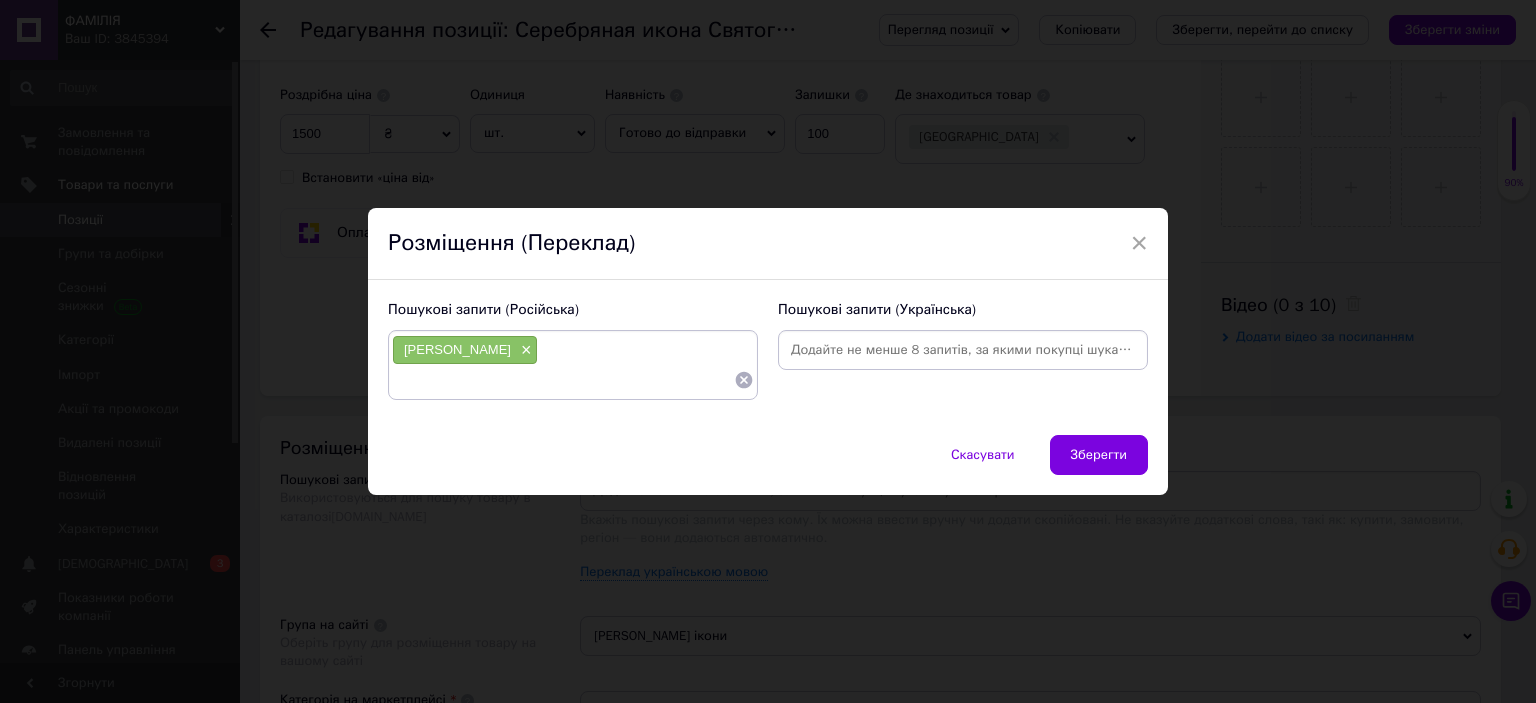 click at bounding box center [563, 380] 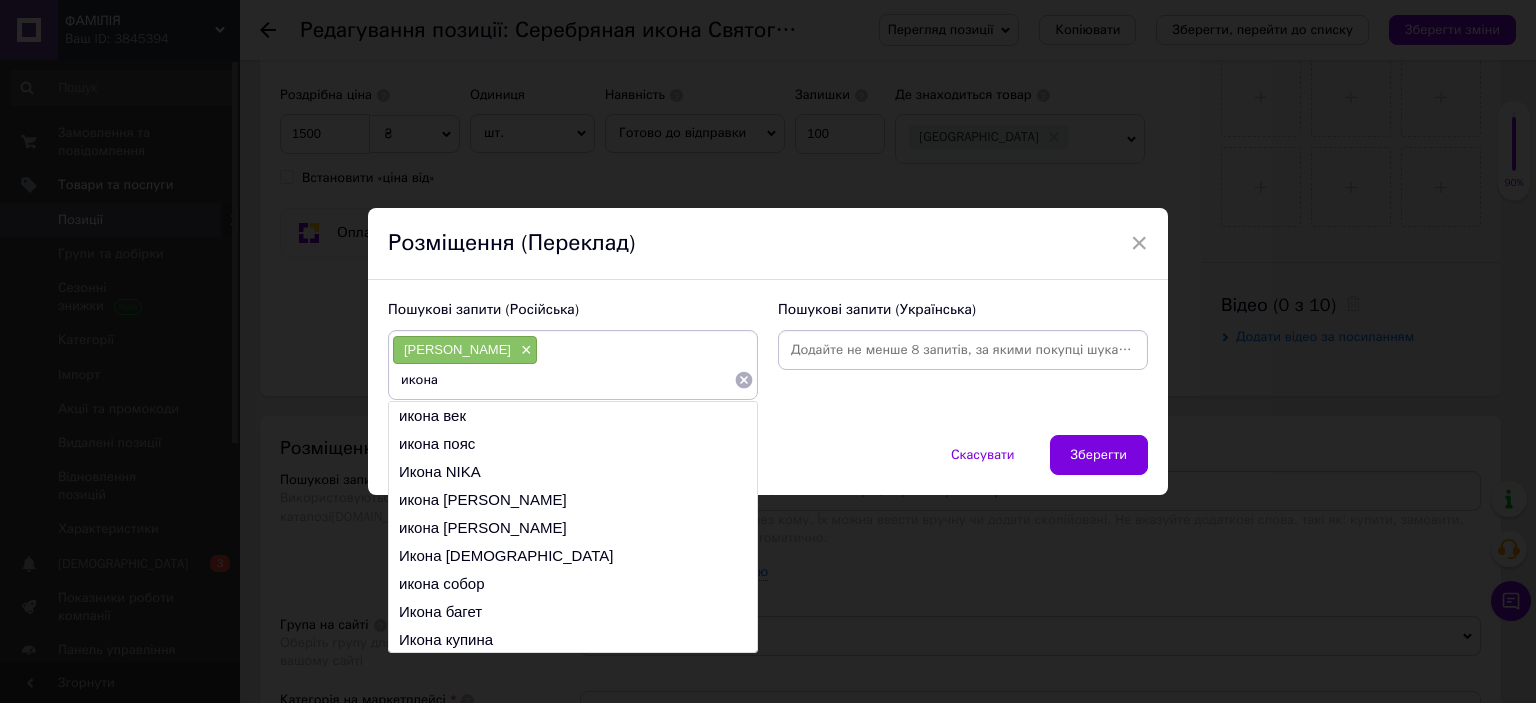 paste on "[PERSON_NAME]" 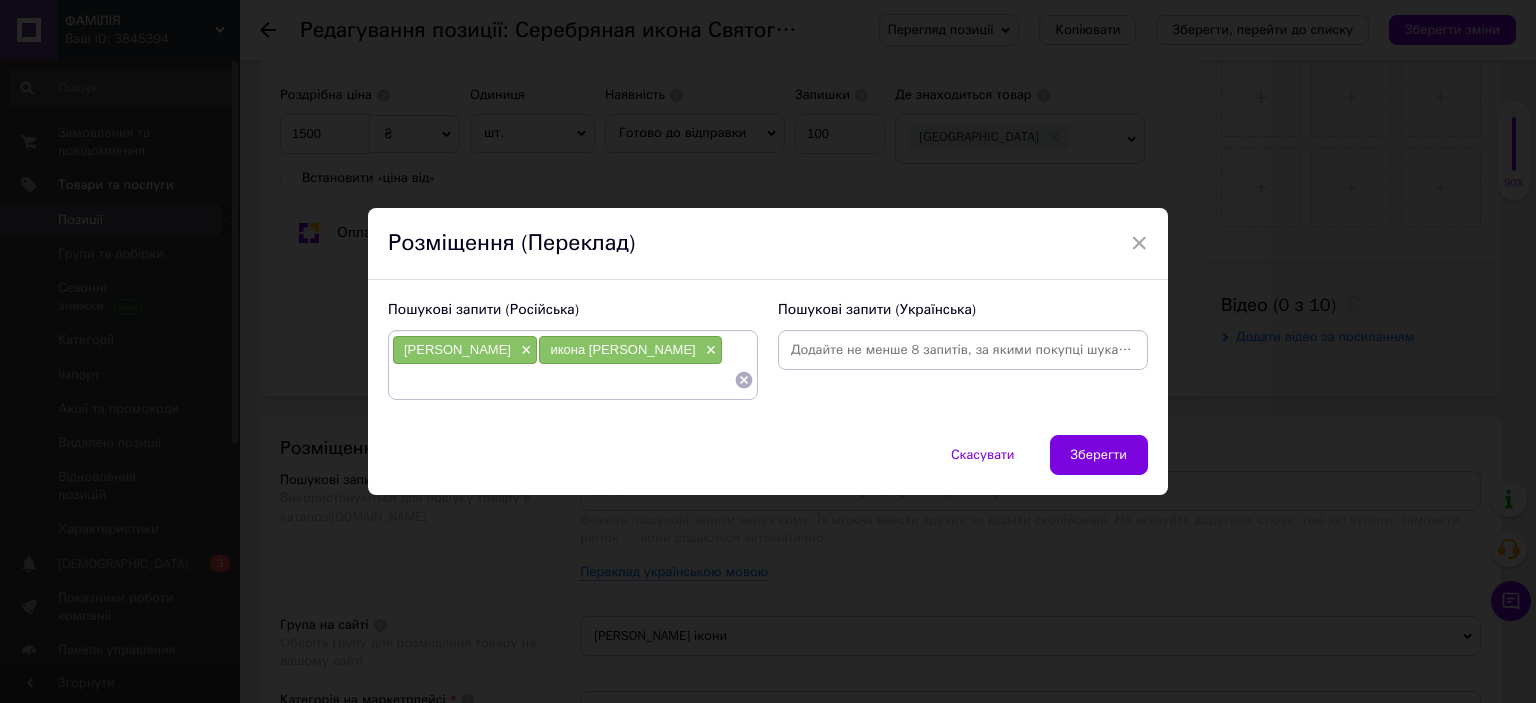 paste on "[PERSON_NAME]" 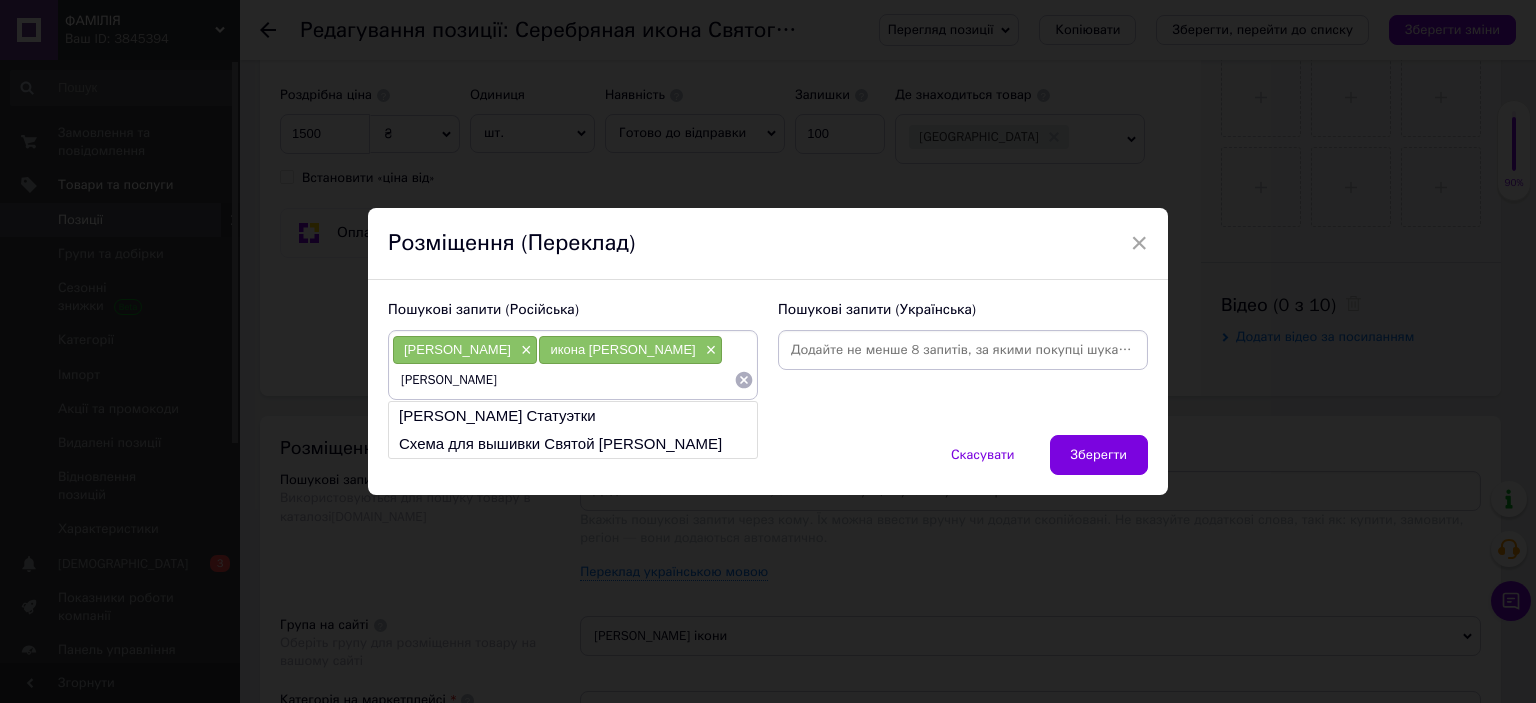 click on "[PERSON_NAME]" at bounding box center (563, 380) 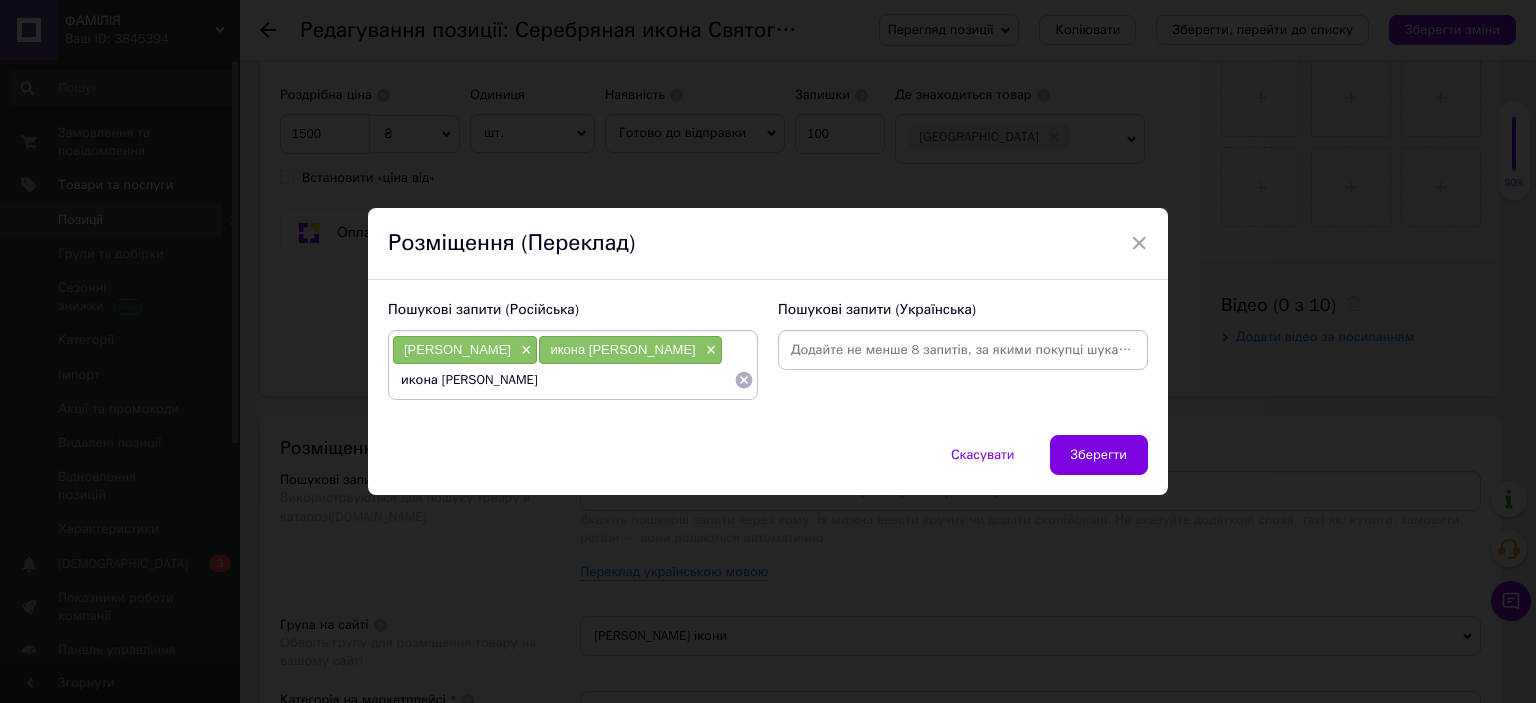 click on "икона [PERSON_NAME]" at bounding box center (563, 380) 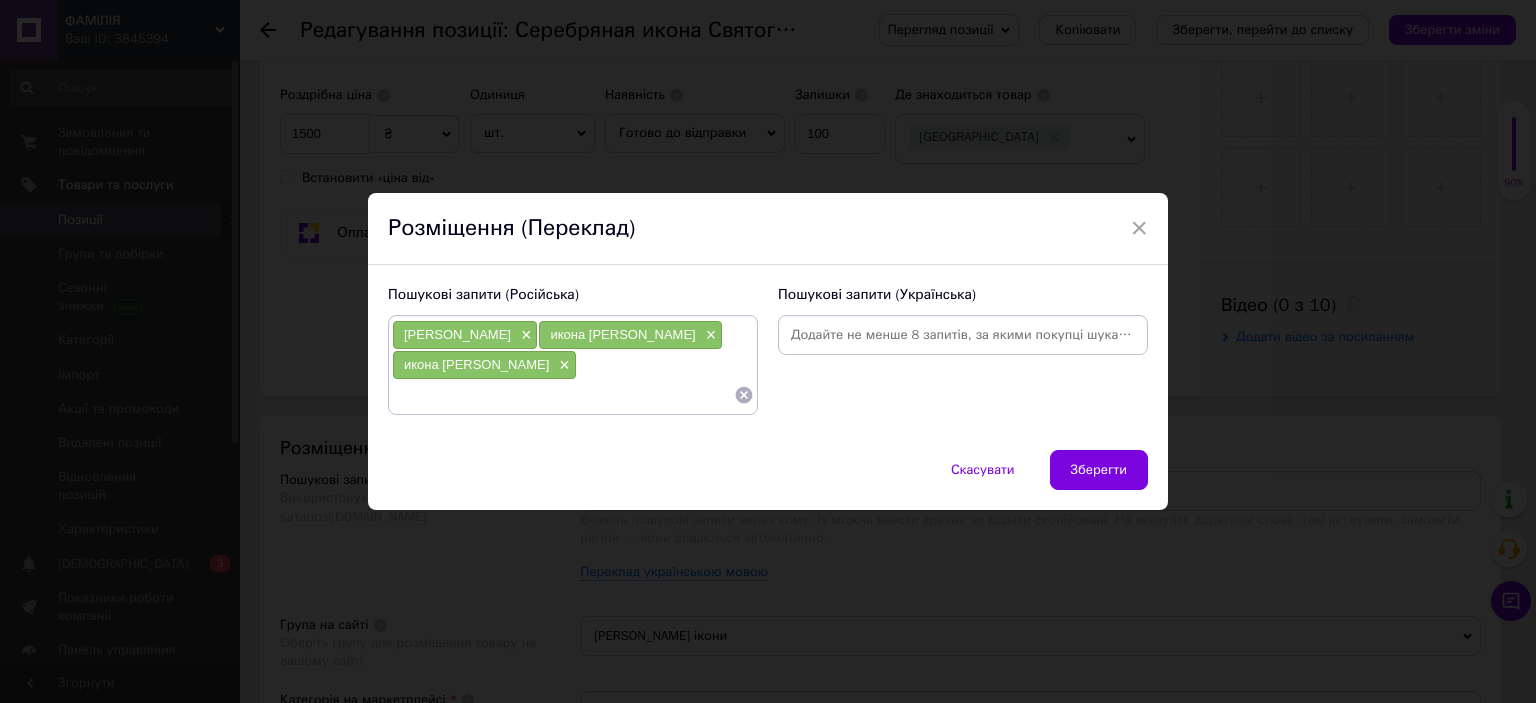 click at bounding box center (963, 335) 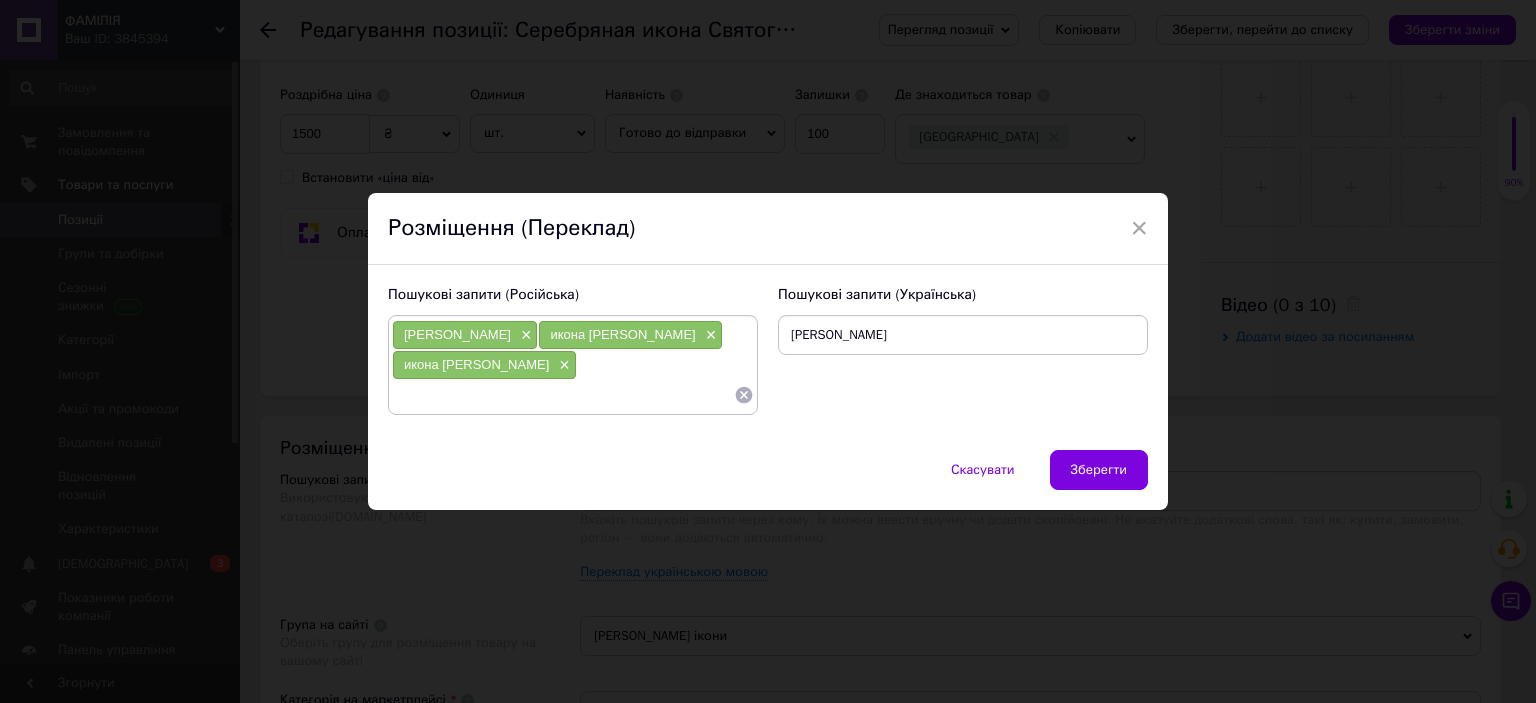 click on "[PERSON_NAME]" at bounding box center [963, 335] 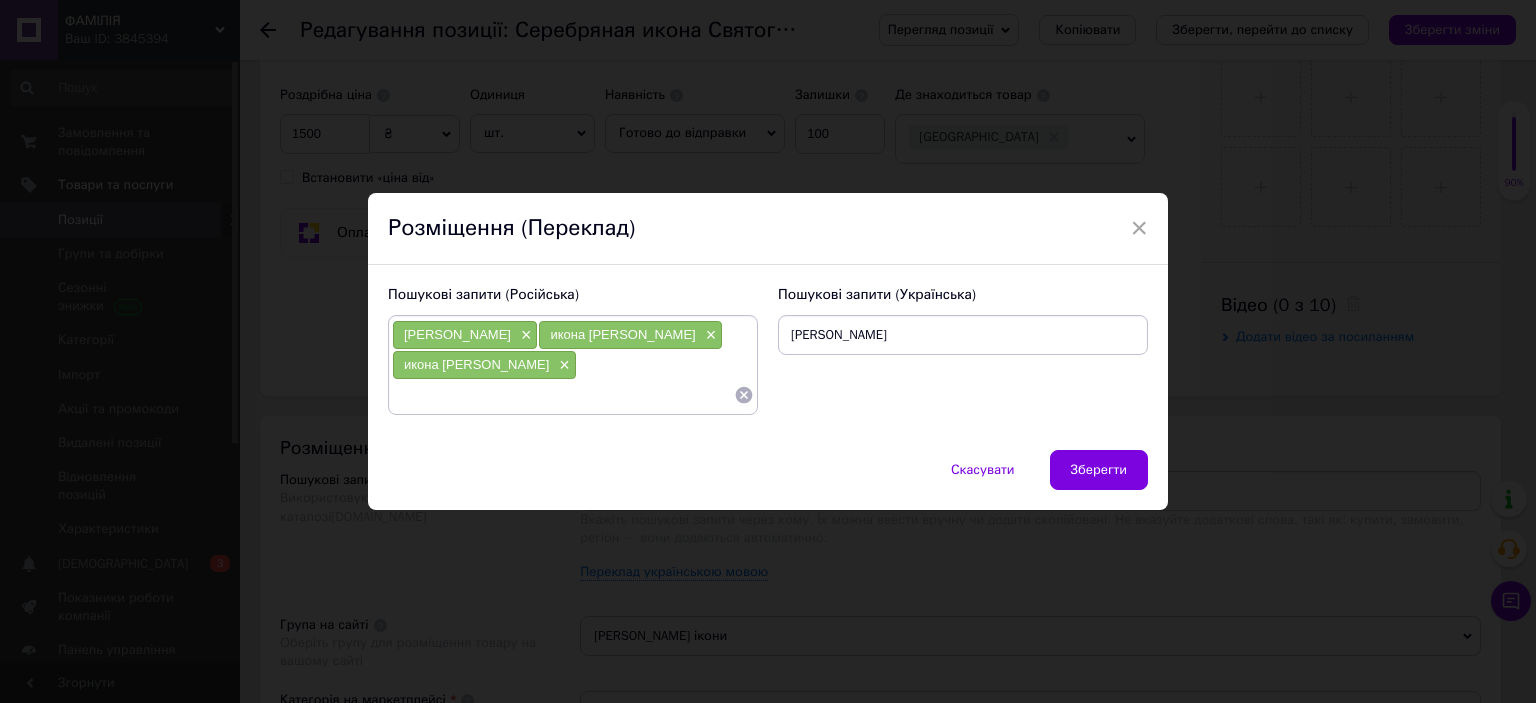 click on "[PERSON_NAME]" at bounding box center [963, 335] 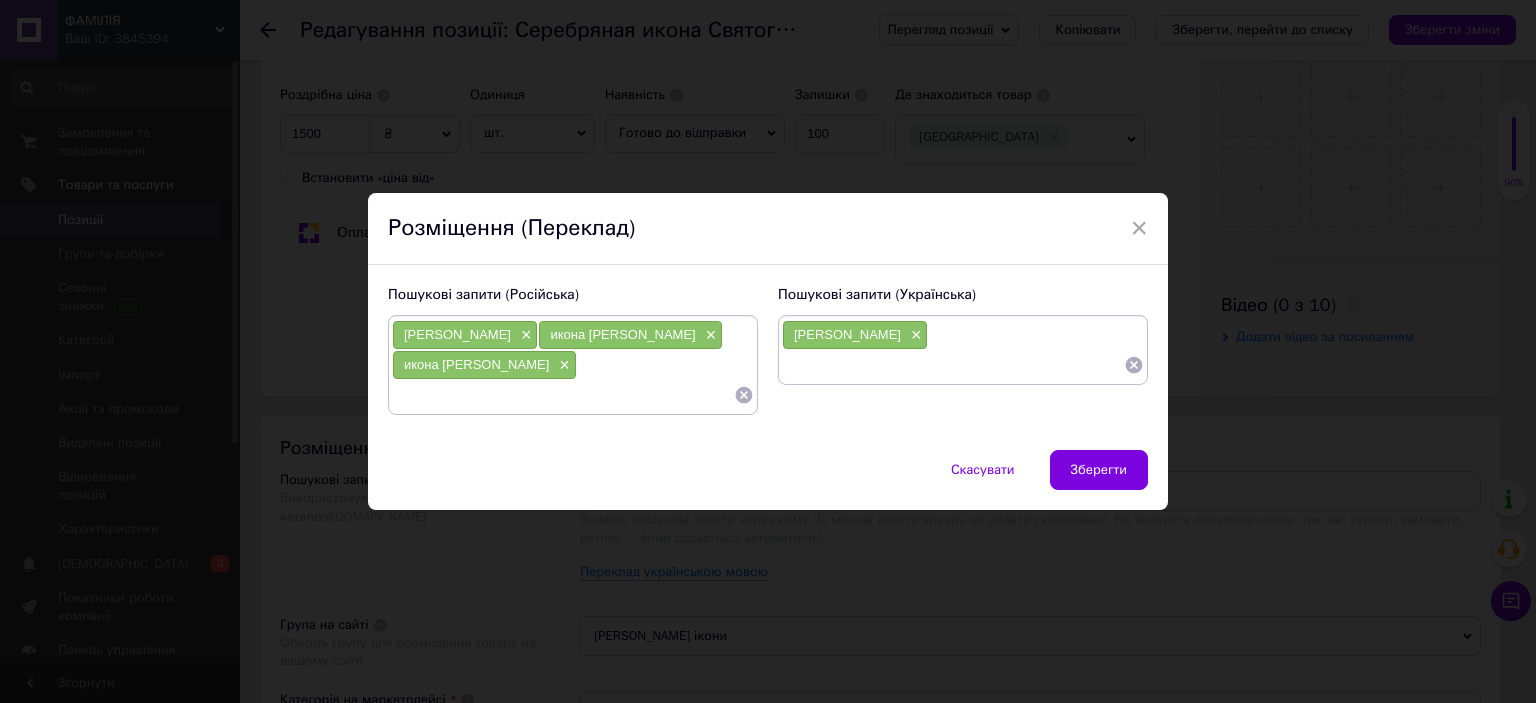 paste on "[PERSON_NAME]" 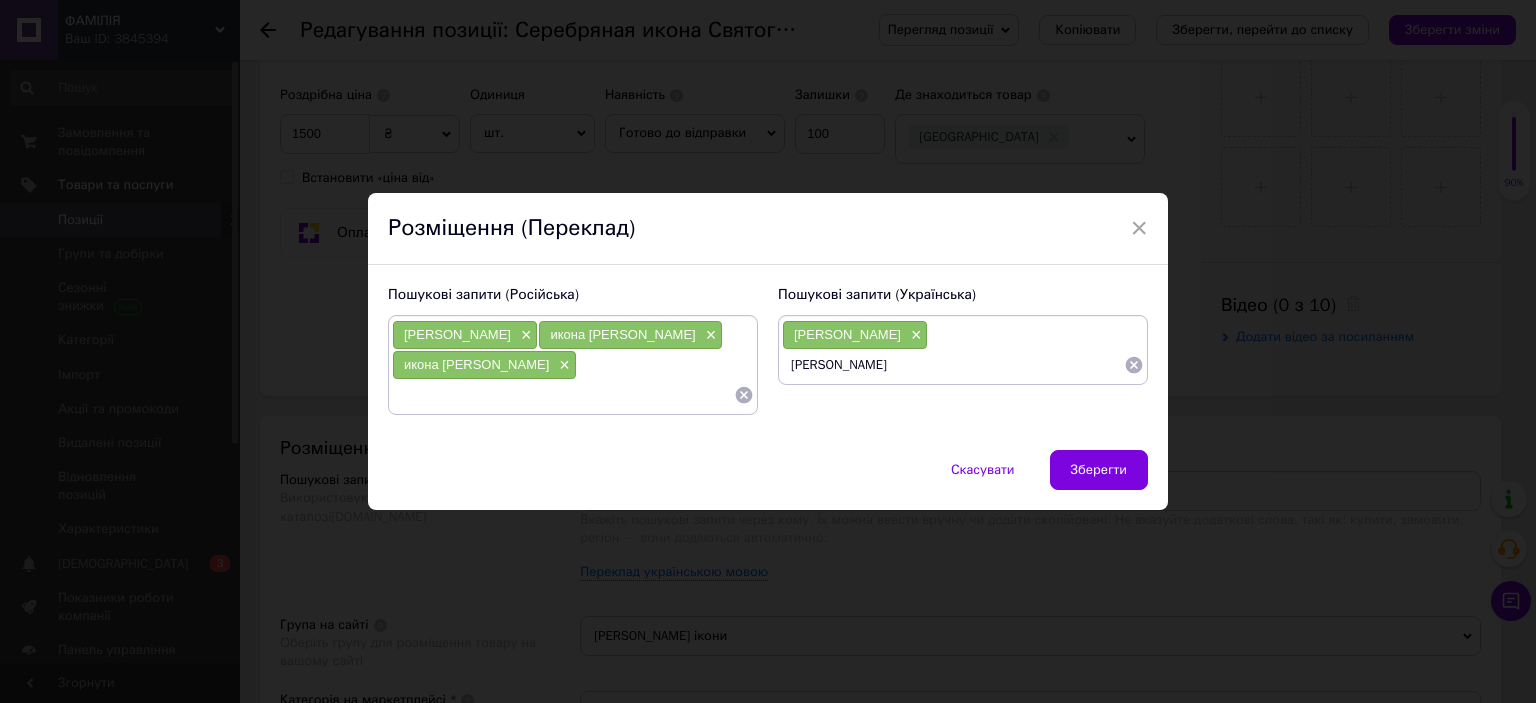 click on "[PERSON_NAME]" at bounding box center (953, 365) 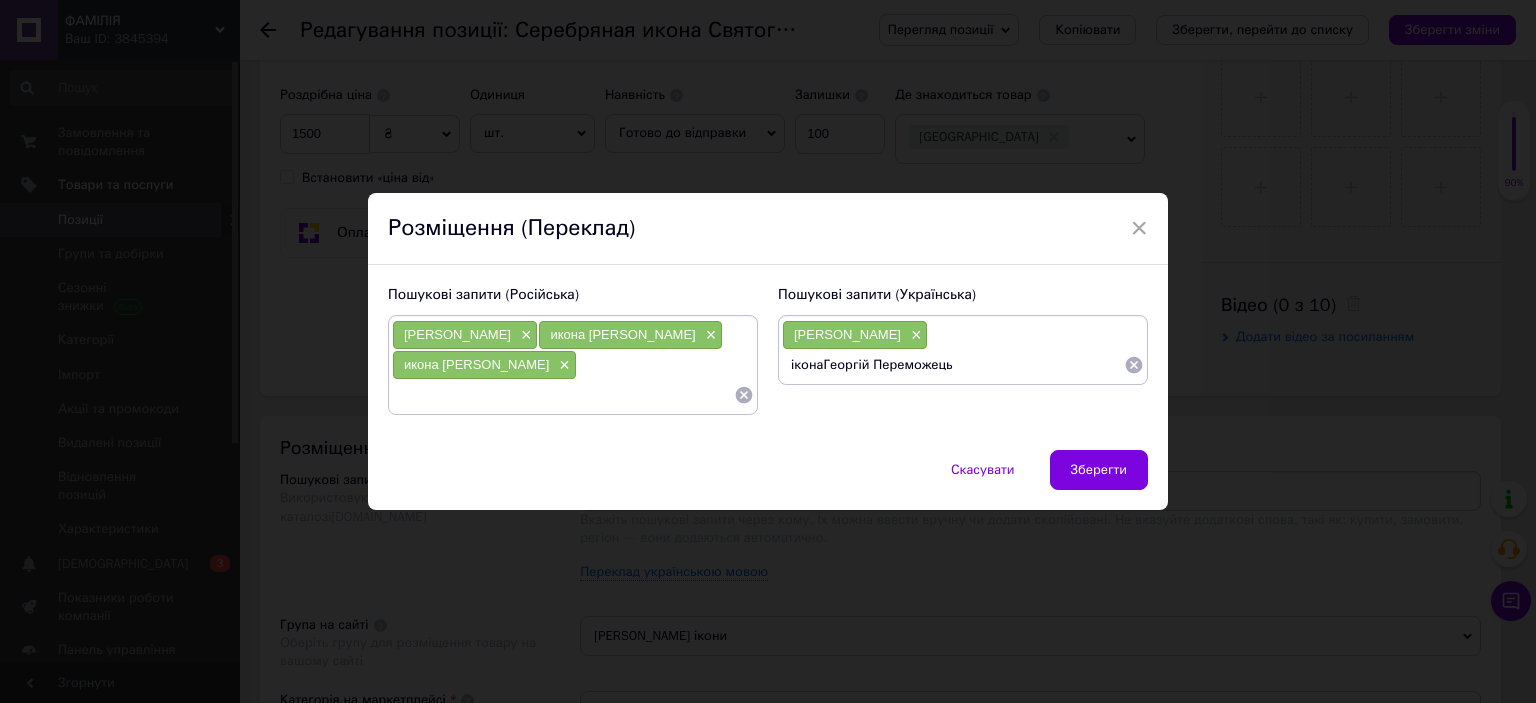 type on "ікона [PERSON_NAME]" 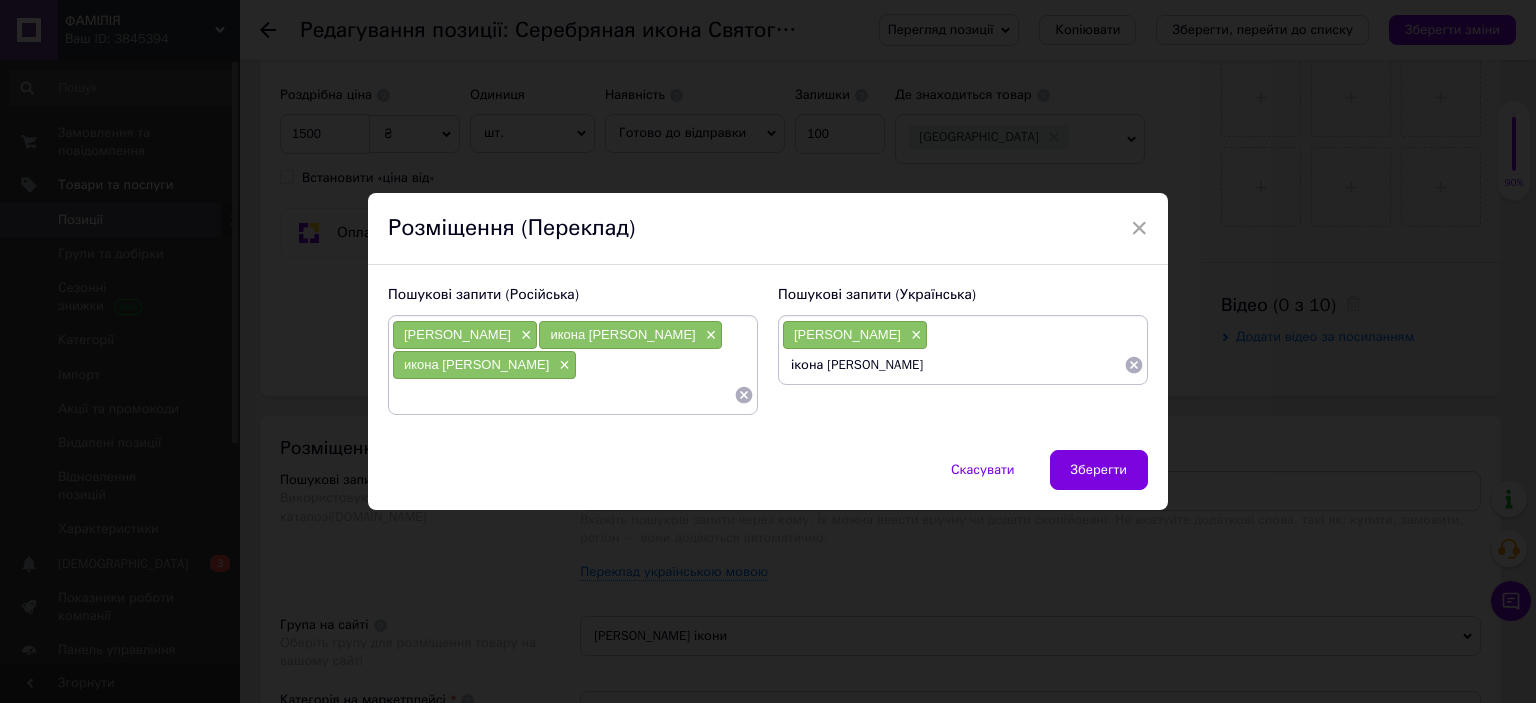 click on "ікона [PERSON_NAME]" at bounding box center [953, 365] 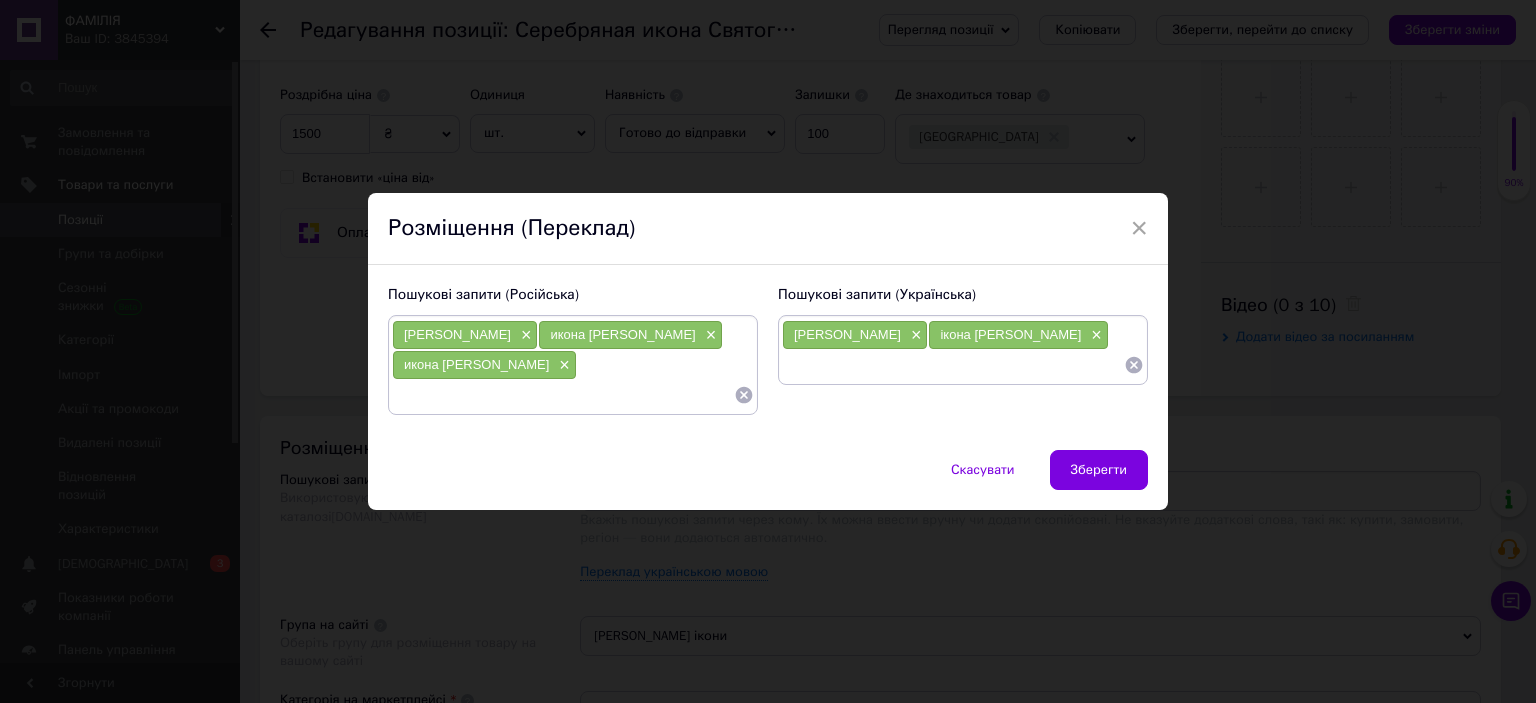 click at bounding box center [953, 365] 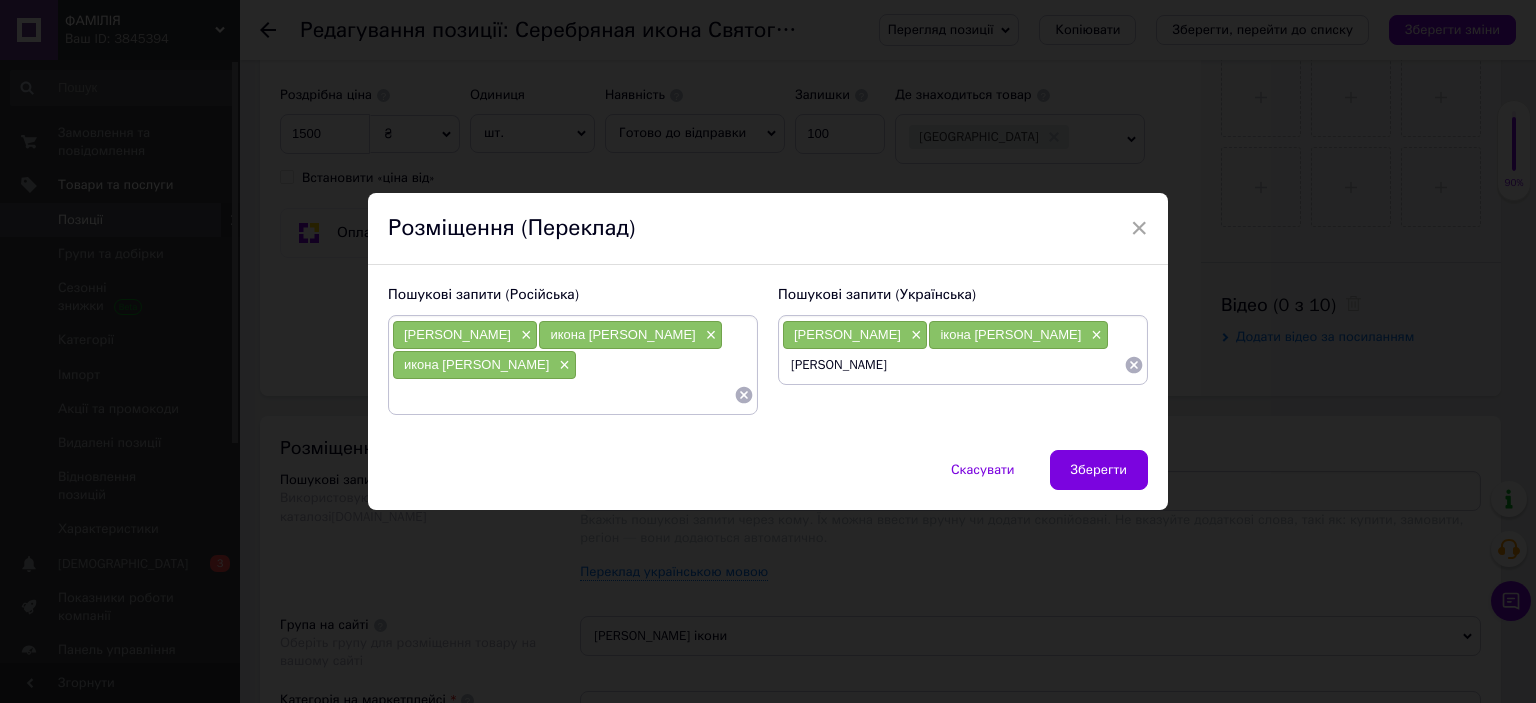 click on "[PERSON_NAME]" at bounding box center [953, 365] 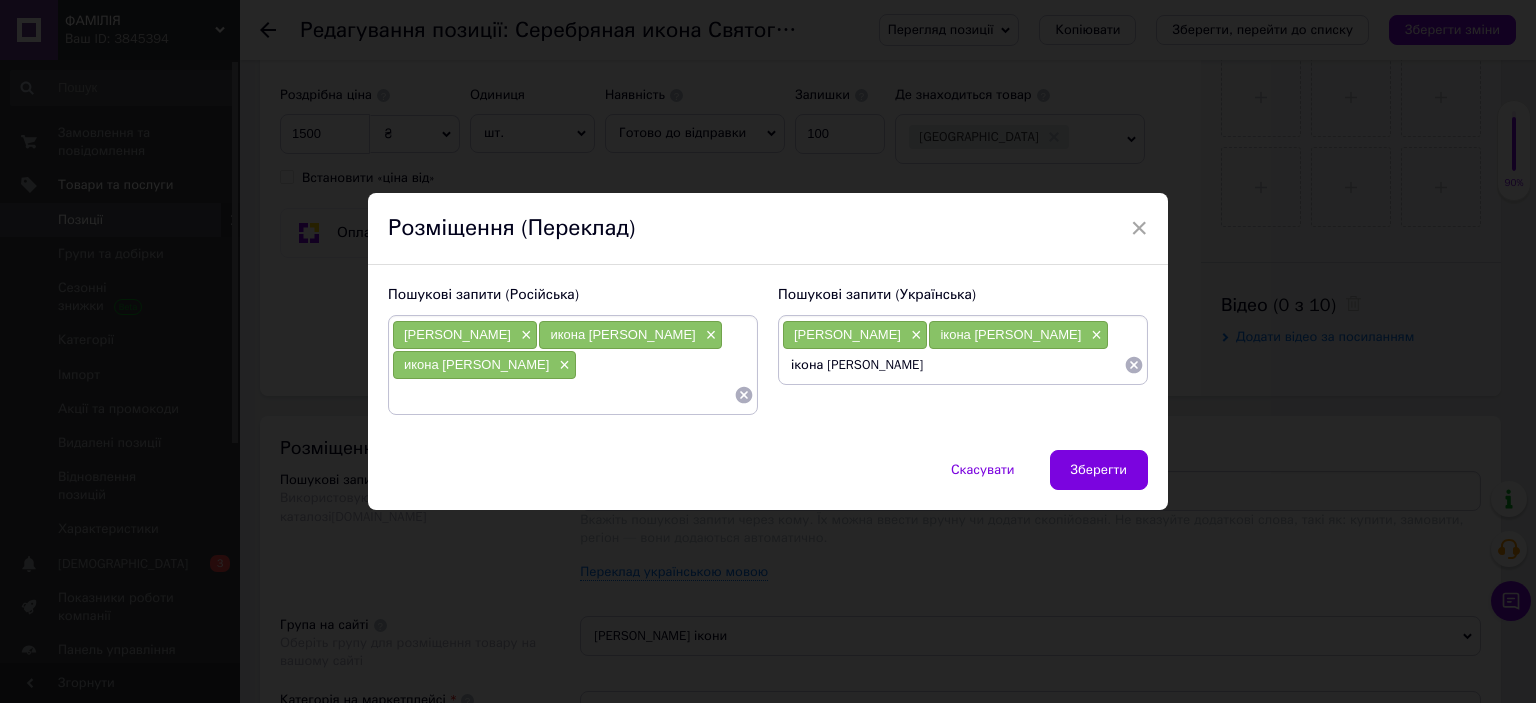 click on "ікона [PERSON_NAME]" at bounding box center [953, 365] 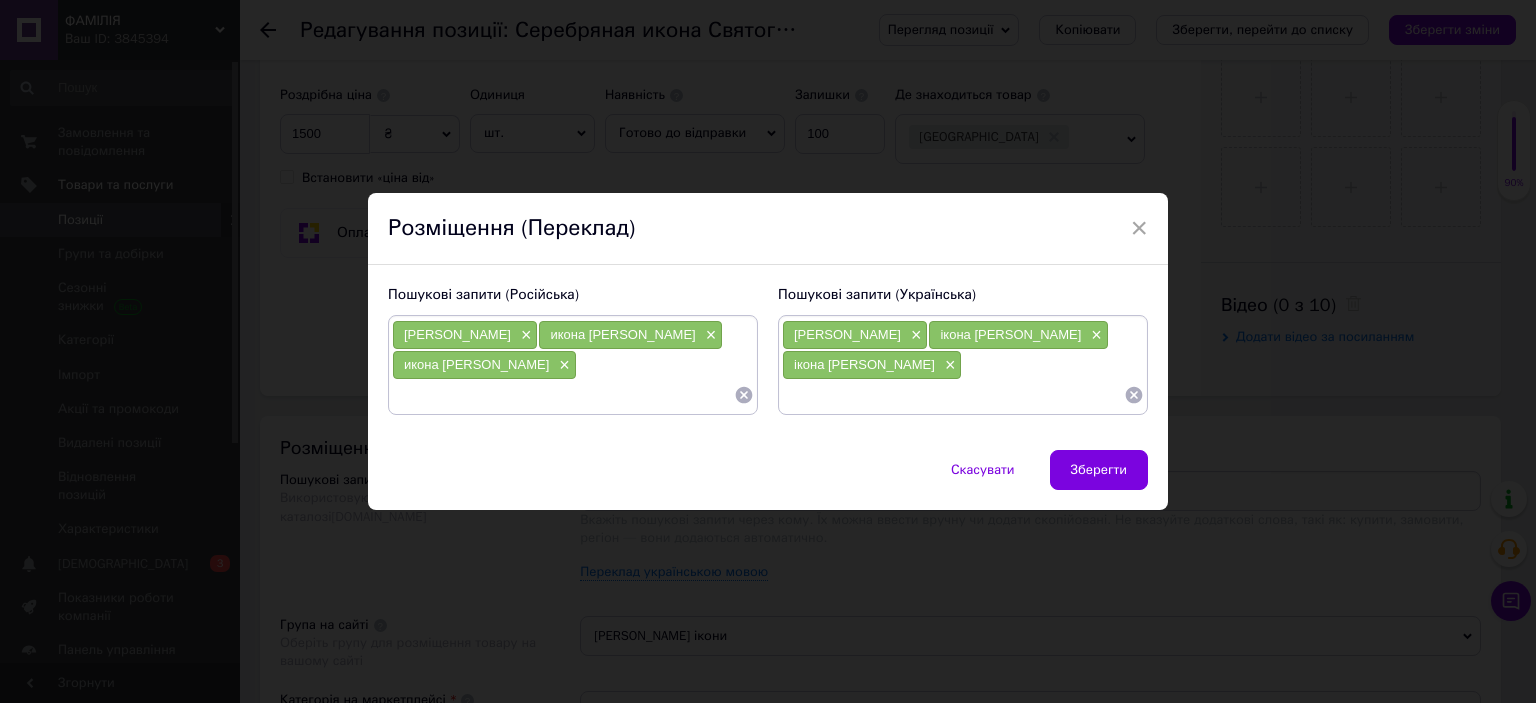 paste on "[PERSON_NAME]" 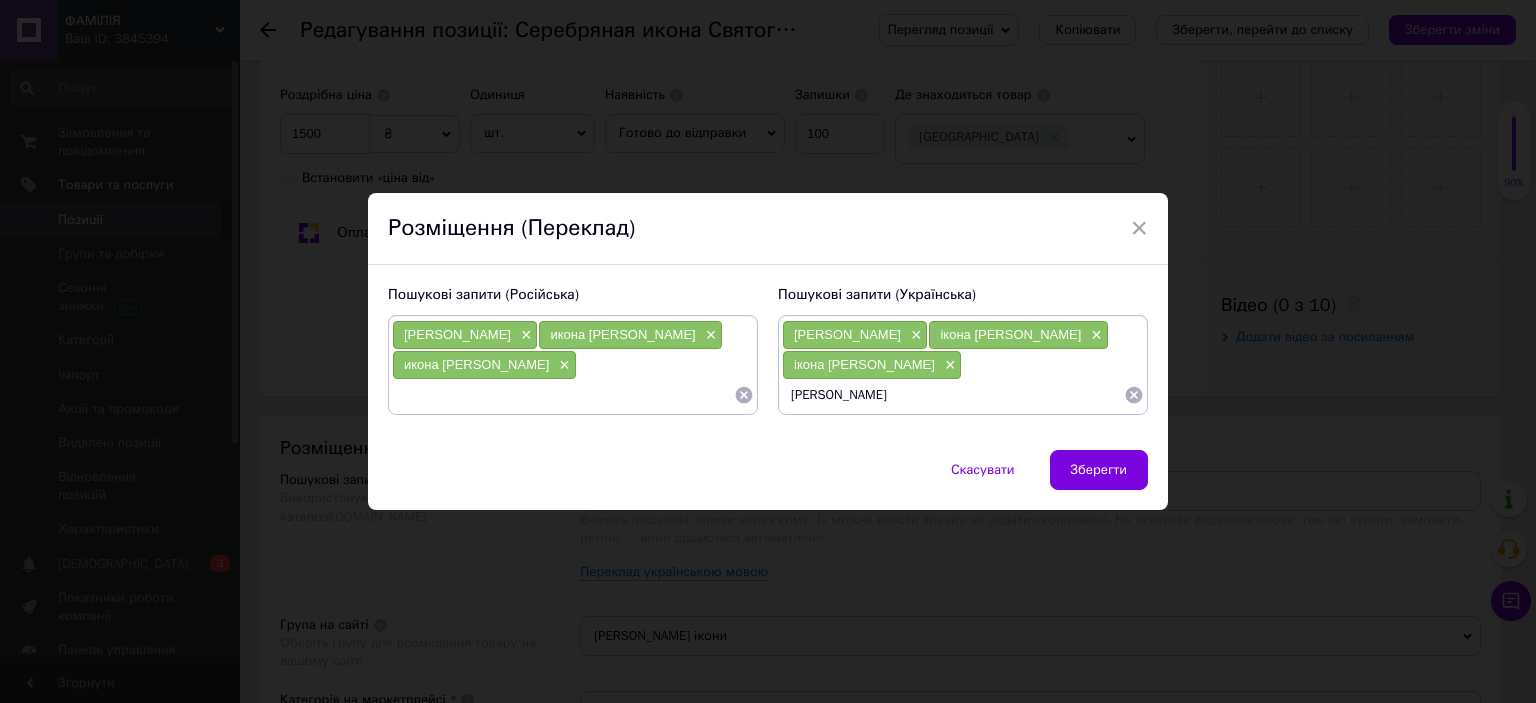 click on "[PERSON_NAME]" at bounding box center (953, 395) 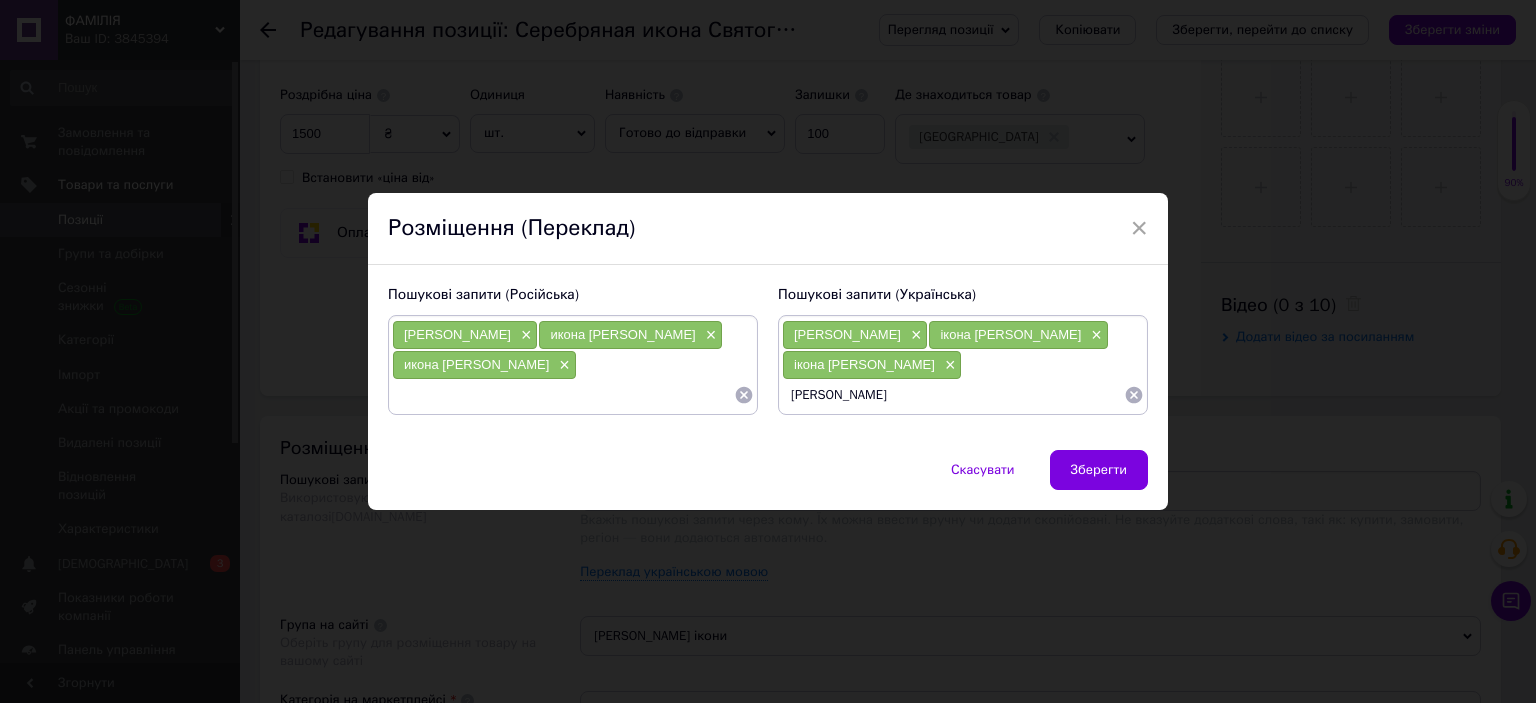 click on "[PERSON_NAME]" at bounding box center [953, 395] 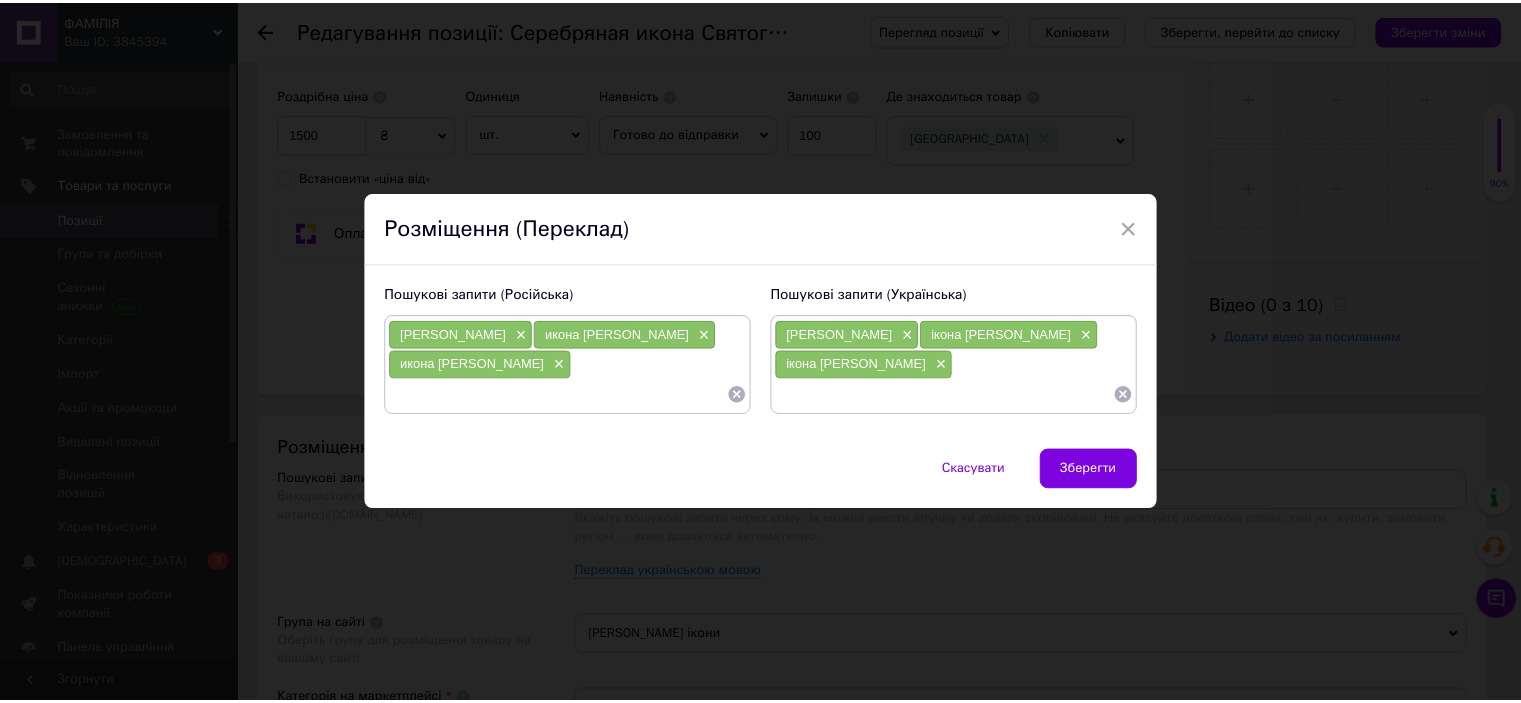 scroll, scrollTop: 0, scrollLeft: 0, axis: both 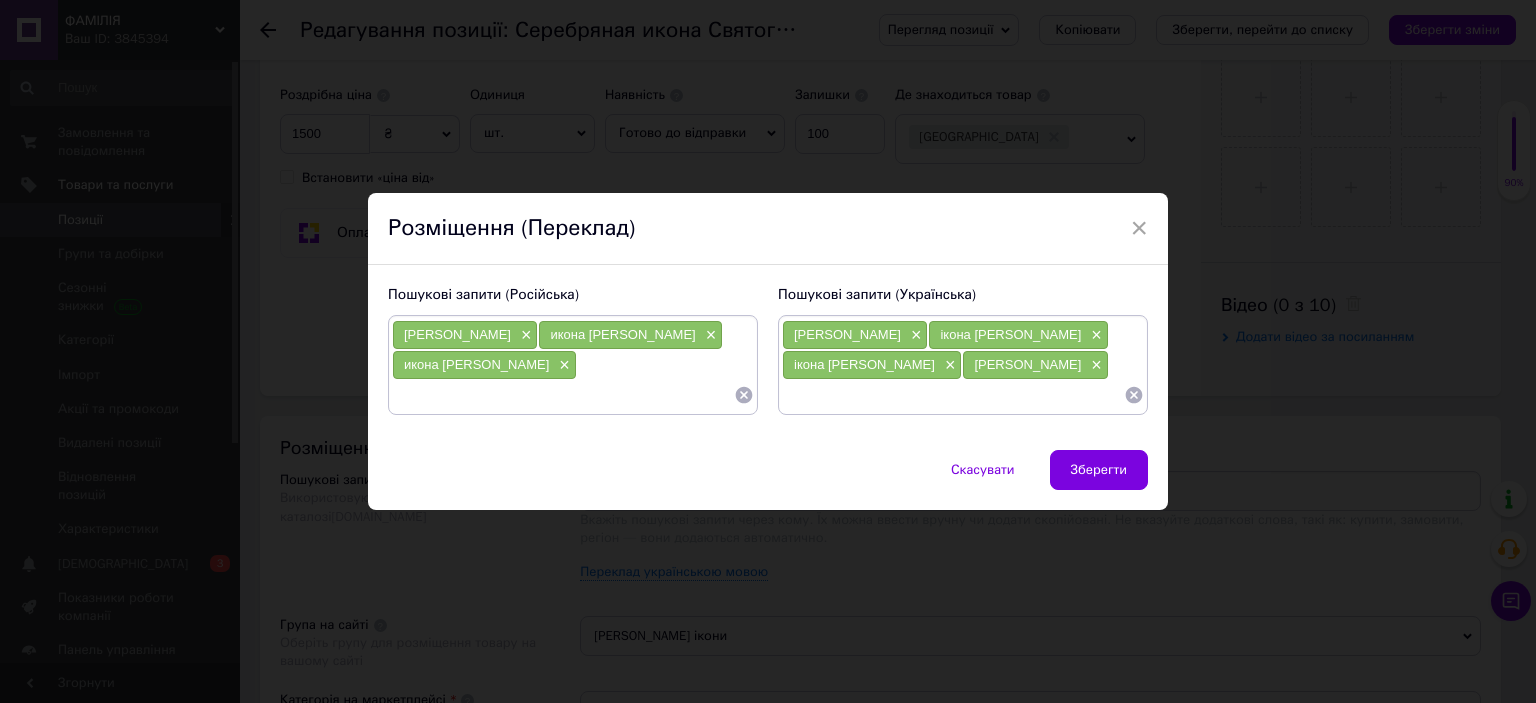 paste on "[PERSON_NAME]" 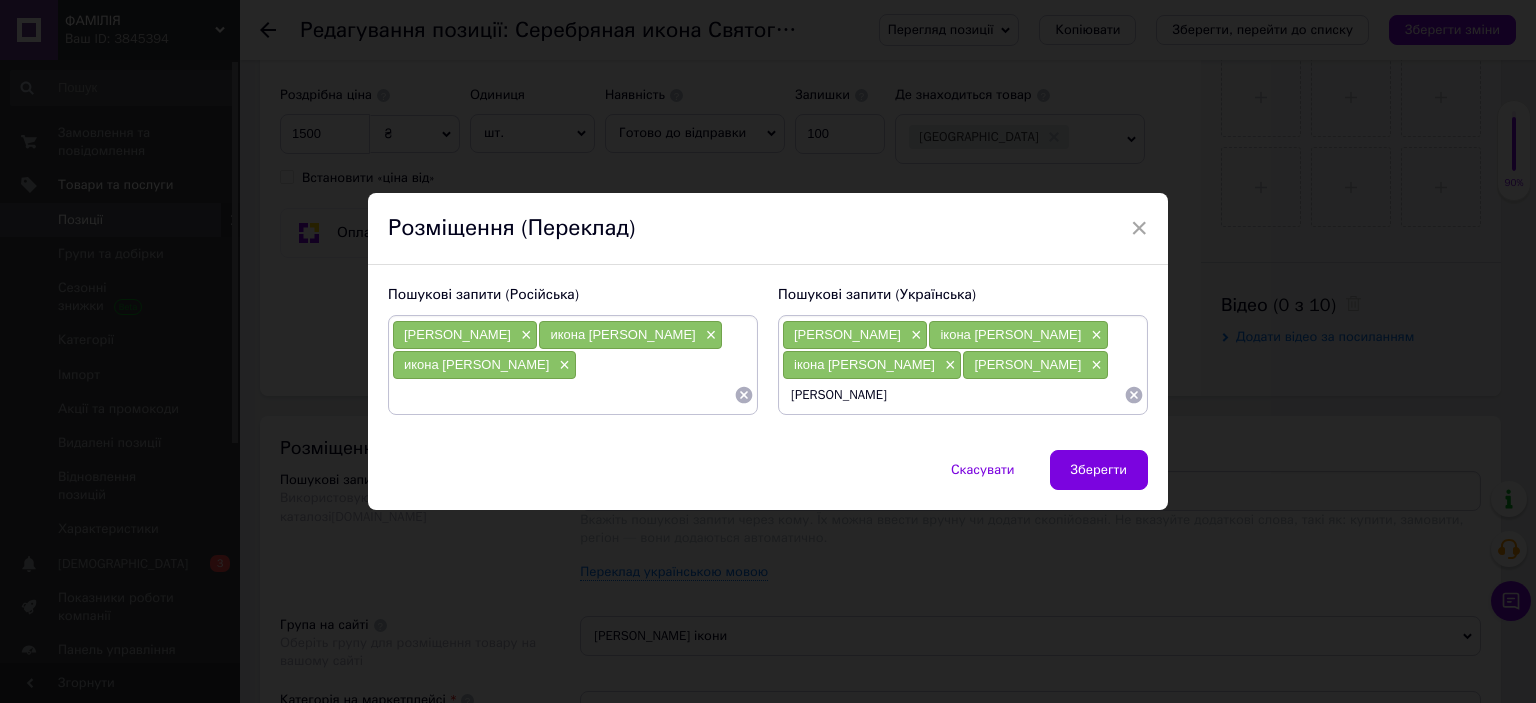 drag, startPoint x: 785, startPoint y: 384, endPoint x: 800, endPoint y: 388, distance: 15.524175 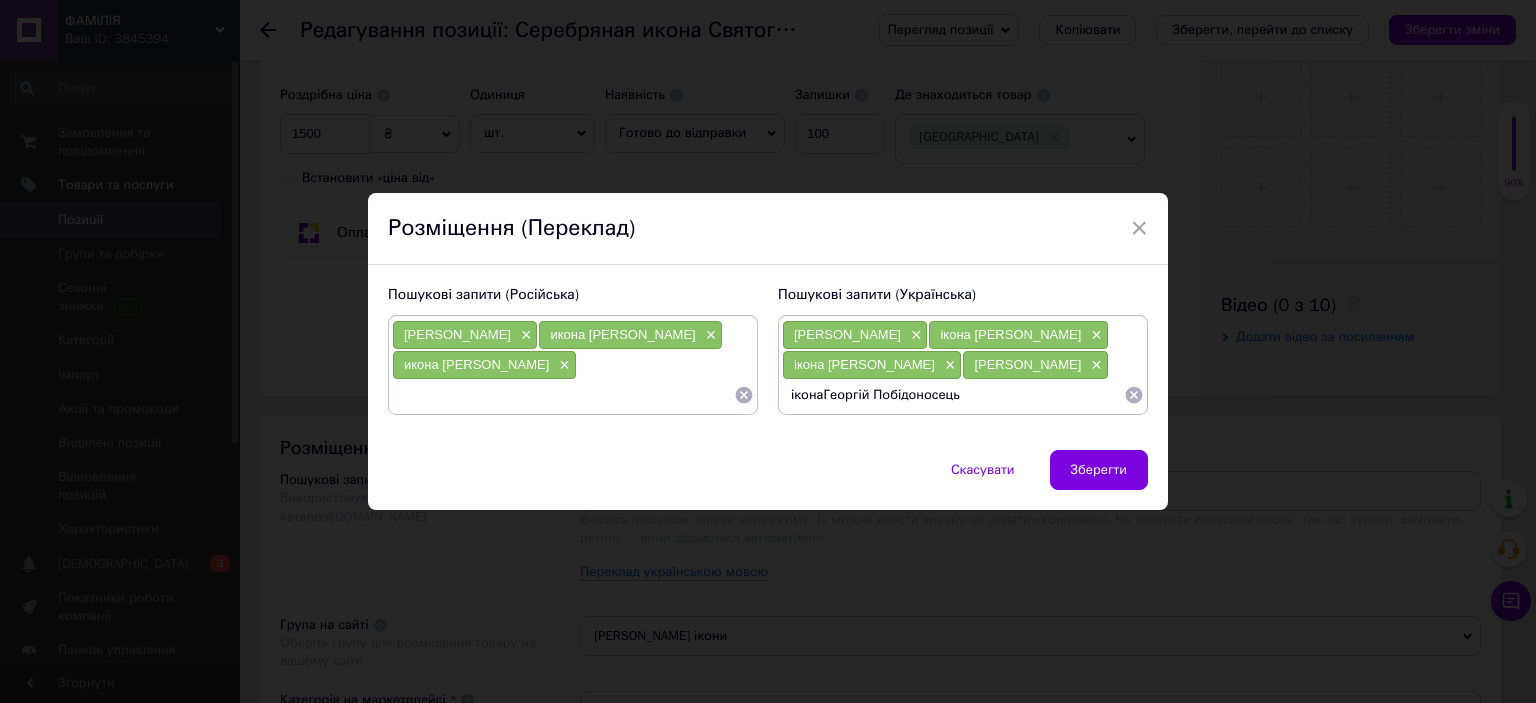 type on "ікона [PERSON_NAME]" 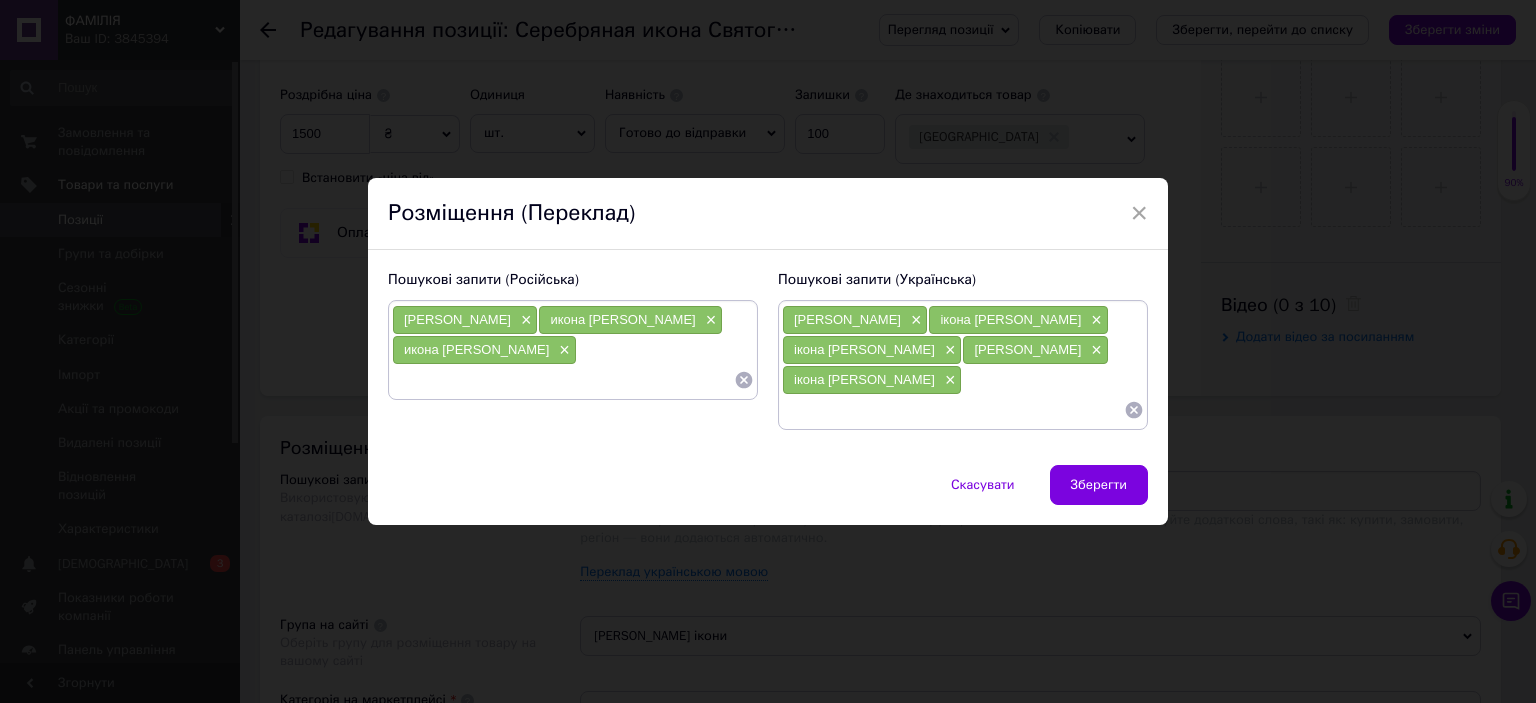 paste on "[PERSON_NAME]" 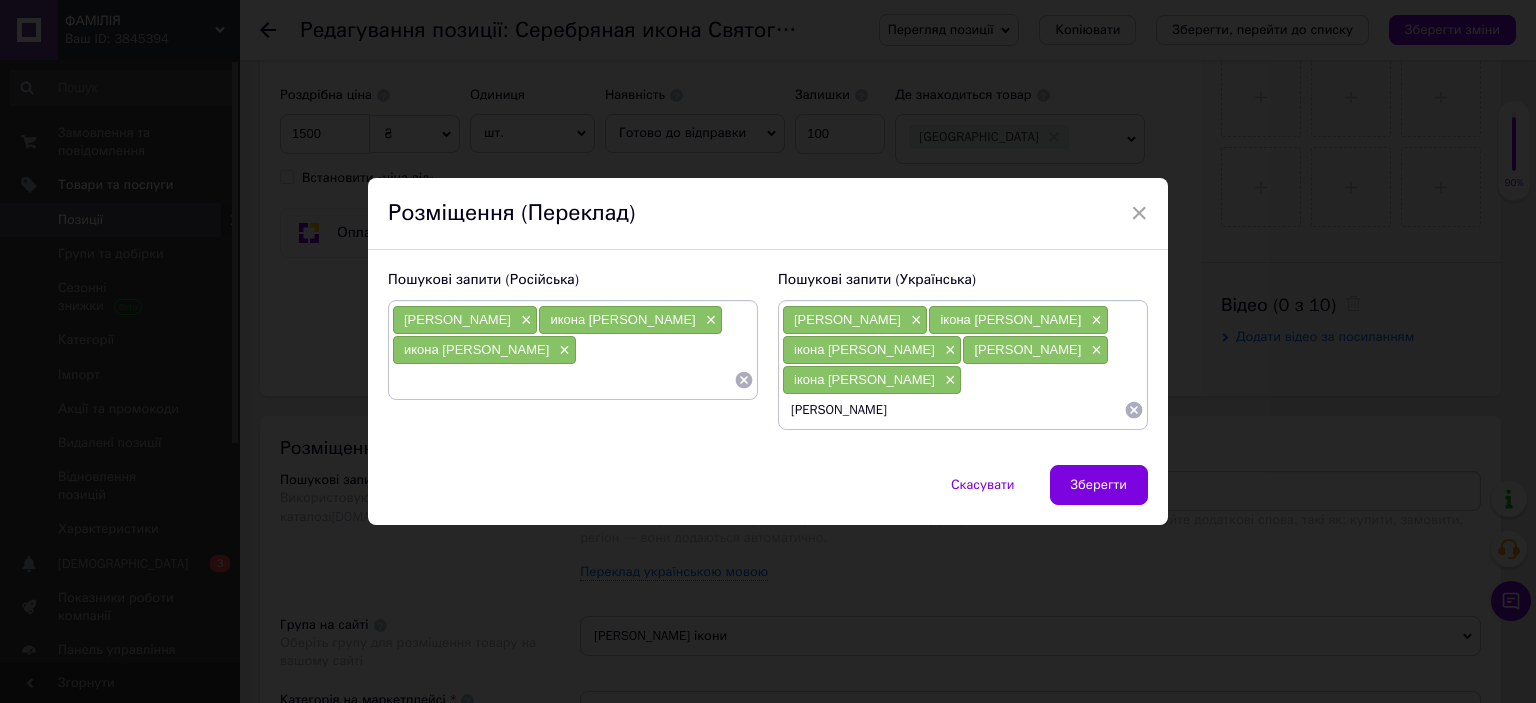 click on "[PERSON_NAME]" at bounding box center [953, 410] 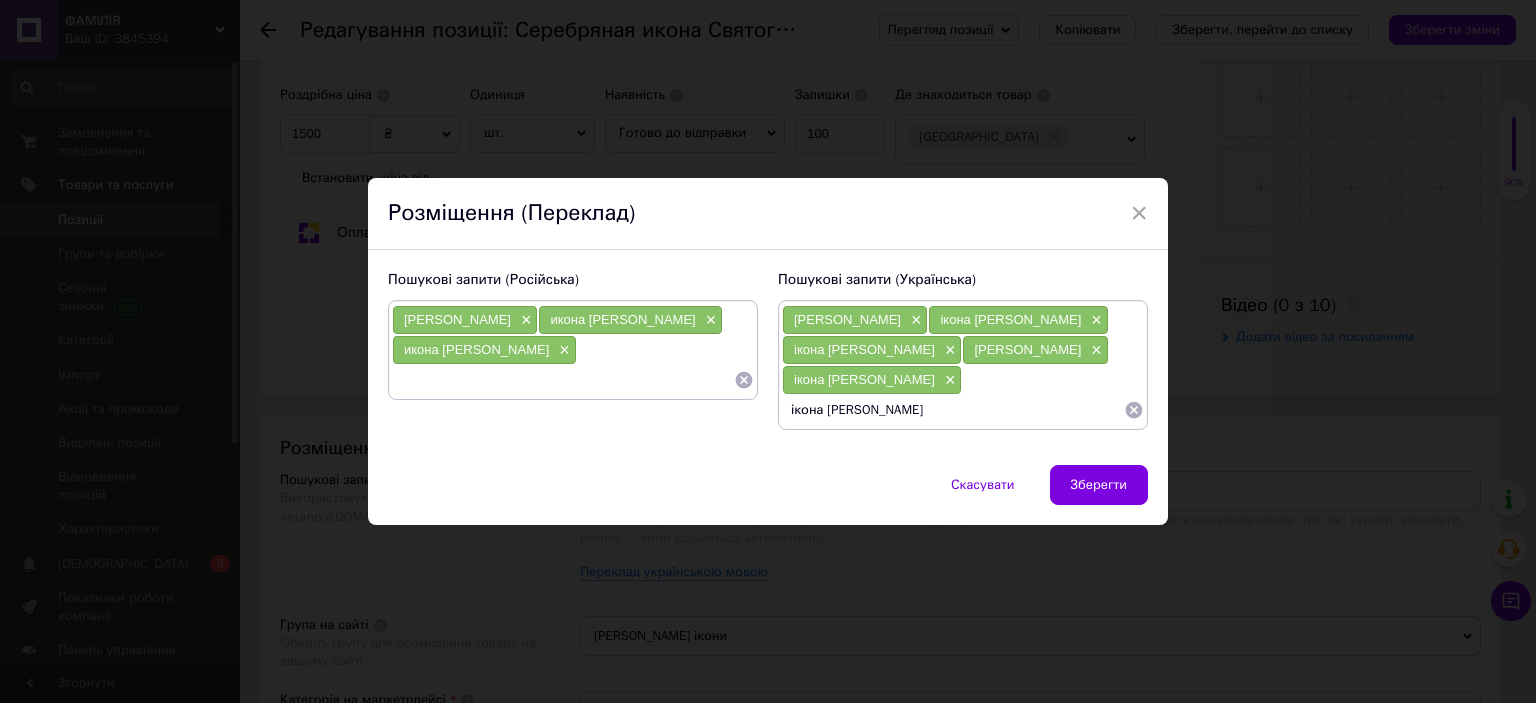 click on "ікона [PERSON_NAME]" at bounding box center [953, 410] 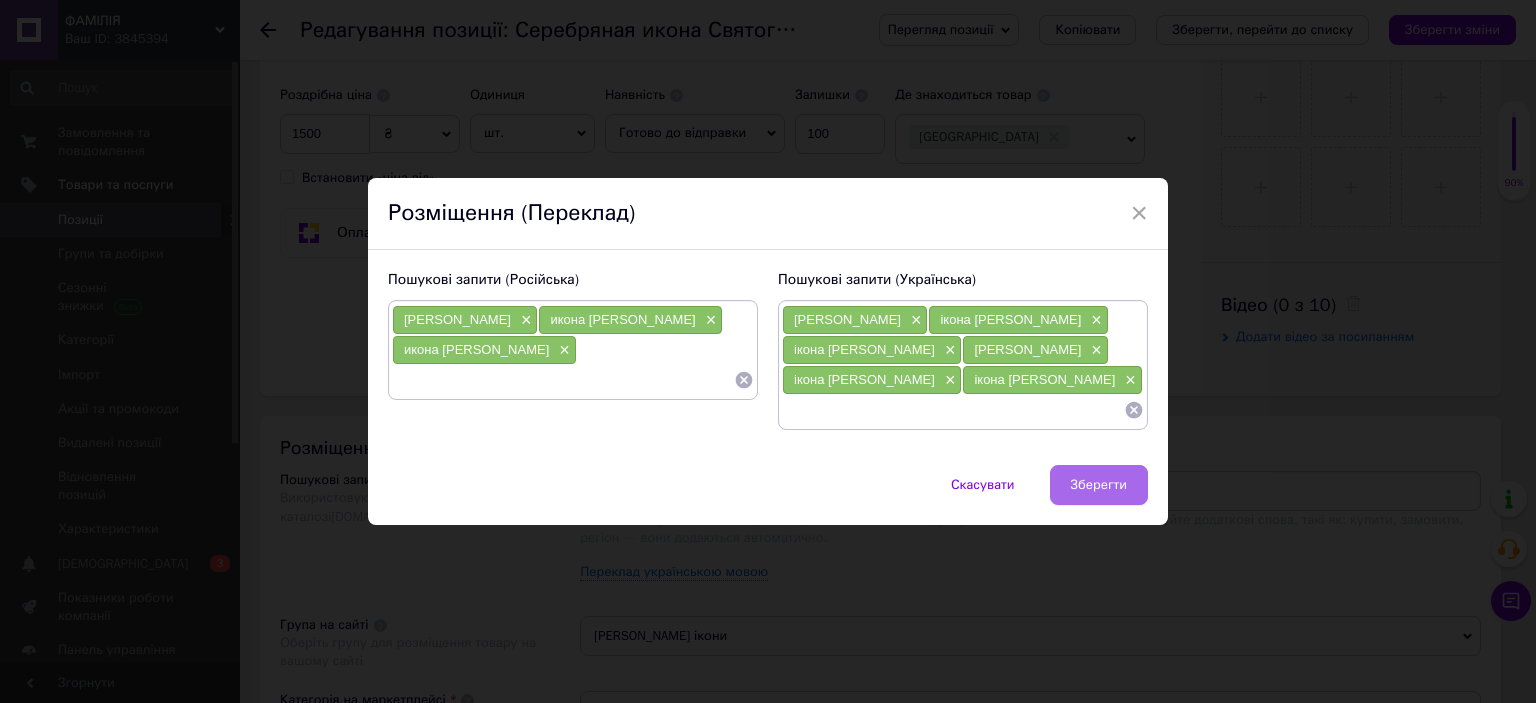 click on "Зберегти" at bounding box center (1099, 485) 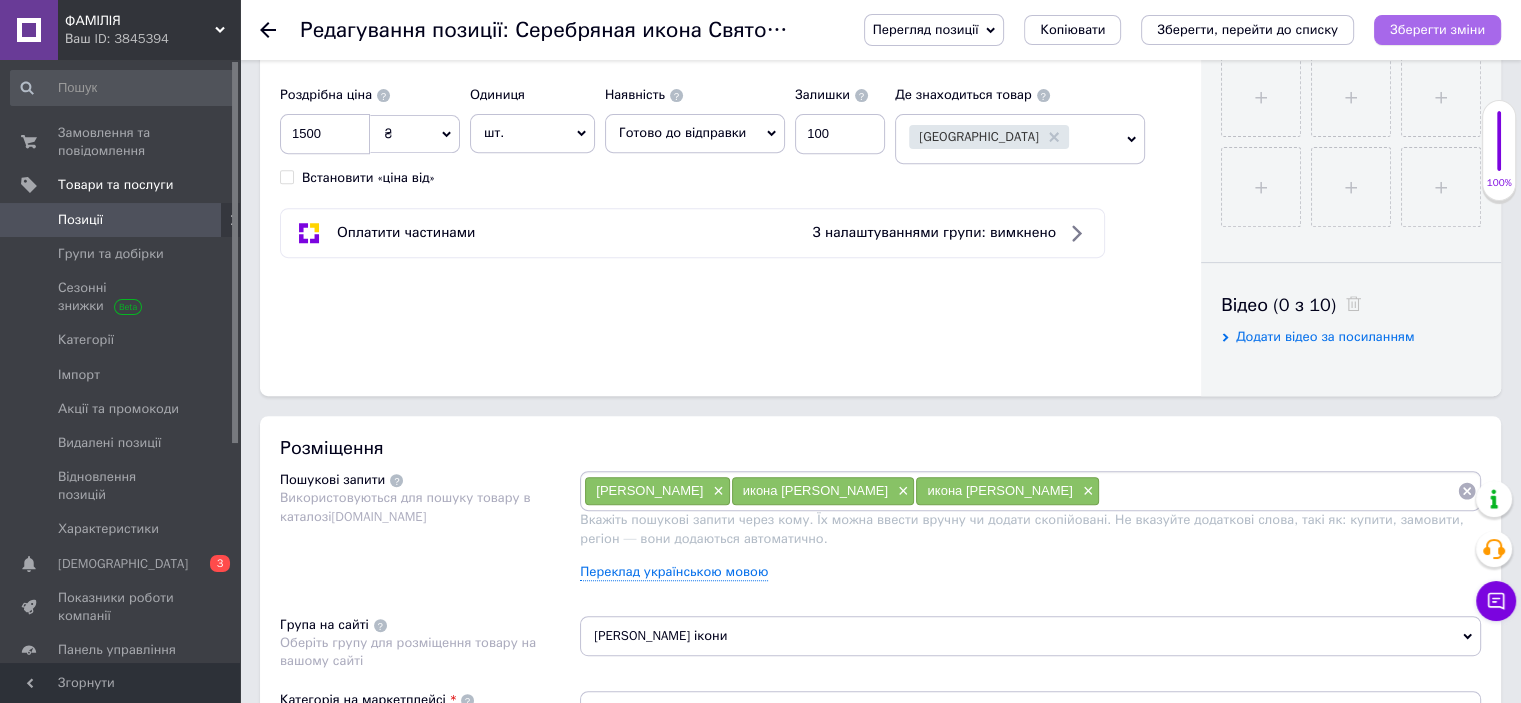 click on "Зберегти зміни" at bounding box center [1437, 29] 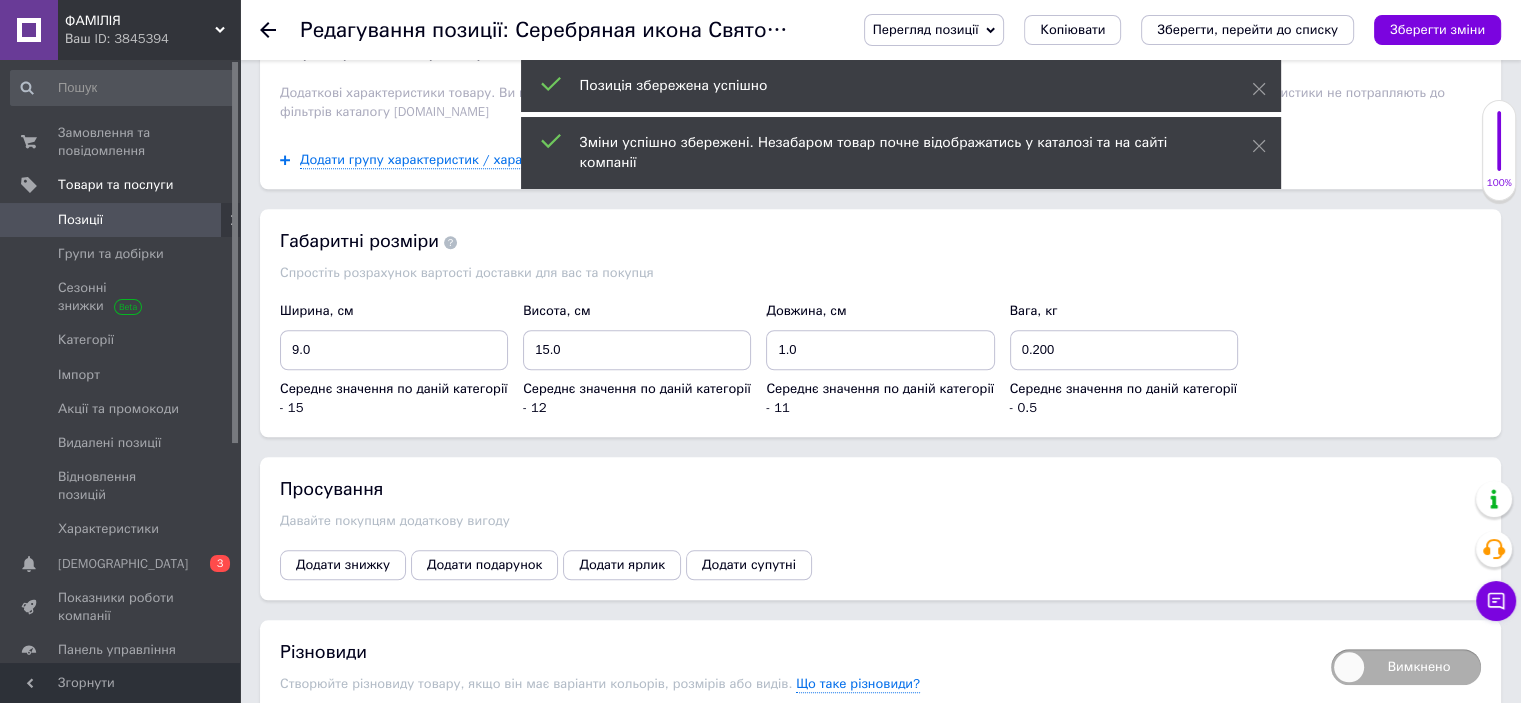 scroll, scrollTop: 1500, scrollLeft: 0, axis: vertical 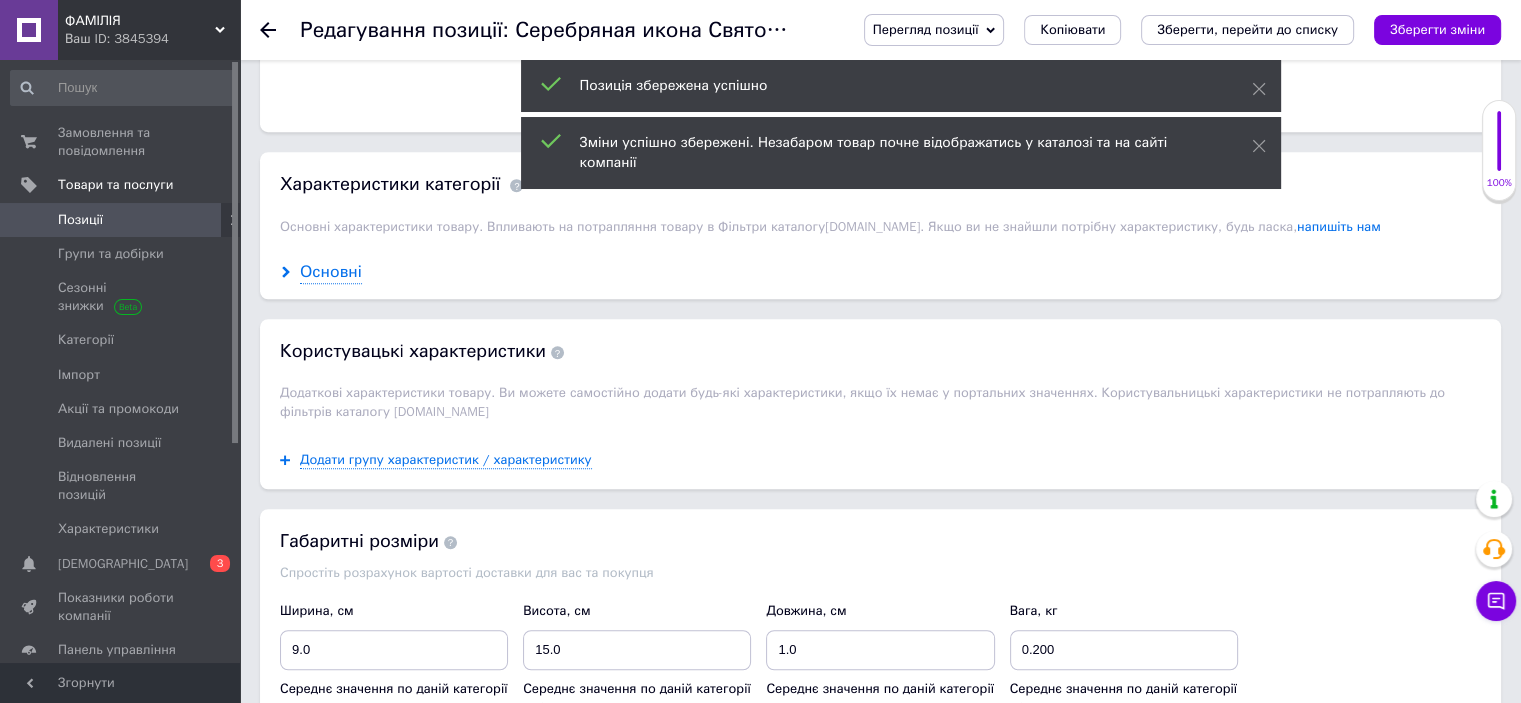 click on "Основні" at bounding box center [331, 272] 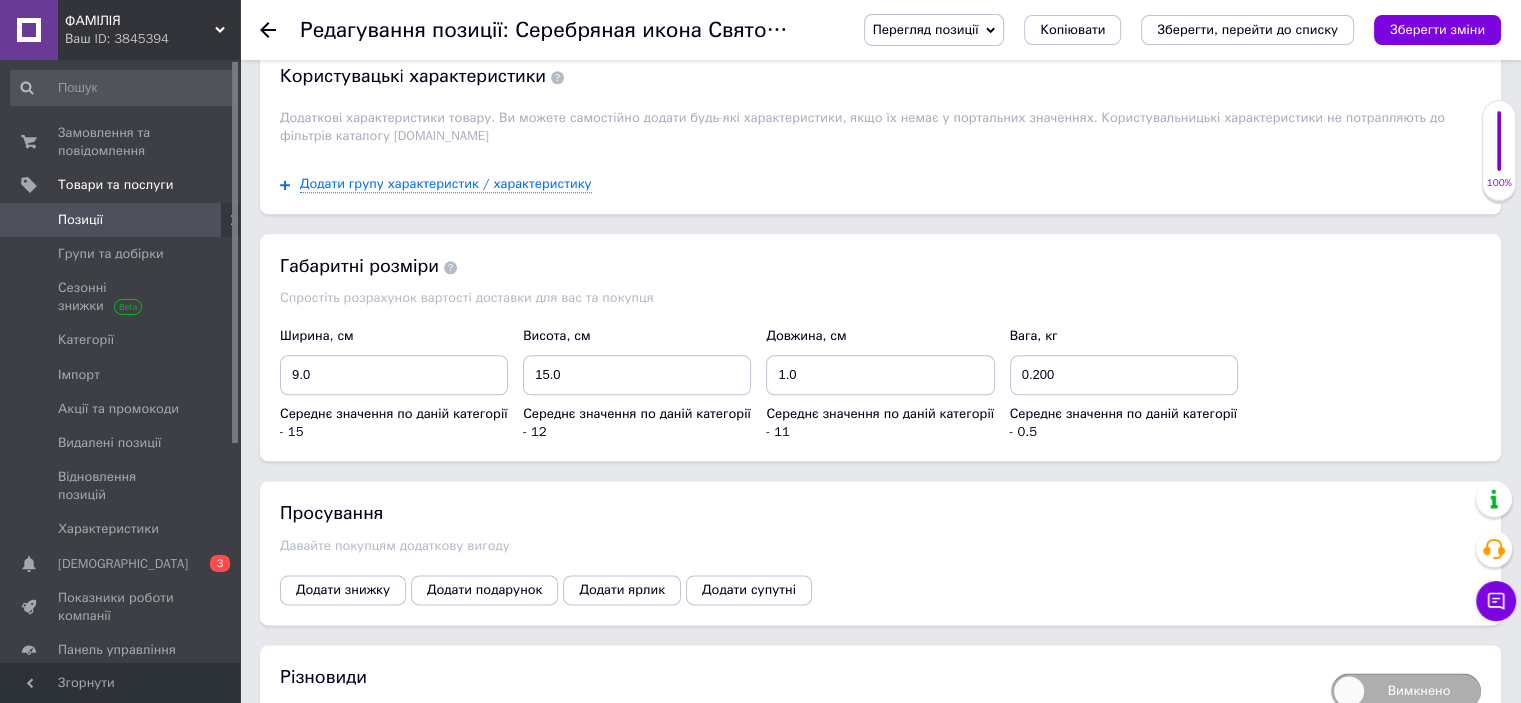 scroll, scrollTop: 2800, scrollLeft: 0, axis: vertical 